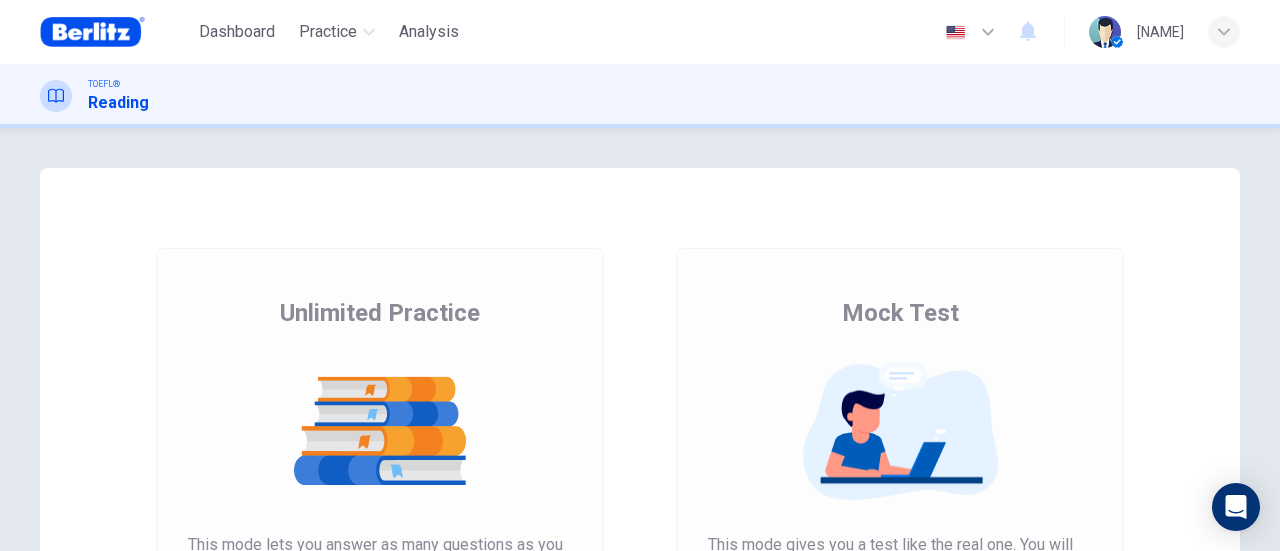 scroll, scrollTop: 0, scrollLeft: 0, axis: both 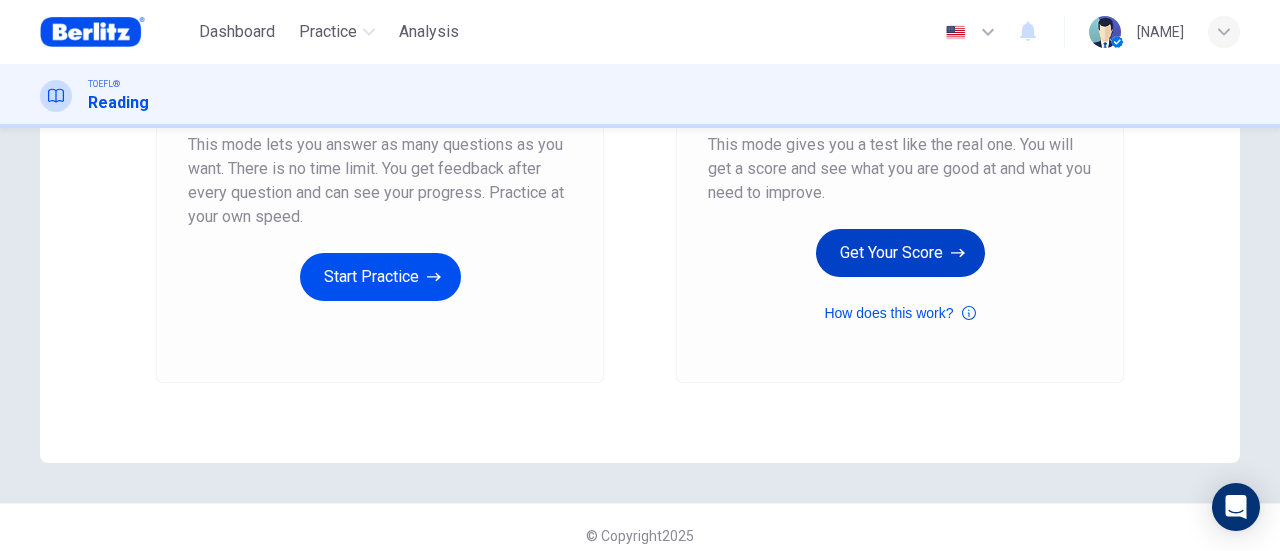 click on "Get Your Score" at bounding box center [900, 253] 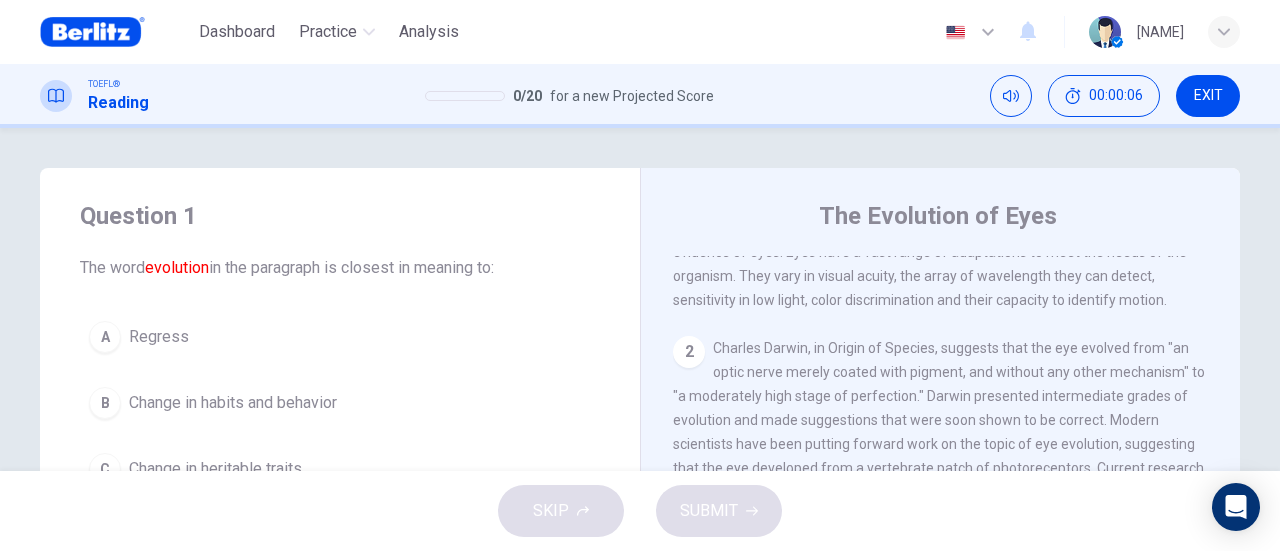 scroll, scrollTop: 0, scrollLeft: 0, axis: both 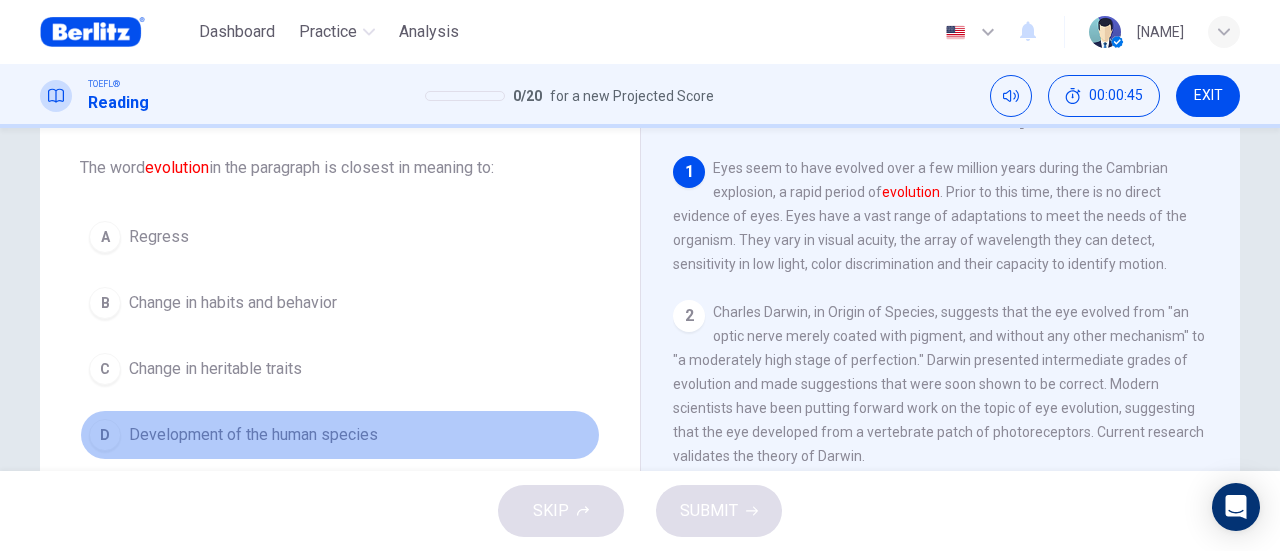 click on "Development of the human species" at bounding box center (253, 435) 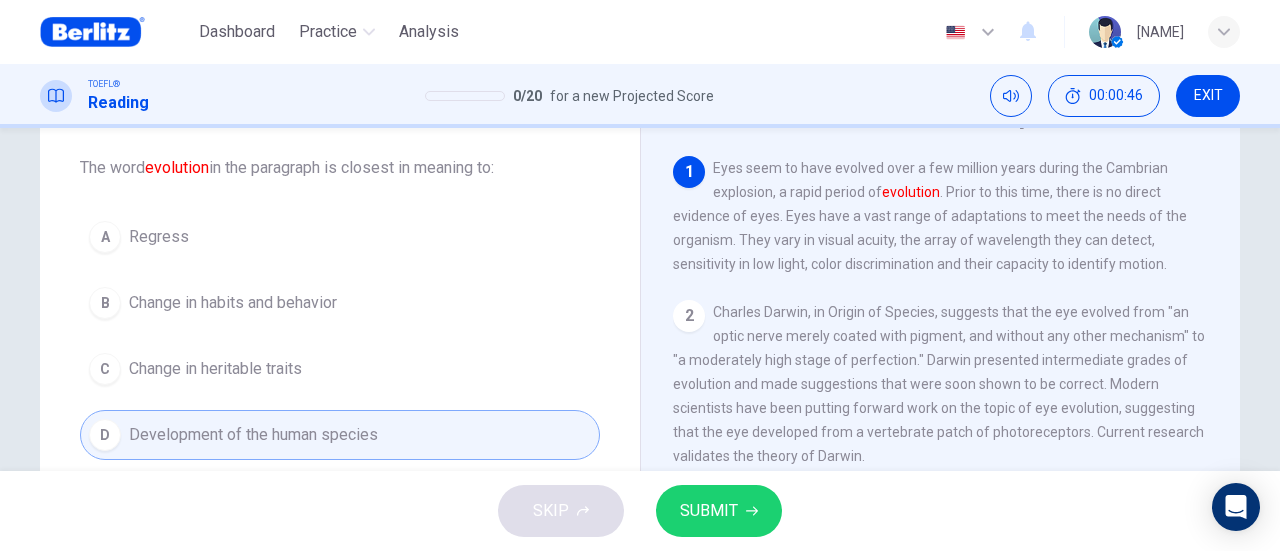 click on "SUBMIT" at bounding box center (709, 511) 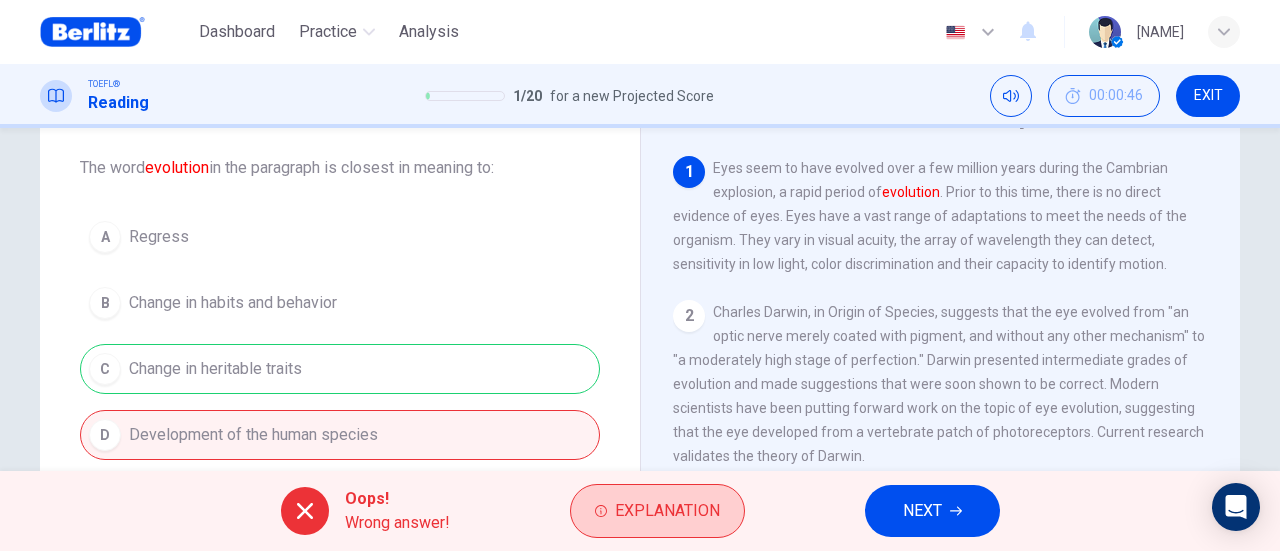 click on "Explanation" at bounding box center [667, 511] 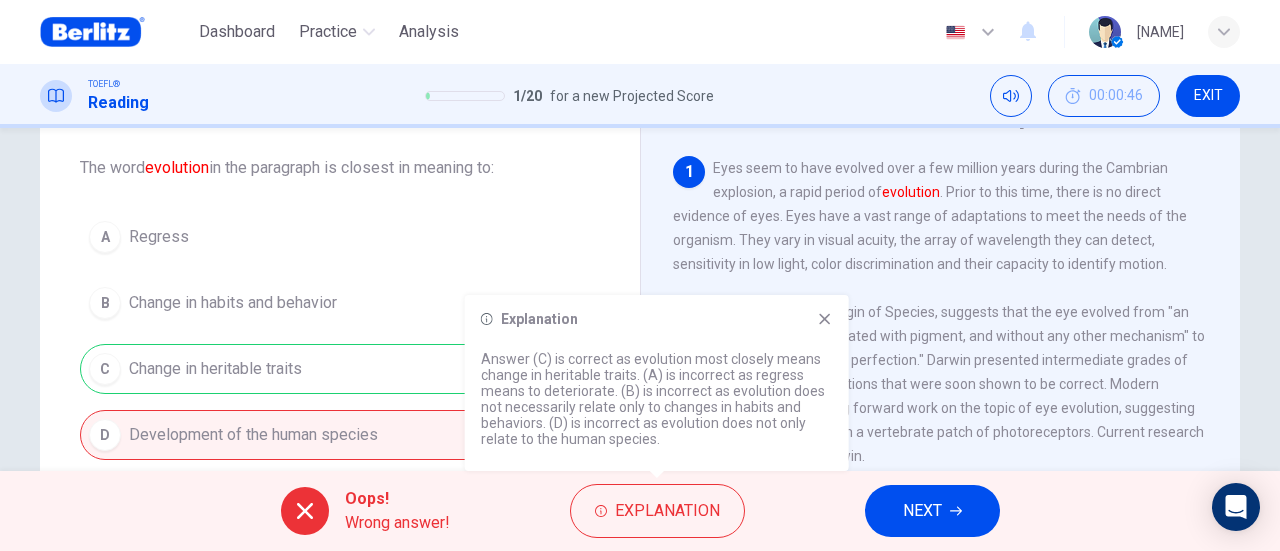 click on "A Regress B Change in habits and behavior C Change in heritable traits D Development of the human species" at bounding box center [340, 336] 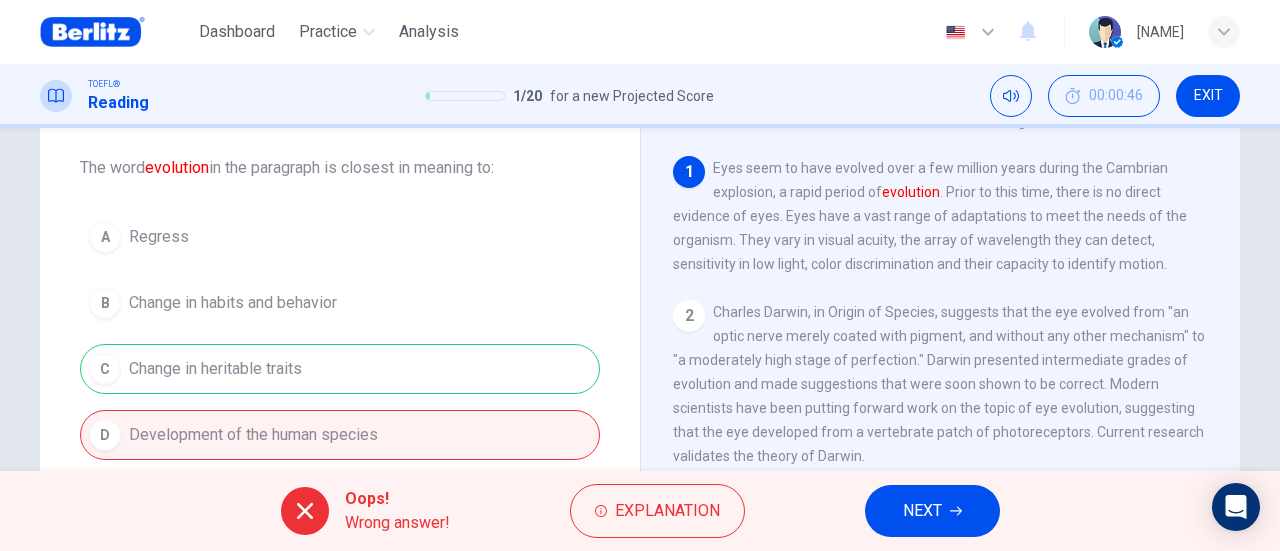 click on "NEXT" at bounding box center [922, 511] 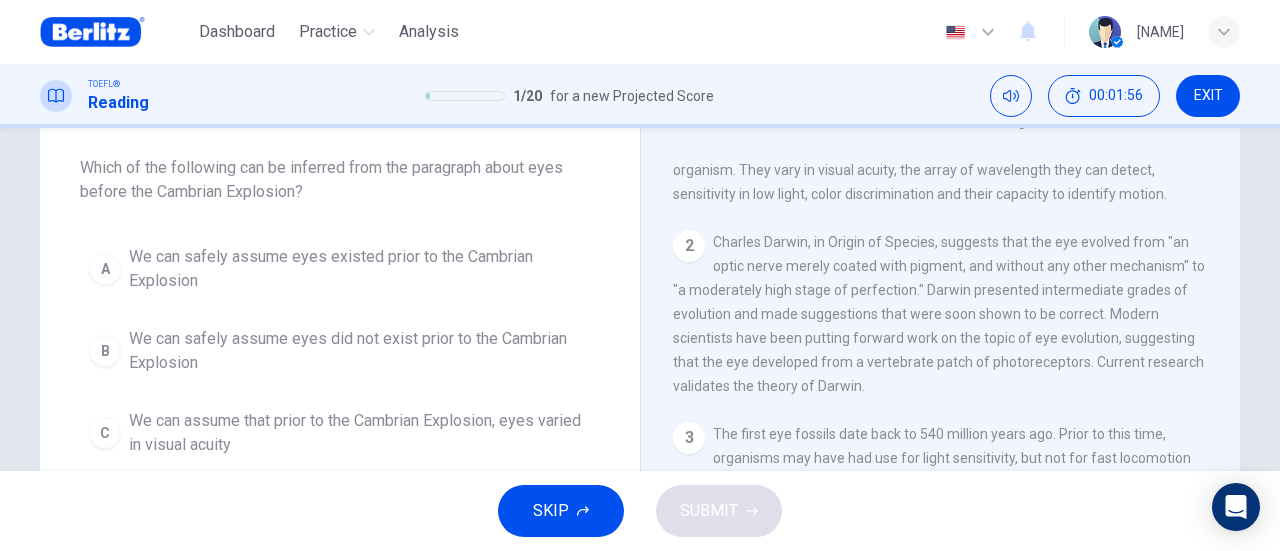scroll, scrollTop: 100, scrollLeft: 0, axis: vertical 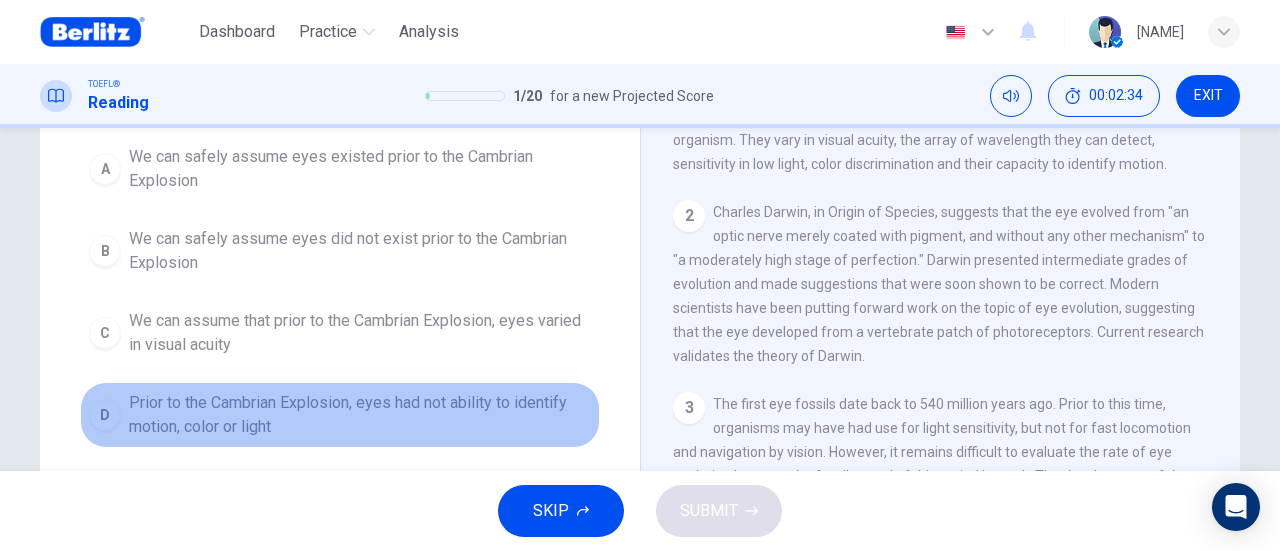 click on "Prior to the Cambrian Explosion, eyes had not ability to identify motion, color or light" at bounding box center (360, 415) 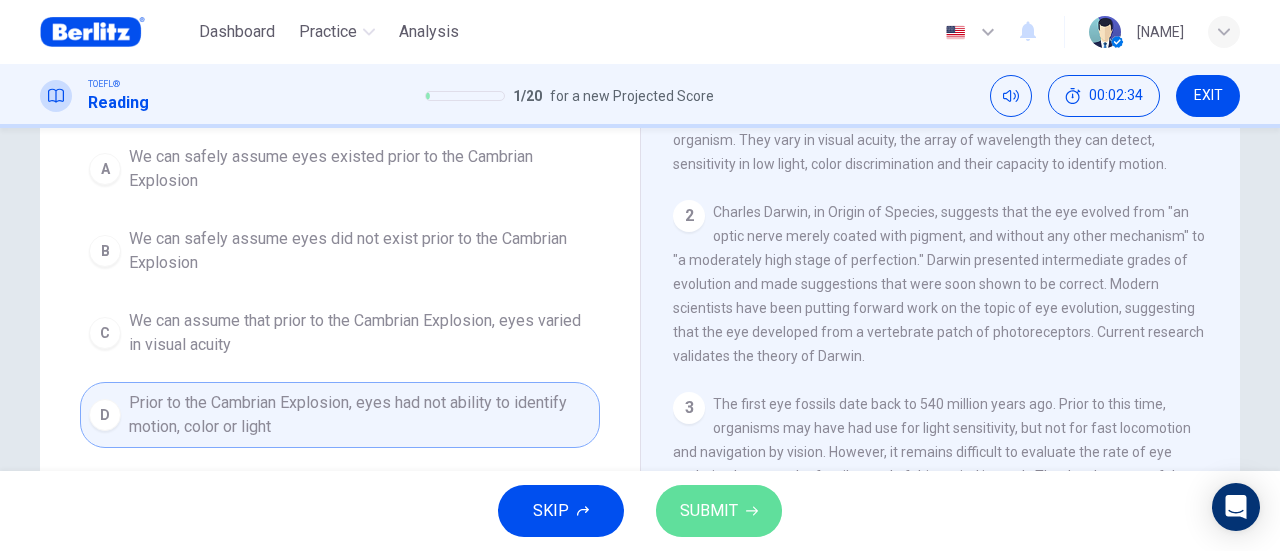 click on "SUBMIT" at bounding box center [709, 511] 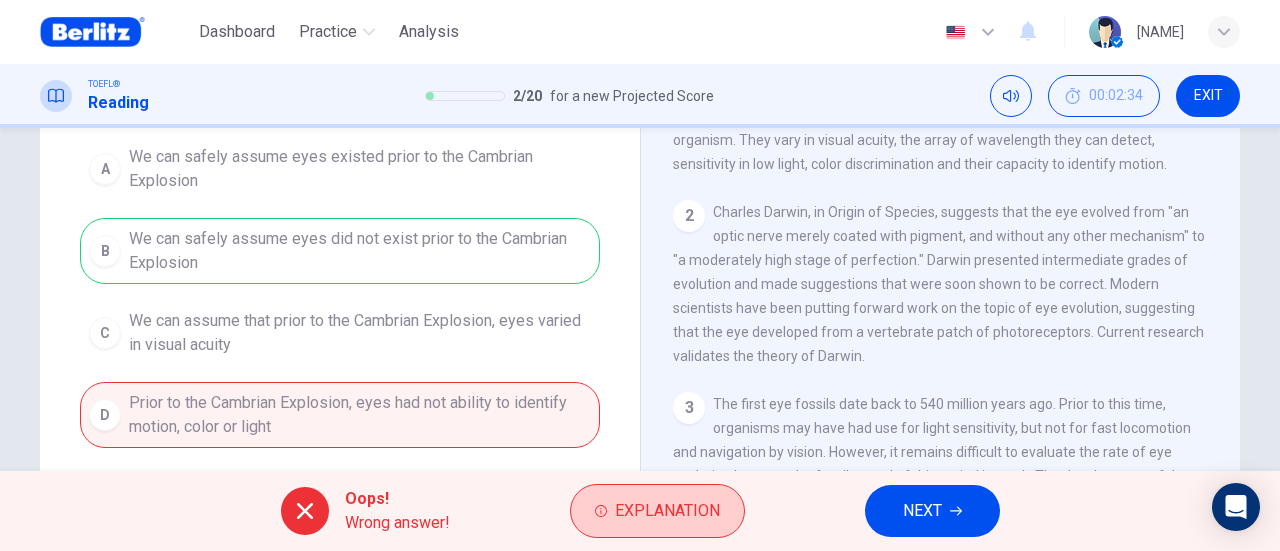 click on "Explanation" at bounding box center [667, 511] 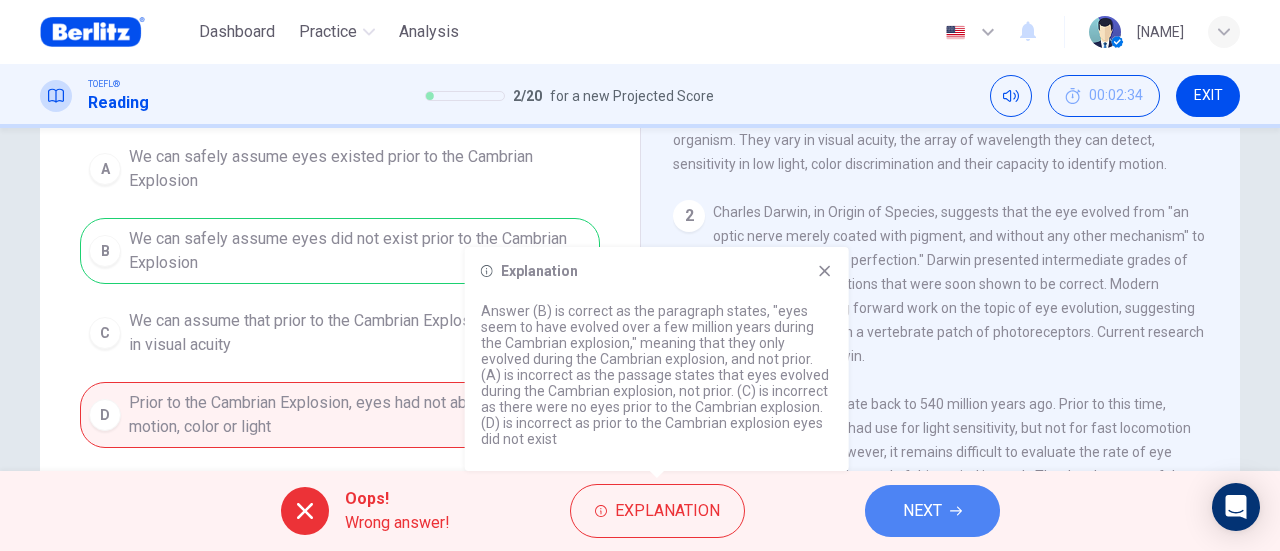 click on "NEXT" at bounding box center [932, 511] 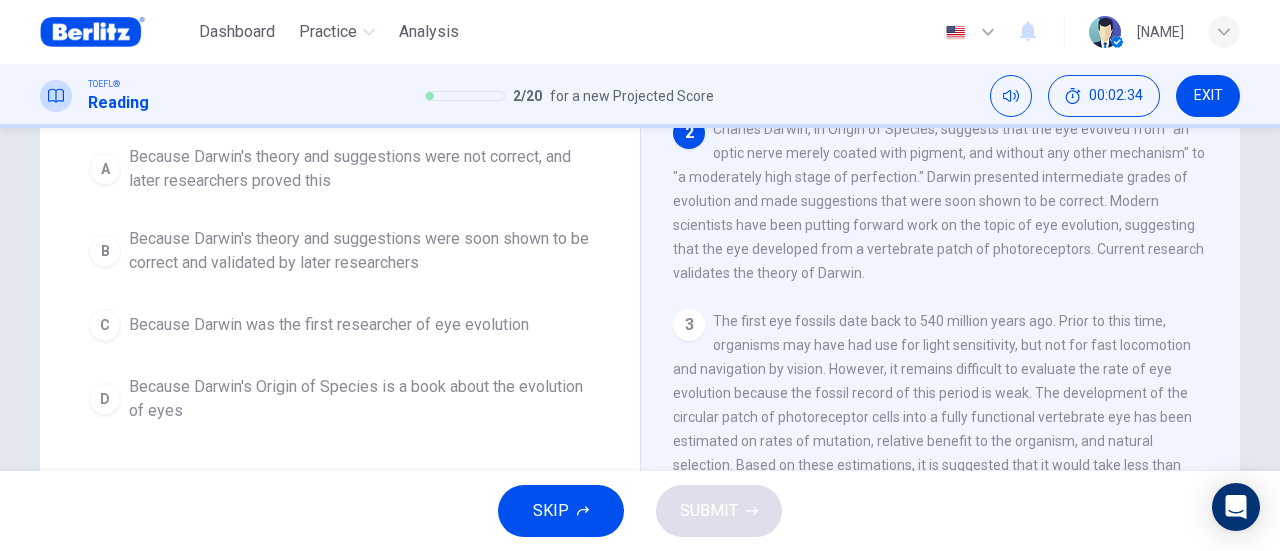 scroll, scrollTop: 147, scrollLeft: 0, axis: vertical 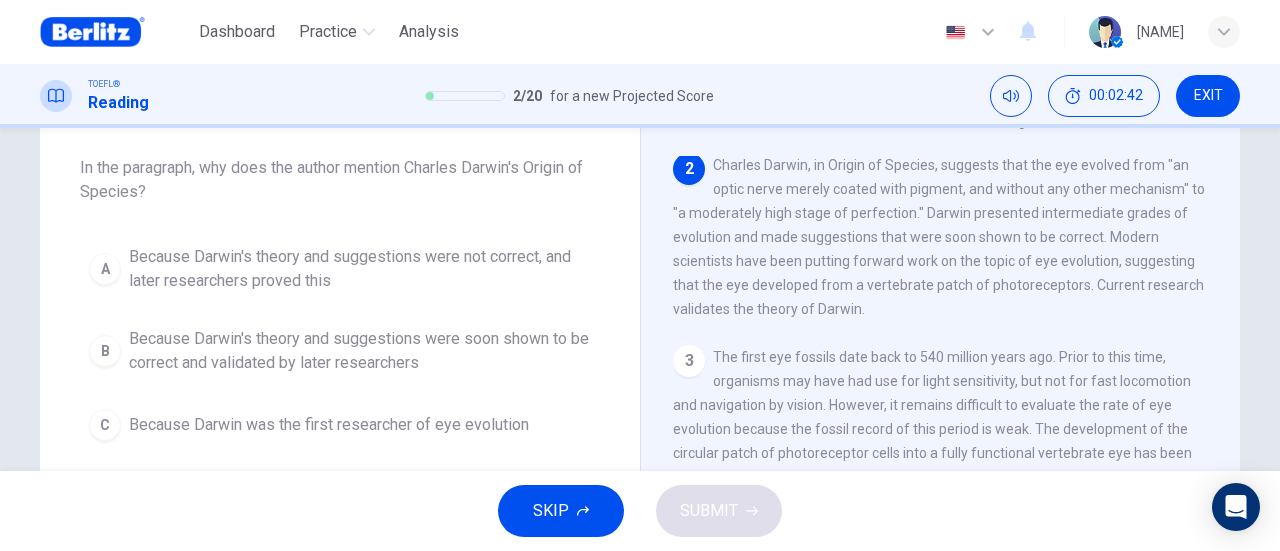 click on "EXIT" at bounding box center (1208, 96) 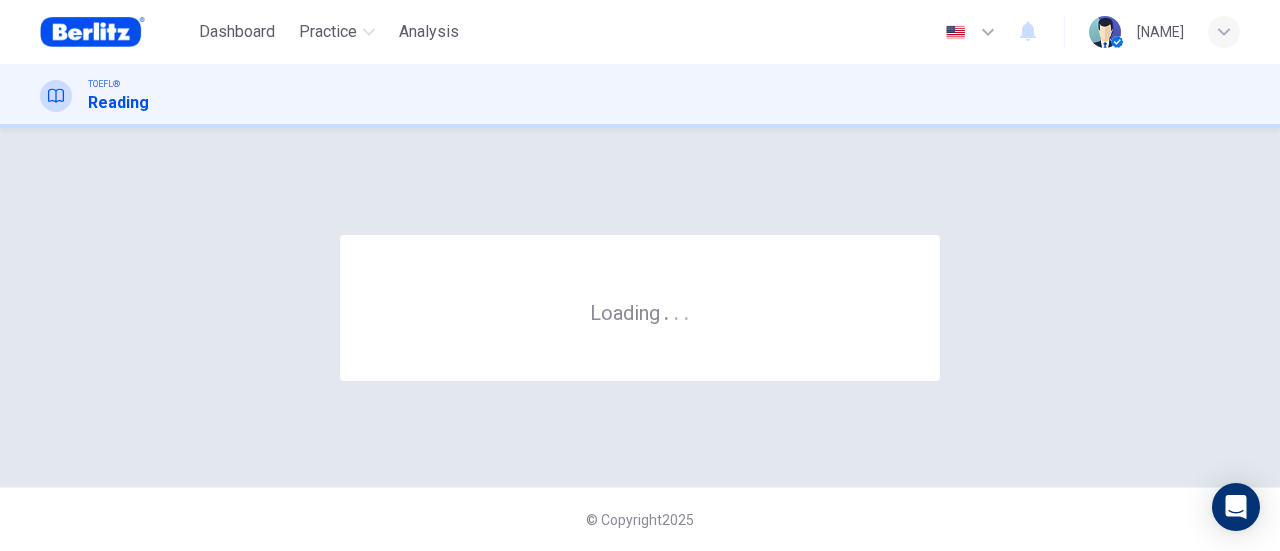 scroll, scrollTop: 0, scrollLeft: 0, axis: both 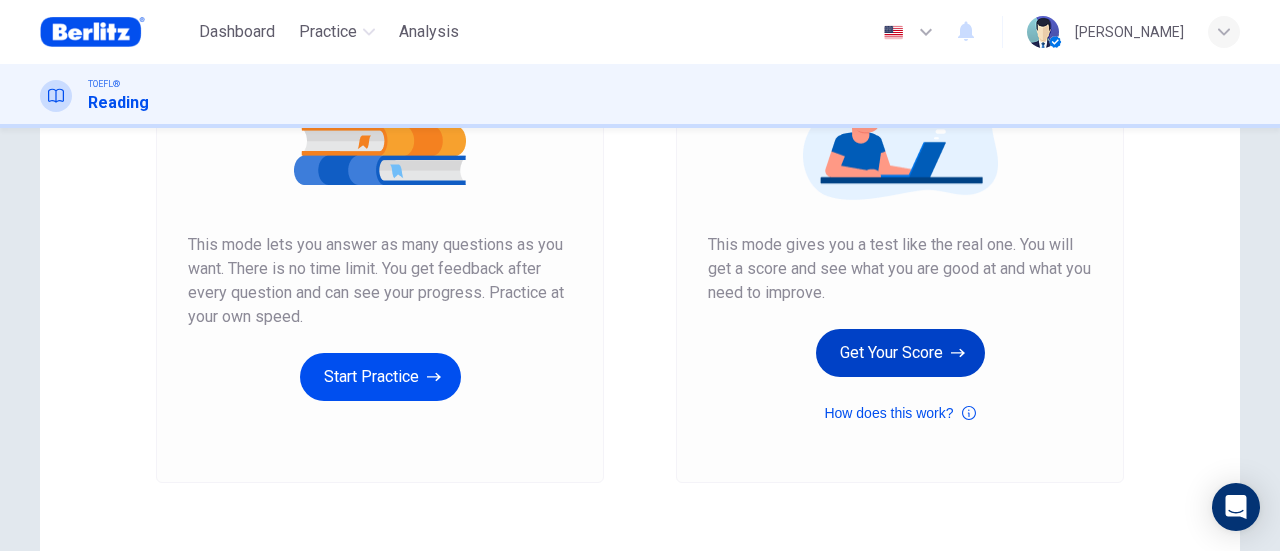 click on "Get Your Score" at bounding box center (900, 353) 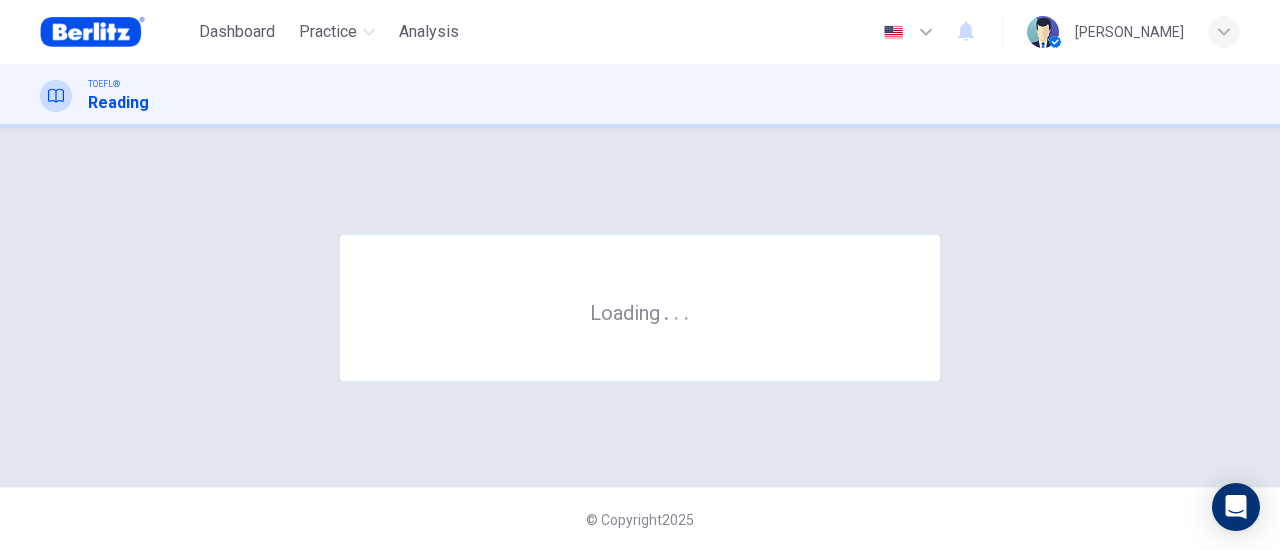 scroll, scrollTop: 0, scrollLeft: 0, axis: both 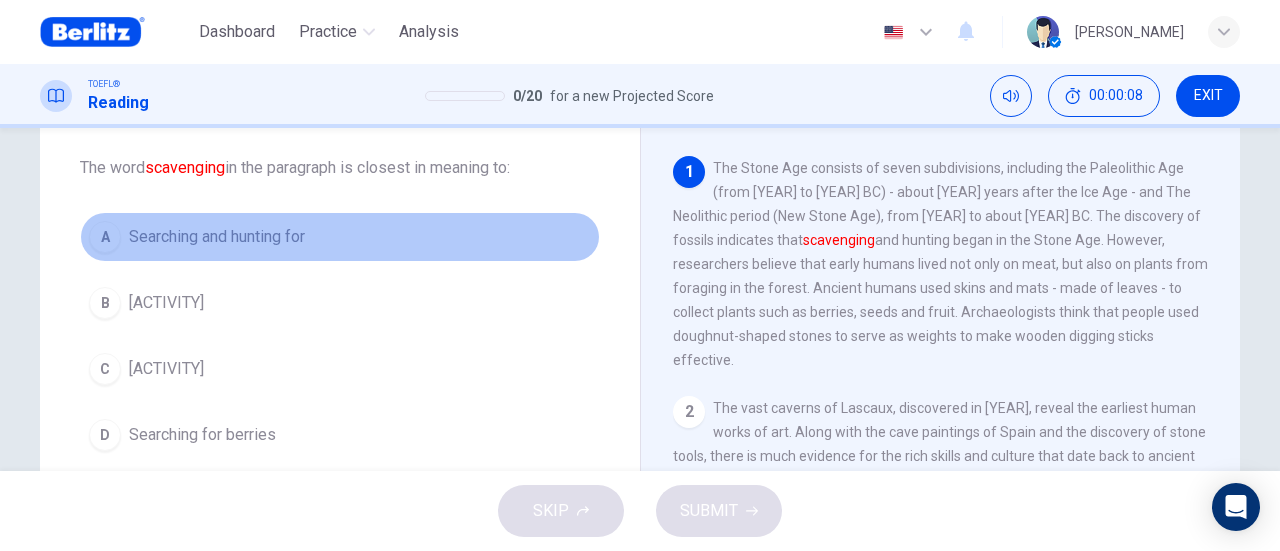 click on "Searching and hunting for" at bounding box center (217, 237) 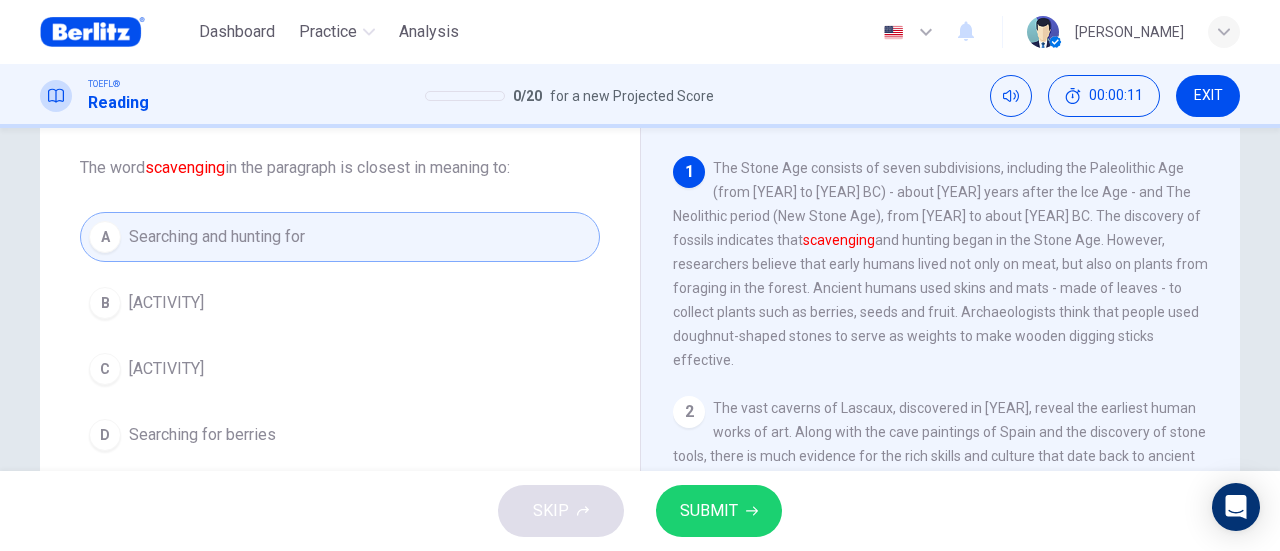 click on "SUBMIT" at bounding box center [709, 511] 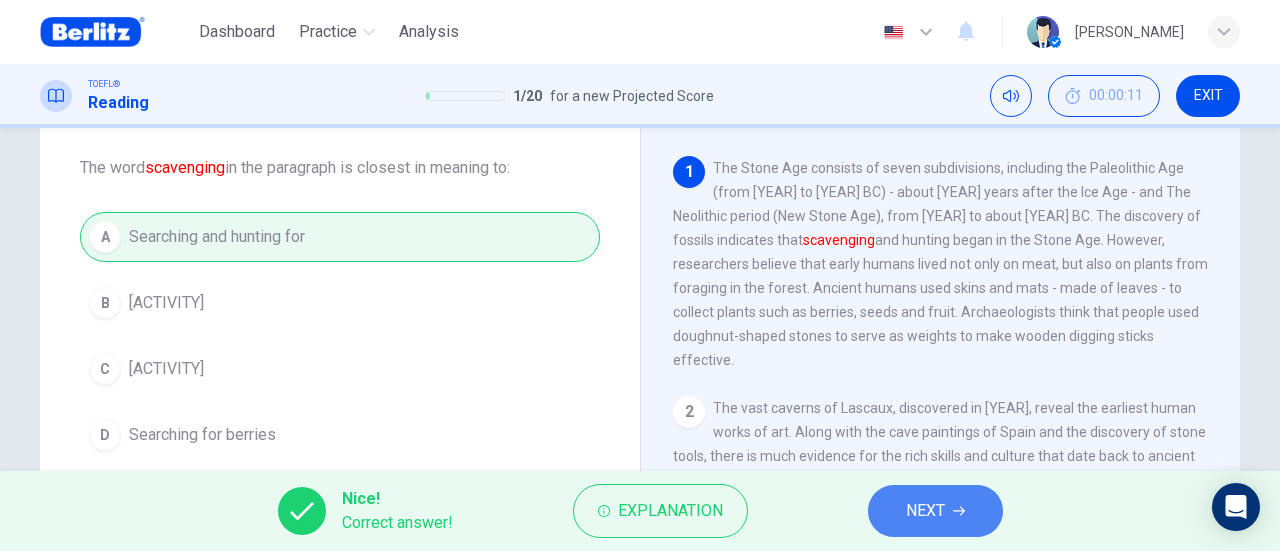 click on "NEXT" at bounding box center [925, 511] 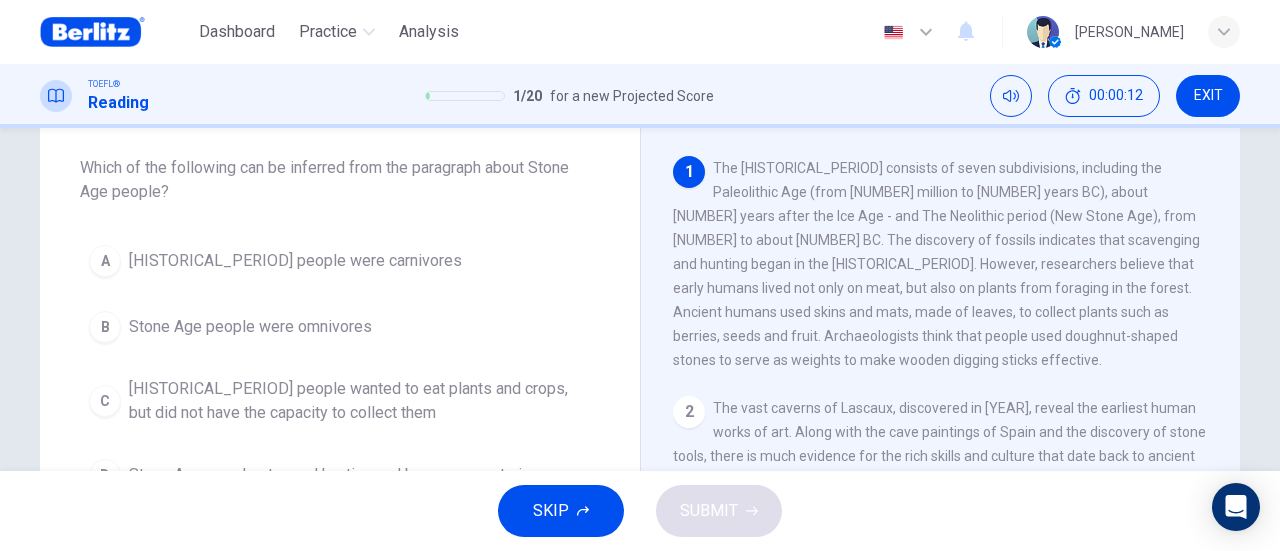 scroll, scrollTop: 0, scrollLeft: 0, axis: both 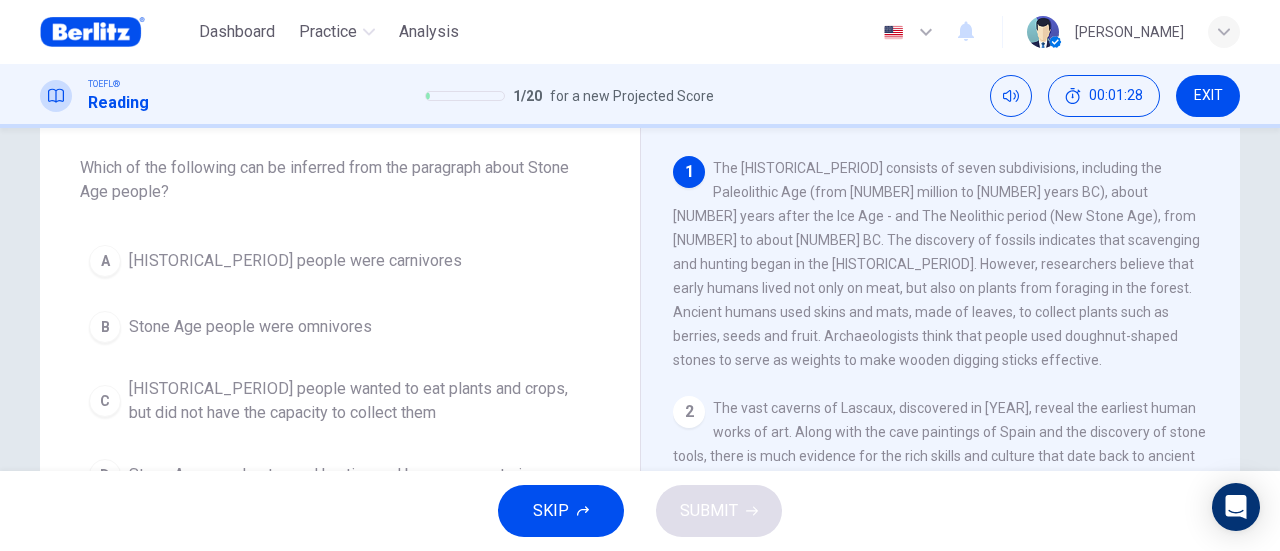 click on "Stone Age people were omnivores" at bounding box center [250, 327] 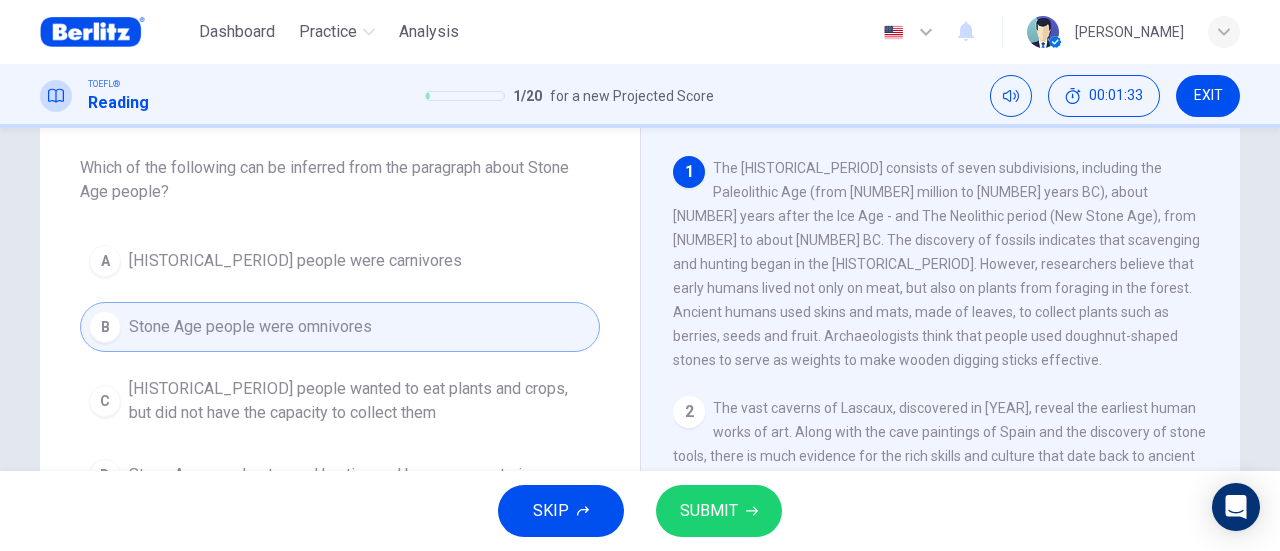 click on "SUBMIT" at bounding box center (709, 511) 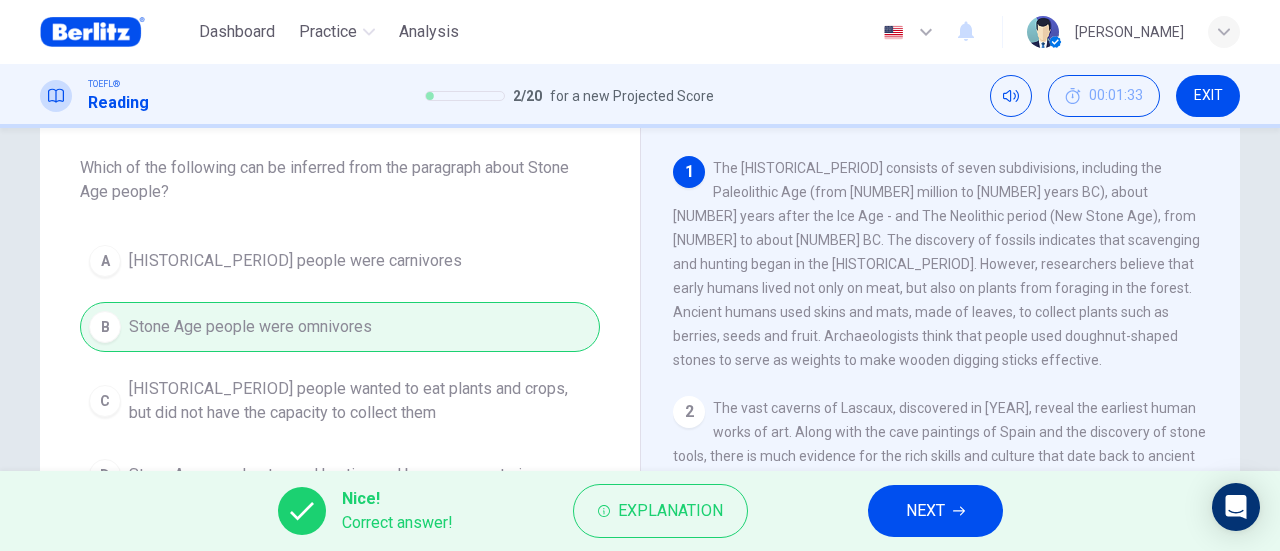 click on "NEXT" at bounding box center [925, 511] 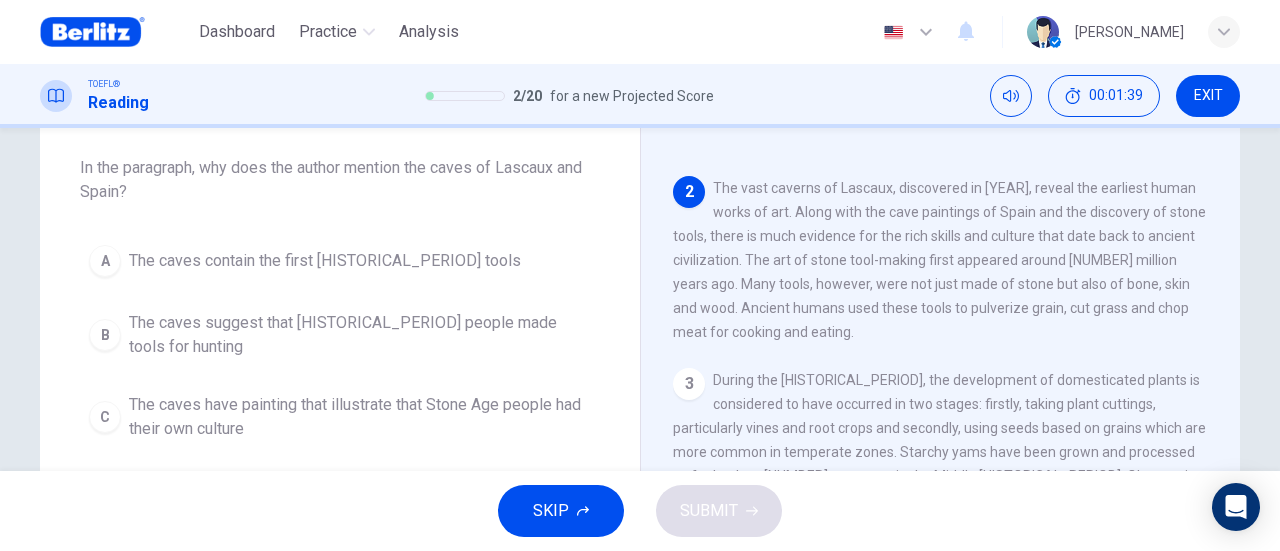 scroll, scrollTop: 244, scrollLeft: 0, axis: vertical 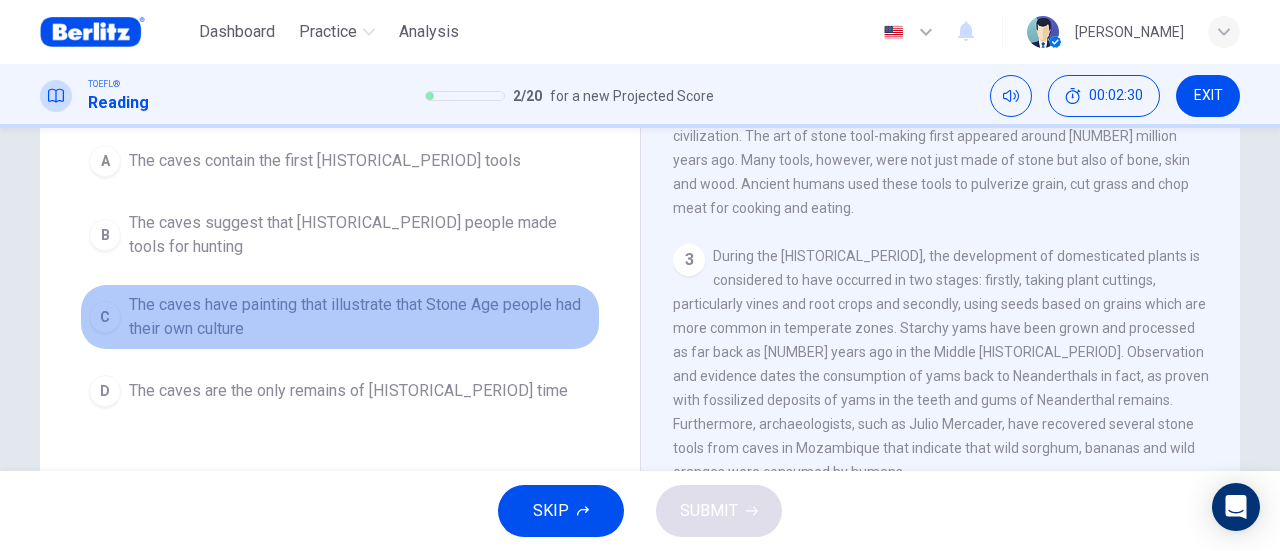 click on "The caves have painting that illustrate that Stone Age people had their own culture" at bounding box center (360, 317) 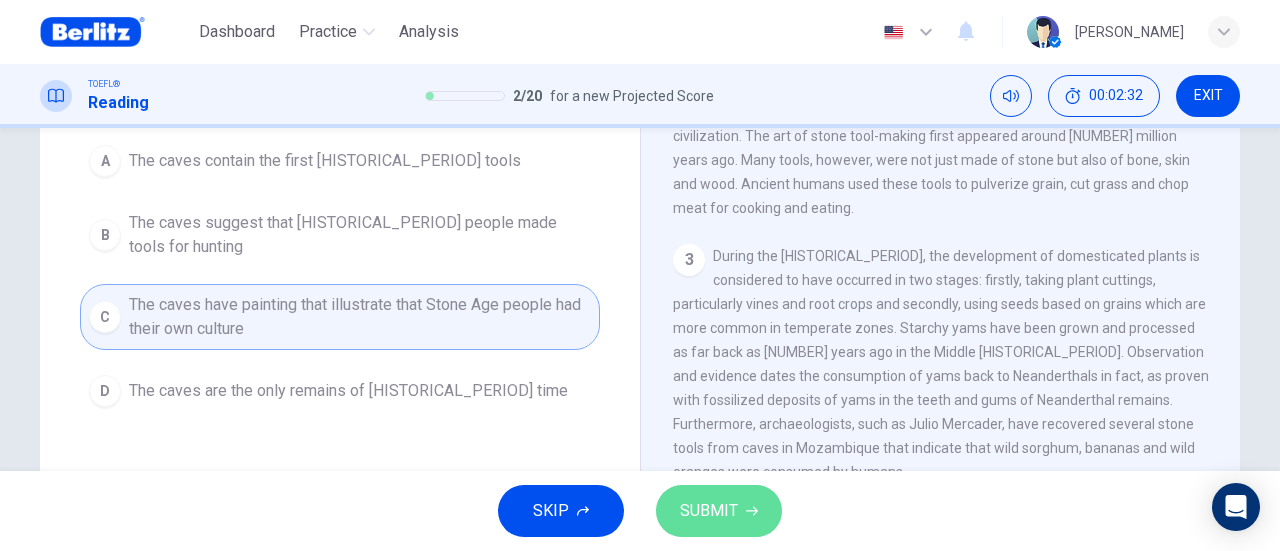 click on "SUBMIT" at bounding box center [709, 511] 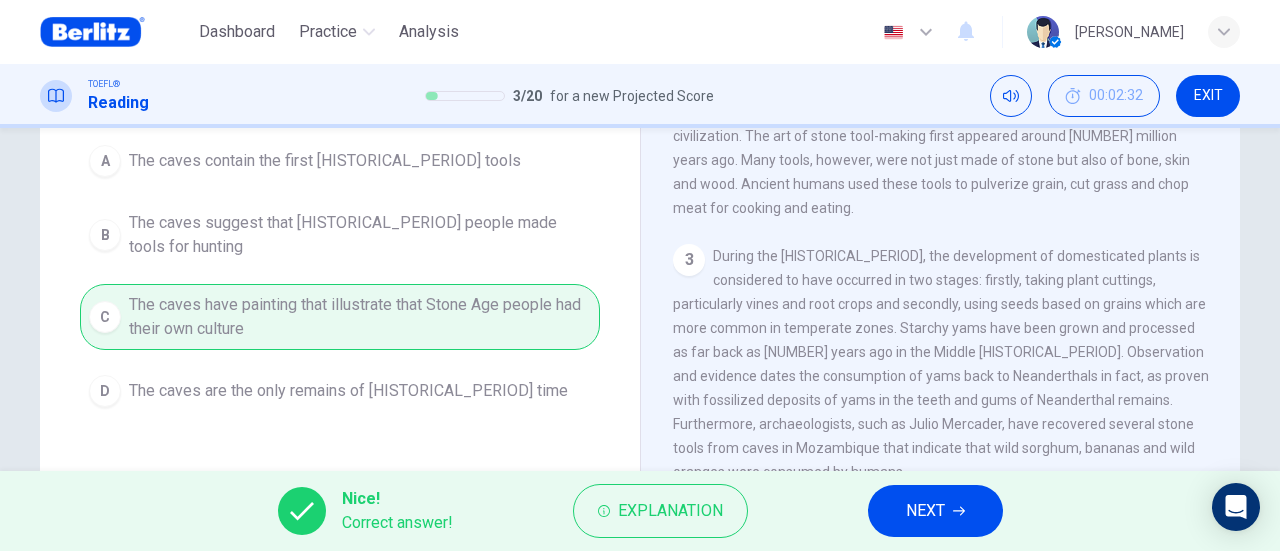click on "NEXT" at bounding box center [925, 511] 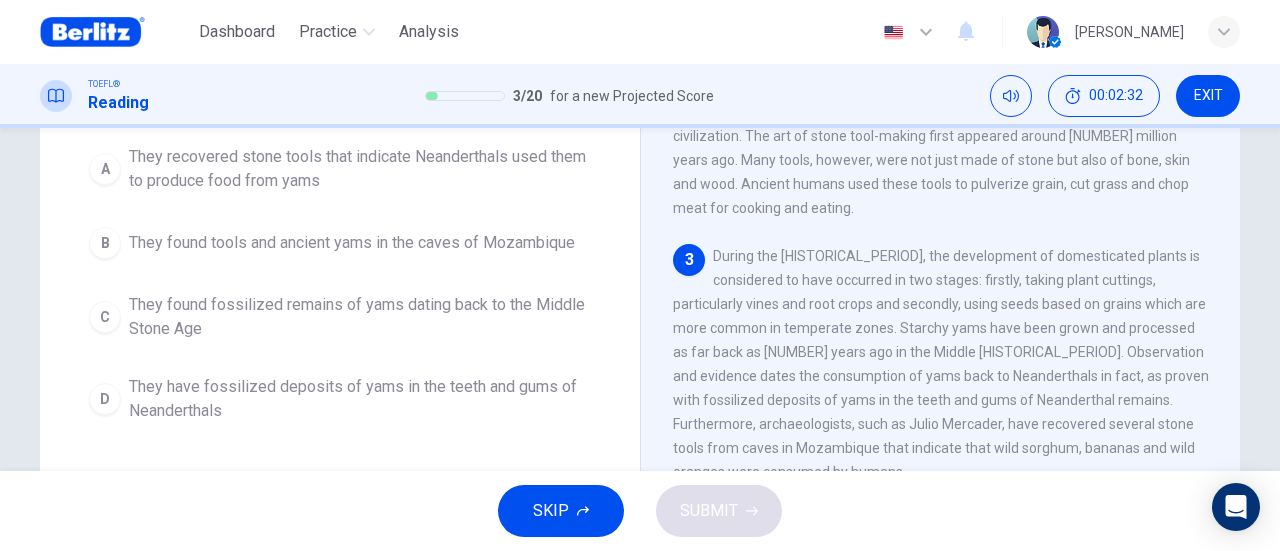 scroll, scrollTop: 314, scrollLeft: 0, axis: vertical 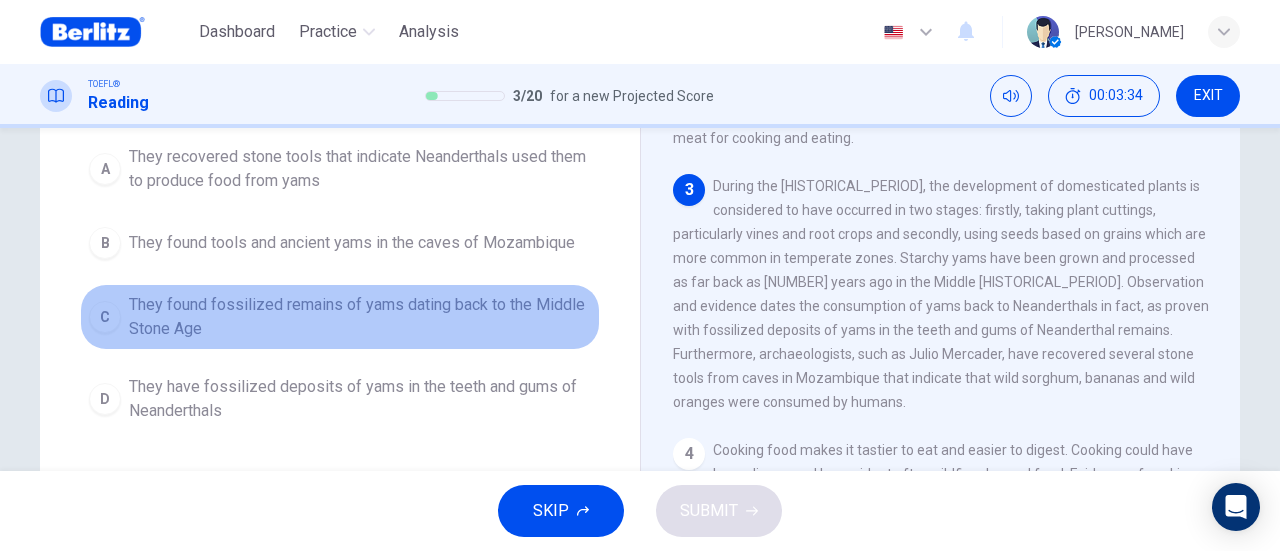 click on "They found fossilized remains of yams dating back to the Middle Stone Age" at bounding box center [360, 317] 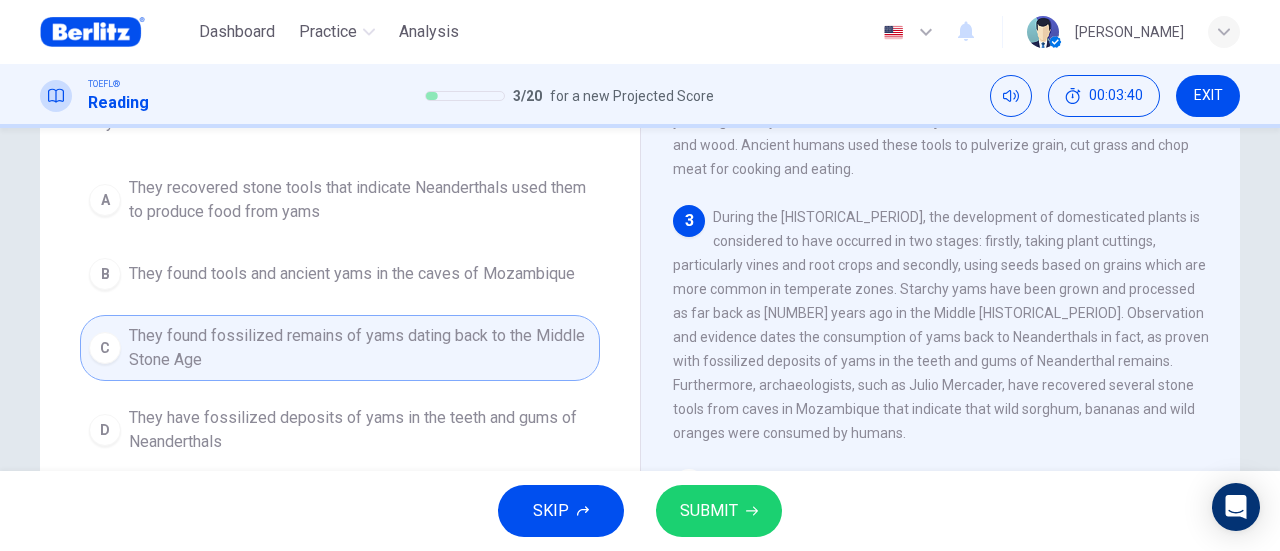 scroll, scrollTop: 200, scrollLeft: 0, axis: vertical 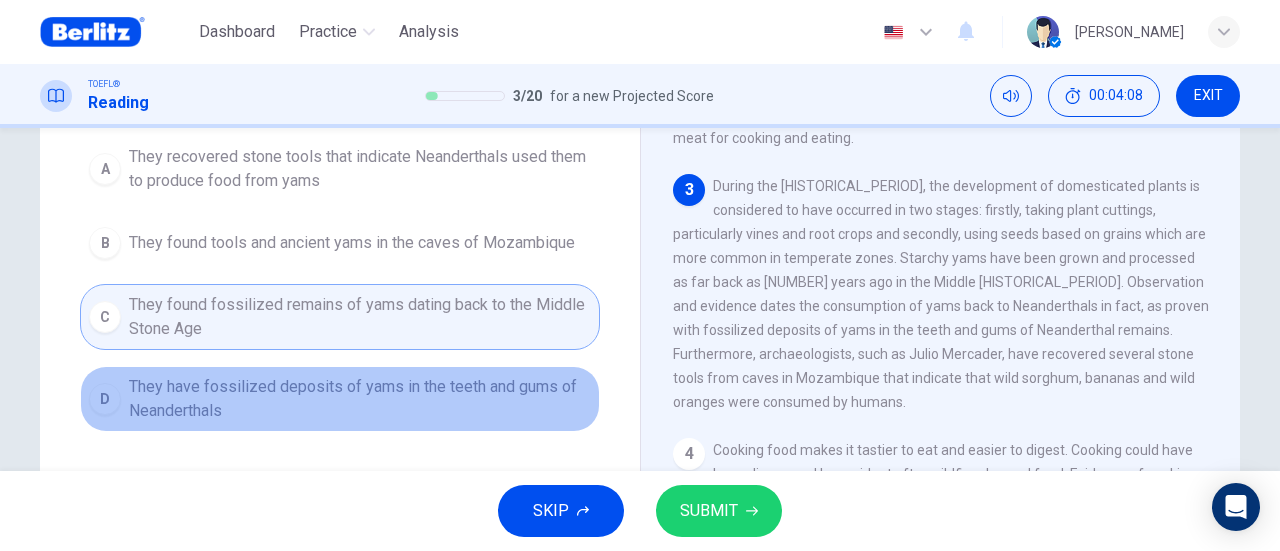 click on "They have fossilized deposits of yams in the teeth and gums of Neanderthals" at bounding box center (360, 399) 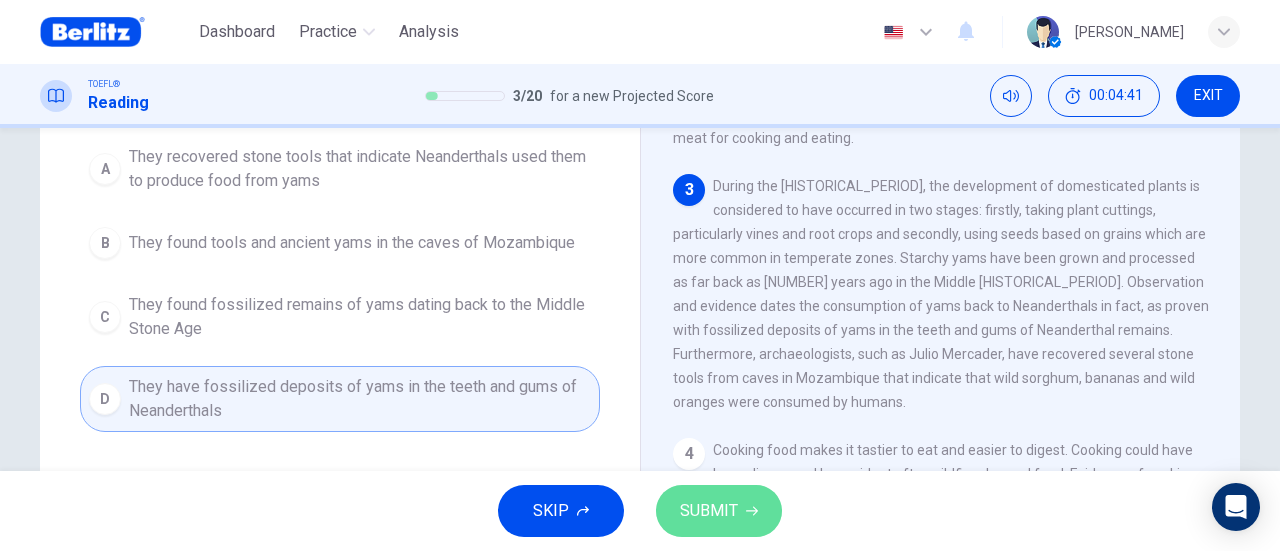 click on "SUBMIT" at bounding box center (709, 511) 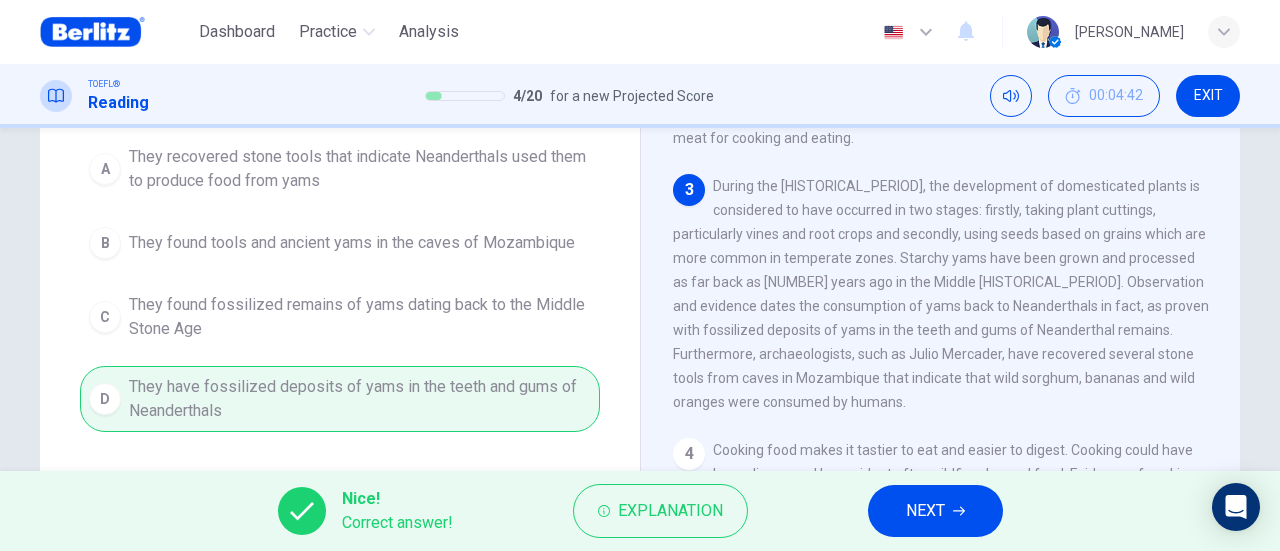click on "NEXT" at bounding box center [925, 511] 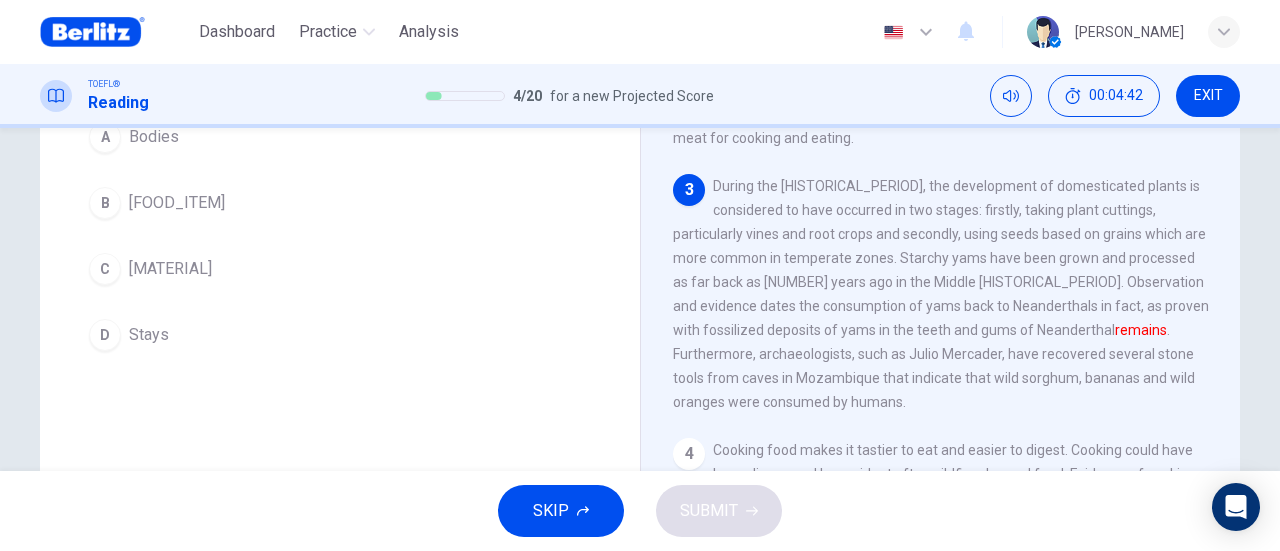 scroll, scrollTop: 176, scrollLeft: 0, axis: vertical 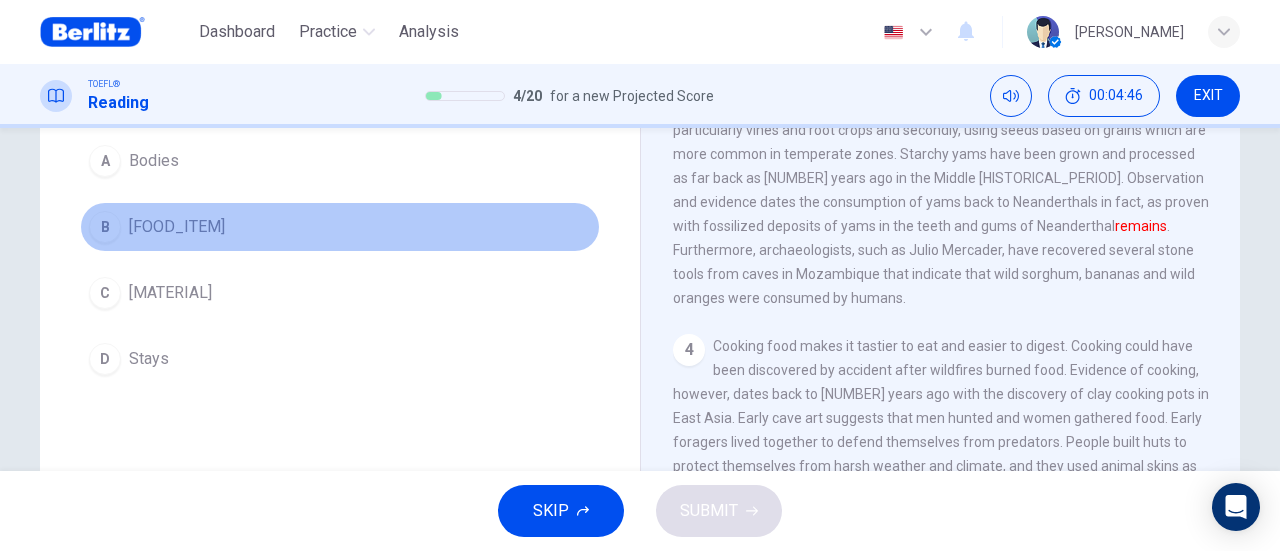click on "[FOOD_ITEM]" at bounding box center [177, 227] 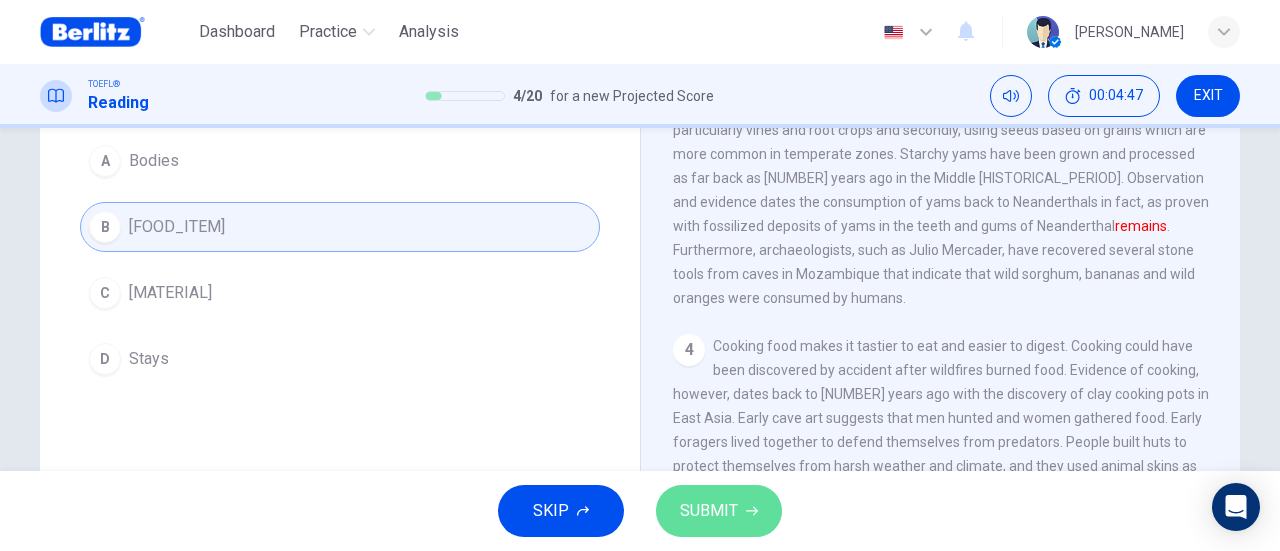 click on "SUBMIT" at bounding box center [709, 511] 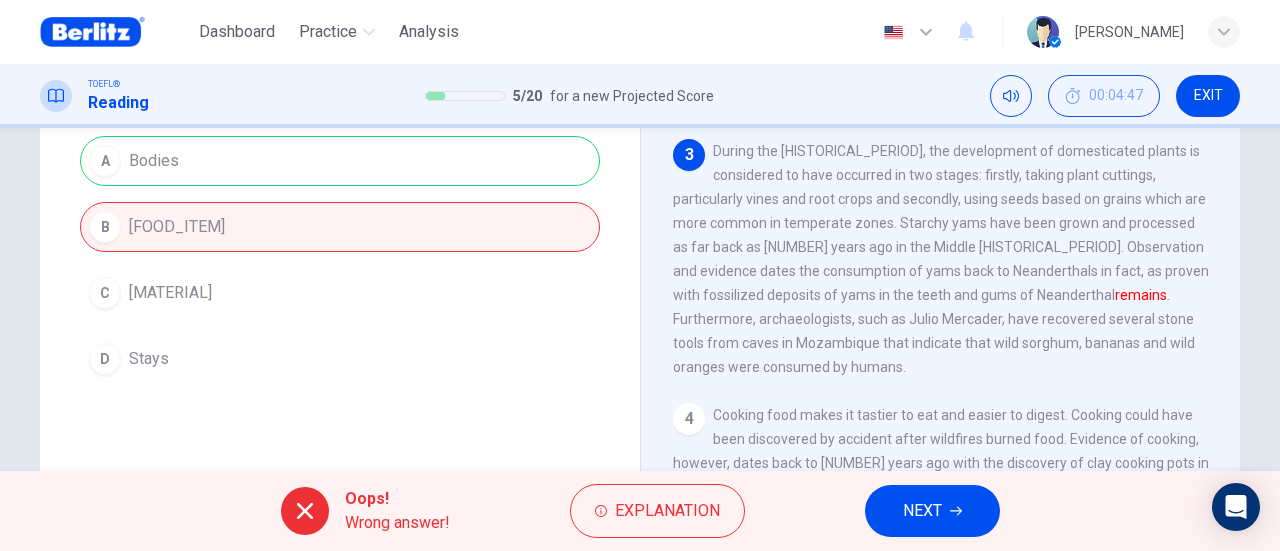 scroll, scrollTop: 342, scrollLeft: 0, axis: vertical 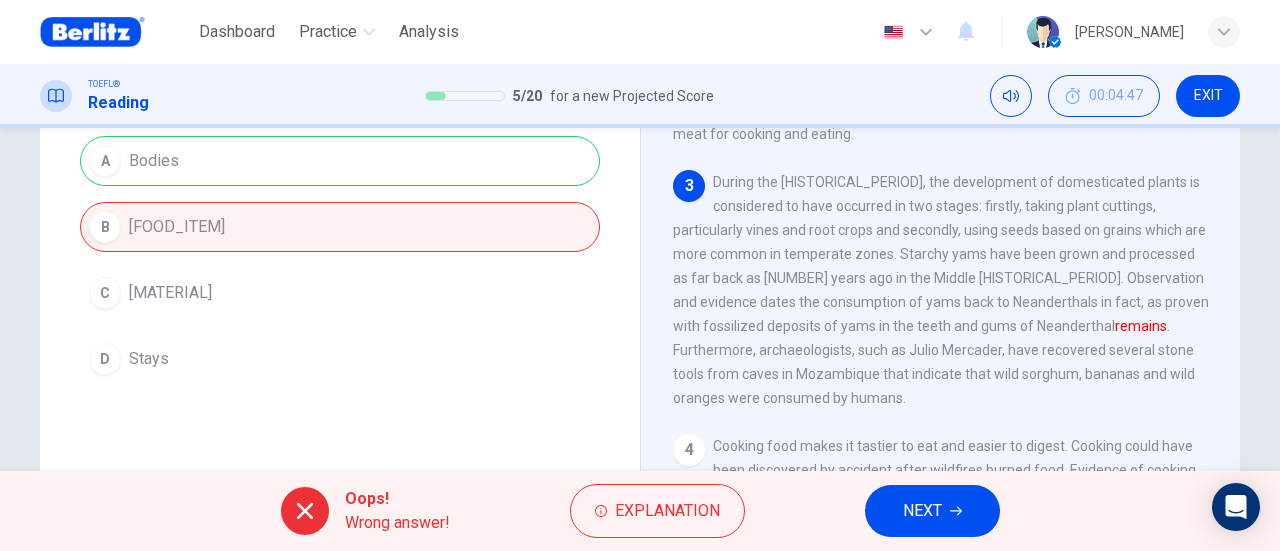 click on "NEXT" at bounding box center [932, 511] 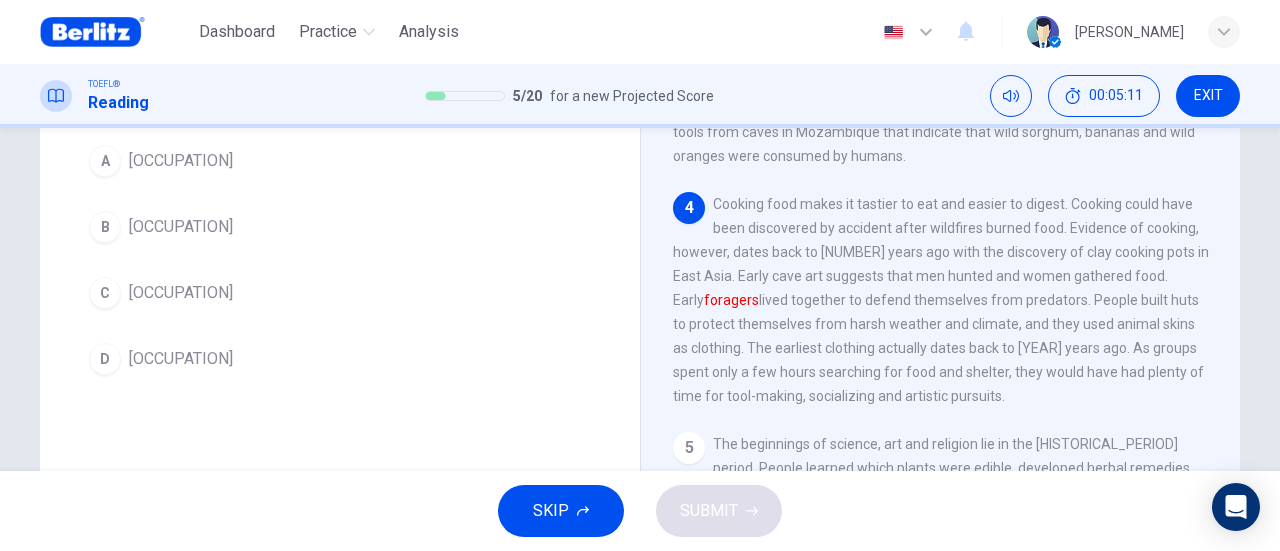 scroll, scrollTop: 660, scrollLeft: 0, axis: vertical 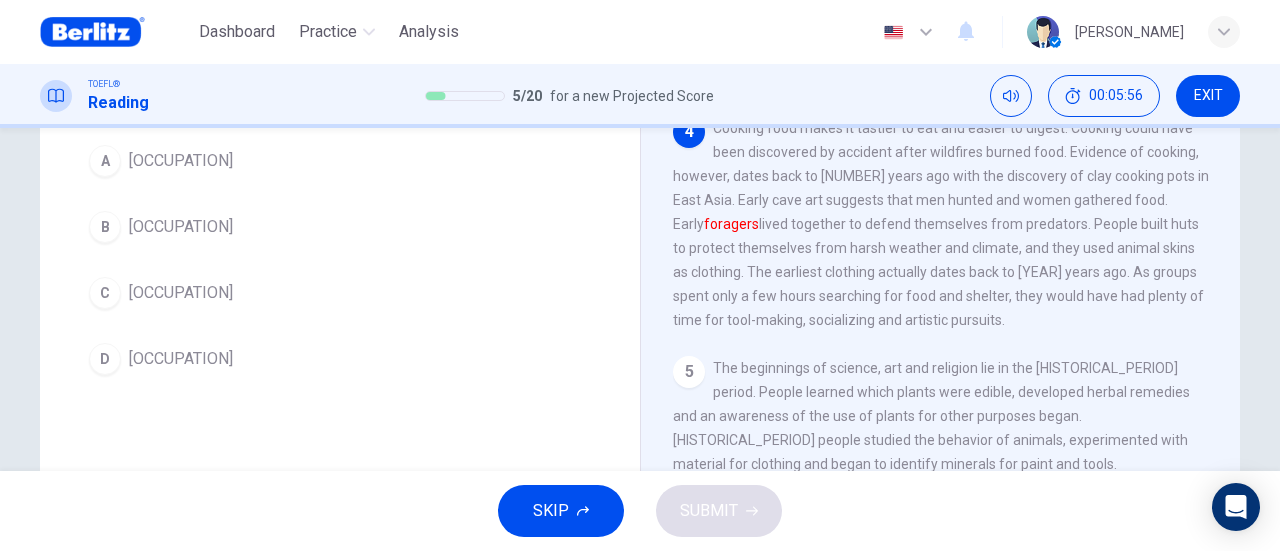 click on "[OCCUPATION]" at bounding box center [181, 227] 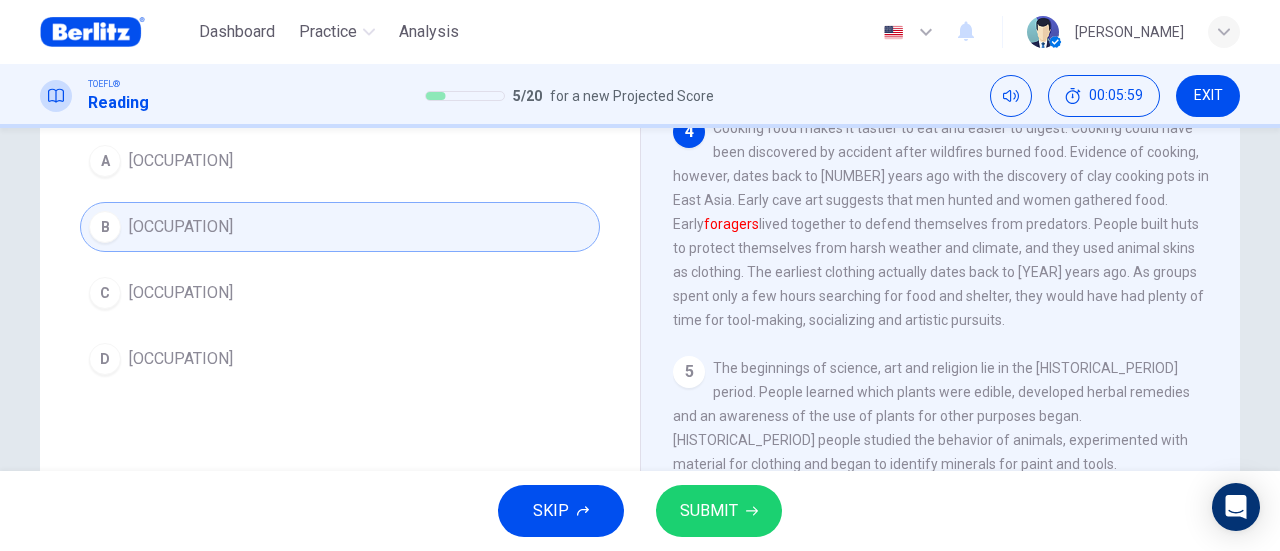 click on "SUBMIT" at bounding box center [719, 511] 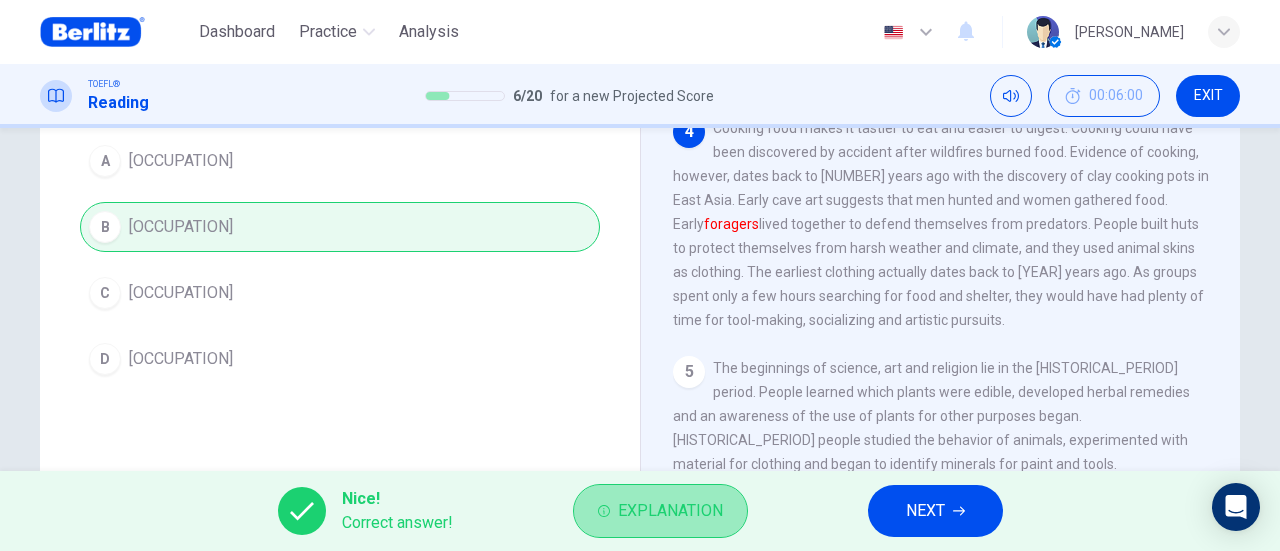 click on "Explanation" at bounding box center (670, 511) 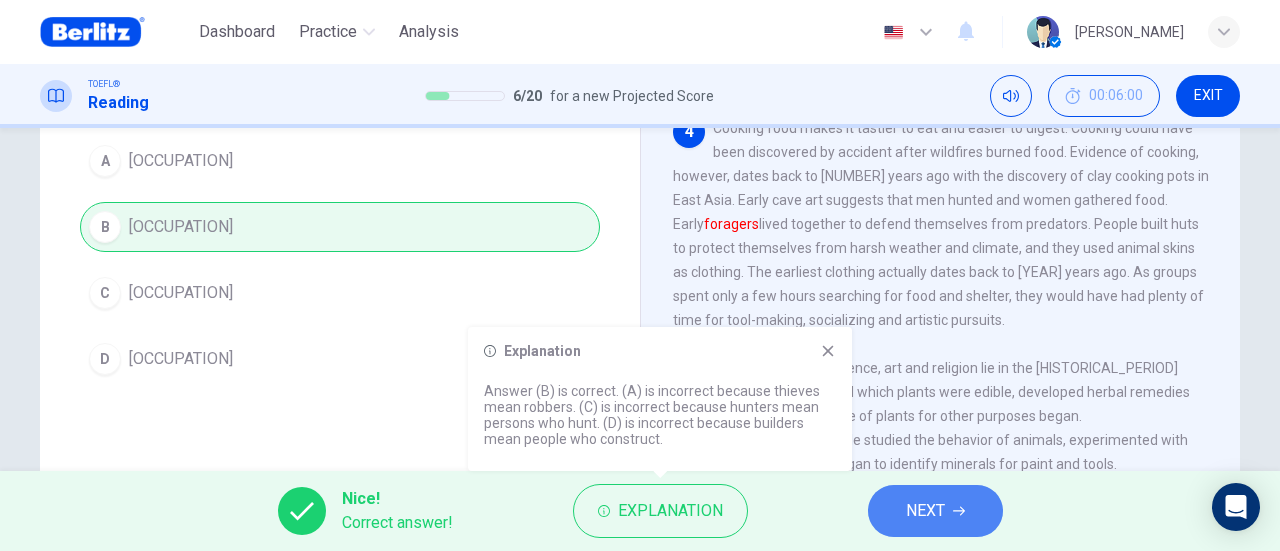 click on "NEXT" at bounding box center (935, 511) 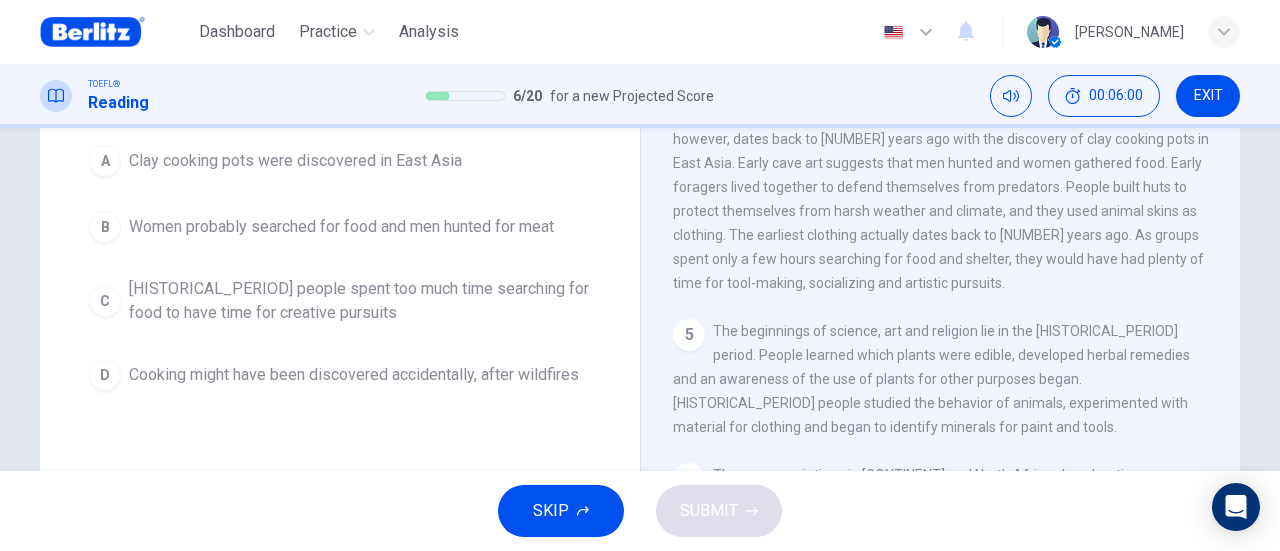scroll, scrollTop: 703, scrollLeft: 0, axis: vertical 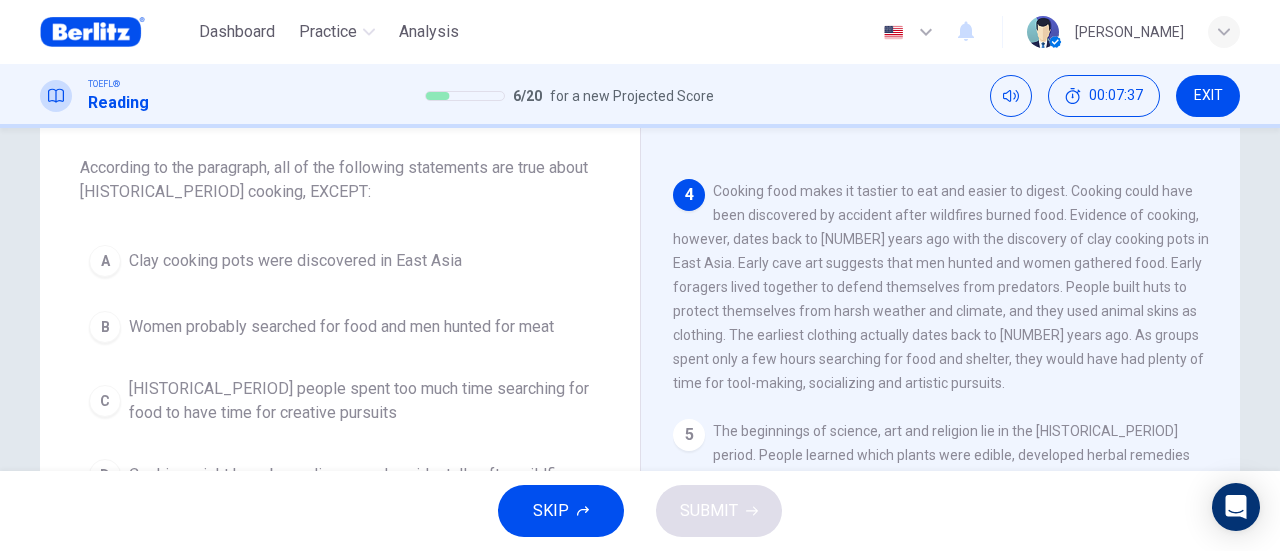 drag, startPoint x: 980, startPoint y: 205, endPoint x: 1065, endPoint y: 208, distance: 85.052925 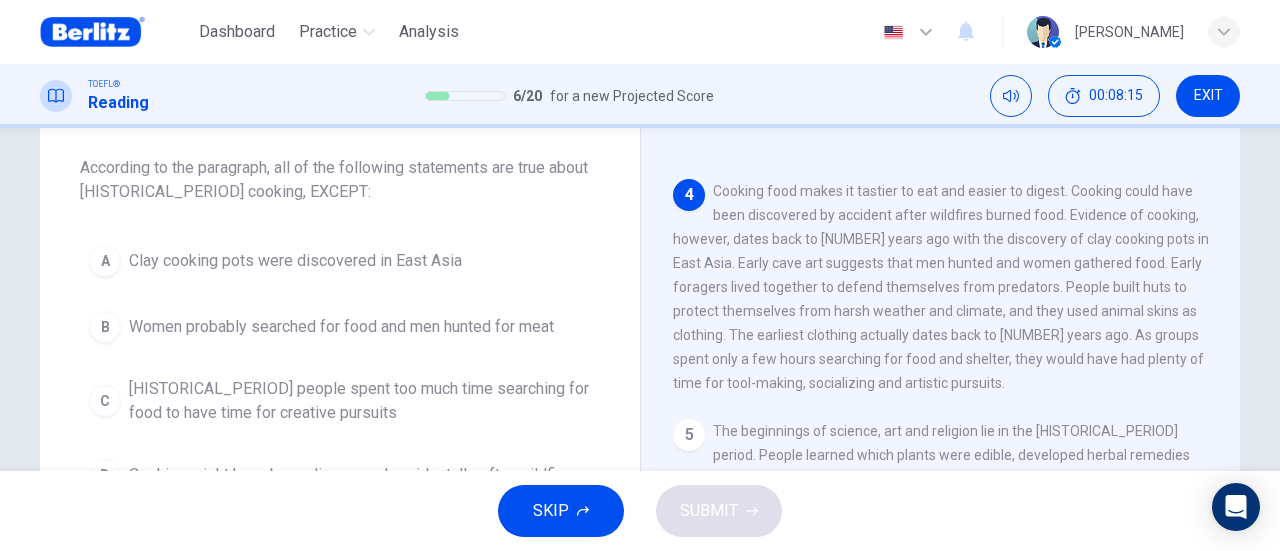 click on "[HISTORICAL_PERIOD] people spent too much time searching for food to have time for creative pursuits" at bounding box center (360, 401) 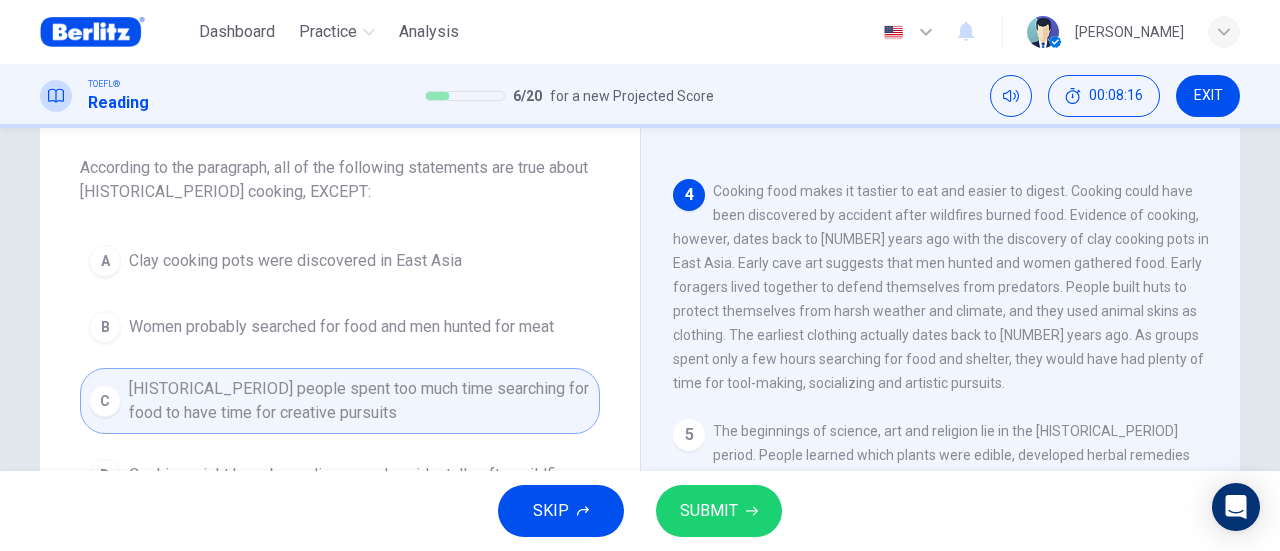click on "SUBMIT" at bounding box center (709, 511) 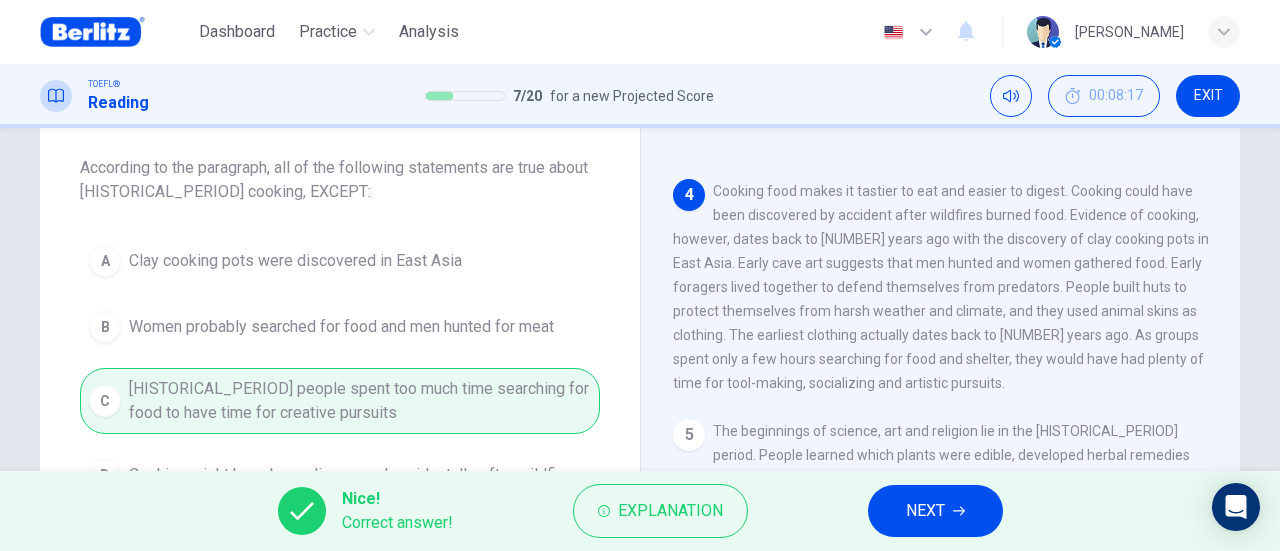 click on "NEXT" at bounding box center (935, 511) 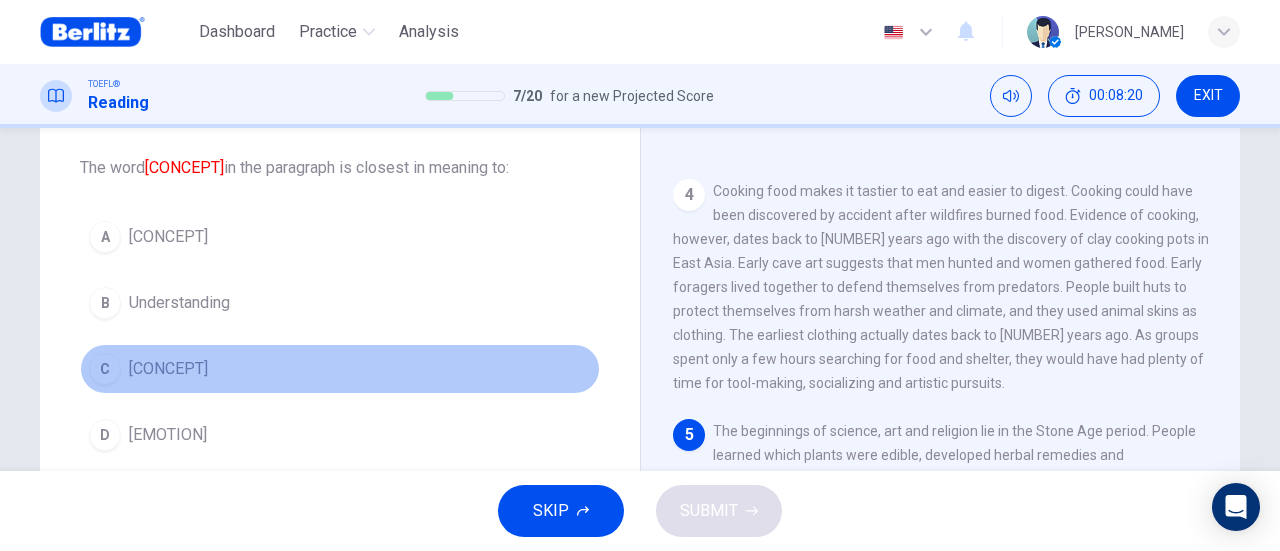 click on "[CONCEPT]" at bounding box center (168, 369) 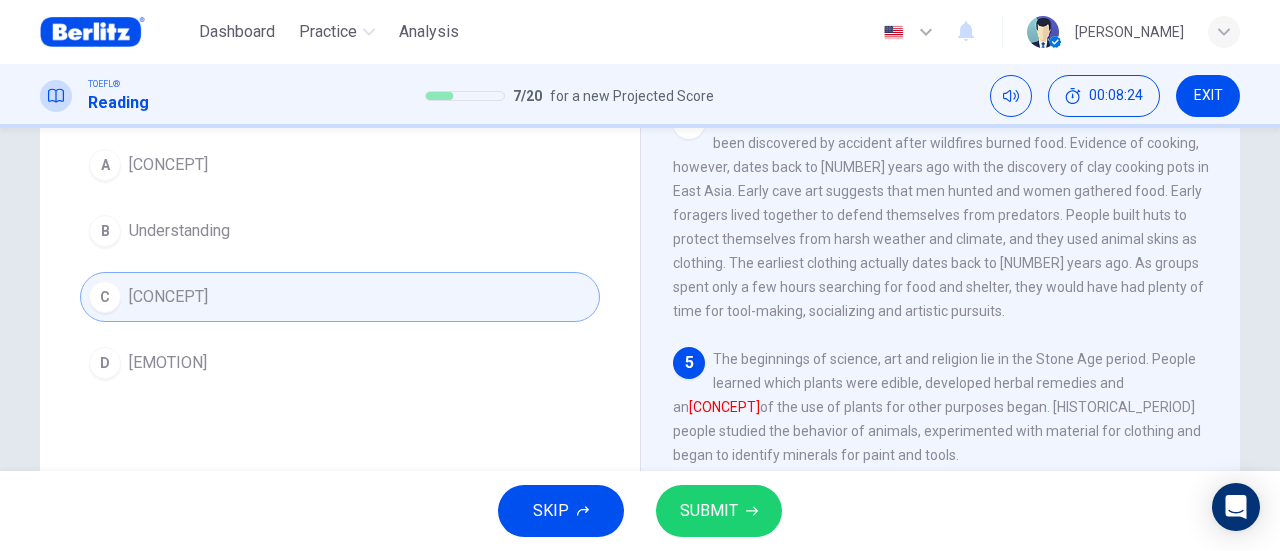 scroll, scrollTop: 300, scrollLeft: 0, axis: vertical 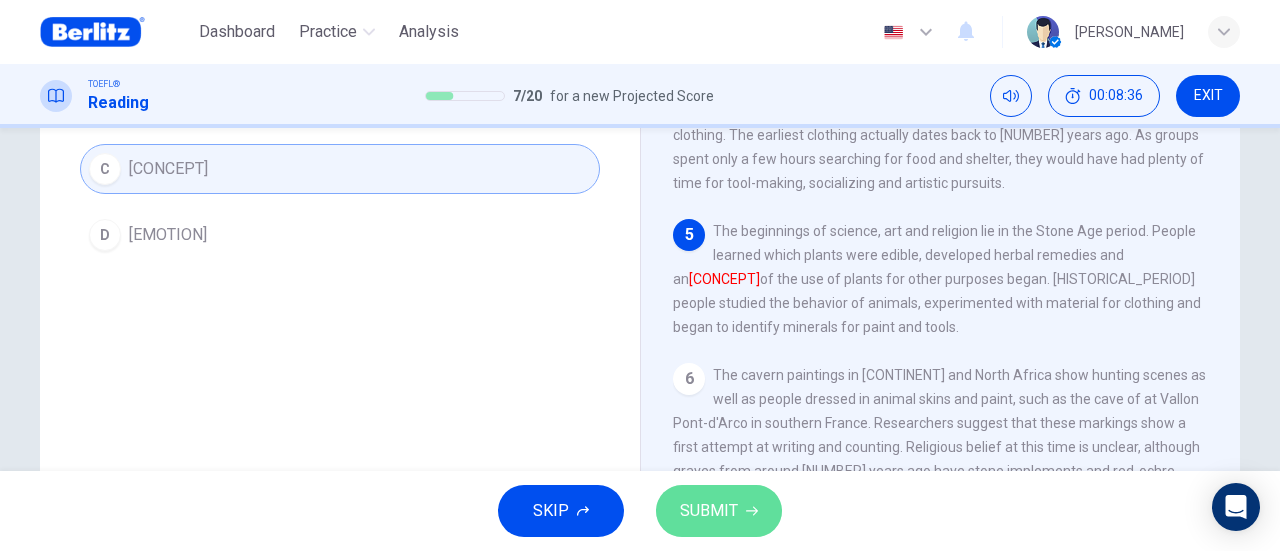 click on "SUBMIT" at bounding box center (709, 511) 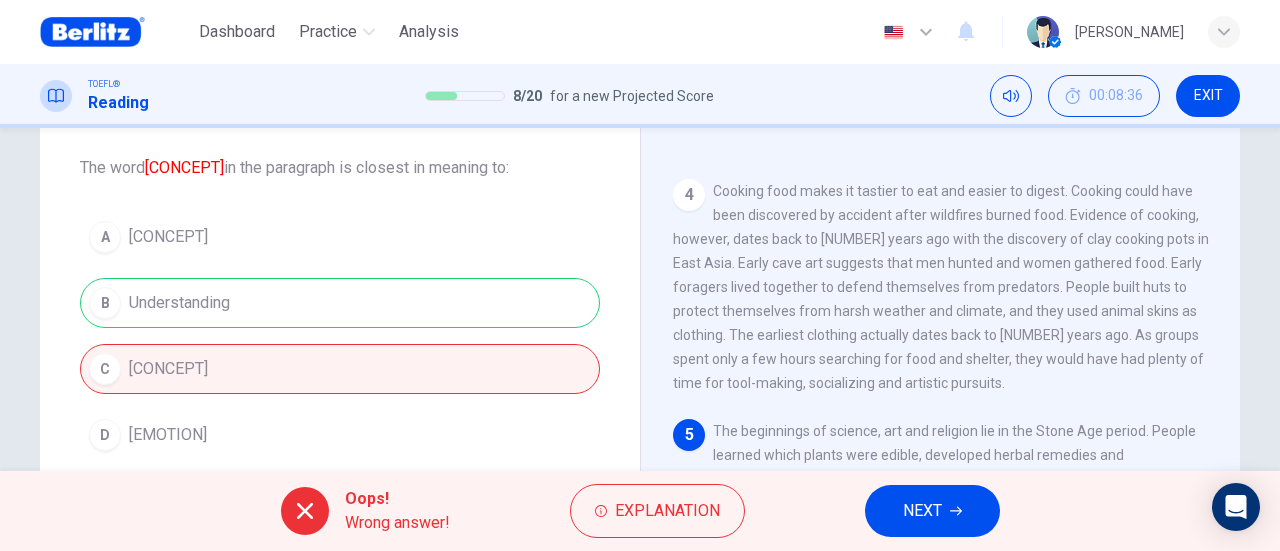 scroll, scrollTop: 200, scrollLeft: 0, axis: vertical 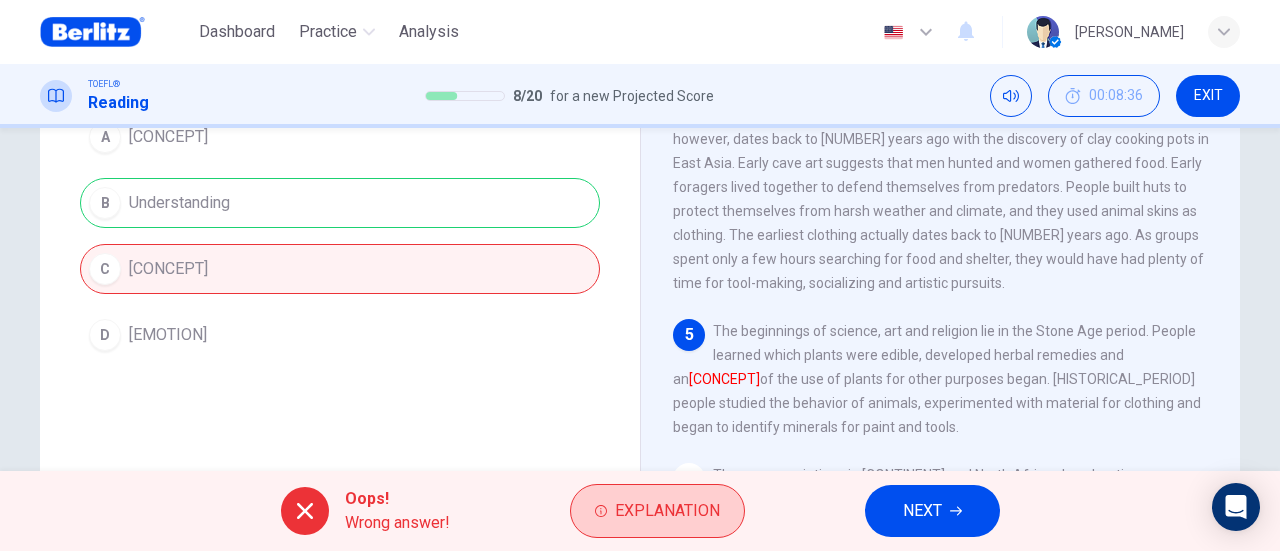 click on "Explanation" at bounding box center [667, 511] 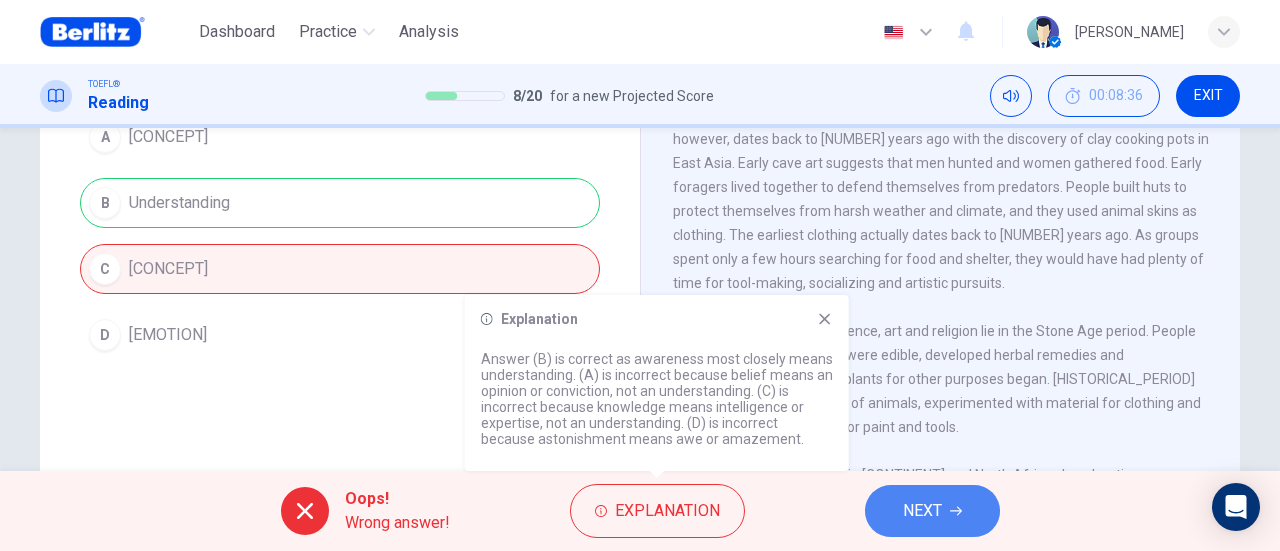 click on "NEXT" at bounding box center [922, 511] 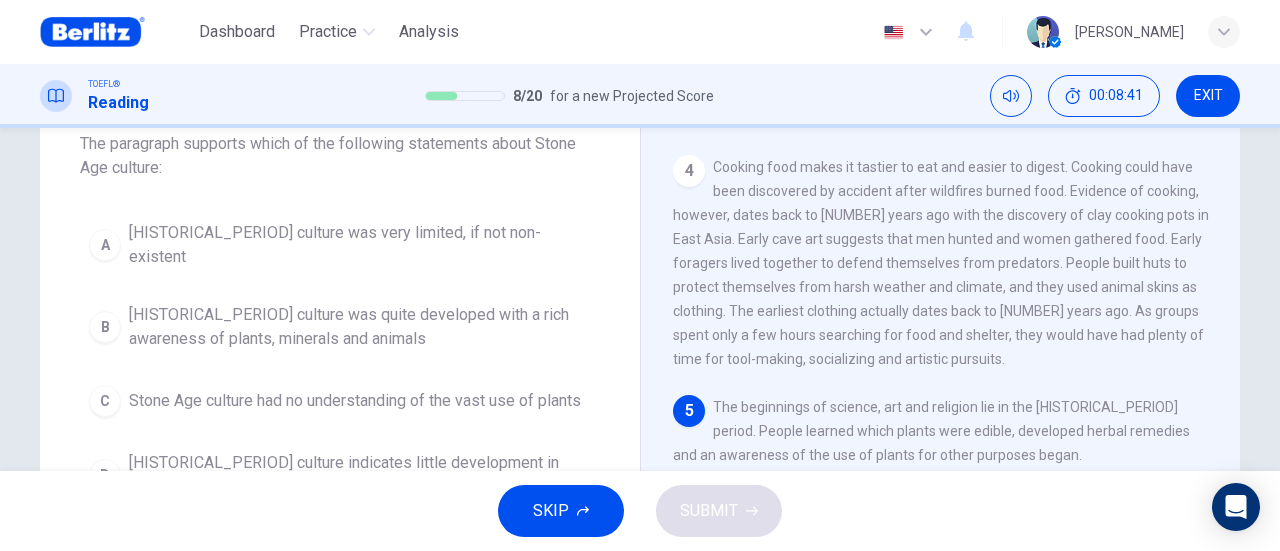 scroll, scrollTop: 224, scrollLeft: 0, axis: vertical 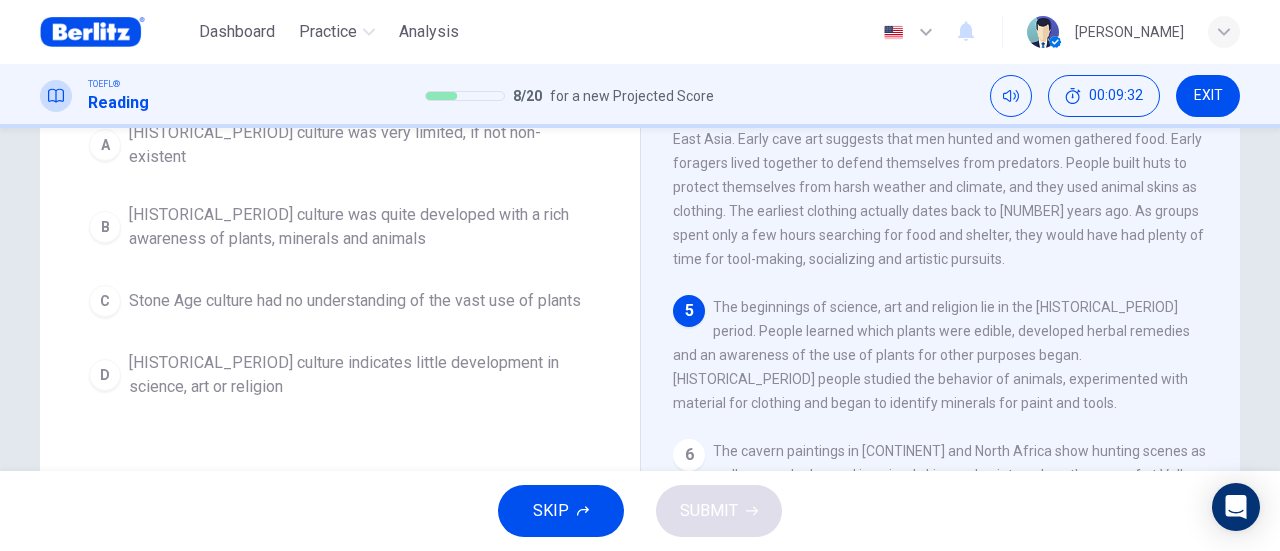 click on "[HISTORICAL_PERIOD] culture was quite developed with a rich awareness of plants, minerals and animals" at bounding box center (360, 227) 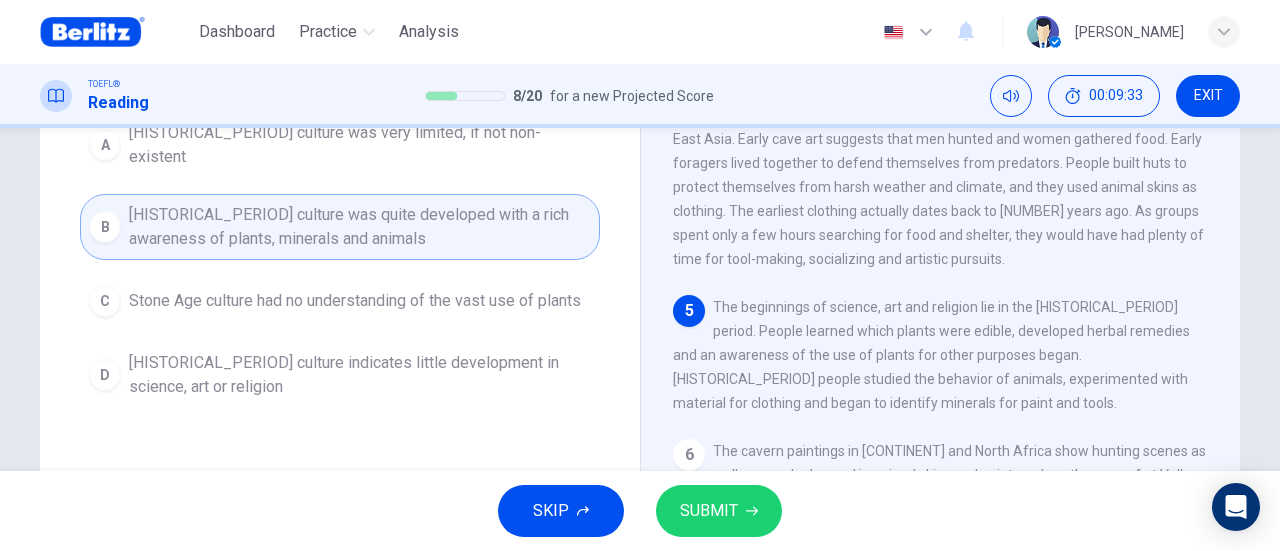 click on "SUBMIT" at bounding box center (719, 511) 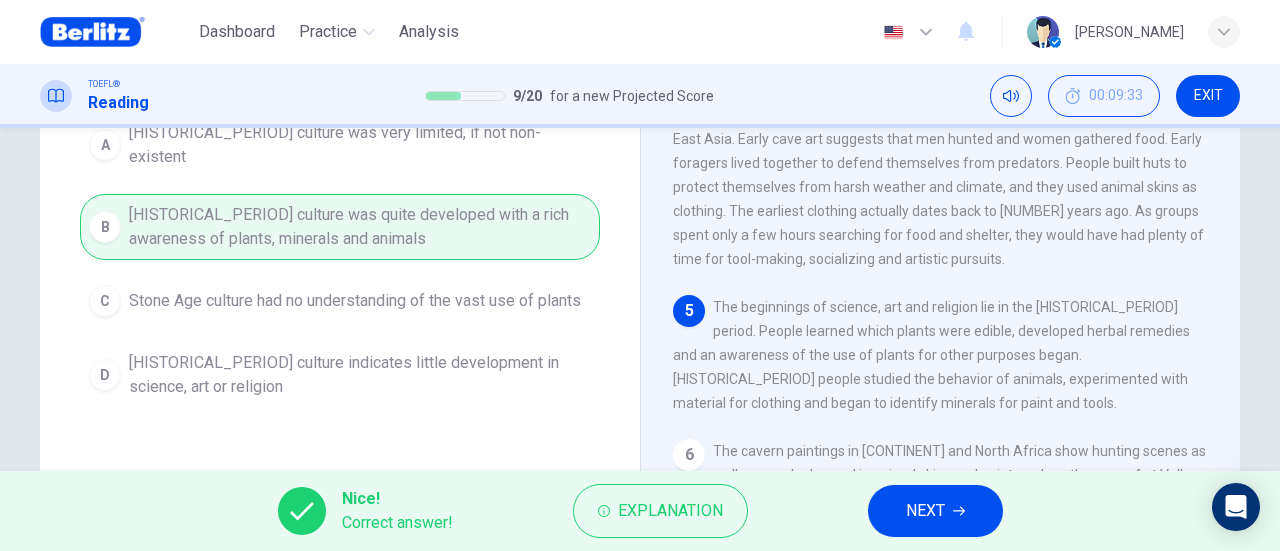 click 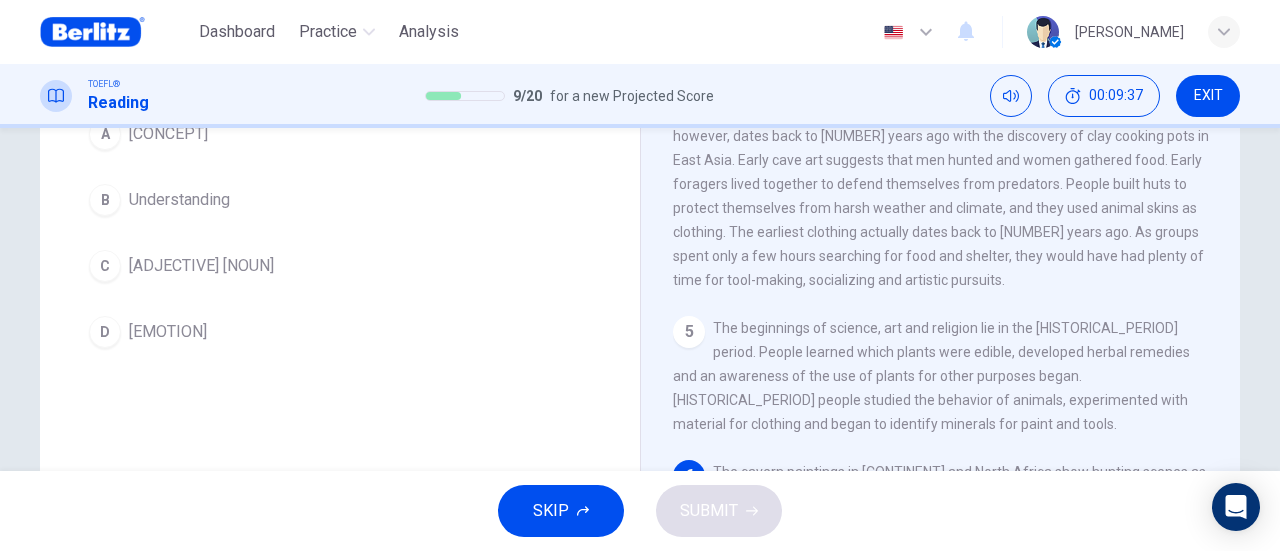 scroll, scrollTop: 400, scrollLeft: 0, axis: vertical 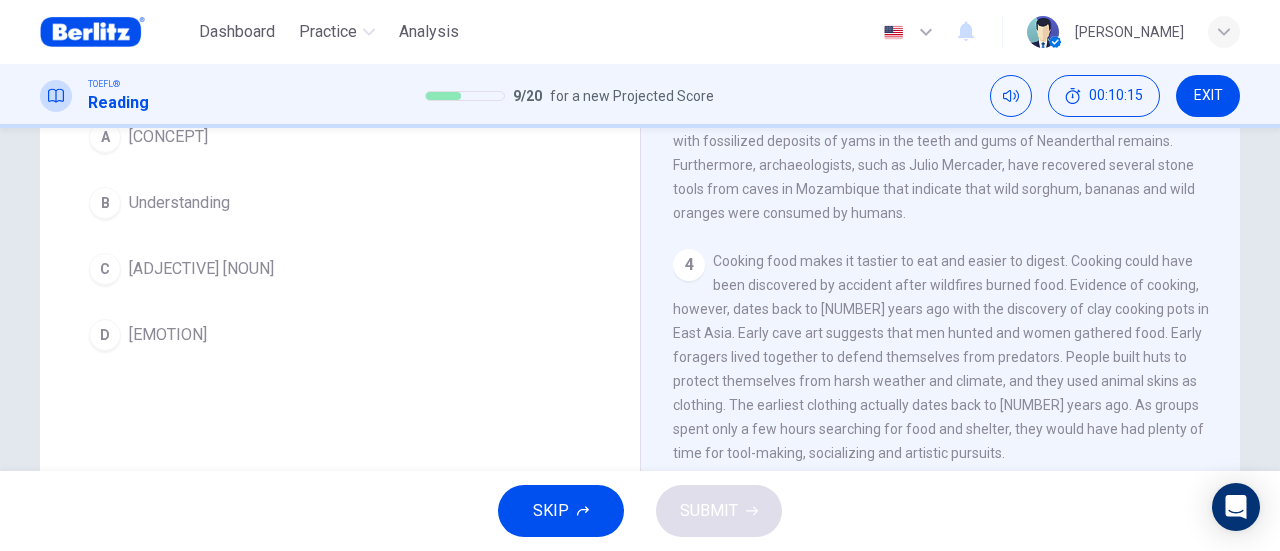 click on "[ADJECTIVE] [NOUN]" at bounding box center [201, 269] 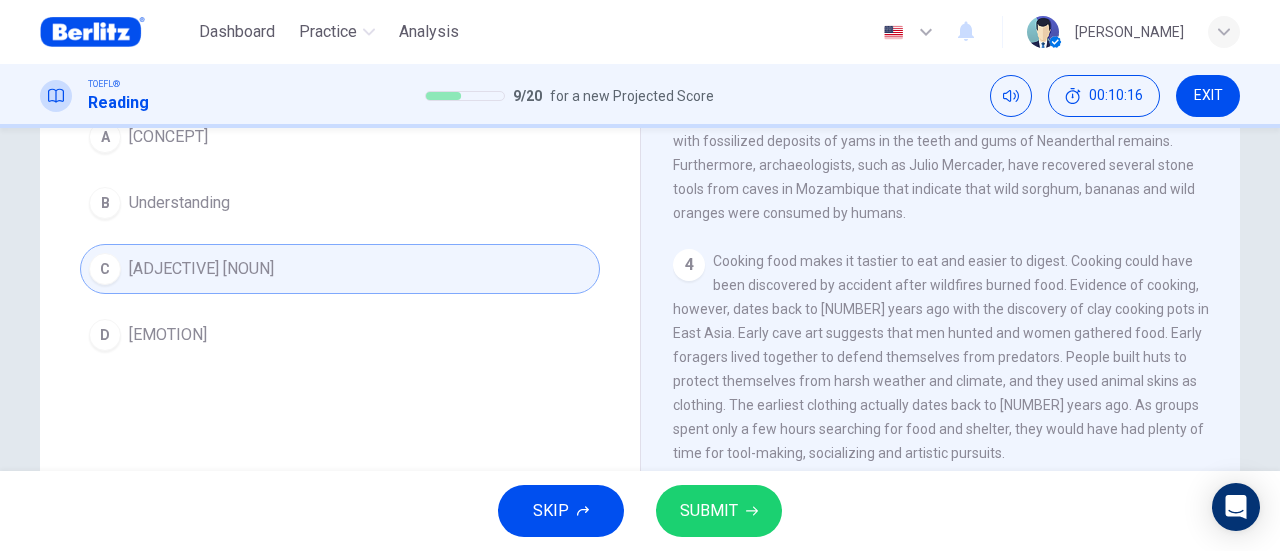 click on "SUBMIT" at bounding box center (709, 511) 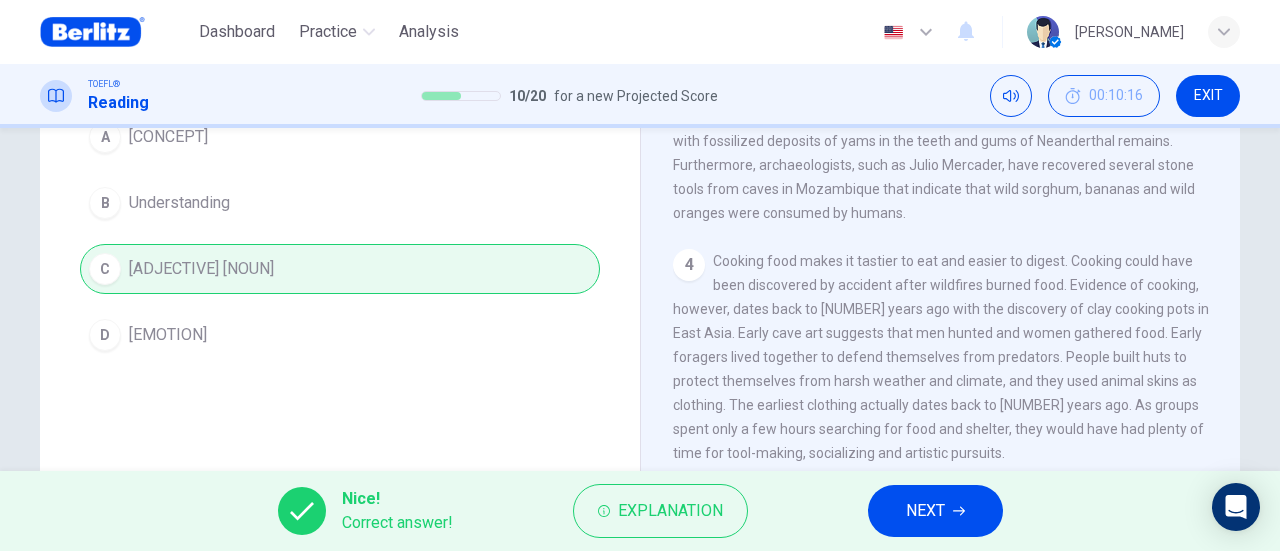 click on "NEXT" at bounding box center [935, 511] 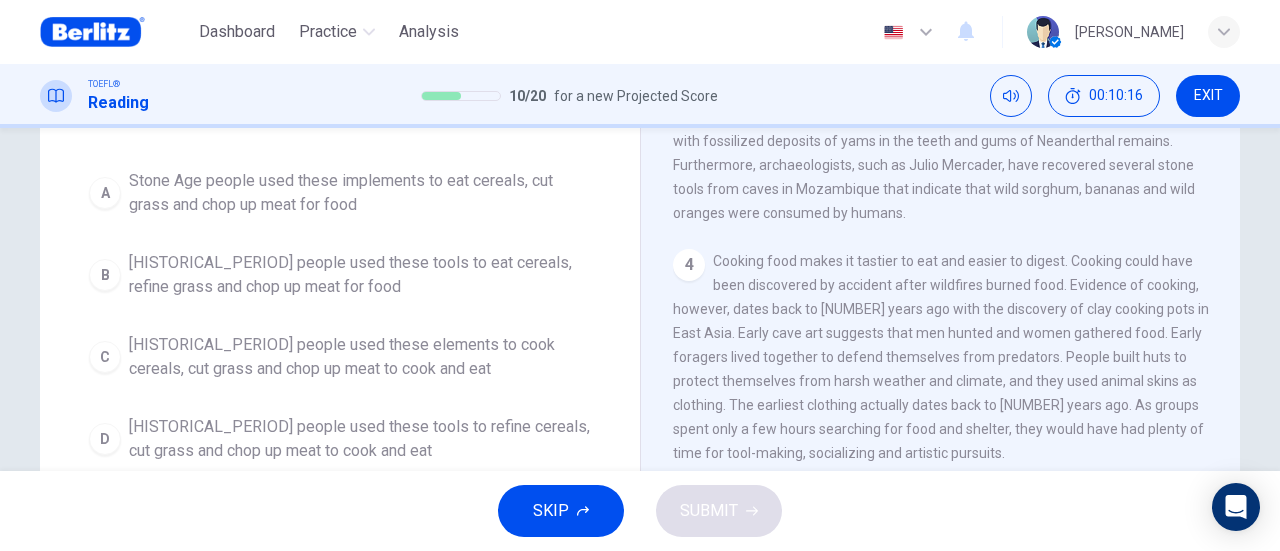 scroll, scrollTop: 248, scrollLeft: 0, axis: vertical 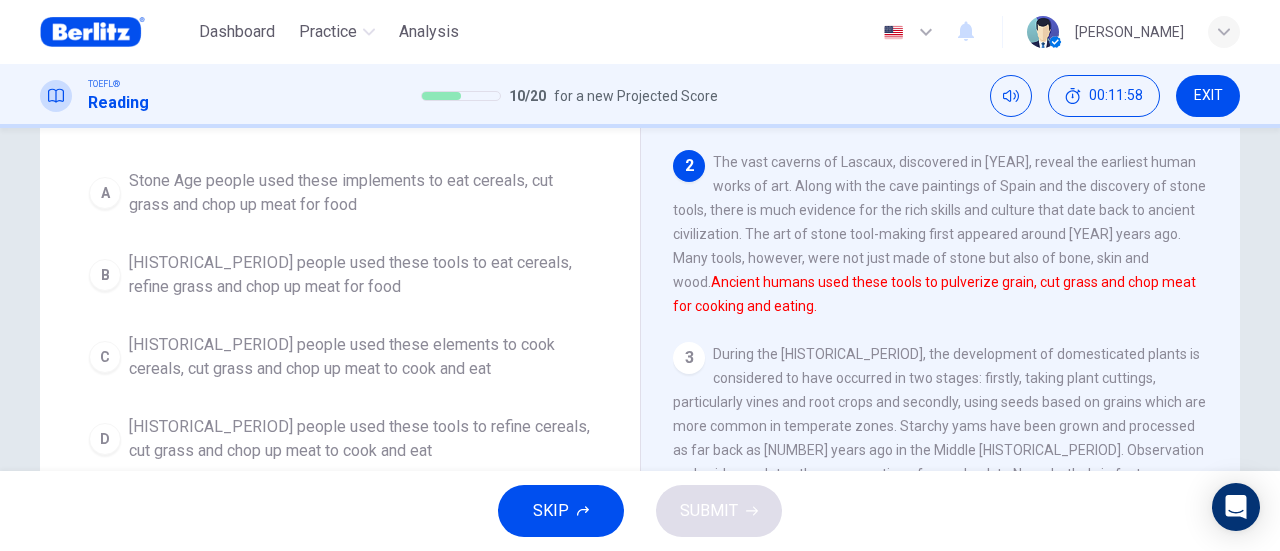 click on "[HISTORICAL_PERIOD] people used these tools to refine cereals, cut grass and chop up meat to cook and eat" at bounding box center [360, 439] 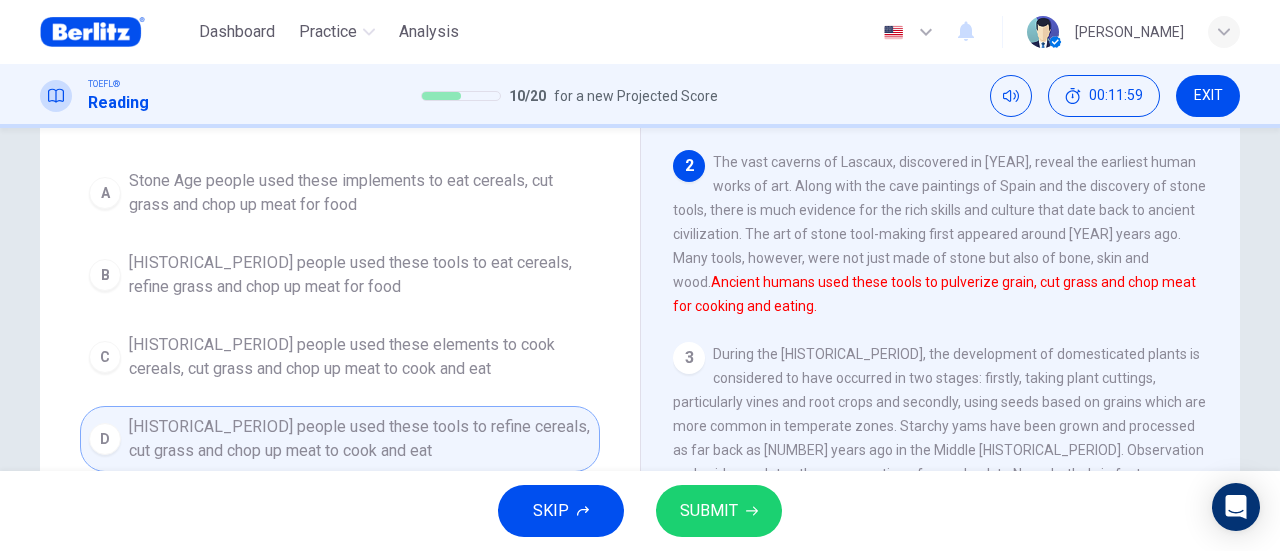 click on "SUBMIT" at bounding box center (709, 511) 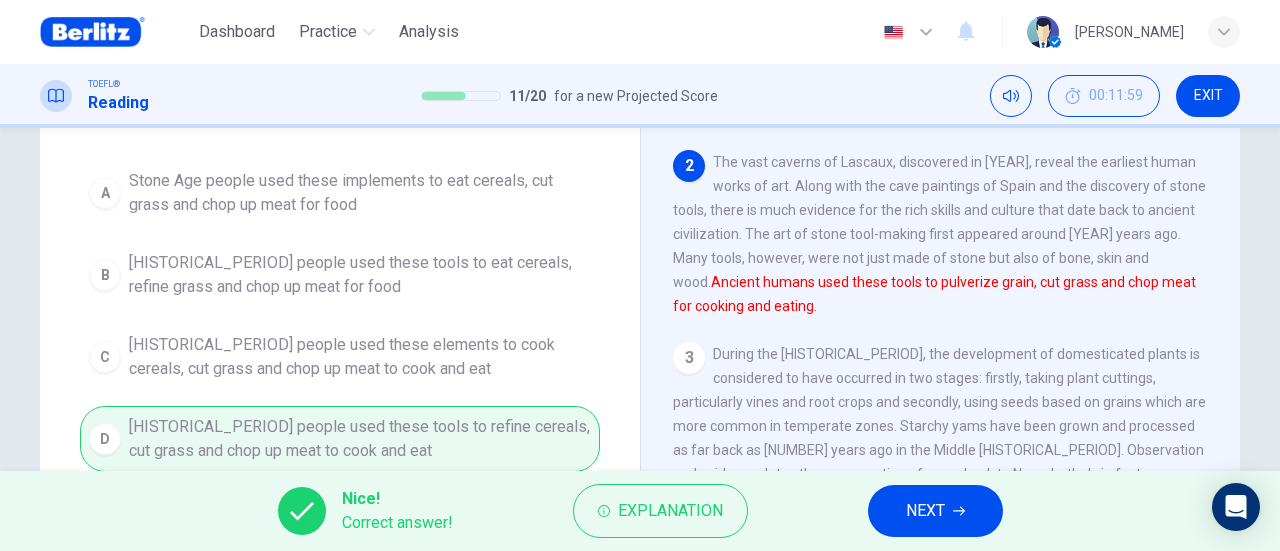 click on "NEXT" at bounding box center (935, 511) 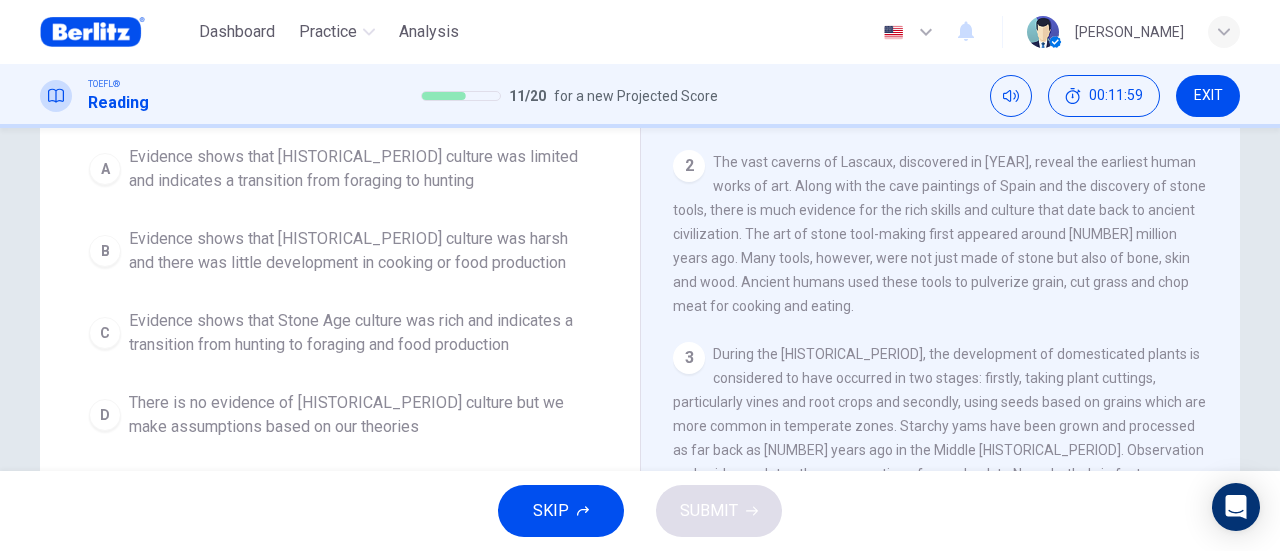 scroll, scrollTop: 176, scrollLeft: 0, axis: vertical 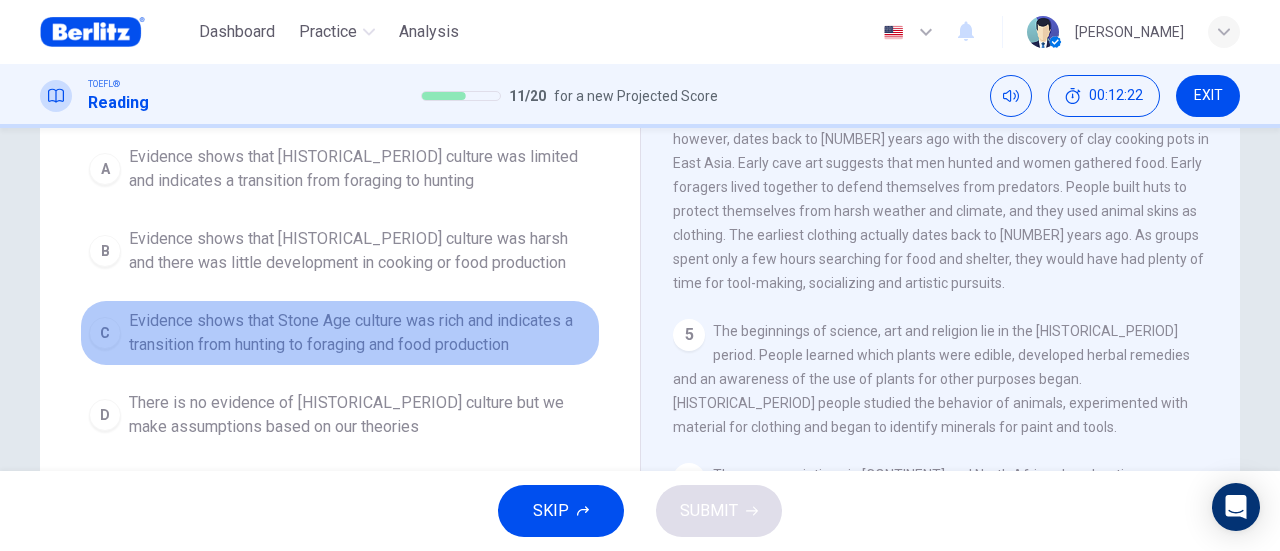 click on "Evidence shows that Stone Age culture was rich and indicates a transition from hunting to foraging and food production" at bounding box center (360, 333) 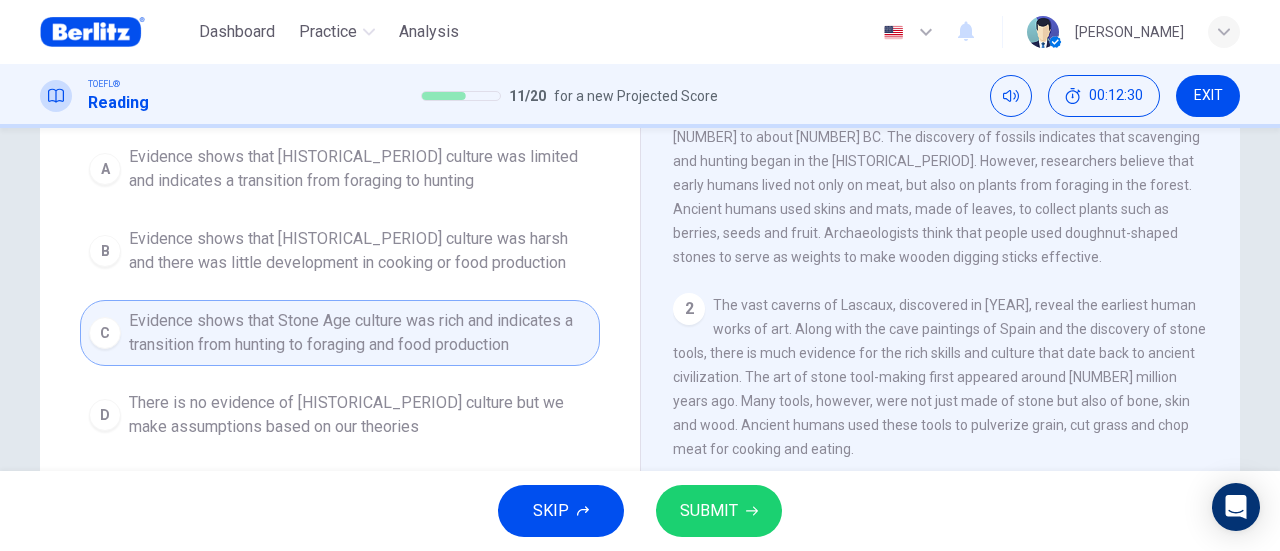 scroll, scrollTop: 0, scrollLeft: 0, axis: both 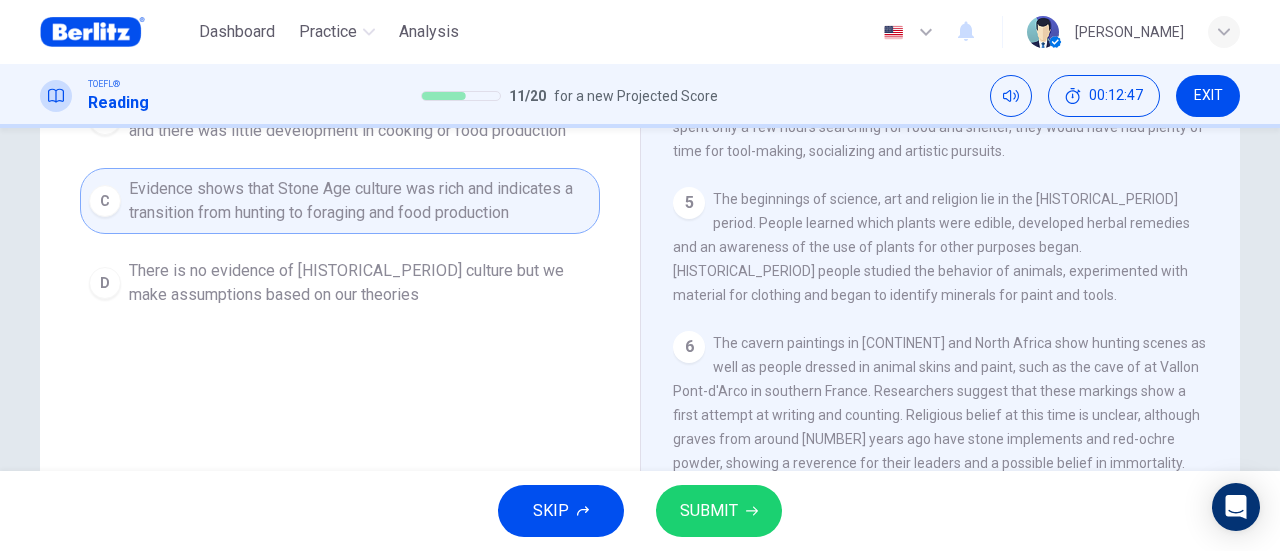 click 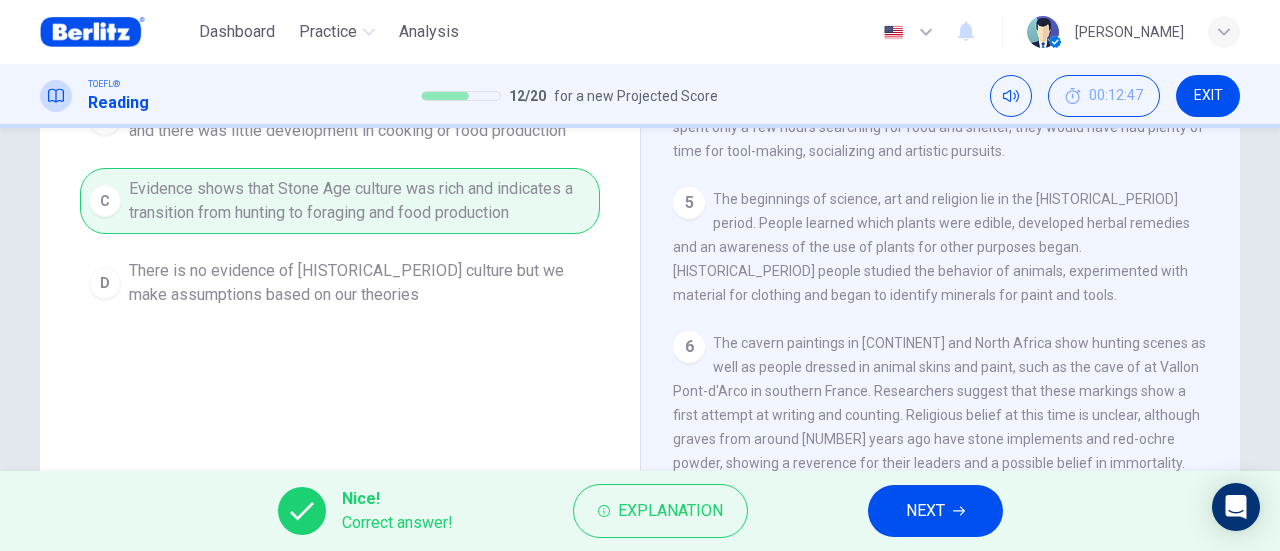 click on "NEXT" at bounding box center [925, 511] 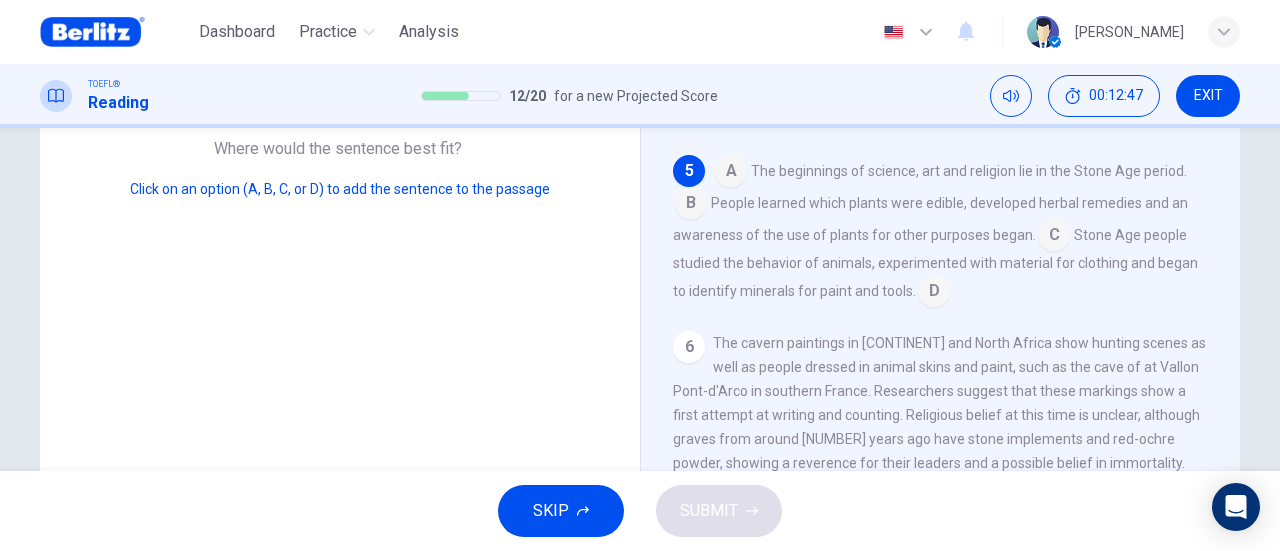 scroll, scrollTop: 732, scrollLeft: 0, axis: vertical 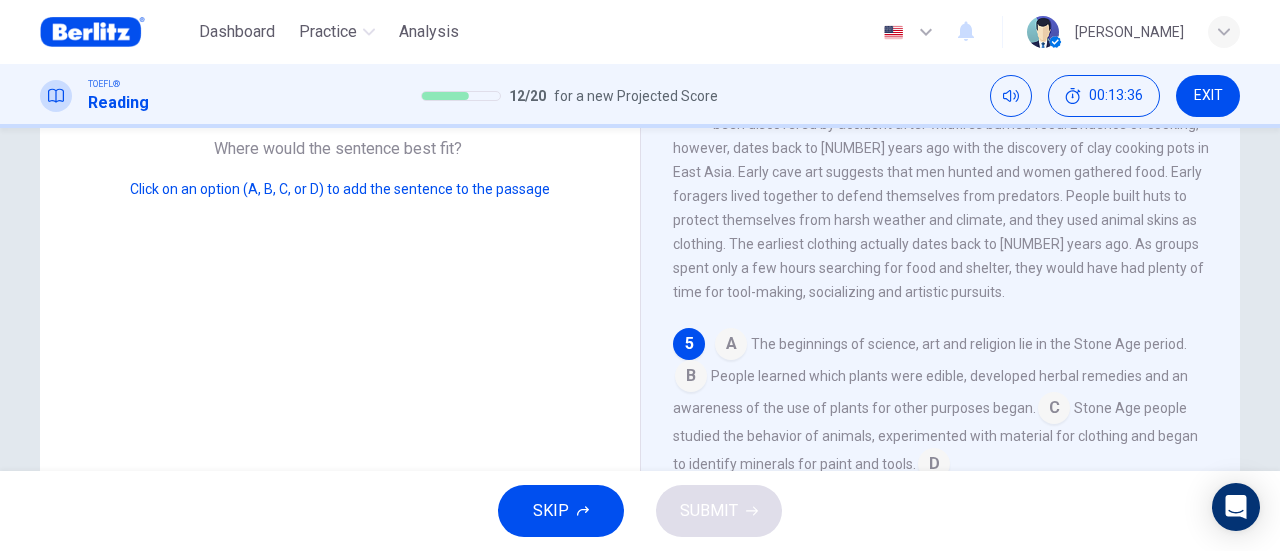 click at bounding box center [691, 378] 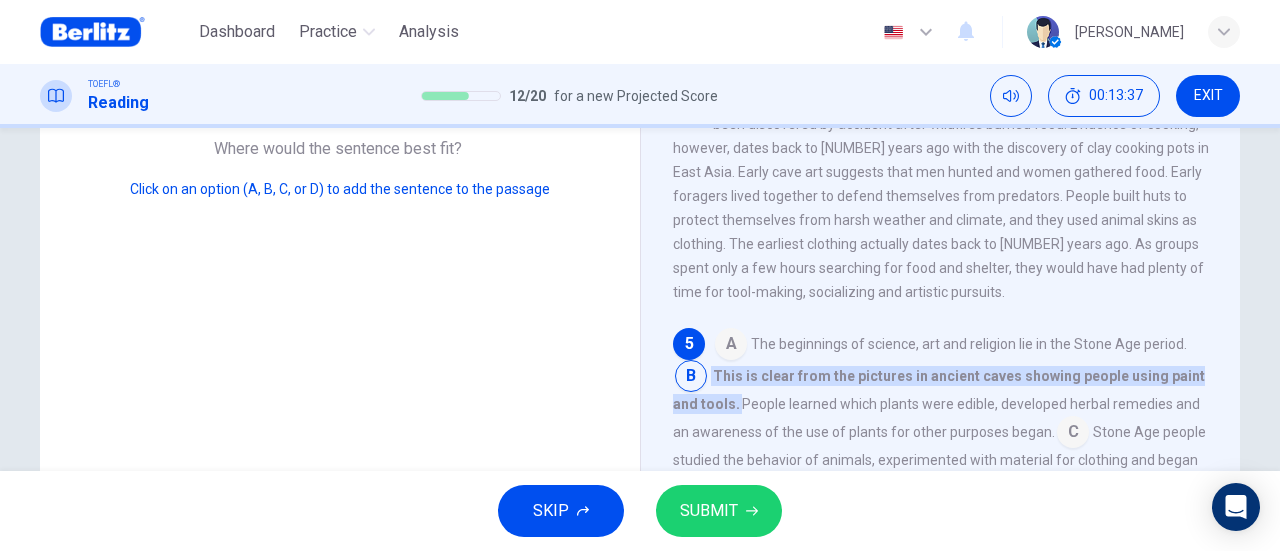 click on "SUBMIT" at bounding box center (709, 511) 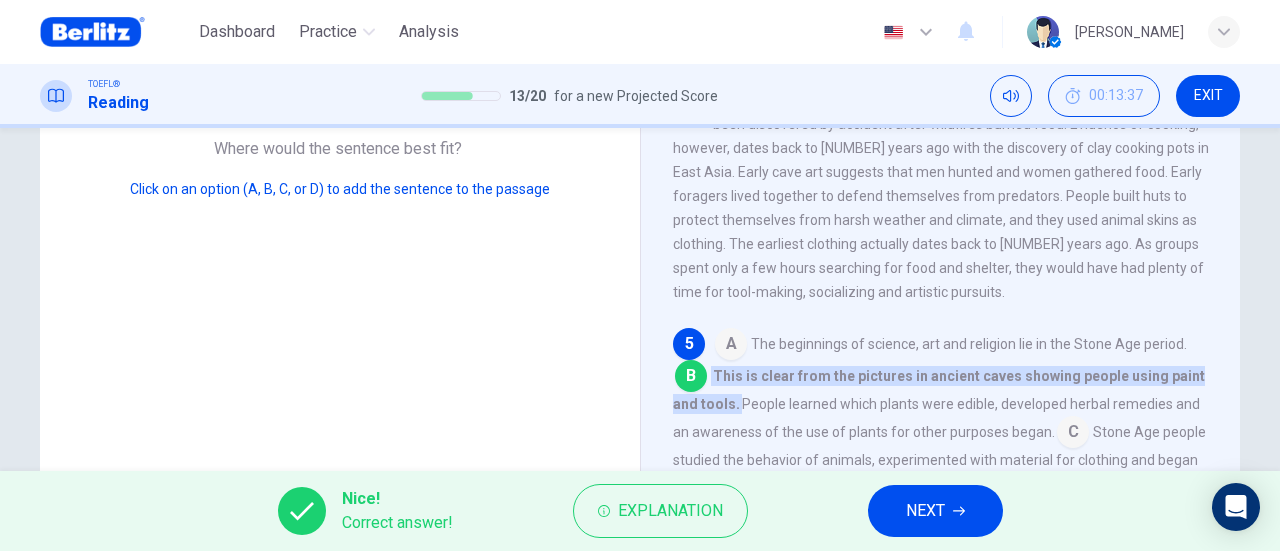 click on "NEXT" at bounding box center (935, 511) 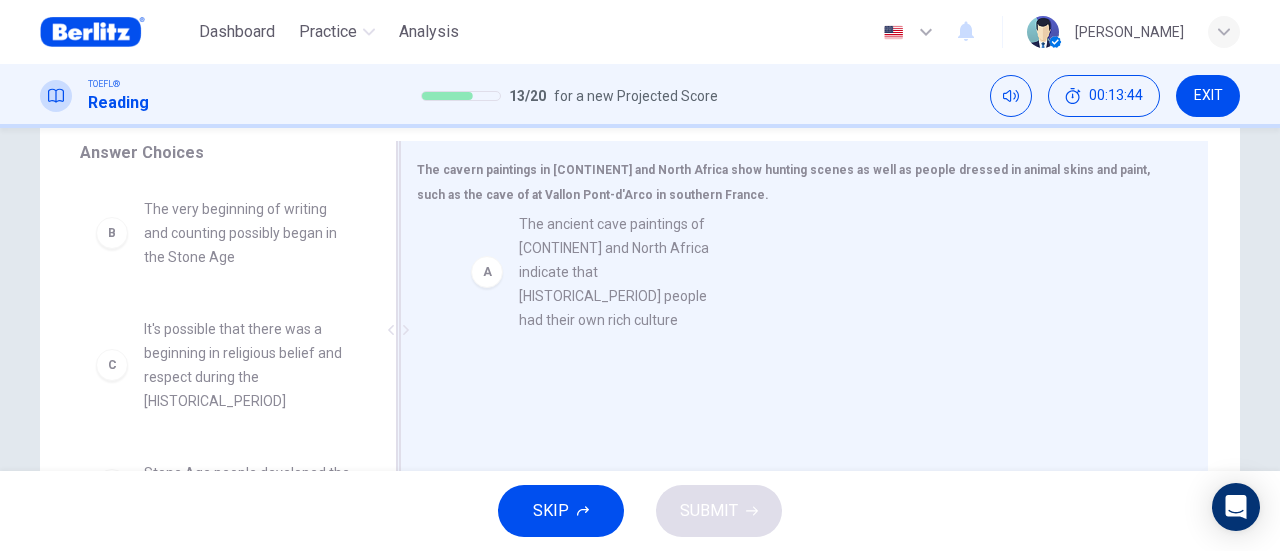 drag, startPoint x: 265, startPoint y: 239, endPoint x: 651, endPoint y: 254, distance: 386.29135 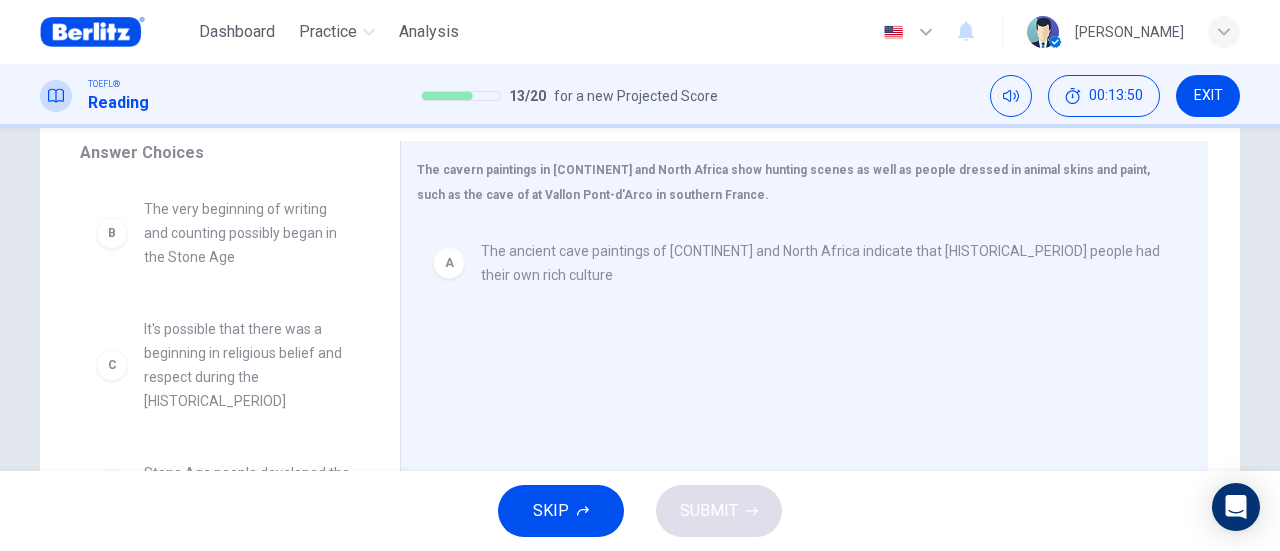 scroll, scrollTop: 100, scrollLeft: 0, axis: vertical 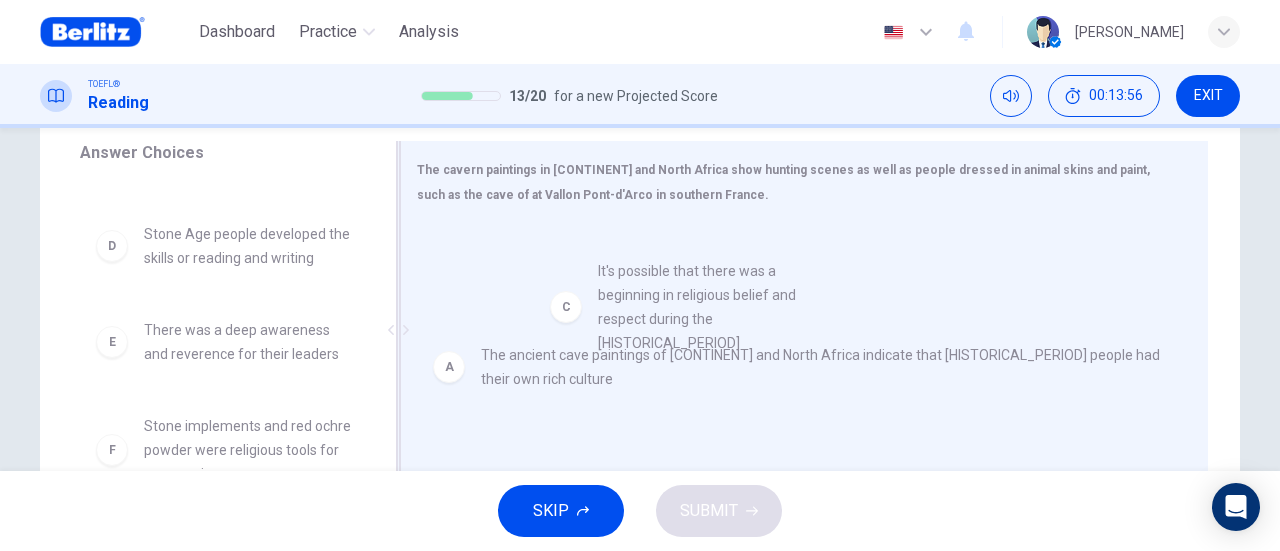 drag, startPoint x: 246, startPoint y: 259, endPoint x: 713, endPoint y: 302, distance: 468.97546 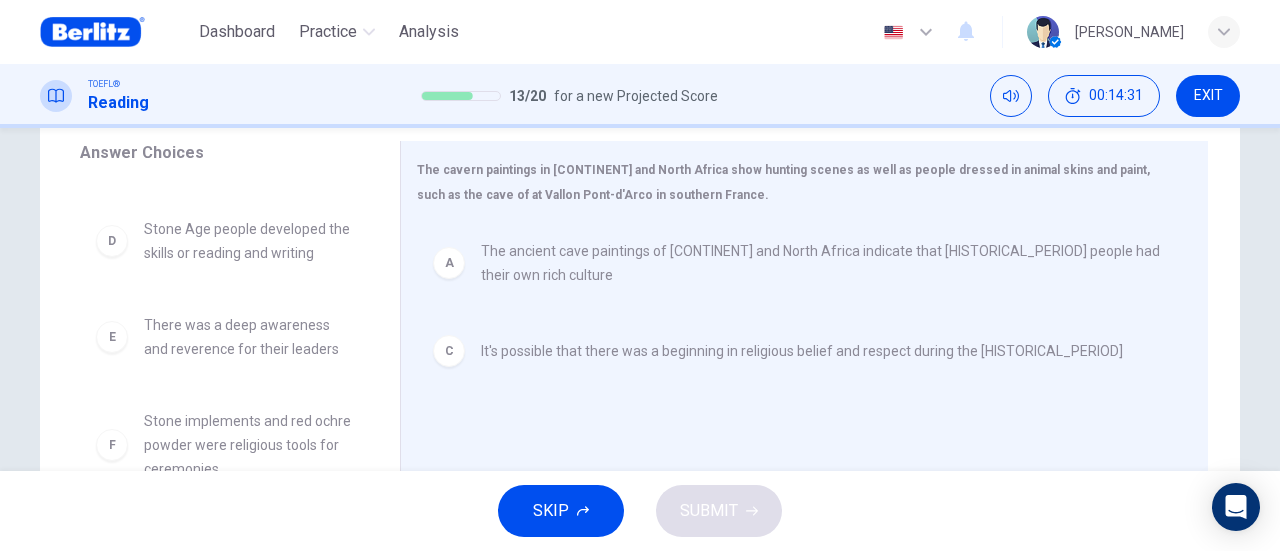 scroll, scrollTop: 108, scrollLeft: 0, axis: vertical 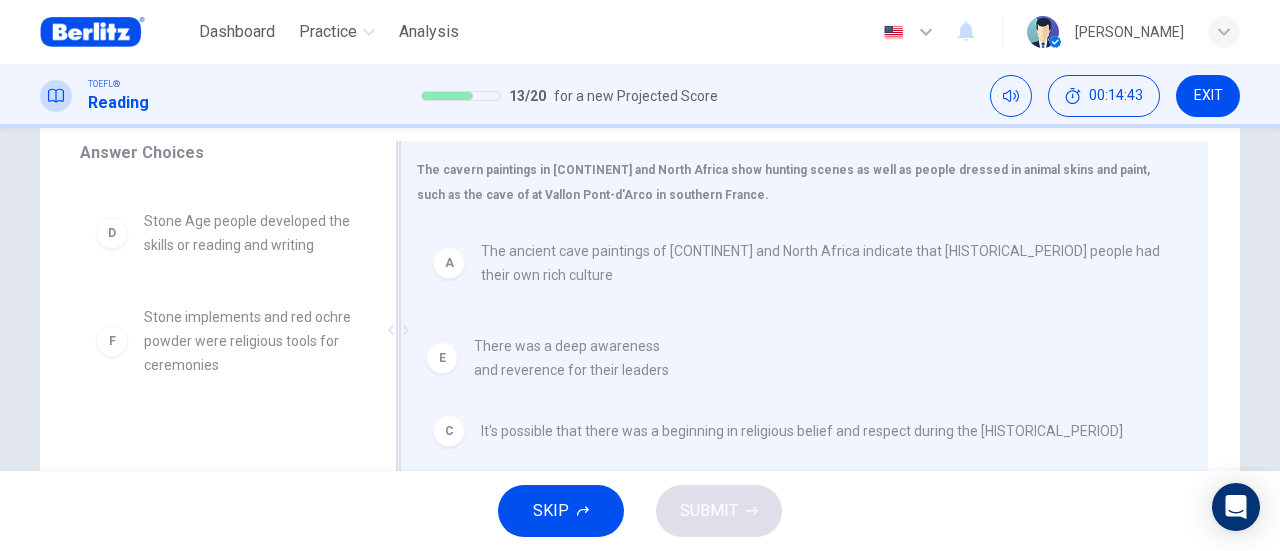 drag, startPoint x: 281, startPoint y: 352, endPoint x: 698, endPoint y: 403, distance: 420.10712 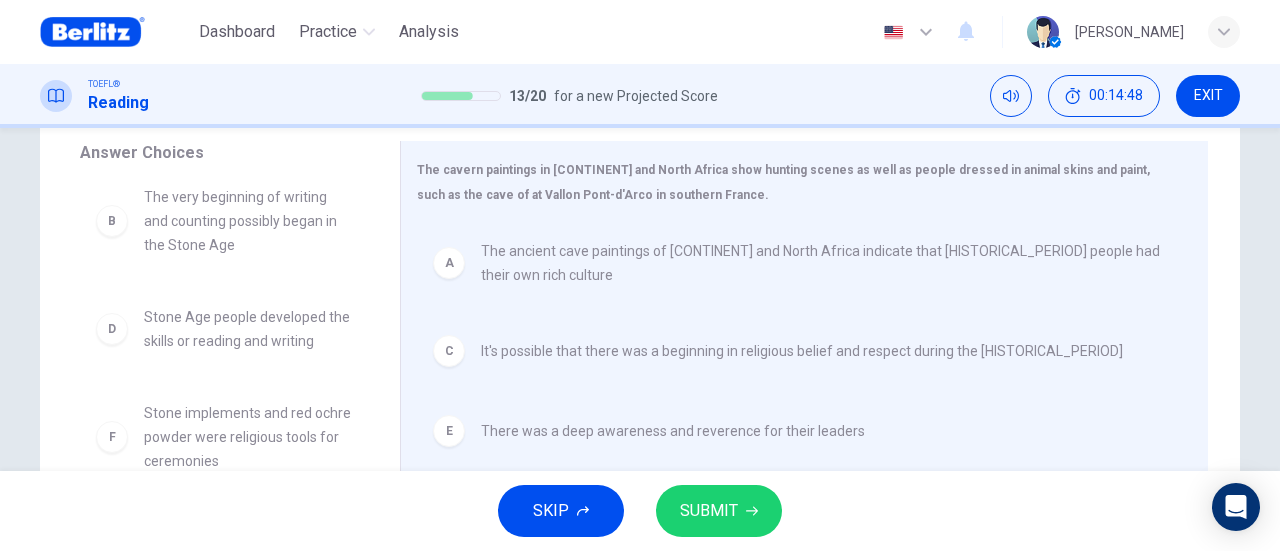 scroll, scrollTop: 0, scrollLeft: 0, axis: both 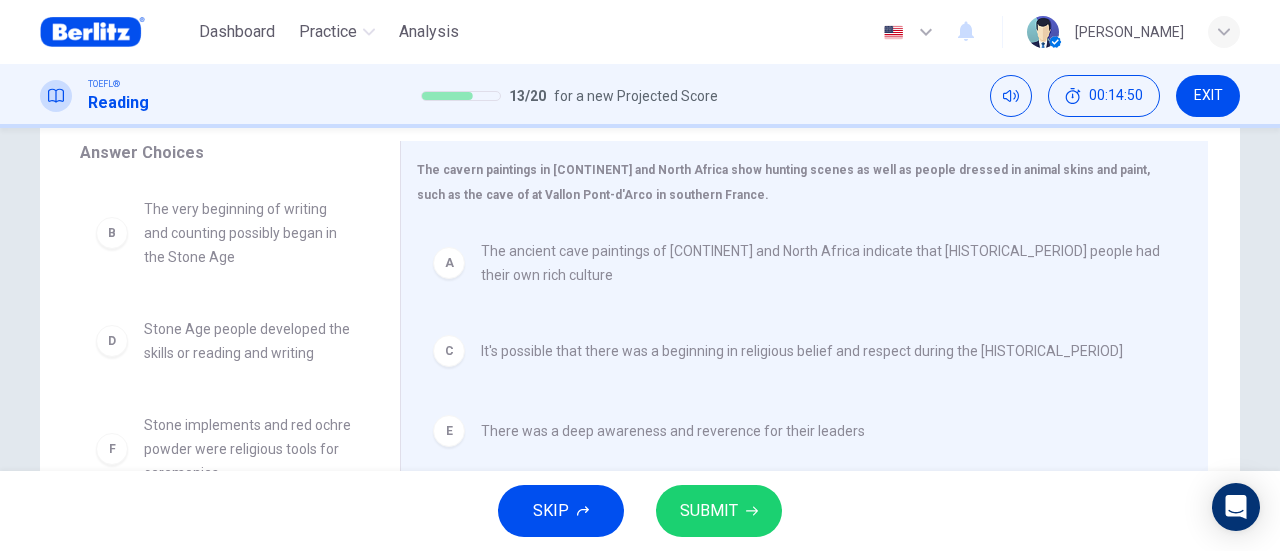 click on "SUBMIT" at bounding box center [709, 511] 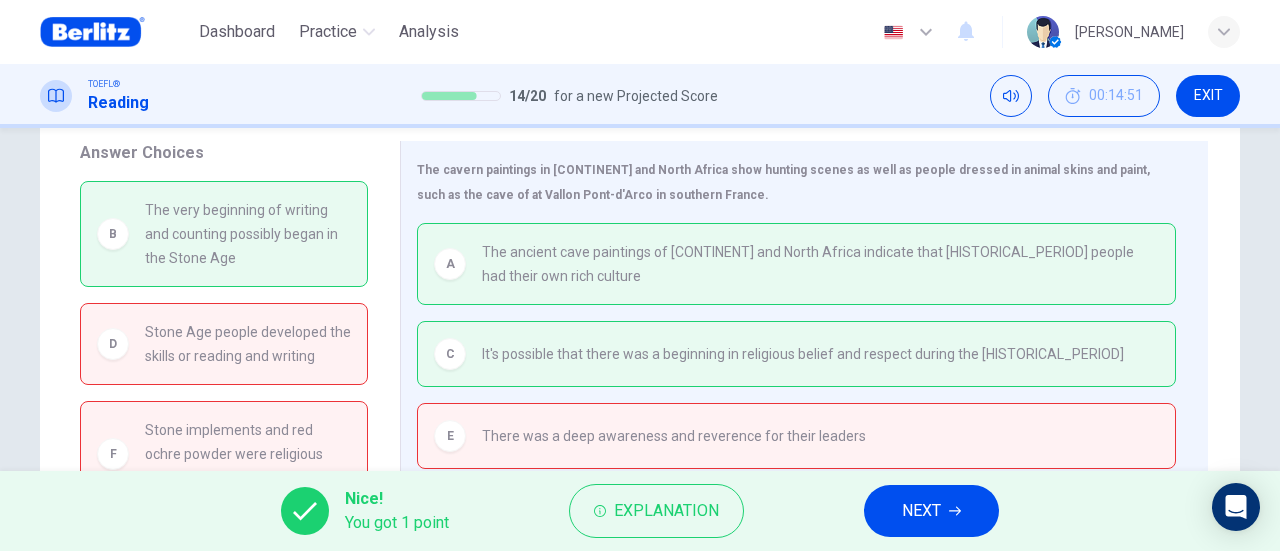 click on "NEXT" at bounding box center [931, 511] 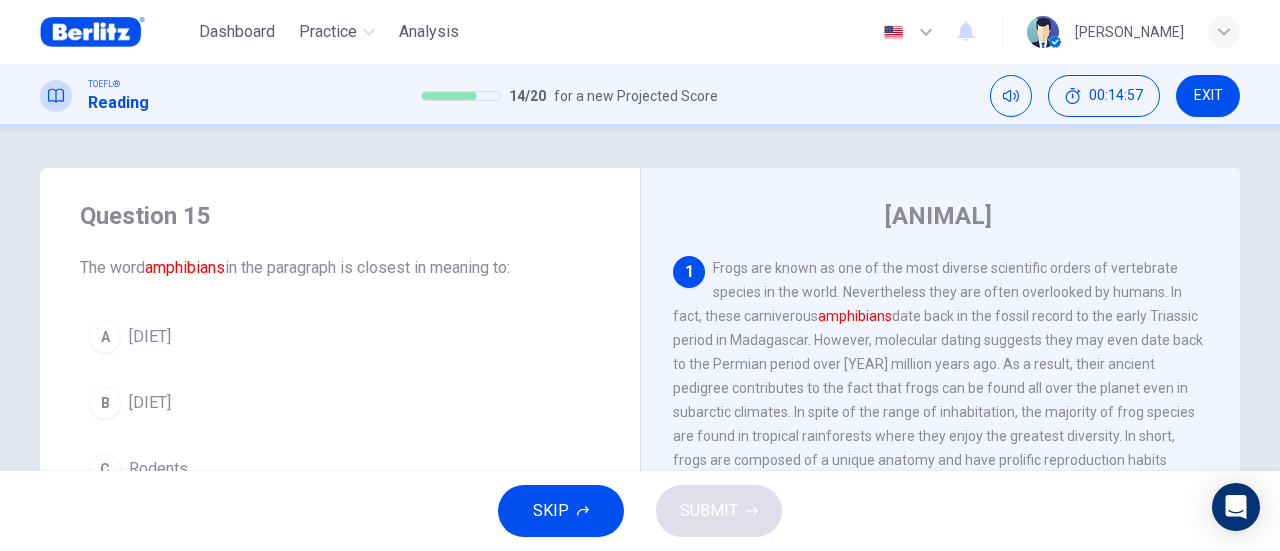 scroll, scrollTop: 100, scrollLeft: 0, axis: vertical 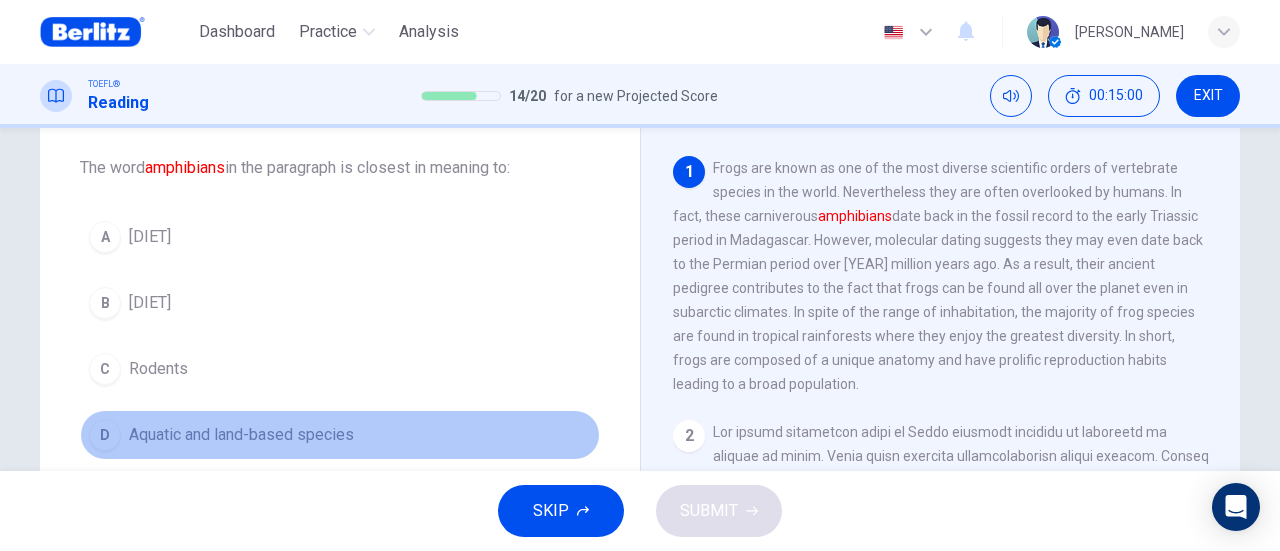 click on "Aquatic and land-based species" at bounding box center (241, 435) 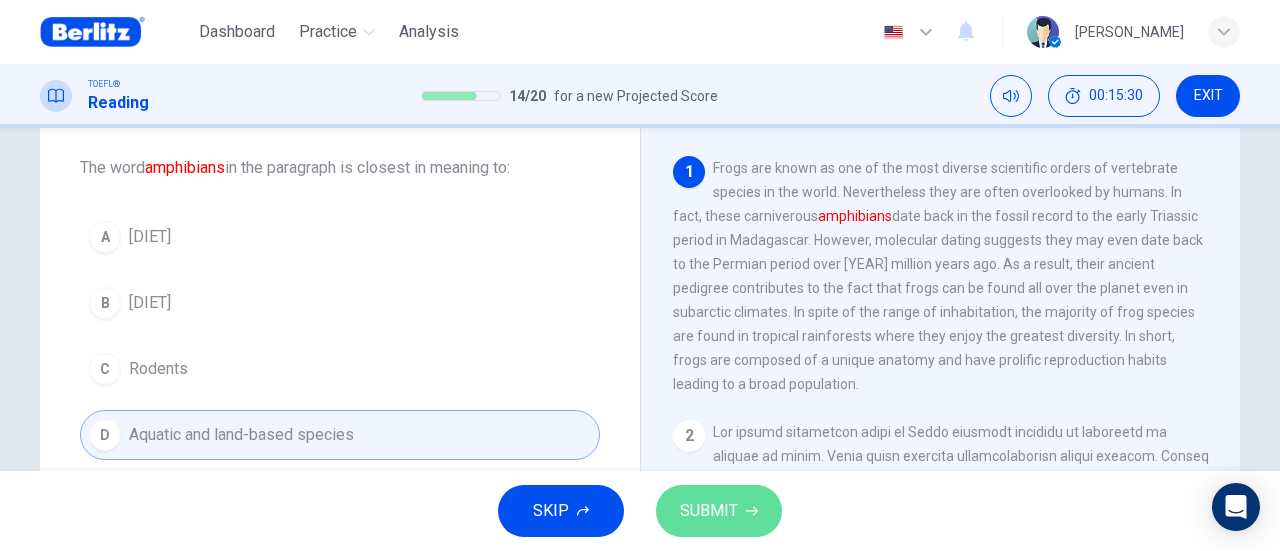 click on "SUBMIT" at bounding box center (709, 511) 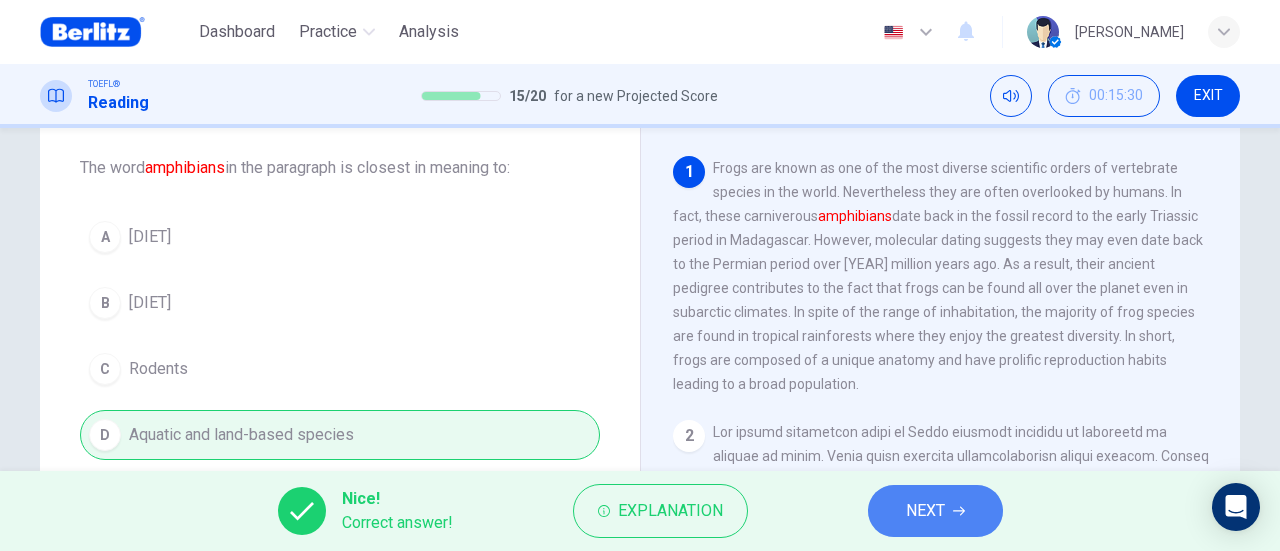 click on "NEXT" at bounding box center (935, 511) 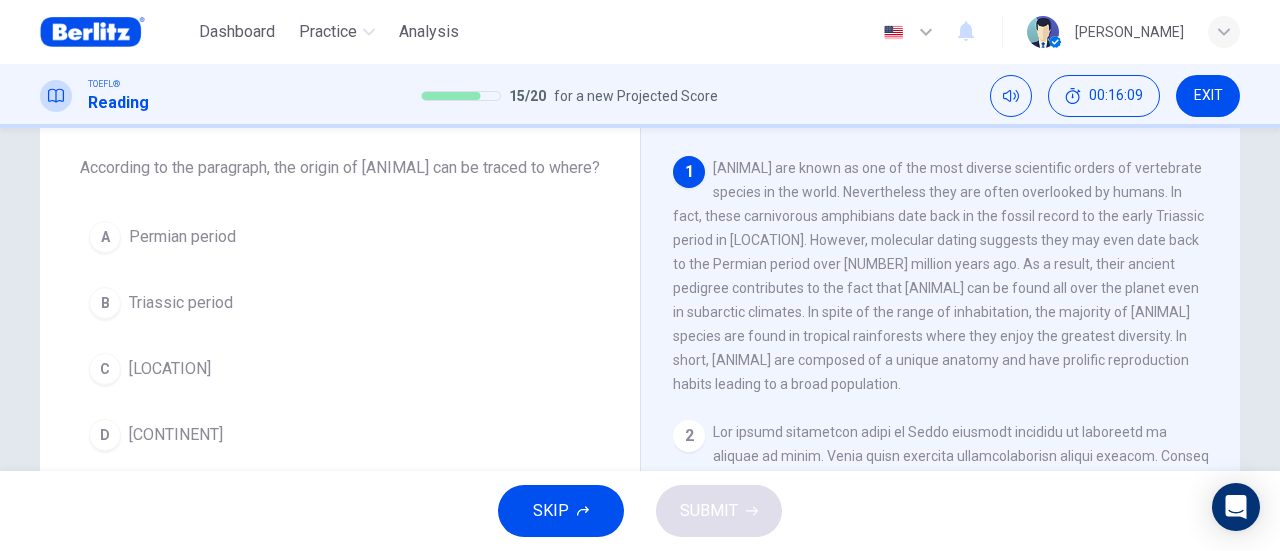 click on "A [HISTORICAL_PERIOD]" at bounding box center [340, 237] 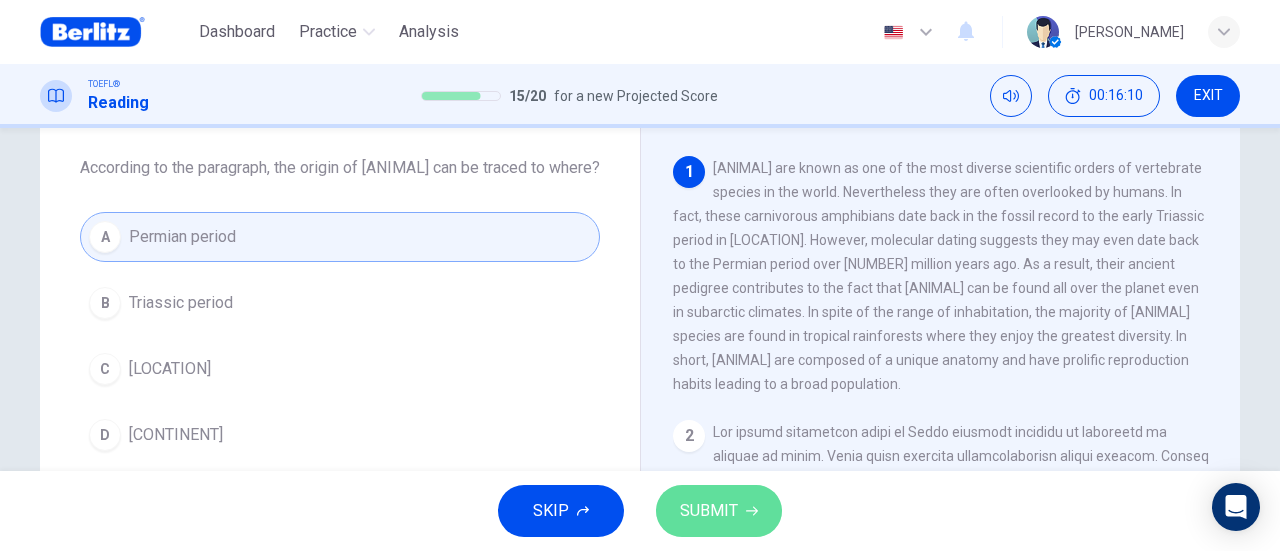 click 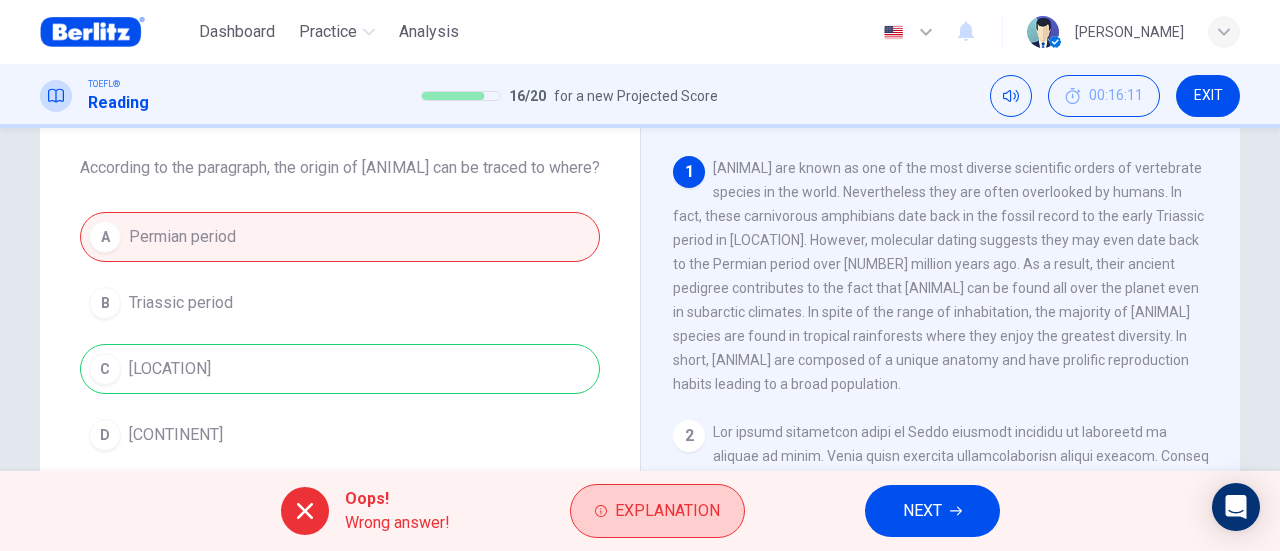 click on "Explanation" at bounding box center (667, 511) 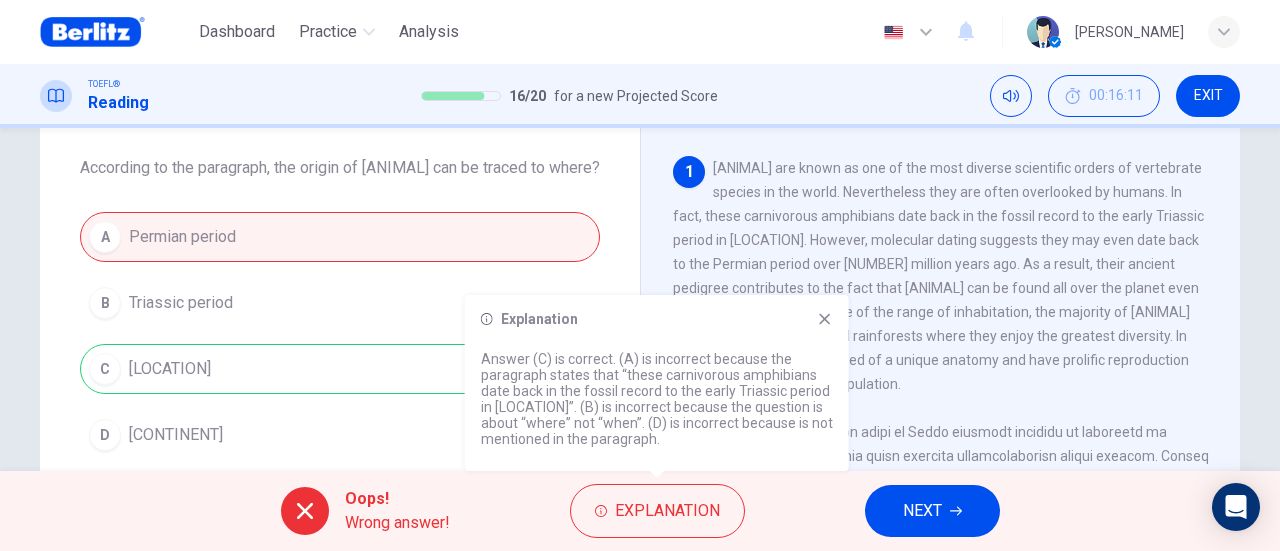 click 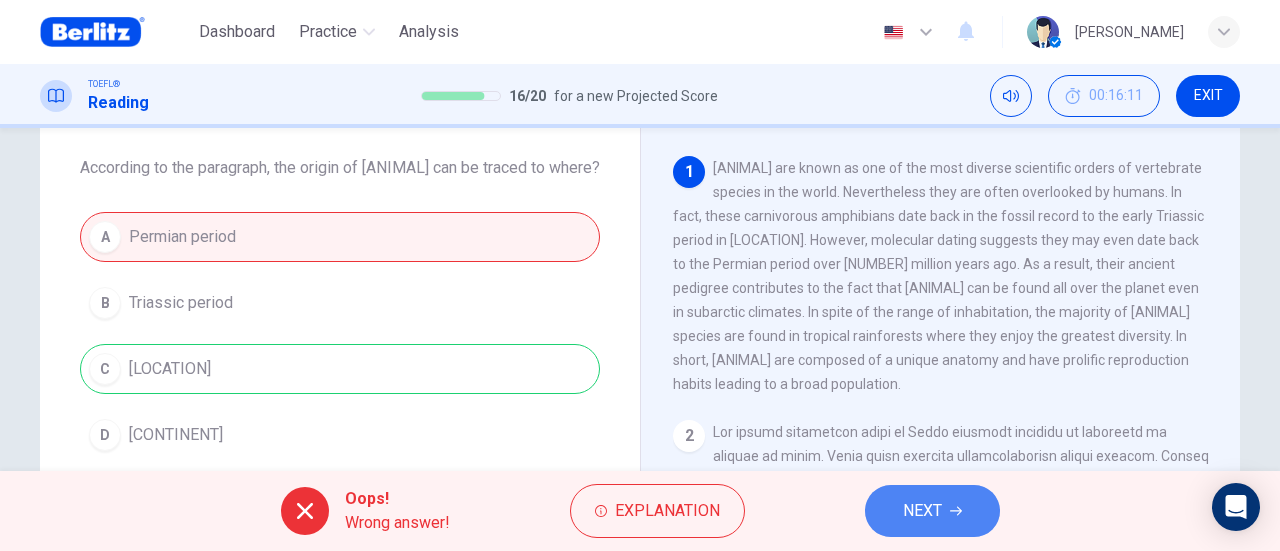 click on "NEXT" at bounding box center [922, 511] 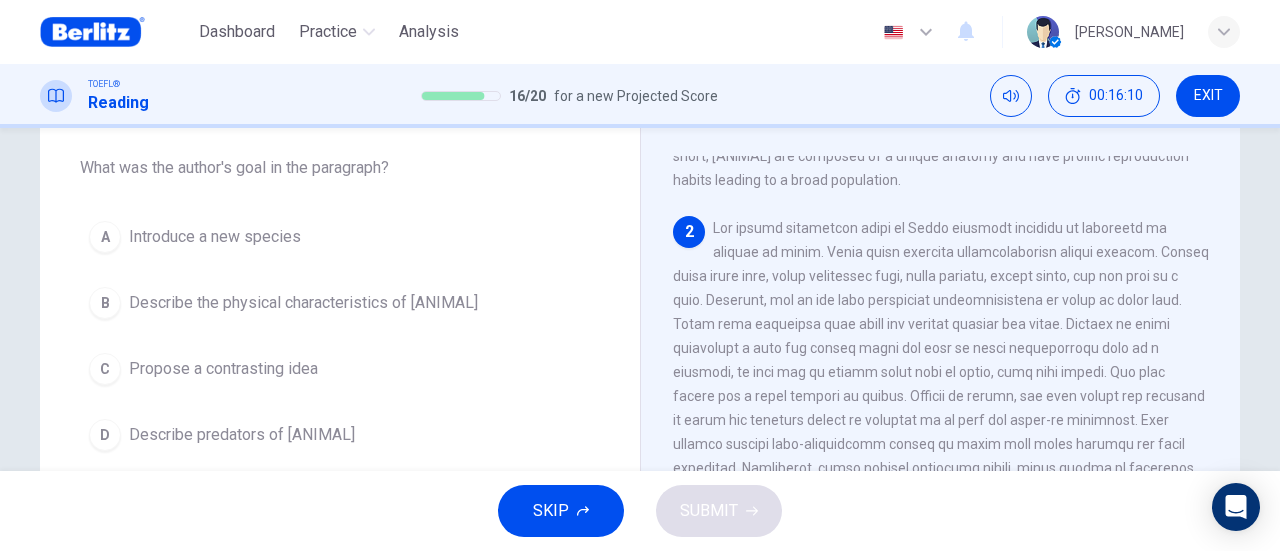 scroll, scrollTop: 216, scrollLeft: 0, axis: vertical 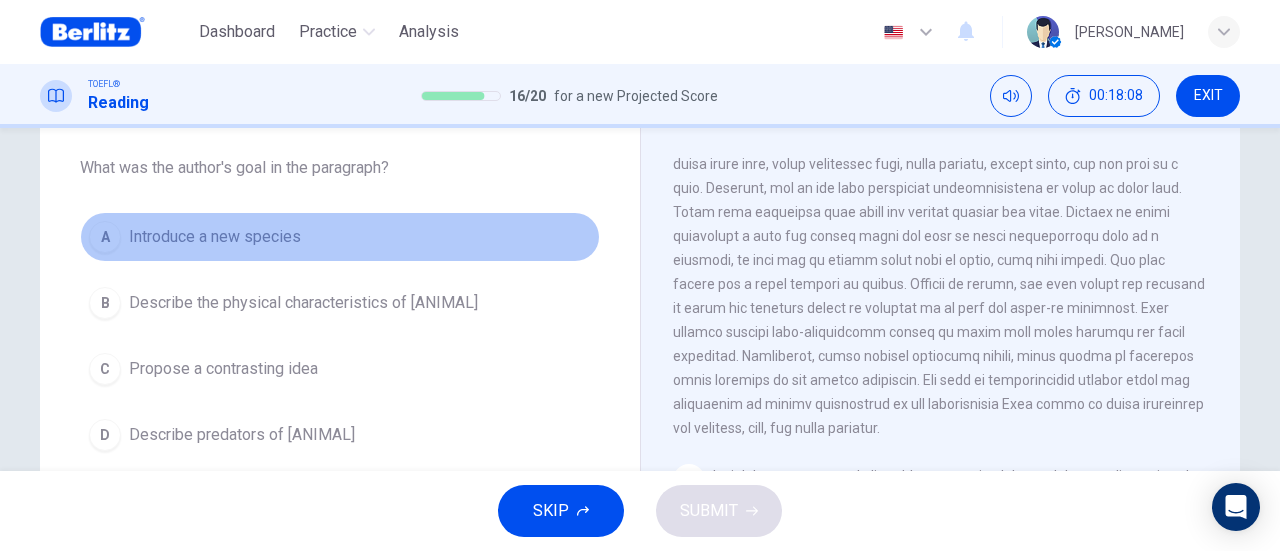 click on "Introduce a new species" at bounding box center [215, 237] 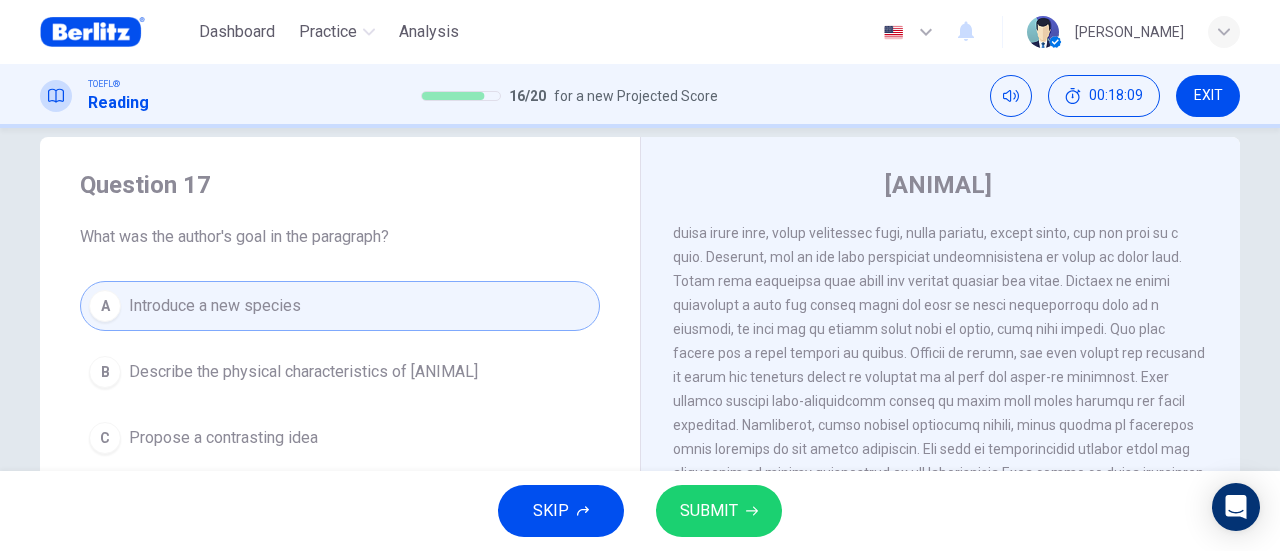 scroll, scrollTop: 0, scrollLeft: 0, axis: both 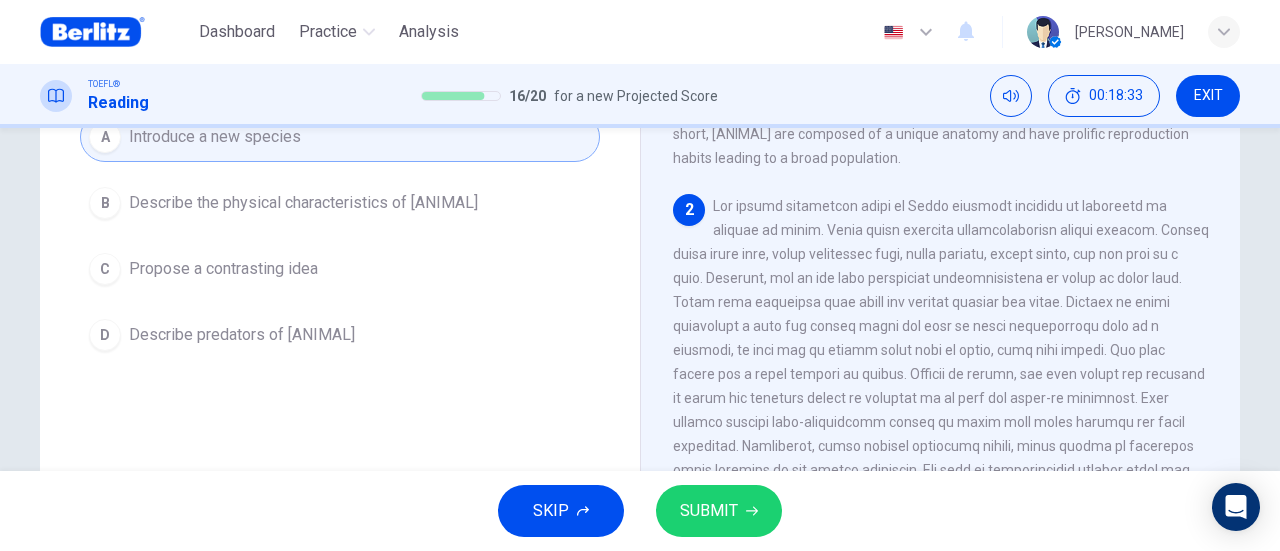 click on "Describe the physical characteristics of [ANIMAL]" at bounding box center [303, 203] 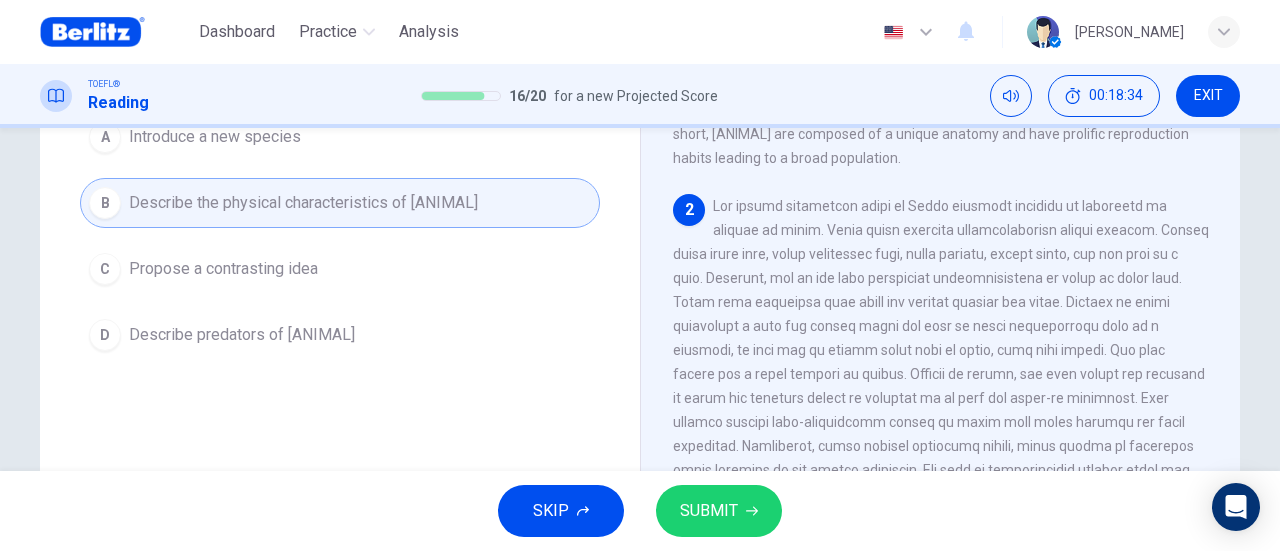 click on "SUBMIT" at bounding box center (709, 511) 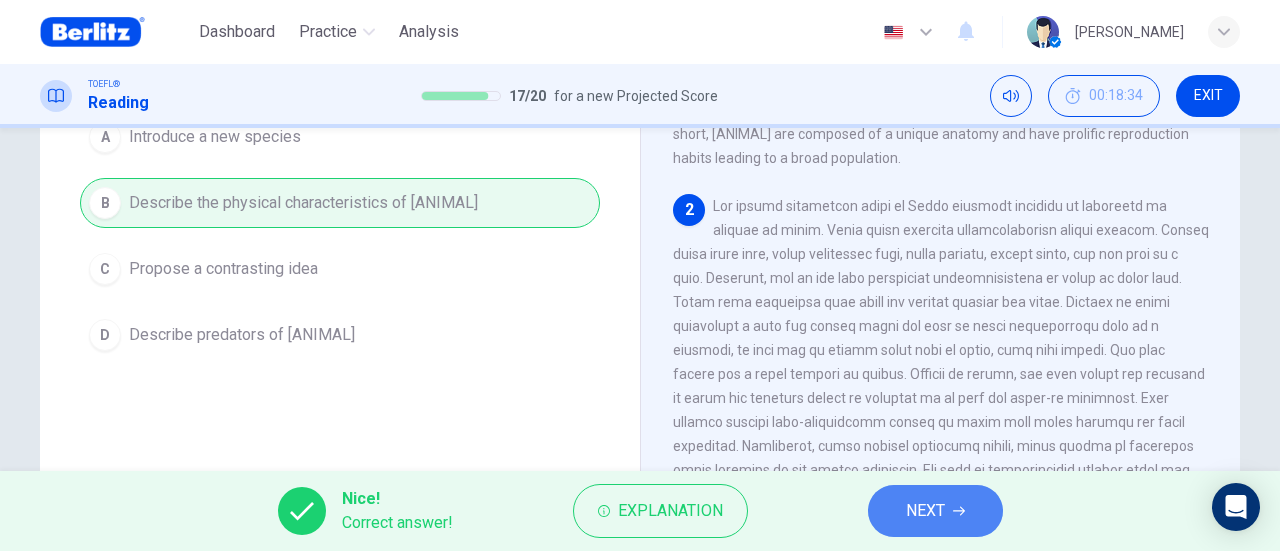 click on "NEXT" at bounding box center [925, 511] 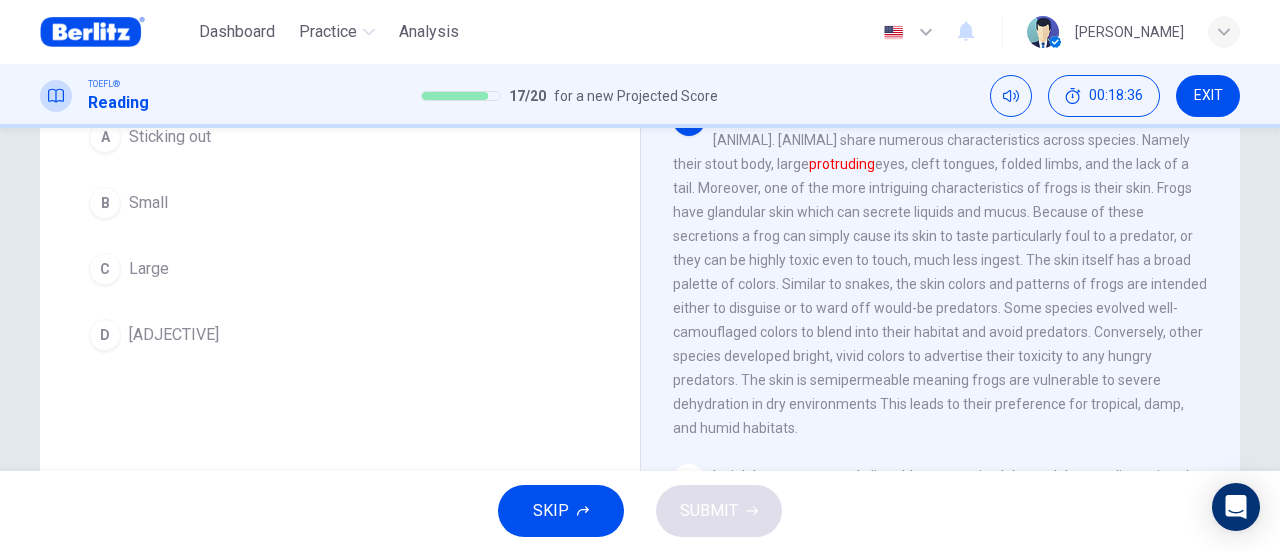 scroll, scrollTop: 116, scrollLeft: 0, axis: vertical 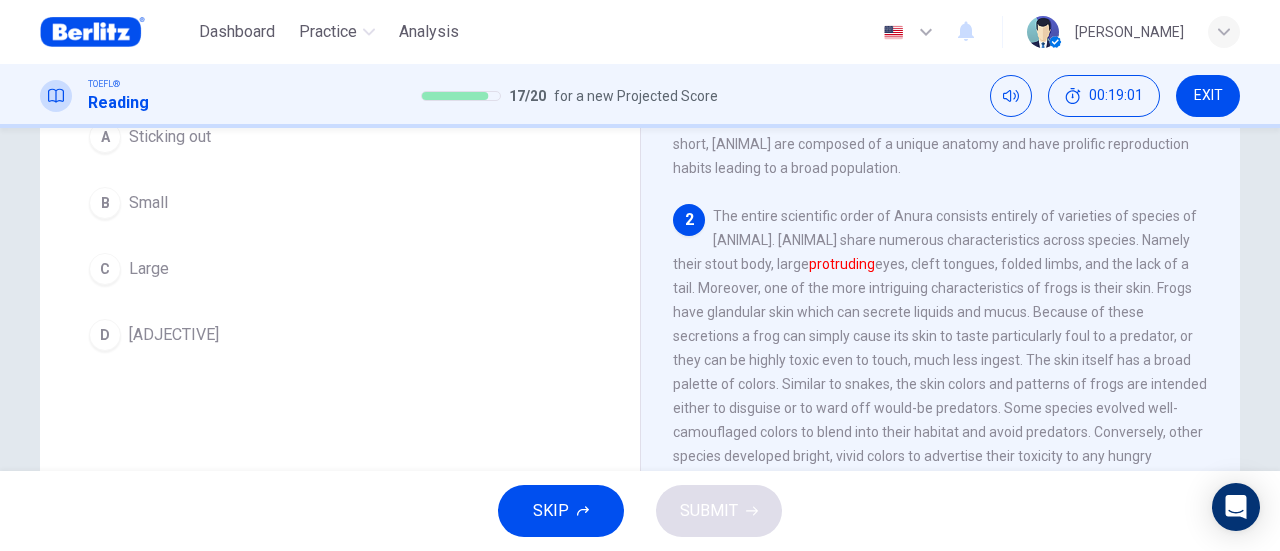 click on "Sticking out" at bounding box center (170, 137) 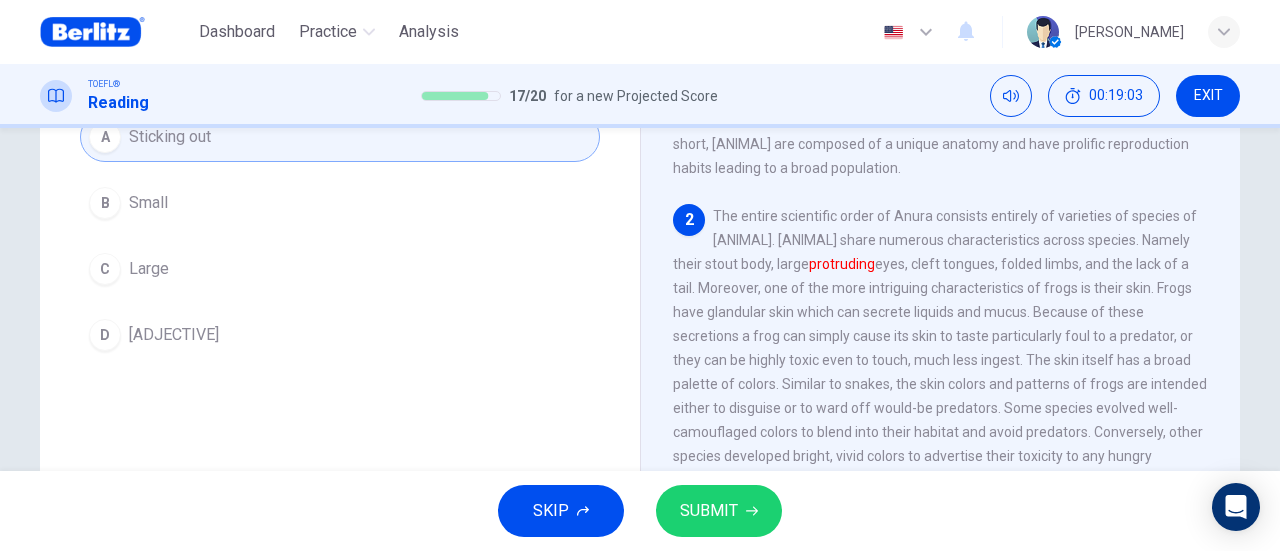 click on "SUBMIT" at bounding box center (719, 511) 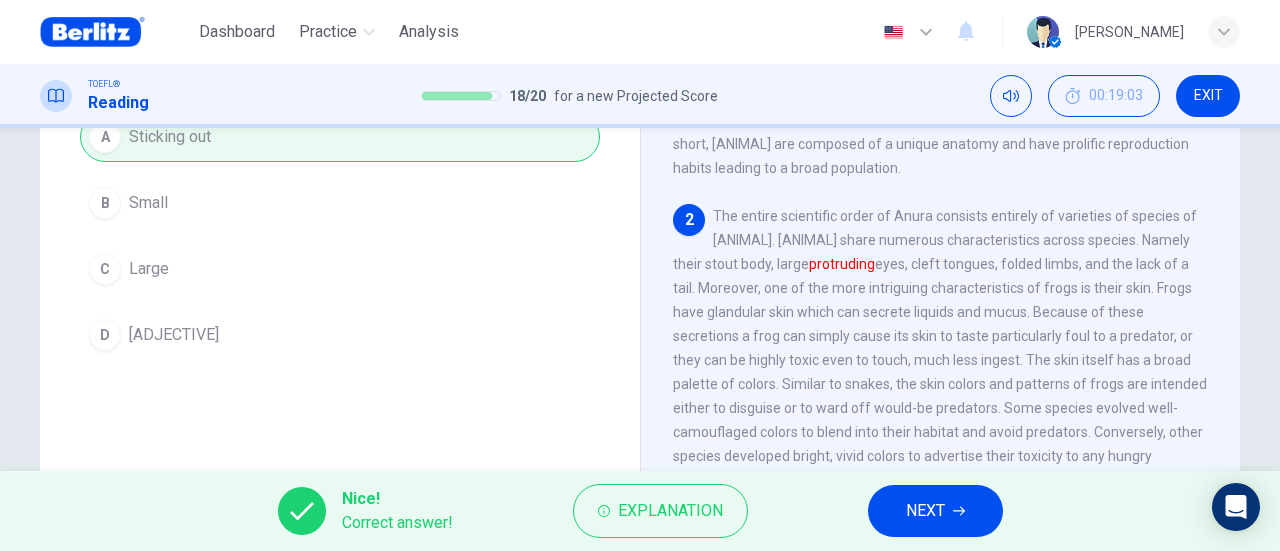 click on "NEXT" at bounding box center (925, 511) 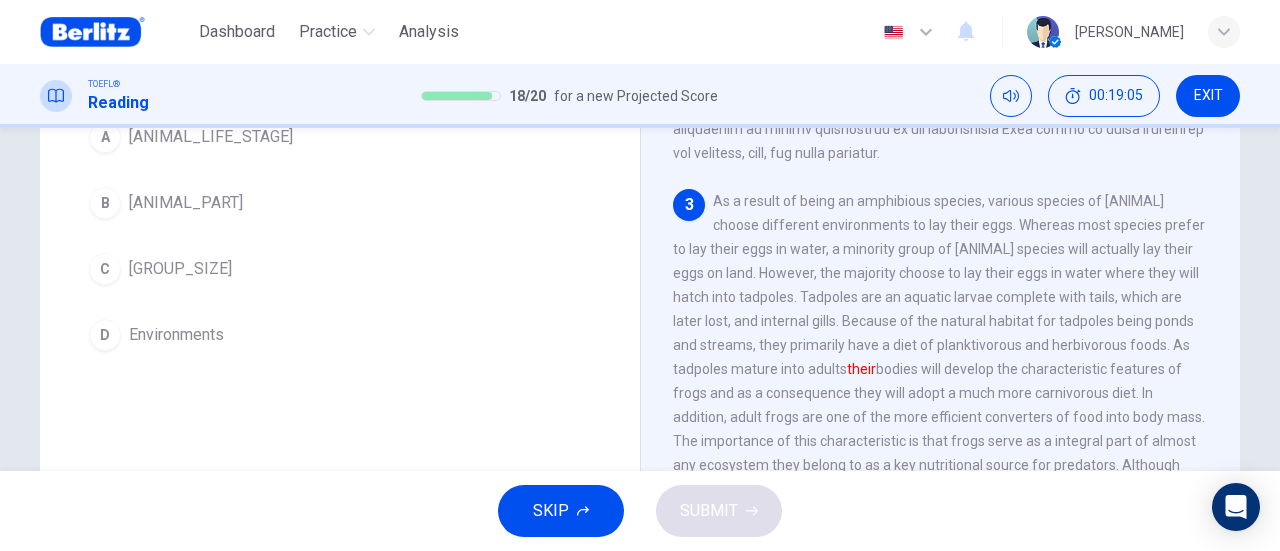 scroll, scrollTop: 461, scrollLeft: 0, axis: vertical 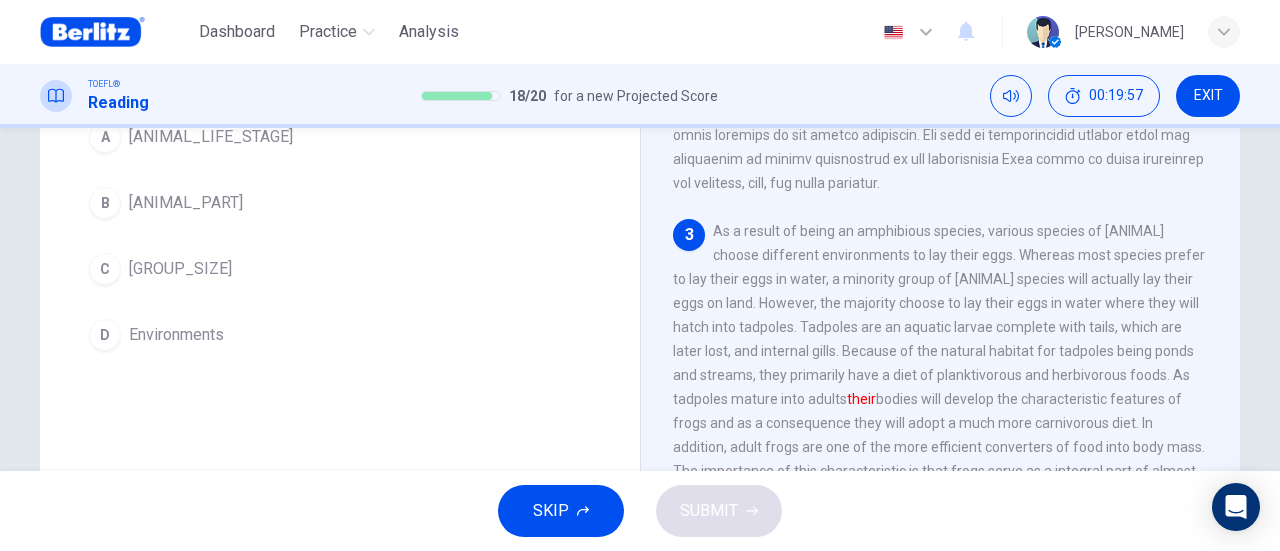 drag, startPoint x: 1132, startPoint y: 370, endPoint x: 1184, endPoint y: 375, distance: 52.23983 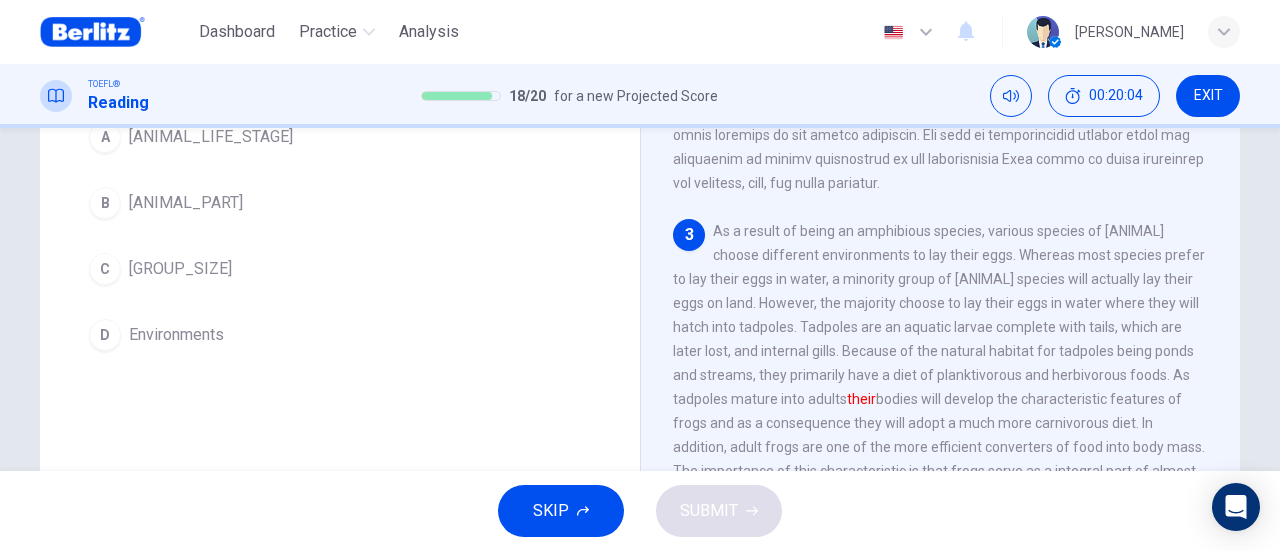 click on "[ANIMAL_LIFE_STAGE]" at bounding box center [211, 137] 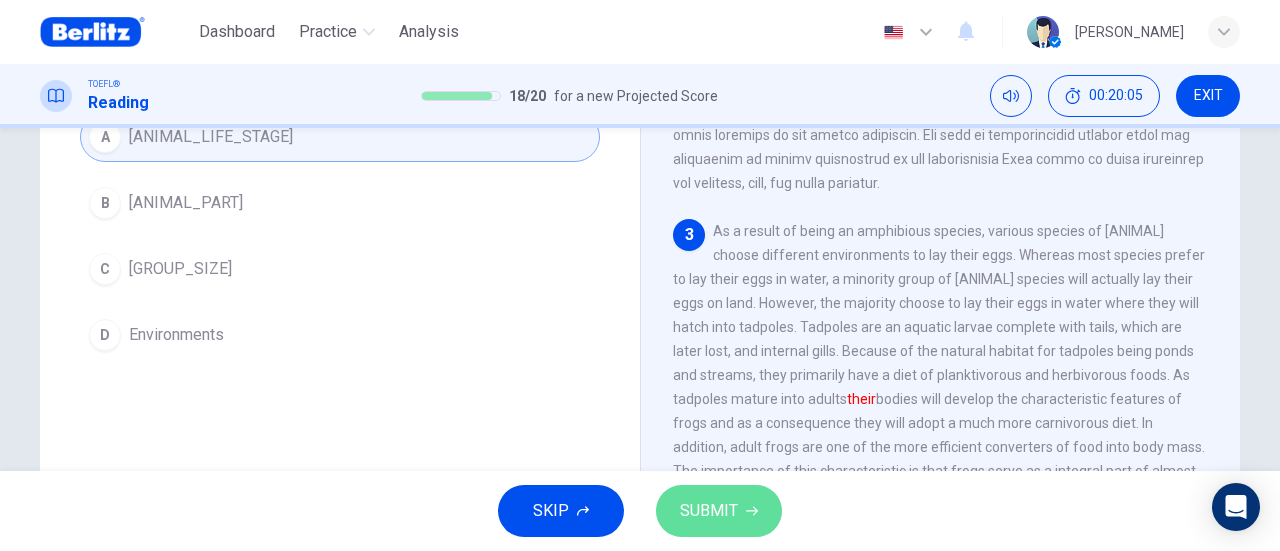 click on "SUBMIT" at bounding box center (709, 511) 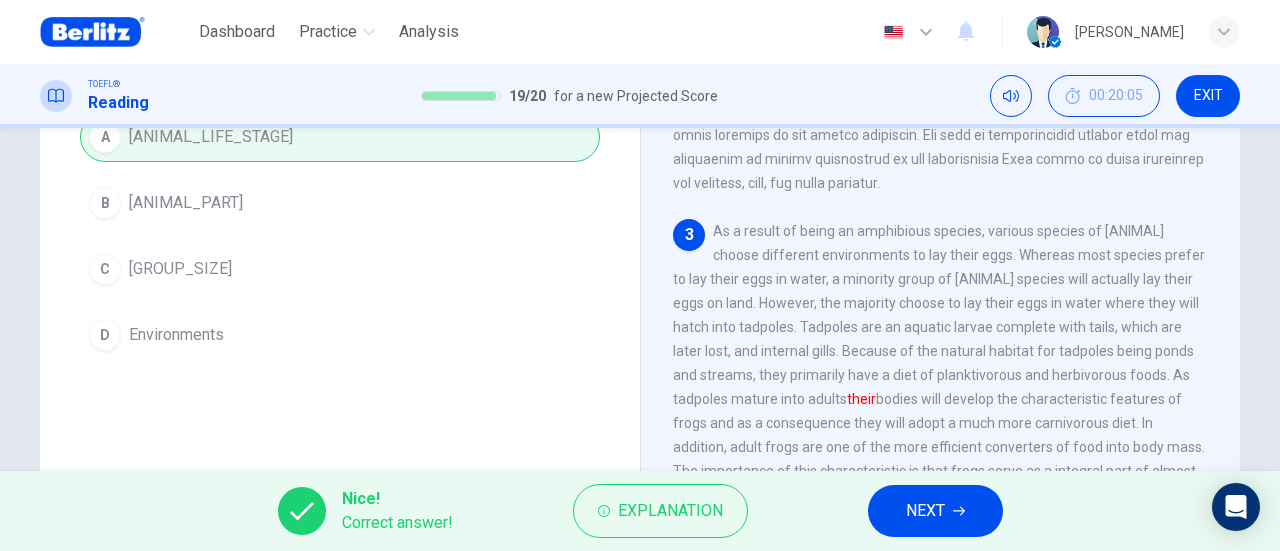 click on "NEXT" at bounding box center [925, 511] 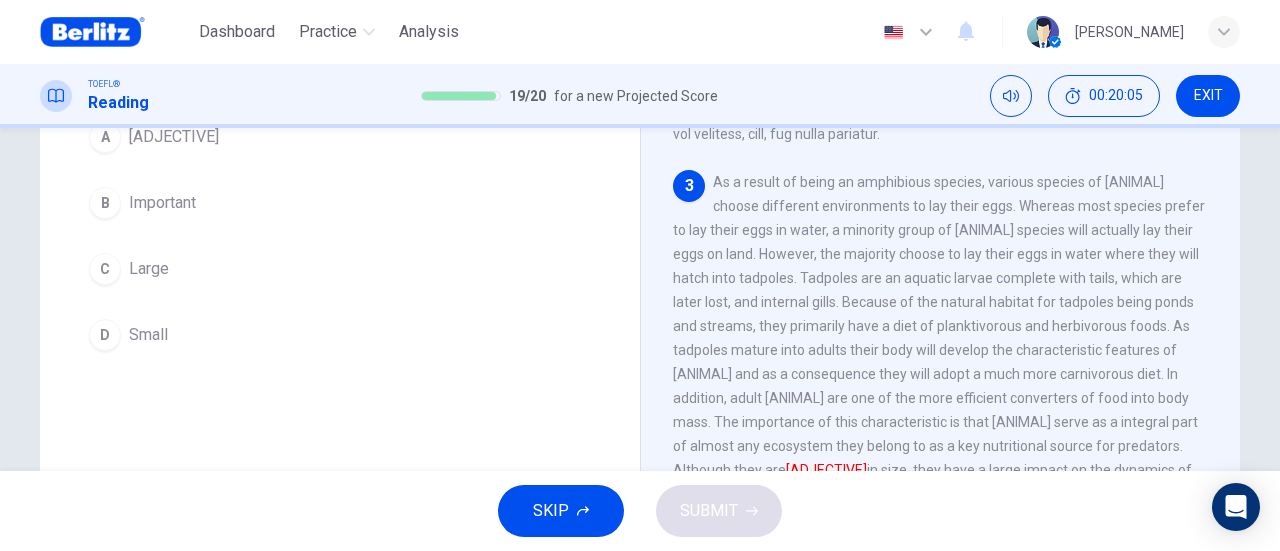scroll, scrollTop: 561, scrollLeft: 0, axis: vertical 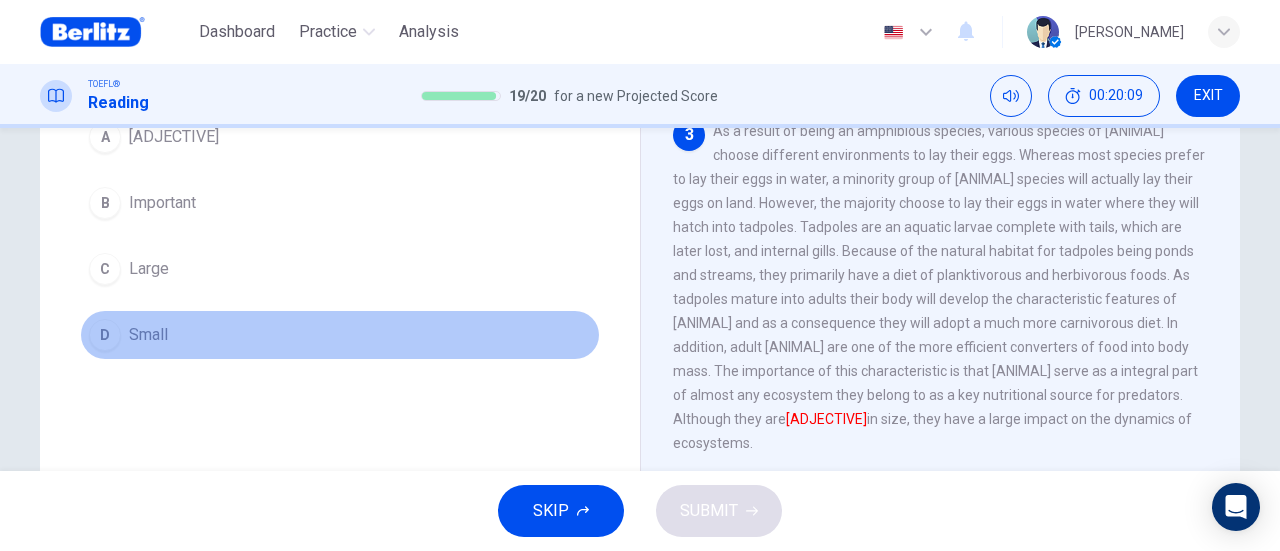 click on "Small" at bounding box center [148, 335] 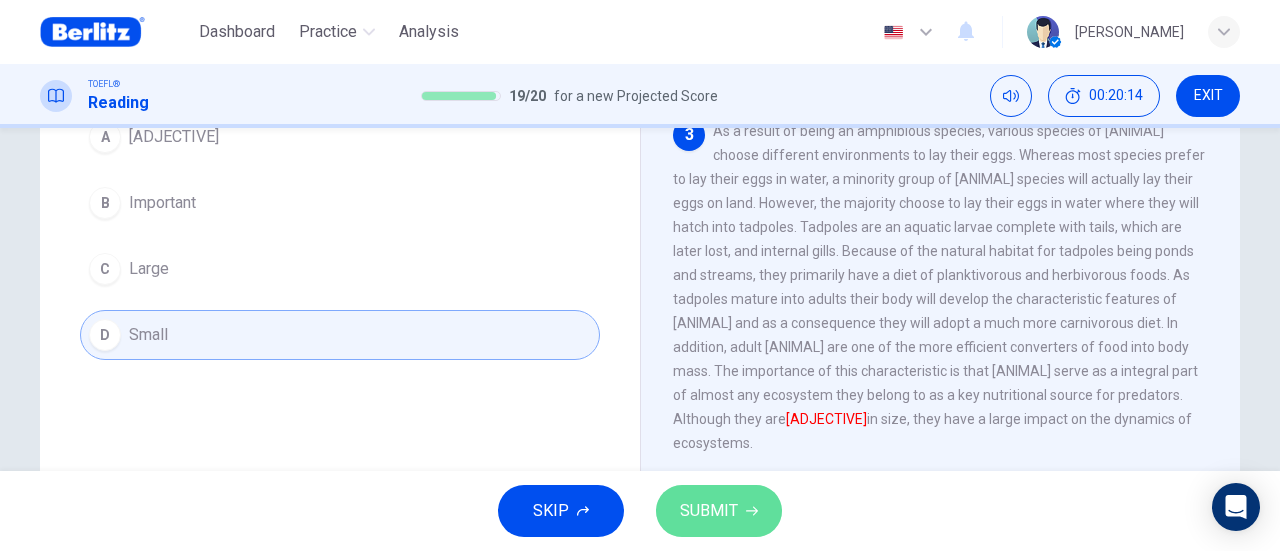 click on "SUBMIT" at bounding box center [709, 511] 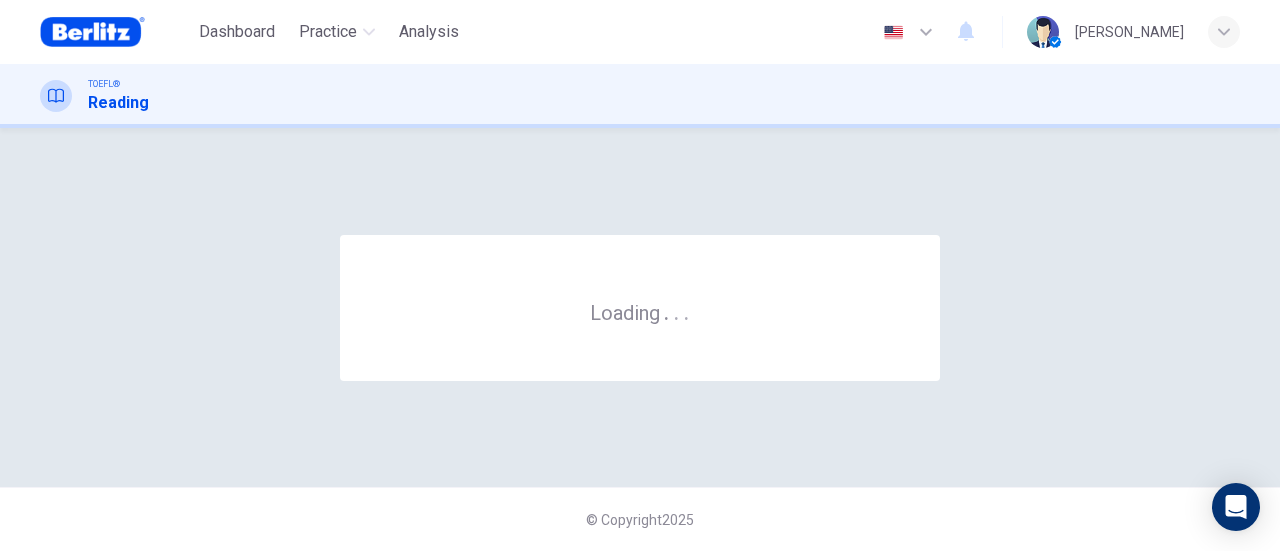 scroll, scrollTop: 0, scrollLeft: 0, axis: both 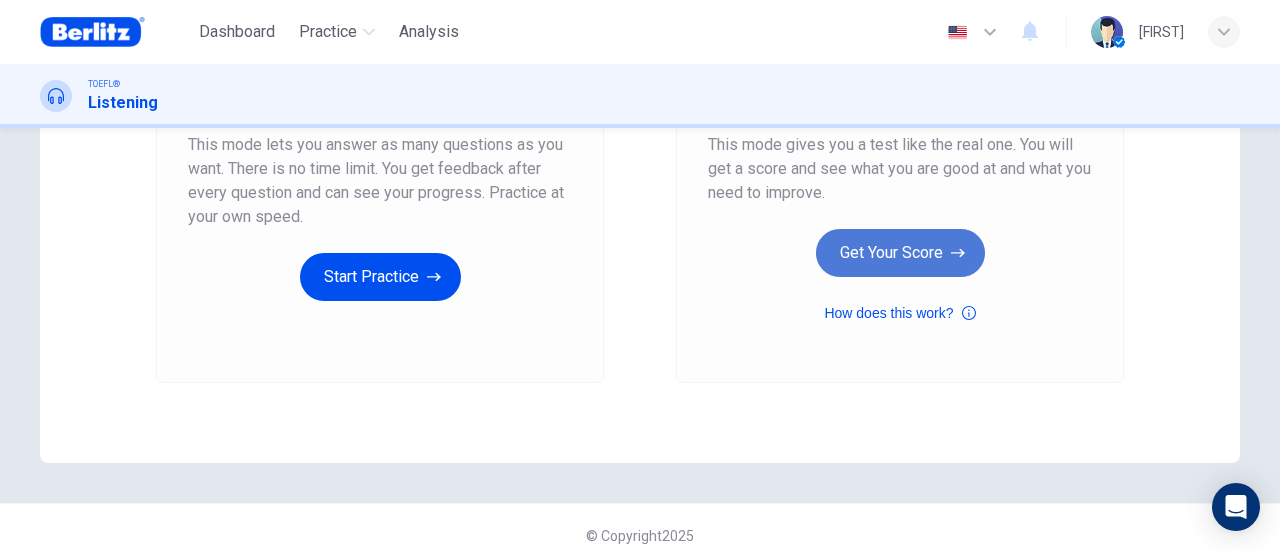 click on "Get Your Score" at bounding box center (900, 253) 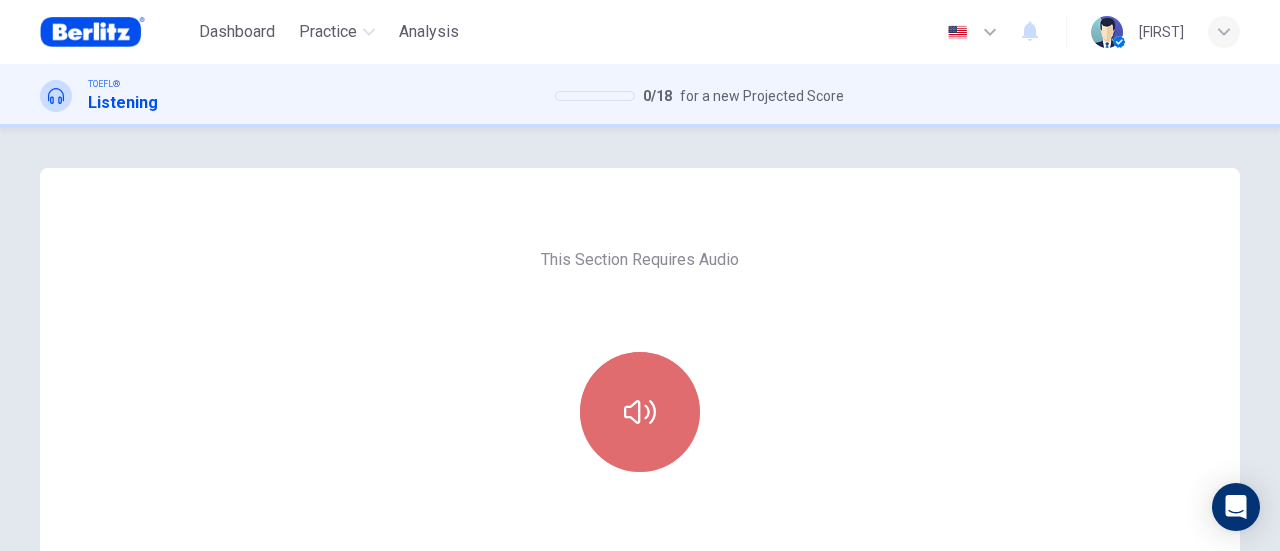 click at bounding box center (640, 412) 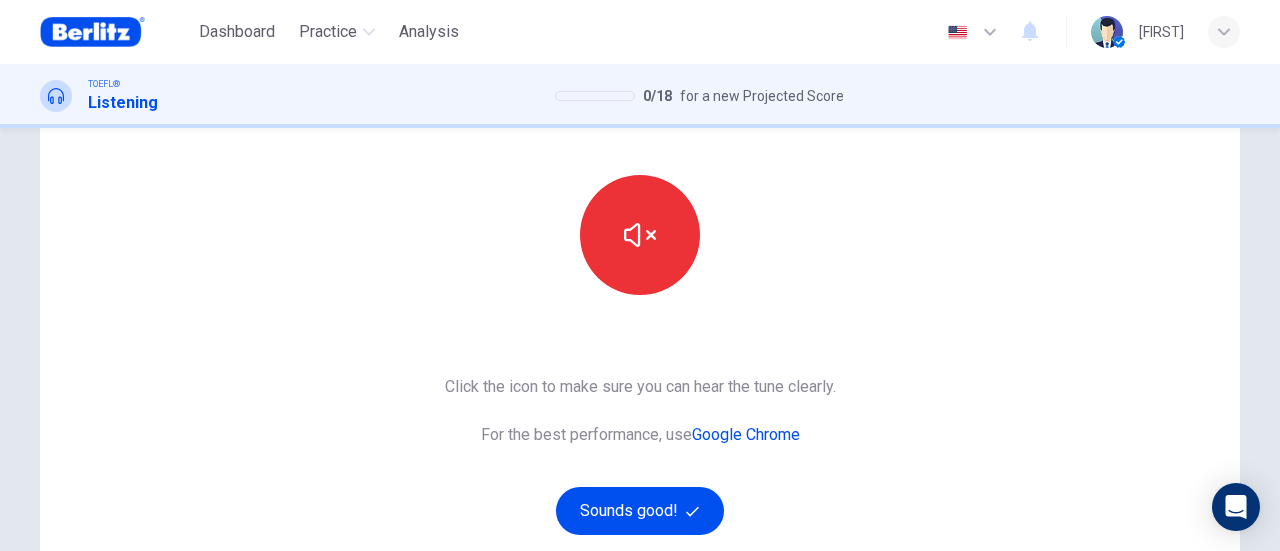 scroll, scrollTop: 416, scrollLeft: 0, axis: vertical 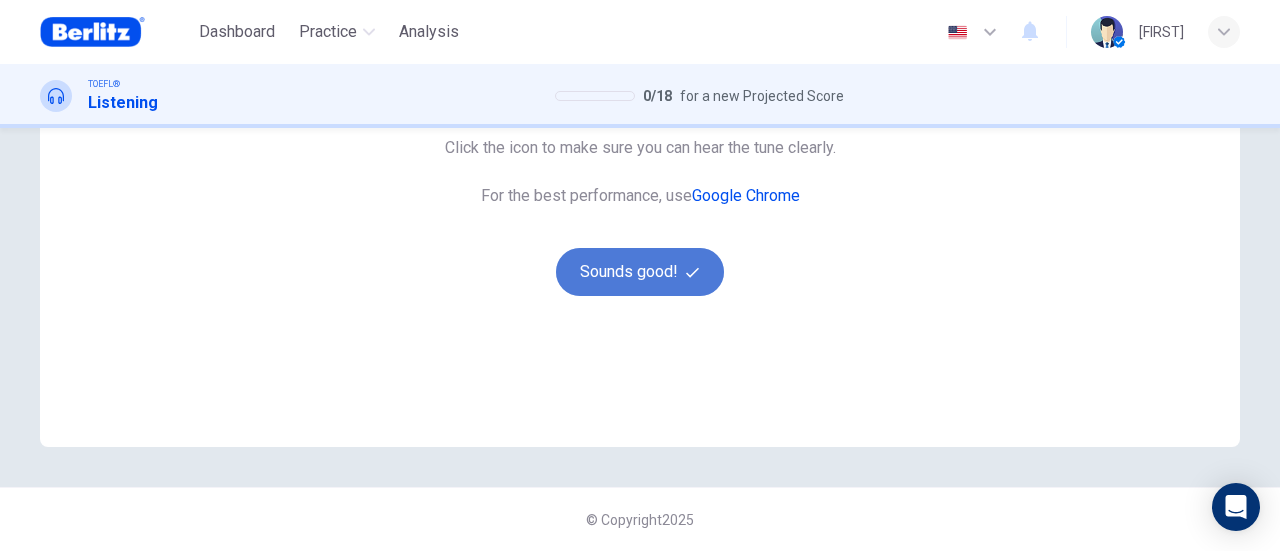 click on "Sounds good!" at bounding box center [640, 272] 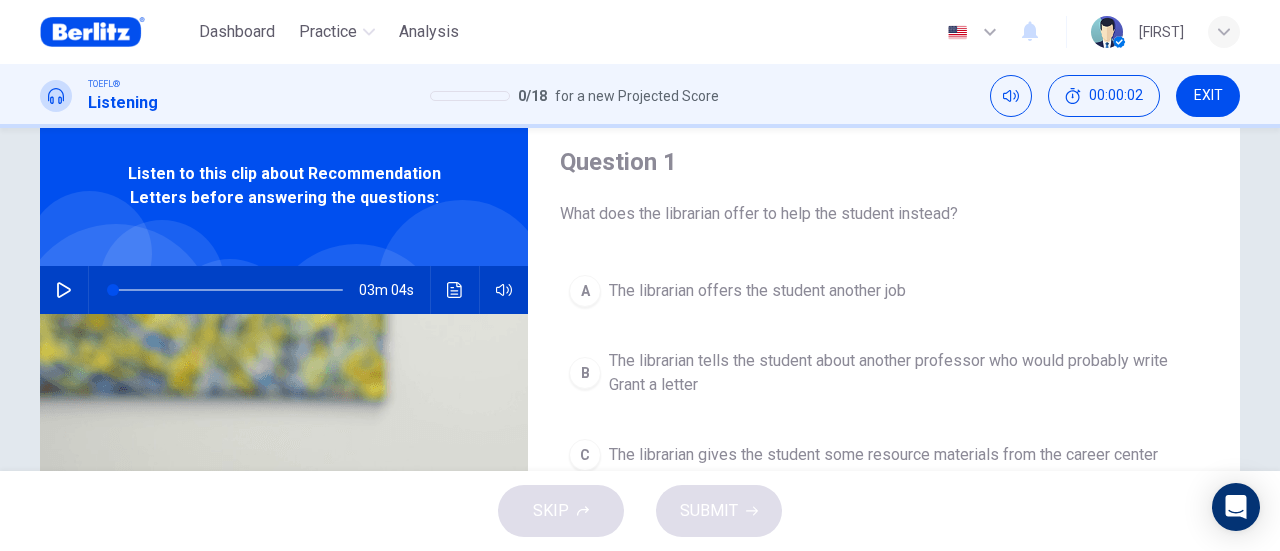scroll, scrollTop: 16, scrollLeft: 0, axis: vertical 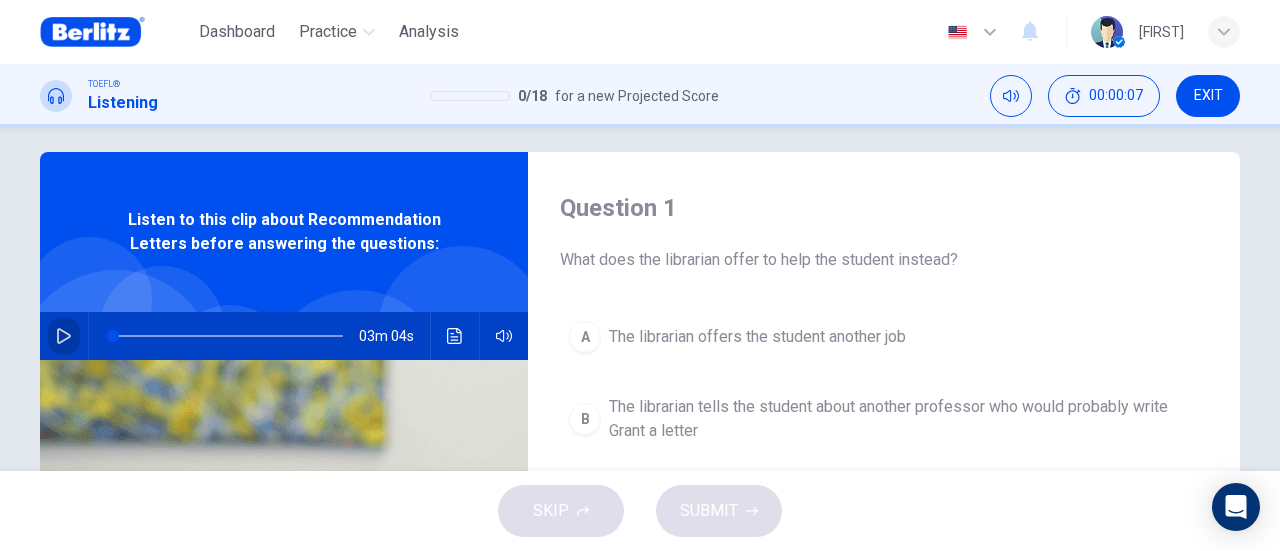 click 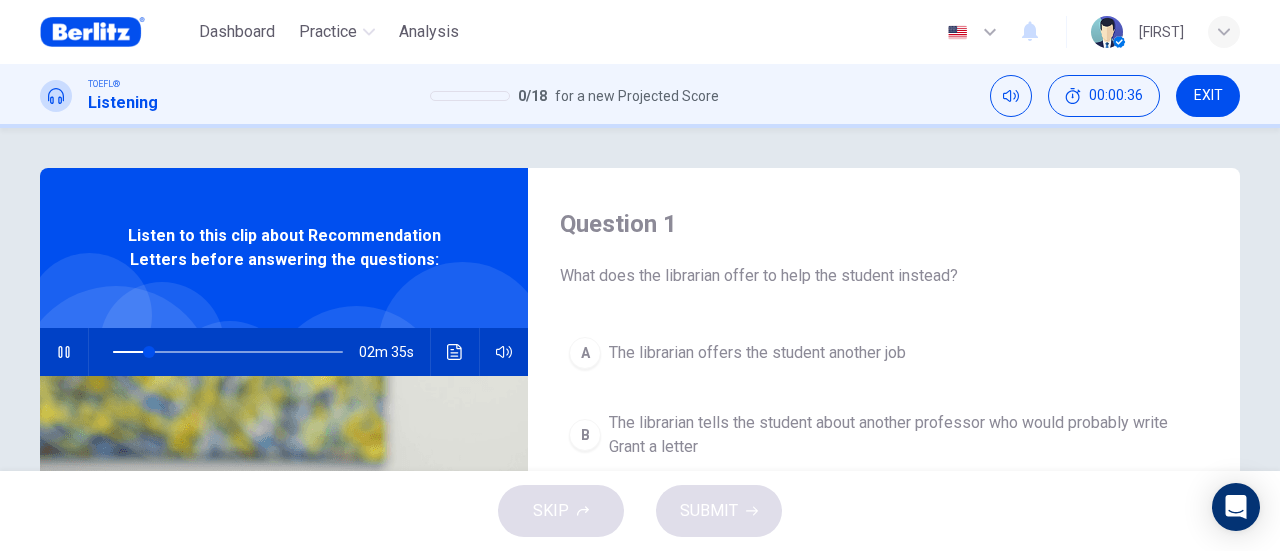 scroll, scrollTop: 100, scrollLeft: 0, axis: vertical 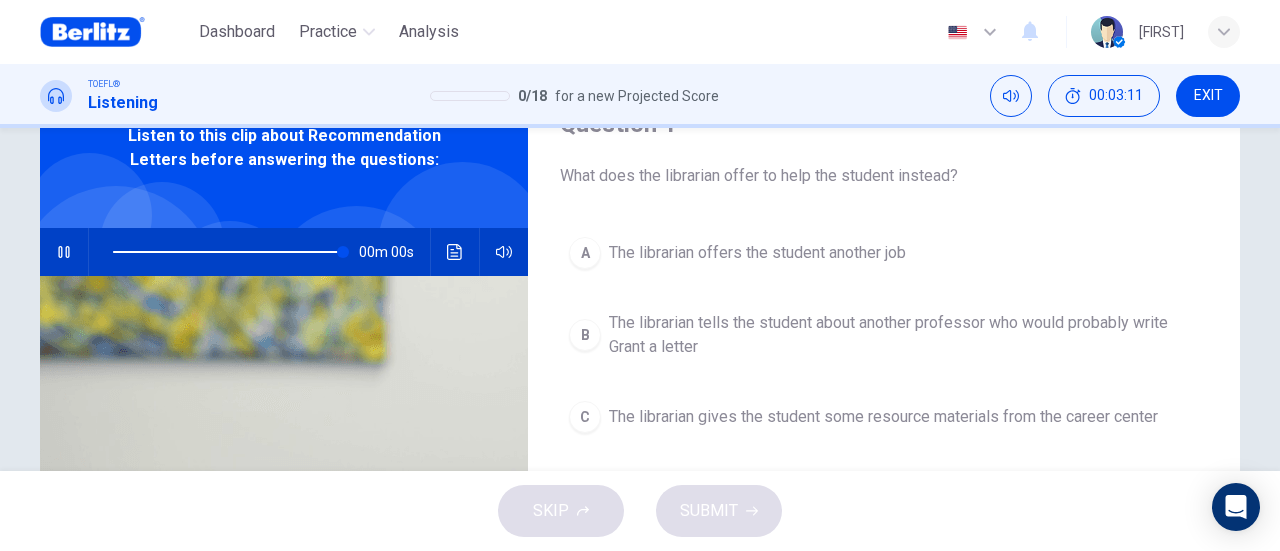 type on "*" 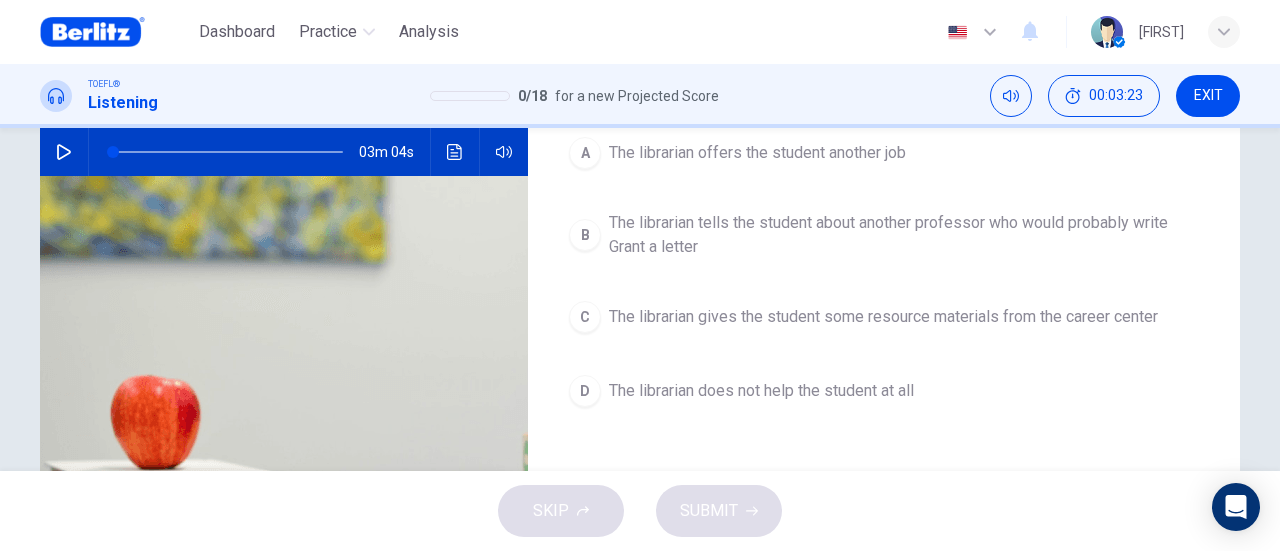 scroll, scrollTop: 100, scrollLeft: 0, axis: vertical 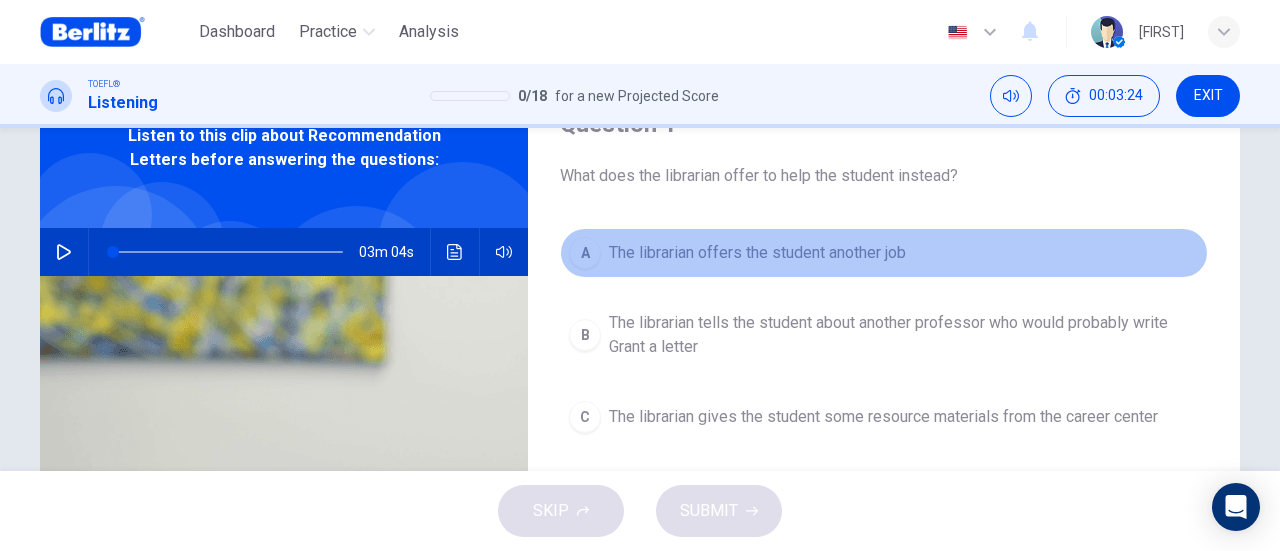 click on "The librarian offers the student another job" at bounding box center (757, 253) 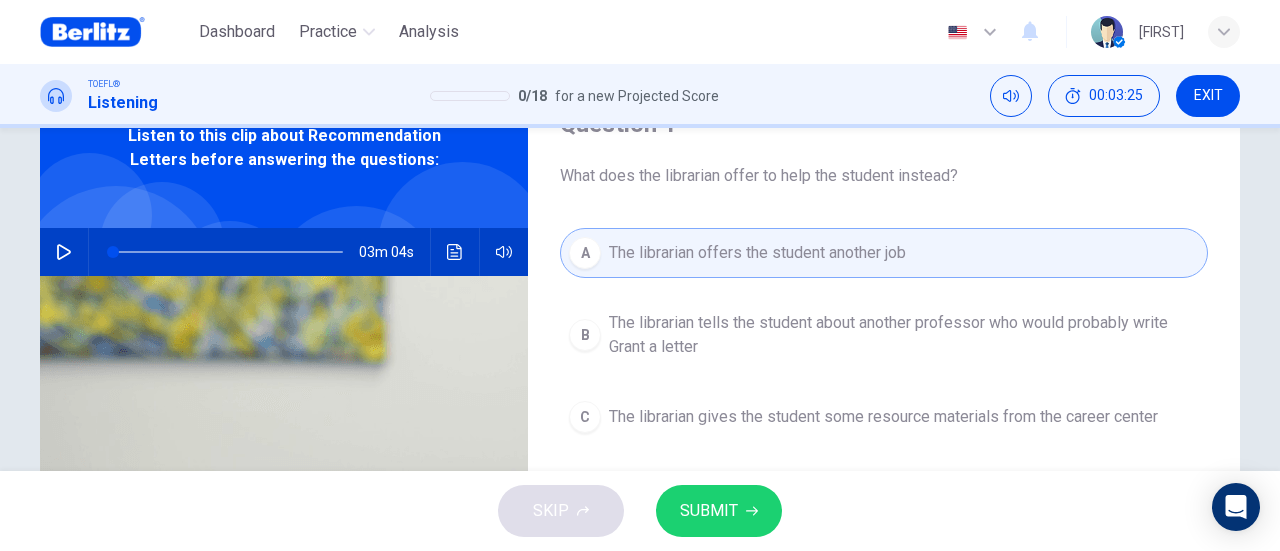 click on "SUBMIT" at bounding box center (709, 511) 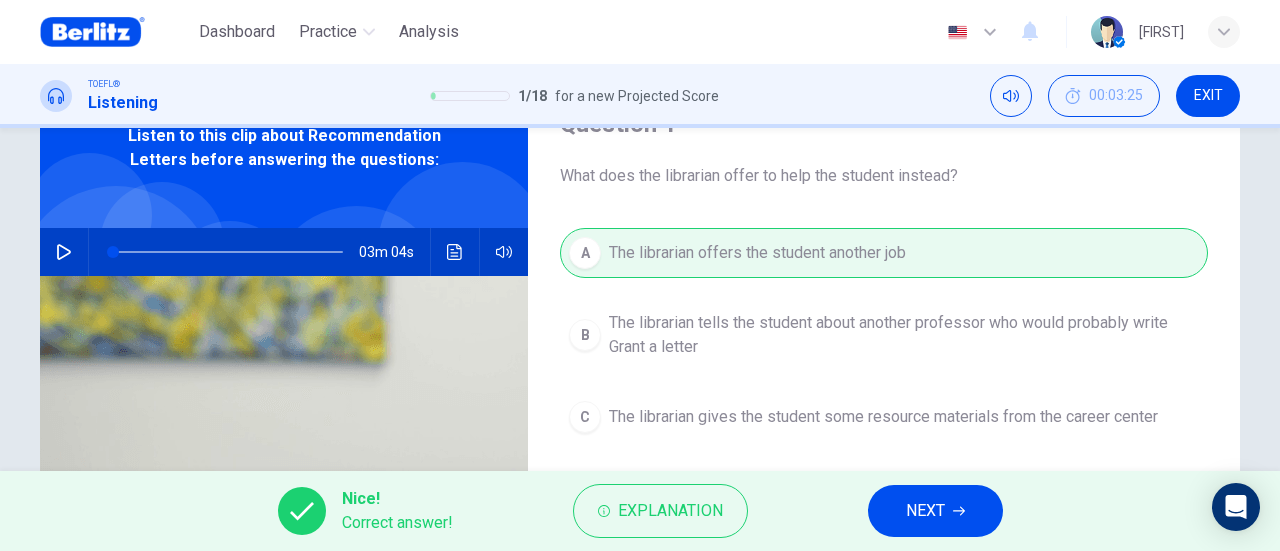 click on "NEXT" at bounding box center [925, 511] 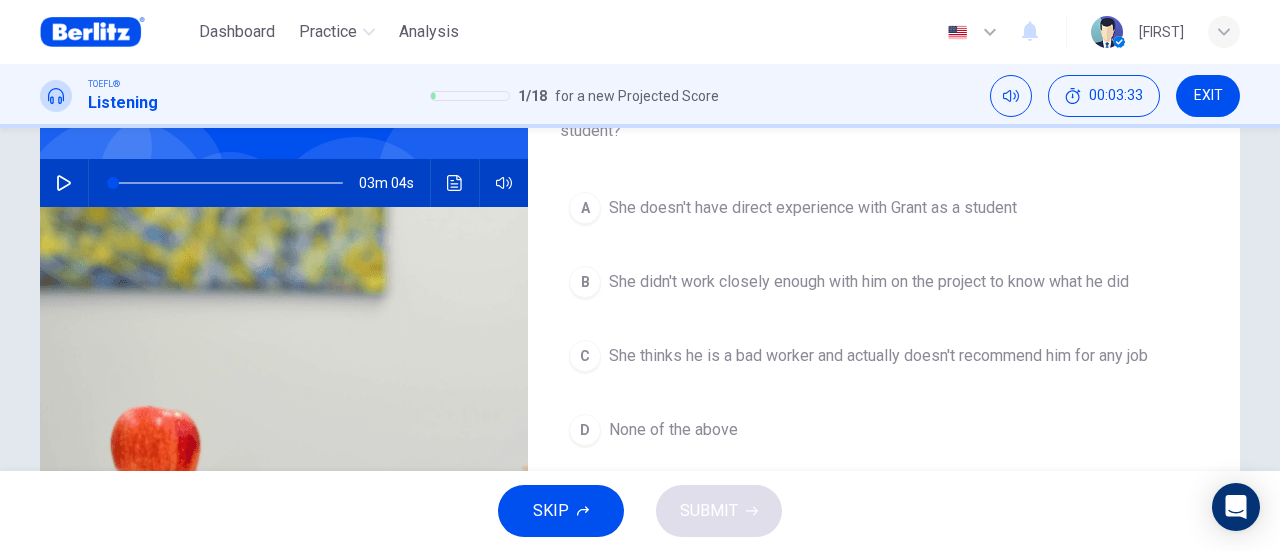 scroll, scrollTop: 200, scrollLeft: 0, axis: vertical 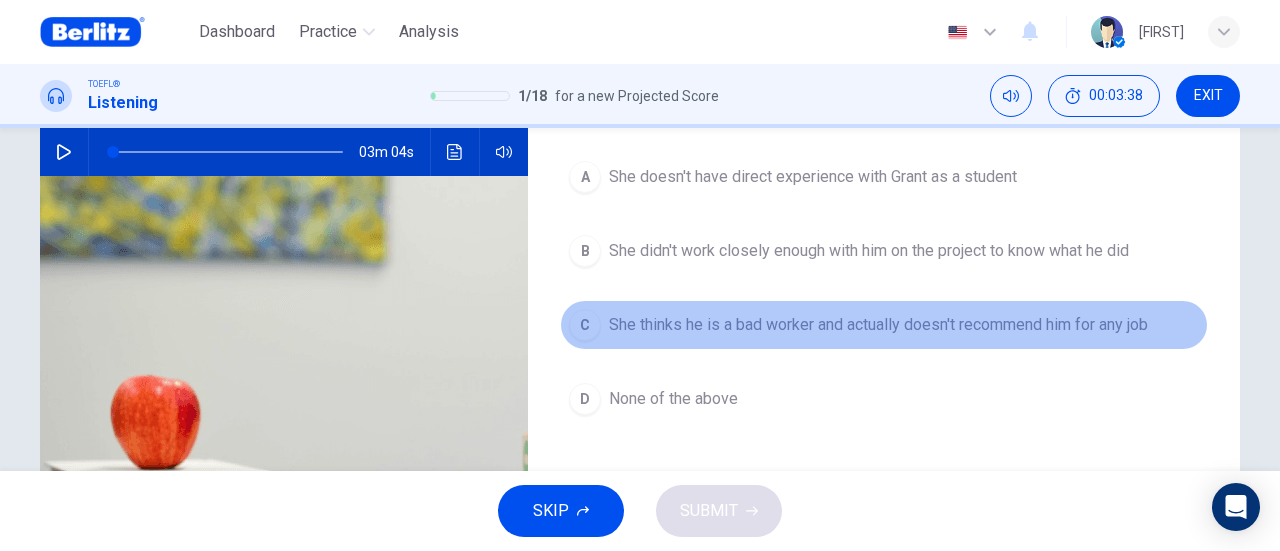 click on "She thinks he is a bad worker and actually doesn't recommend him for any job" at bounding box center (878, 325) 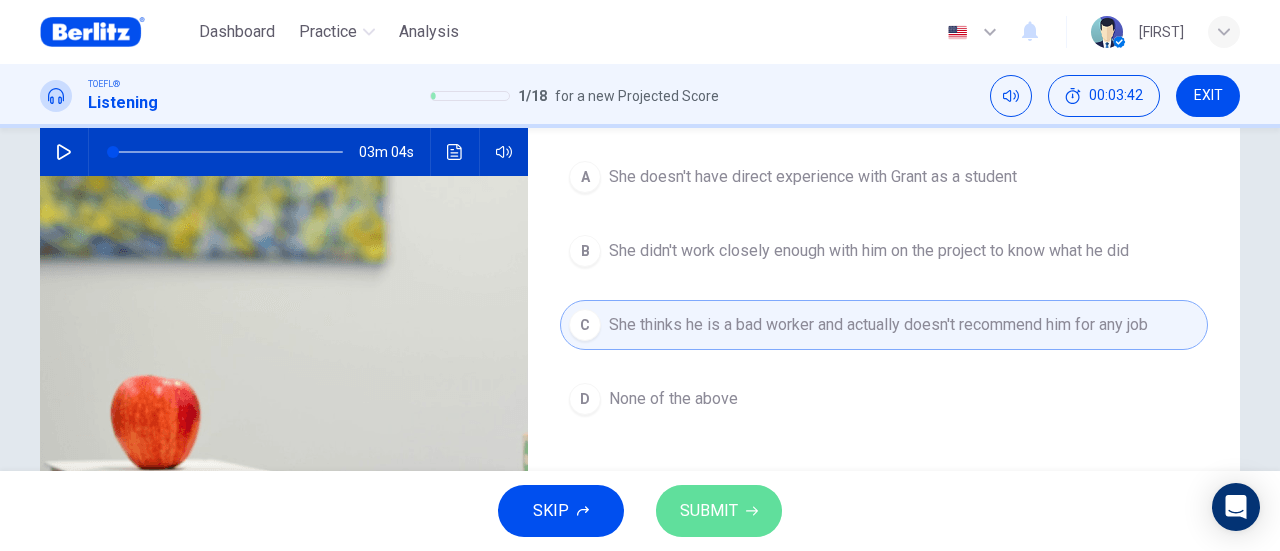 click on "SUBMIT" at bounding box center (719, 511) 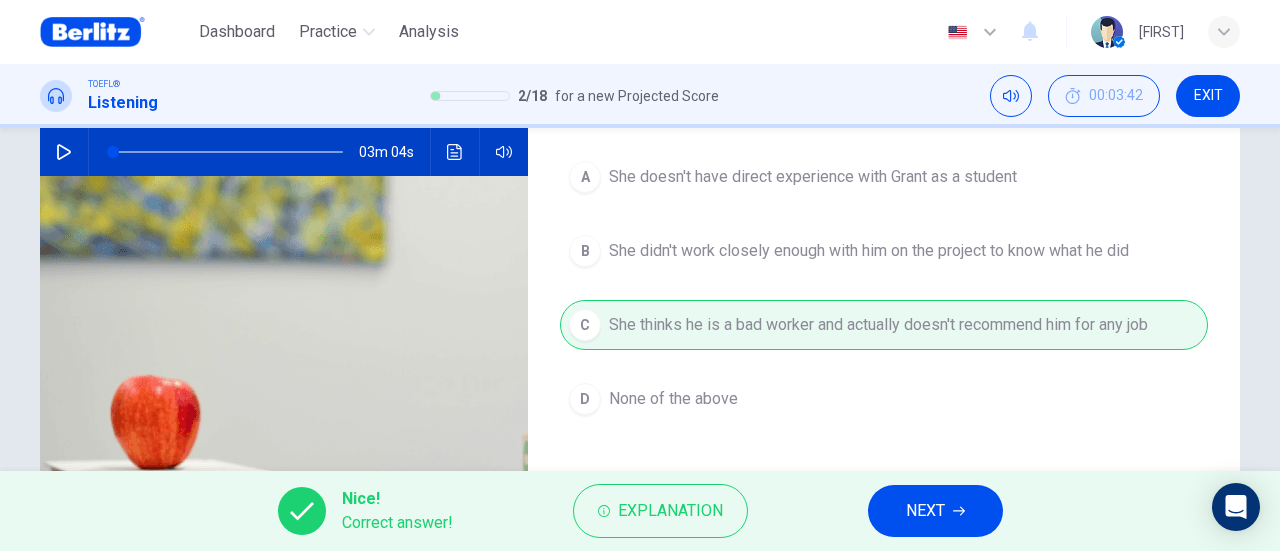 click on "NEXT" at bounding box center (925, 511) 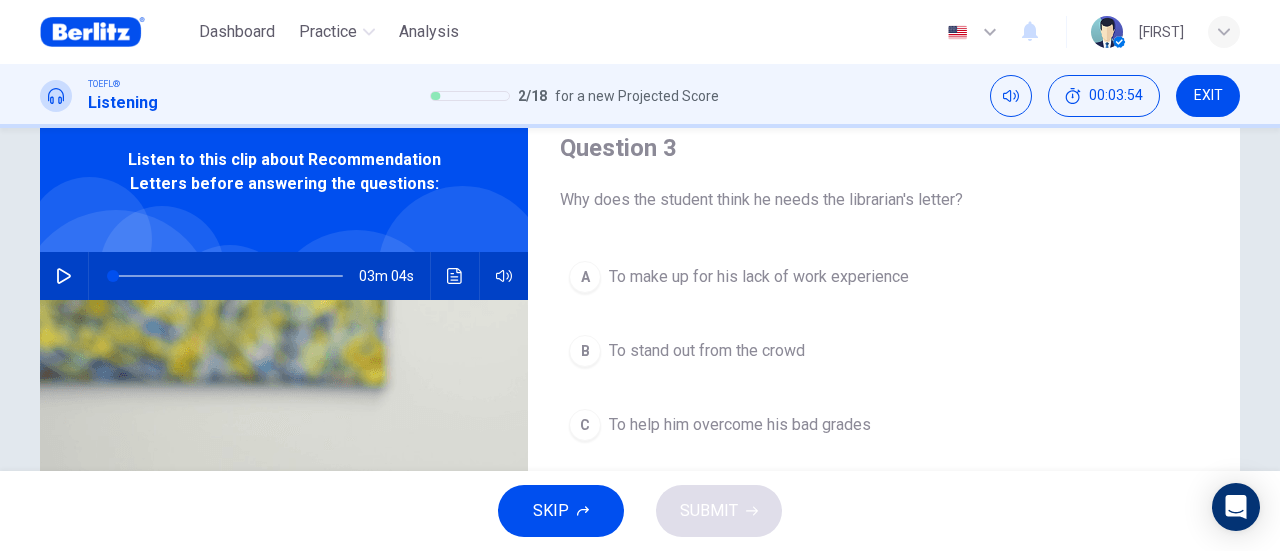 scroll, scrollTop: 176, scrollLeft: 0, axis: vertical 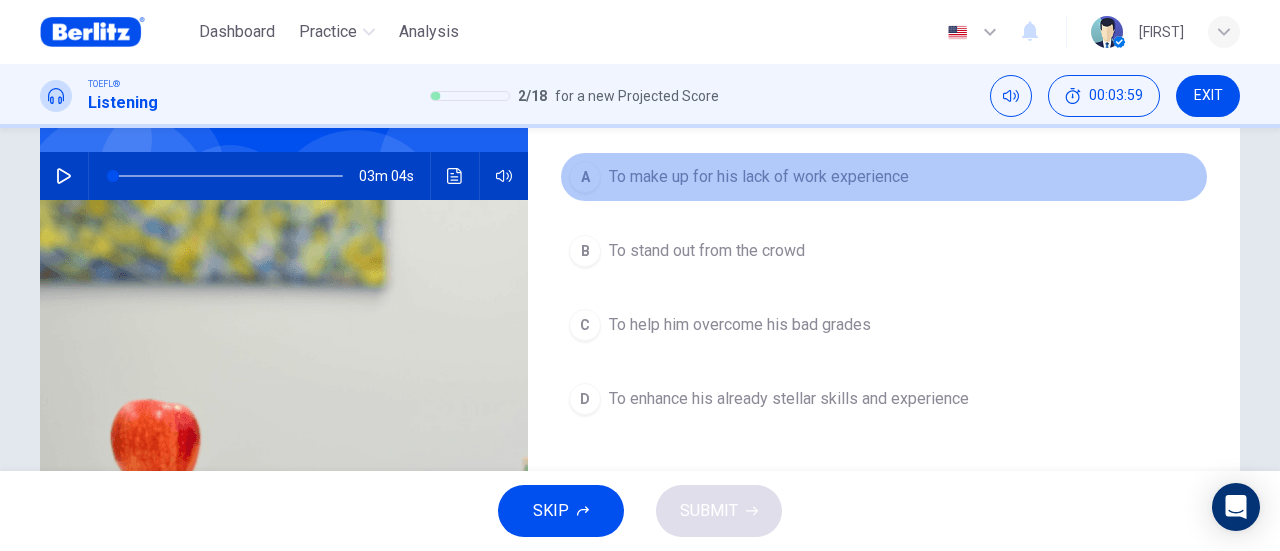 click on "To make up for his lack of work experience" at bounding box center (759, 177) 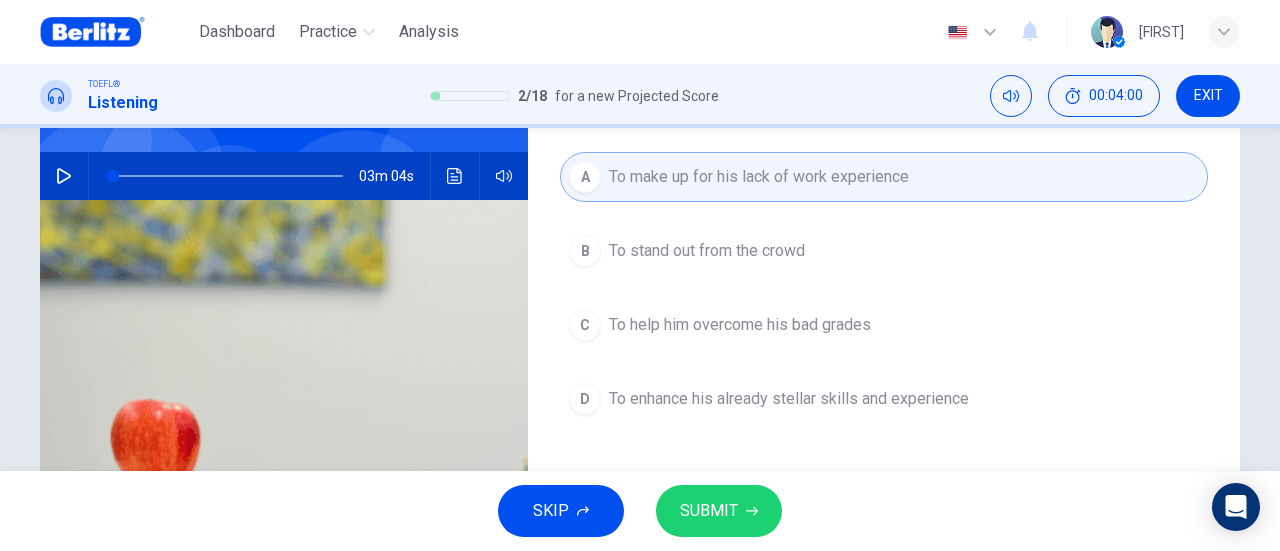 click on "SUBMIT" at bounding box center (709, 511) 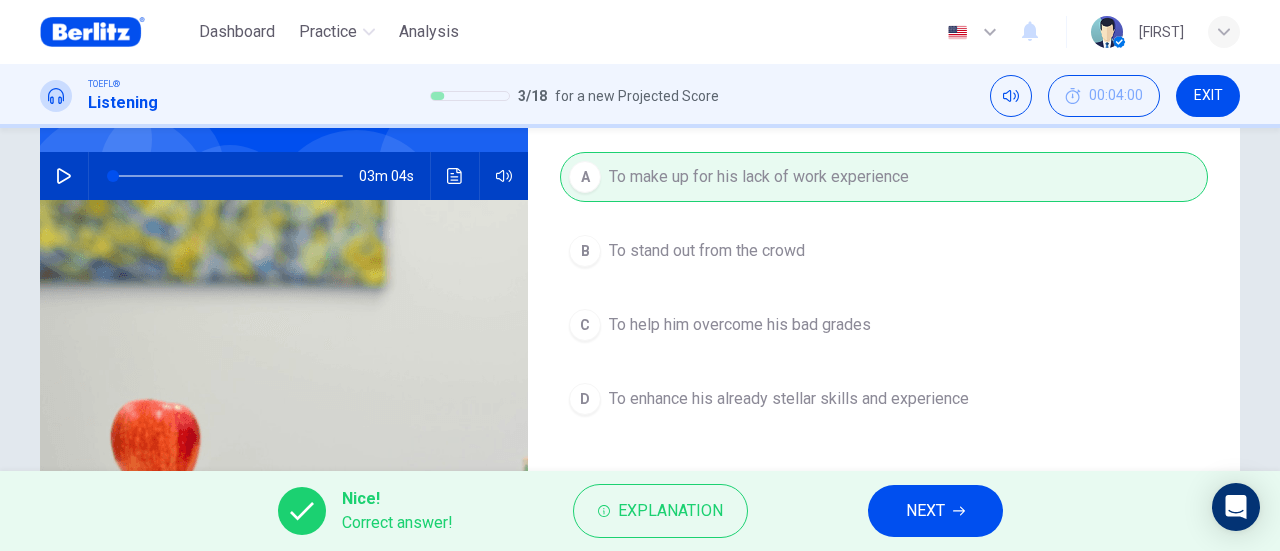 click on "NEXT" at bounding box center (935, 511) 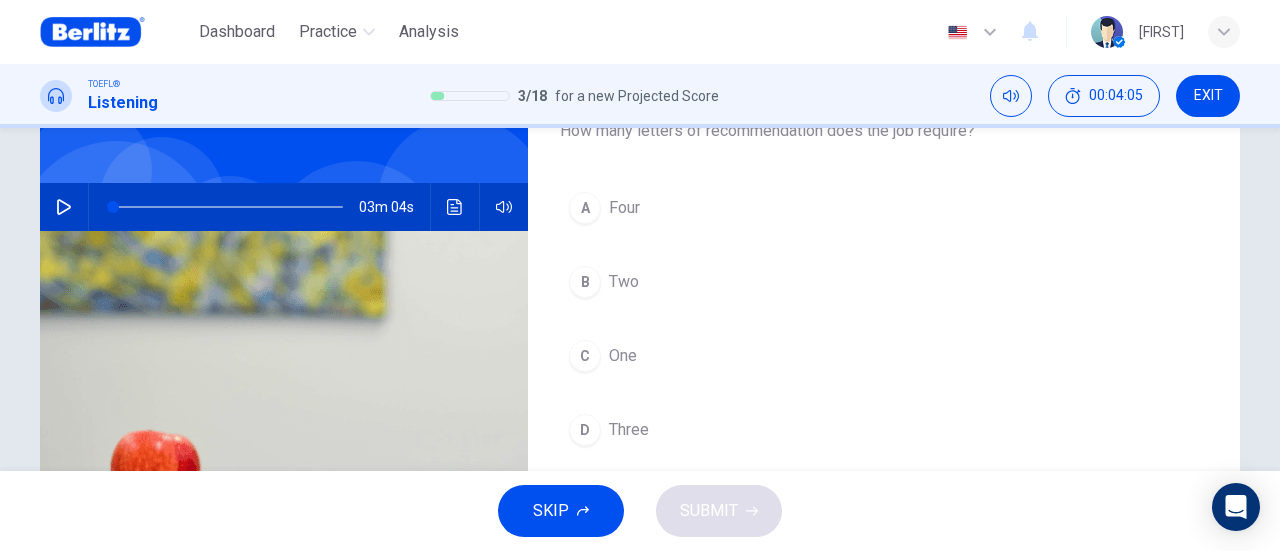 scroll, scrollTop: 176, scrollLeft: 0, axis: vertical 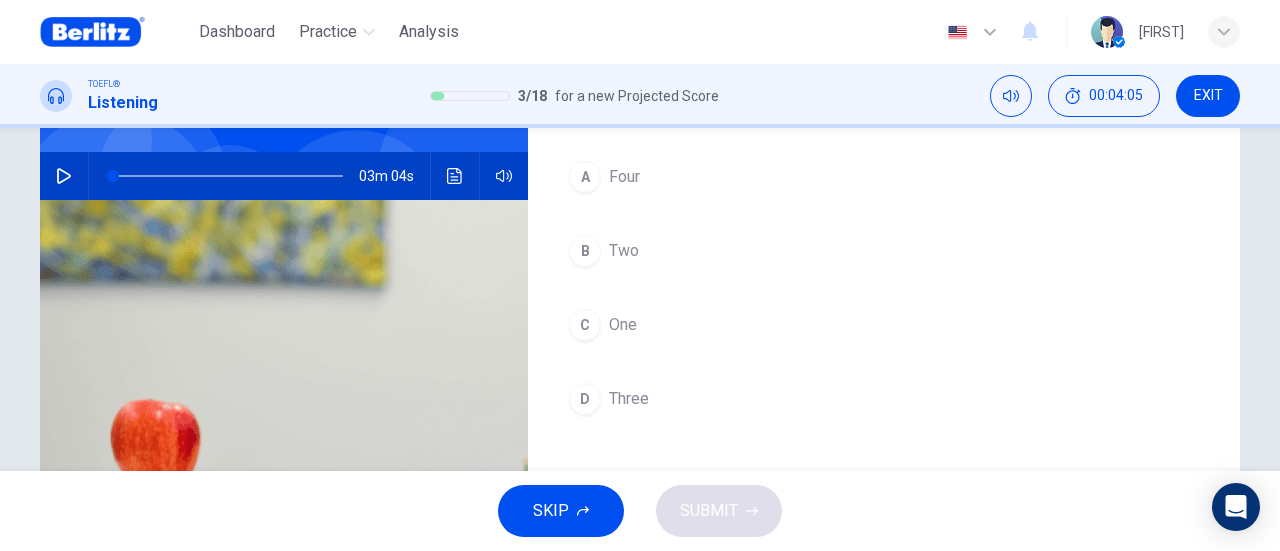 click on "Two" at bounding box center [624, 251] 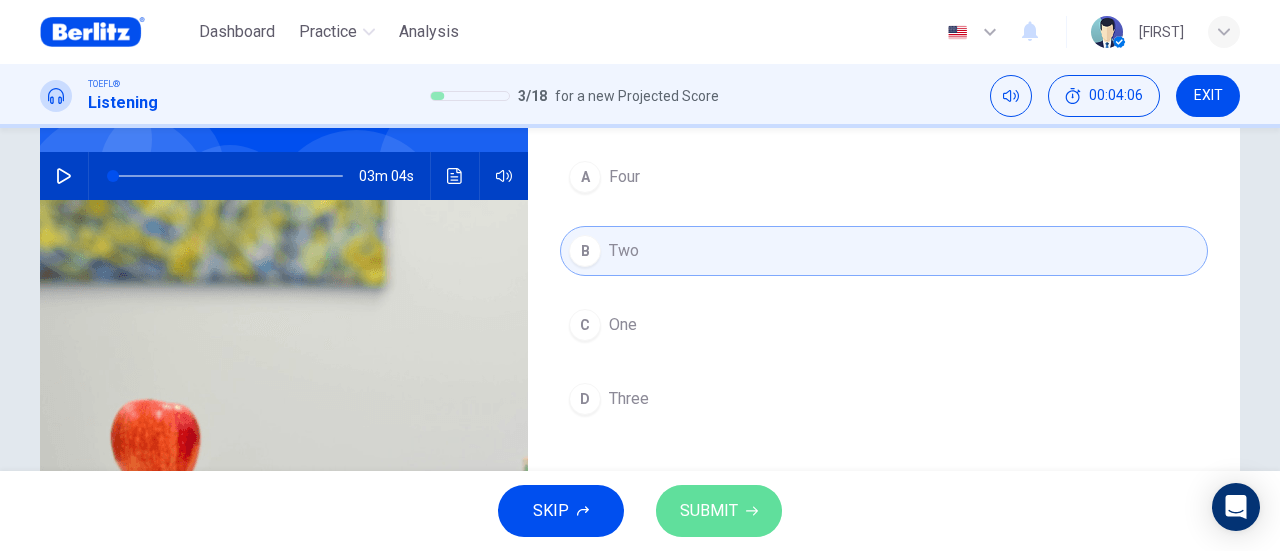 click on "SUBMIT" at bounding box center [709, 511] 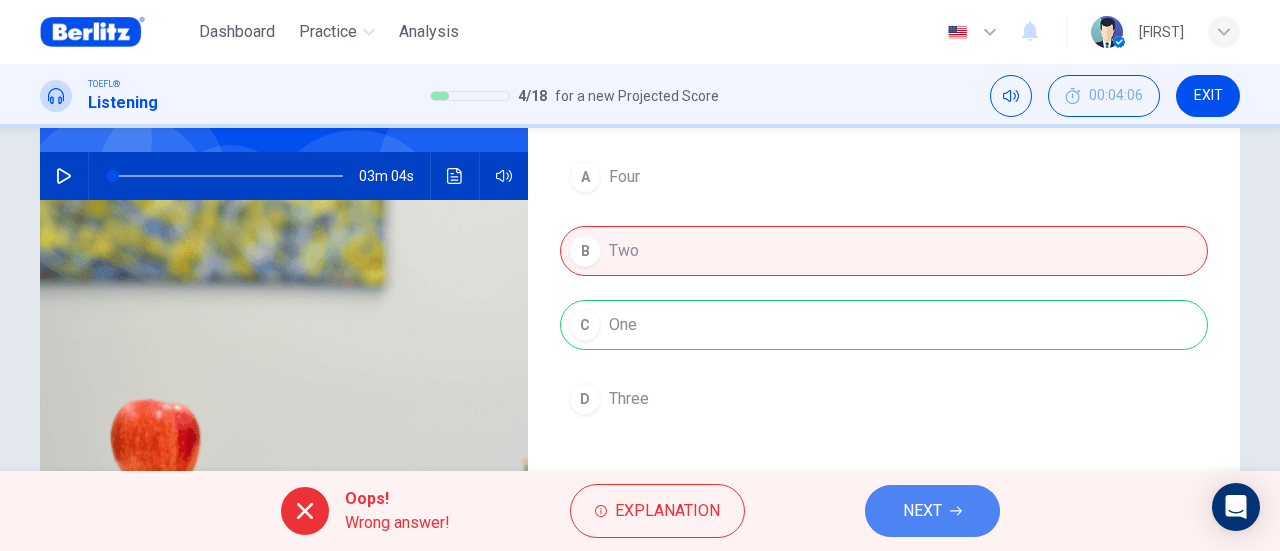 click on "NEXT" at bounding box center (922, 511) 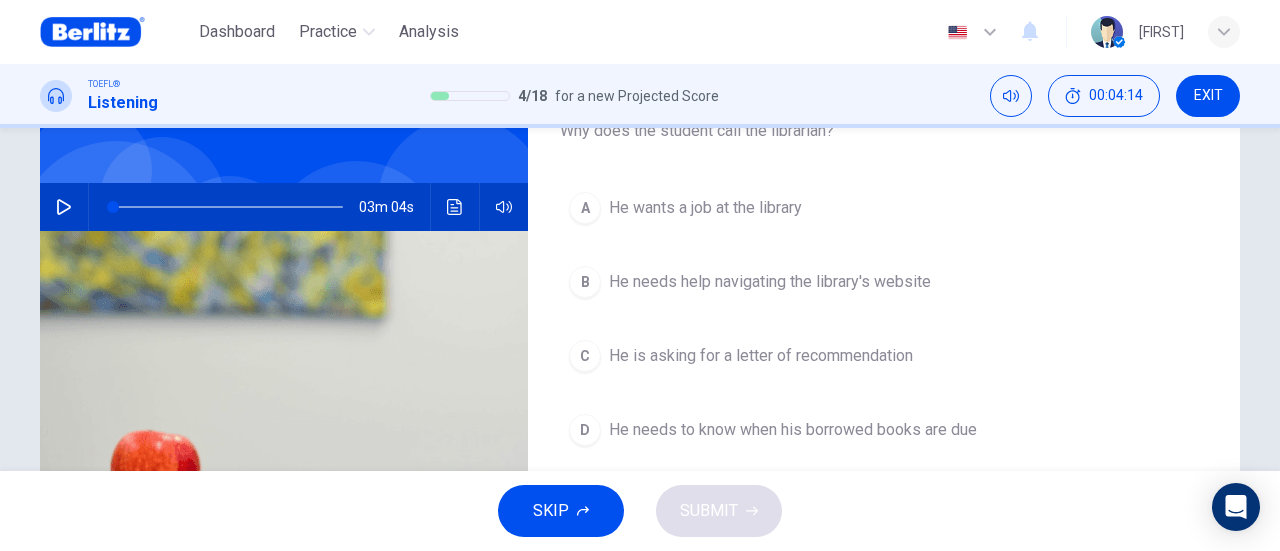 scroll, scrollTop: 176, scrollLeft: 0, axis: vertical 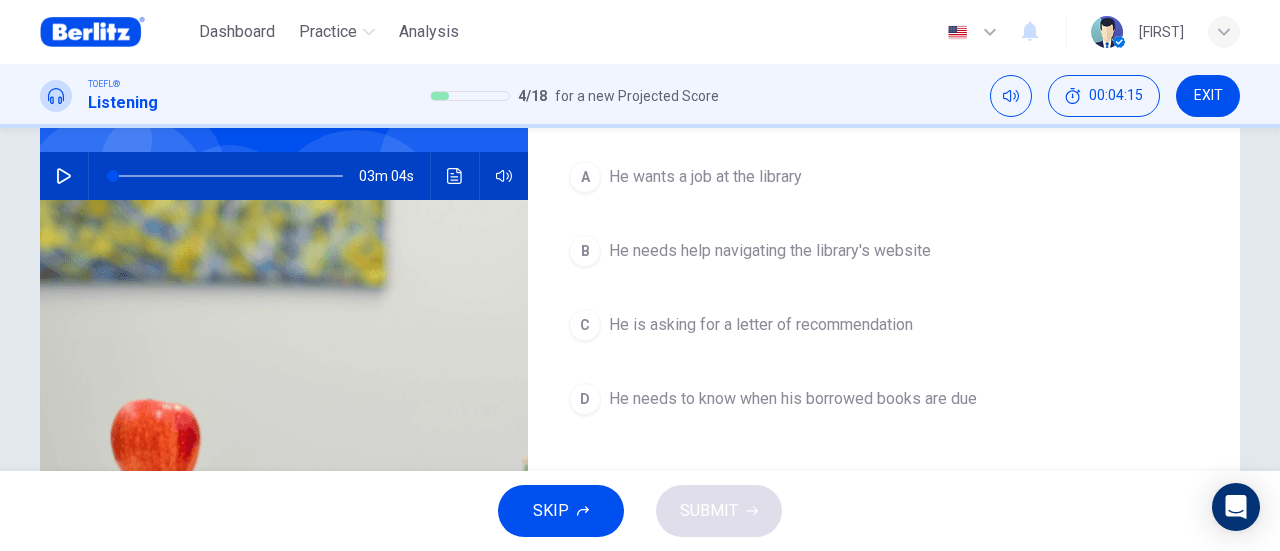 click on "He is asking for a letter of recommendation" at bounding box center (761, 325) 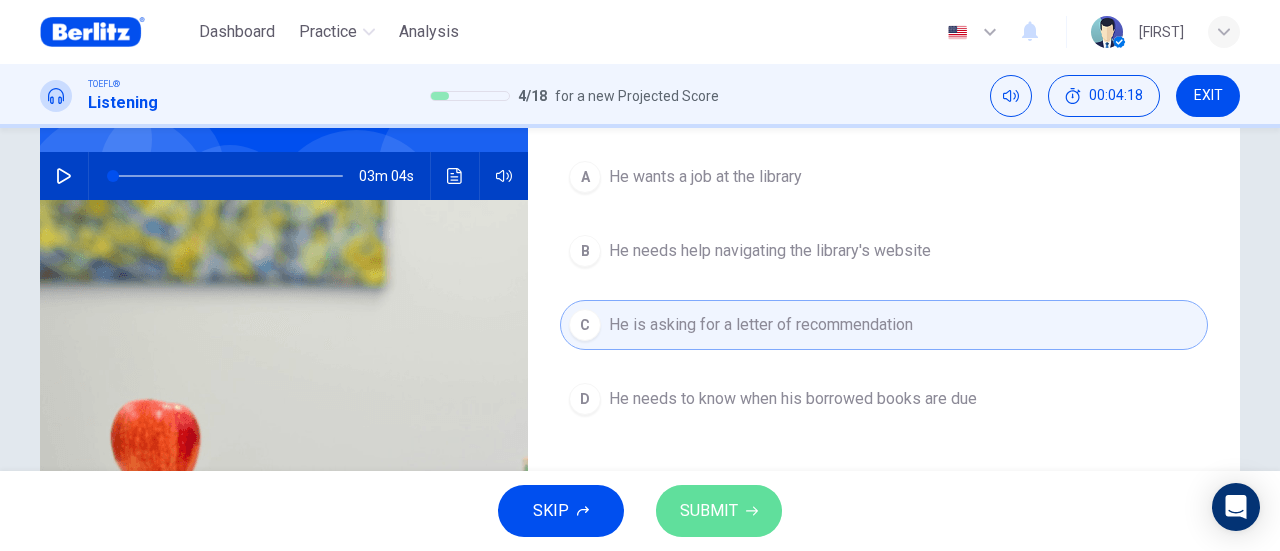 click on "SUBMIT" at bounding box center (709, 511) 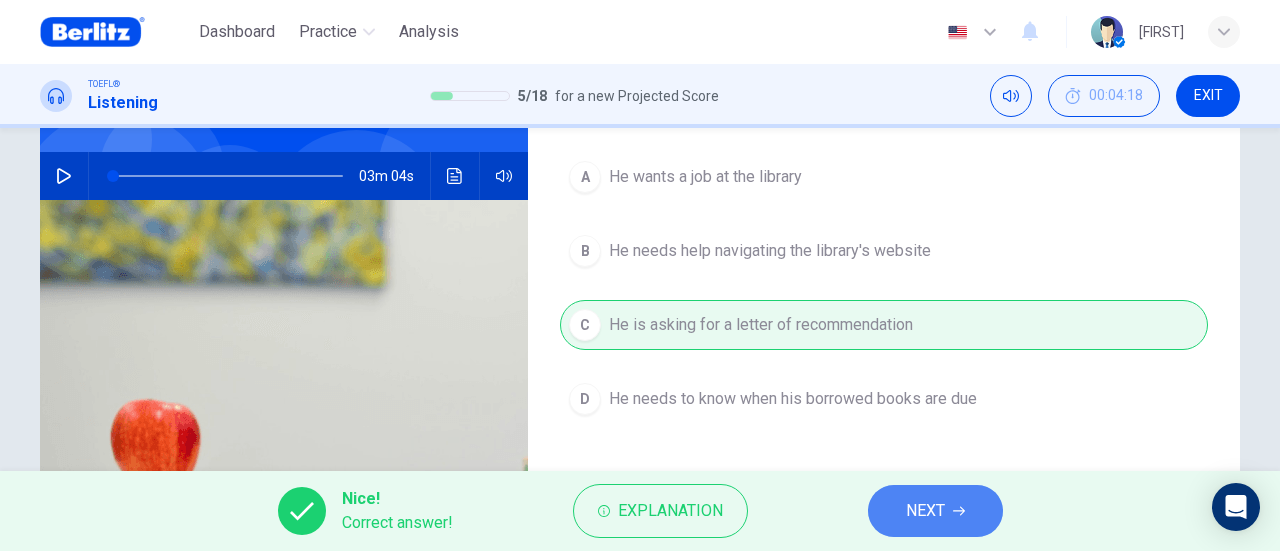 click on "NEXT" at bounding box center [925, 511] 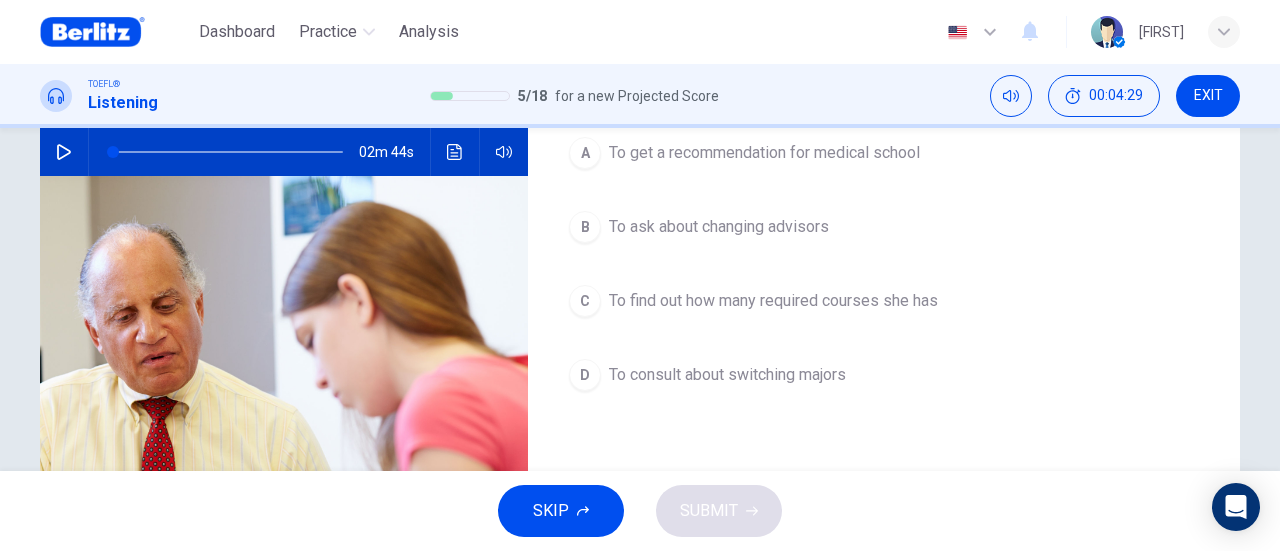 scroll, scrollTop: 0, scrollLeft: 0, axis: both 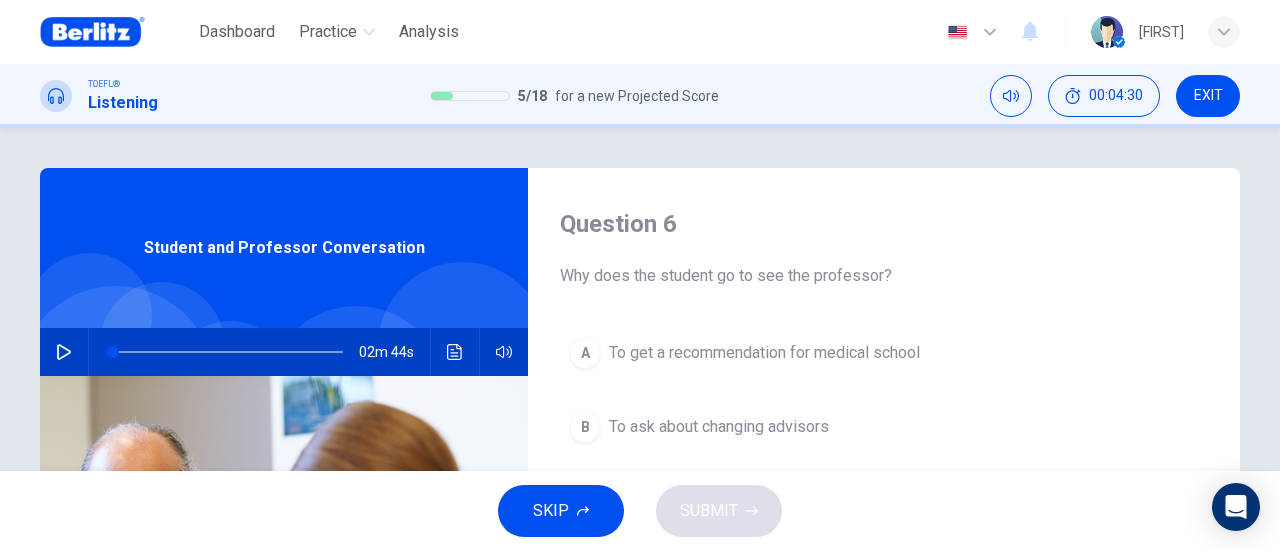 click 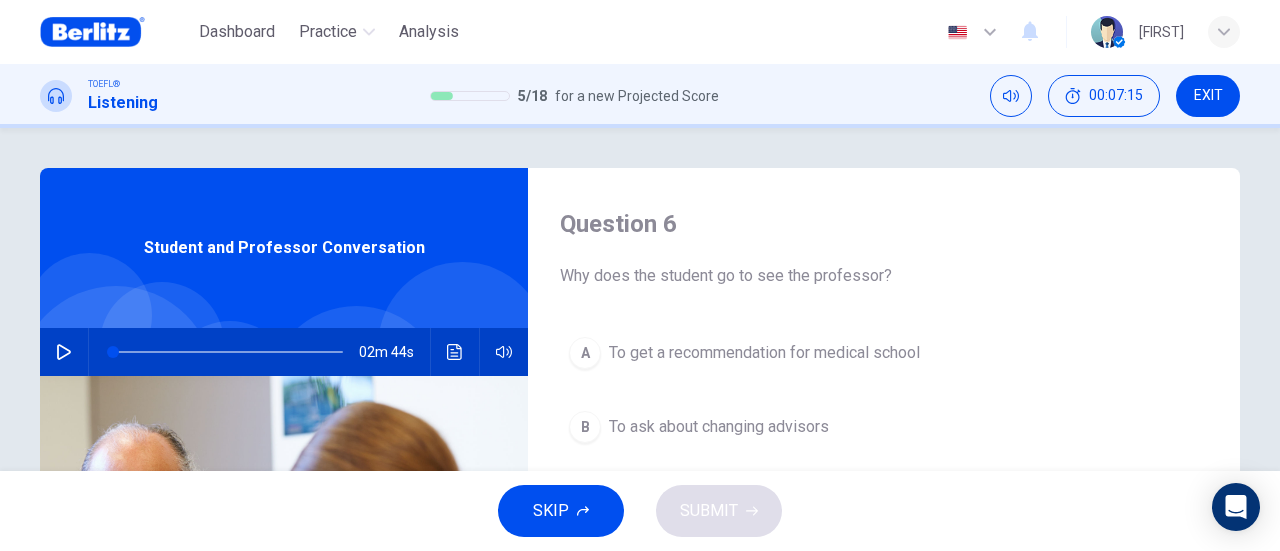 type on "*" 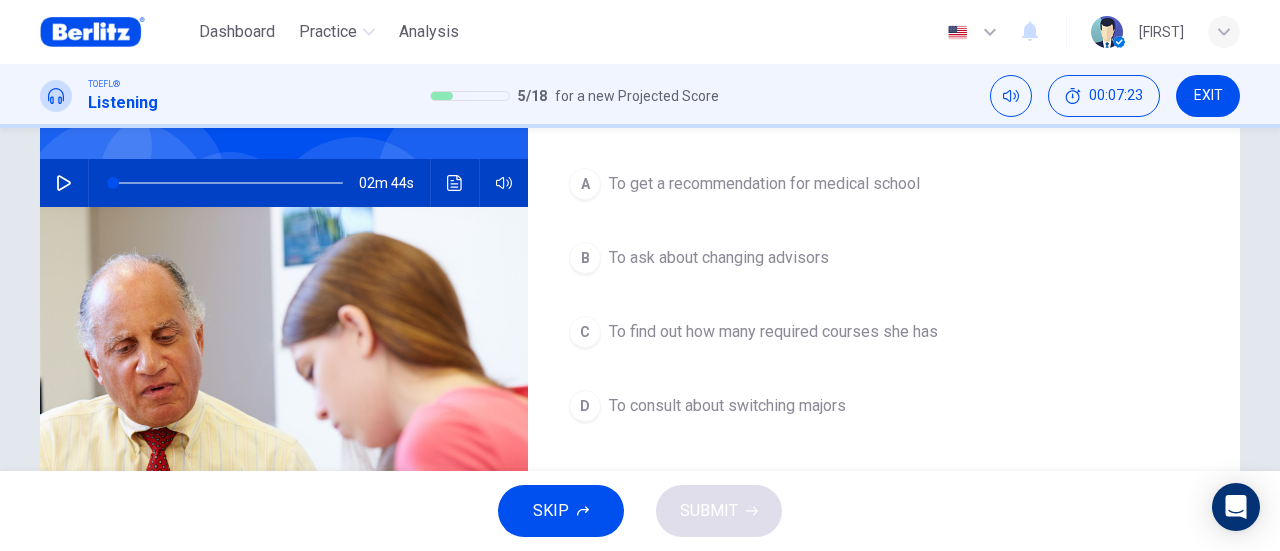 scroll, scrollTop: 200, scrollLeft: 0, axis: vertical 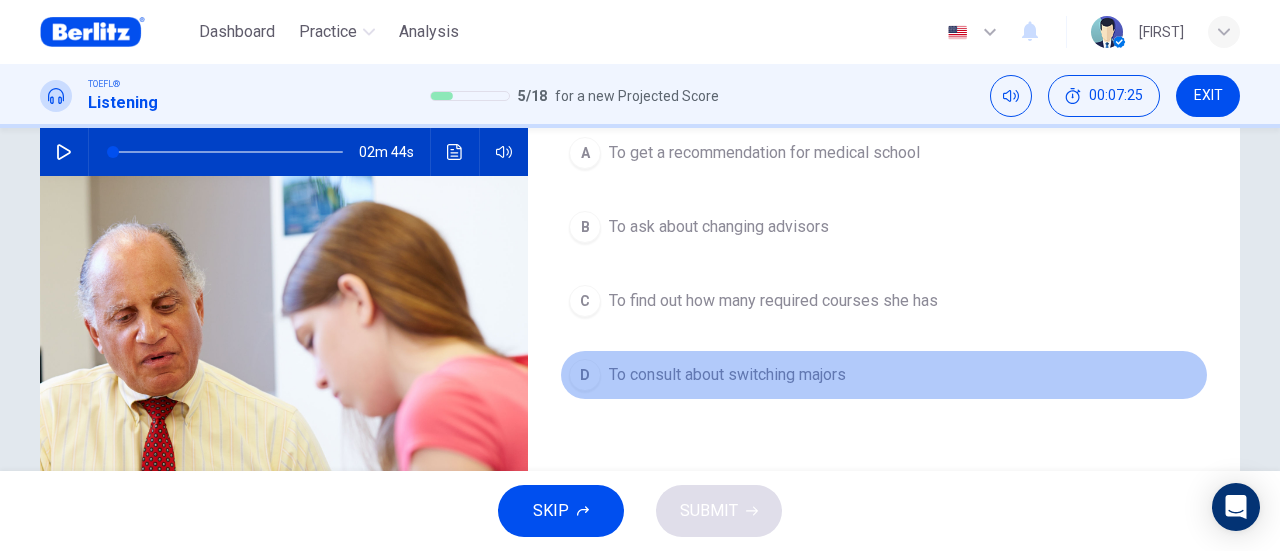 click on "To consult about switching majors" at bounding box center [727, 375] 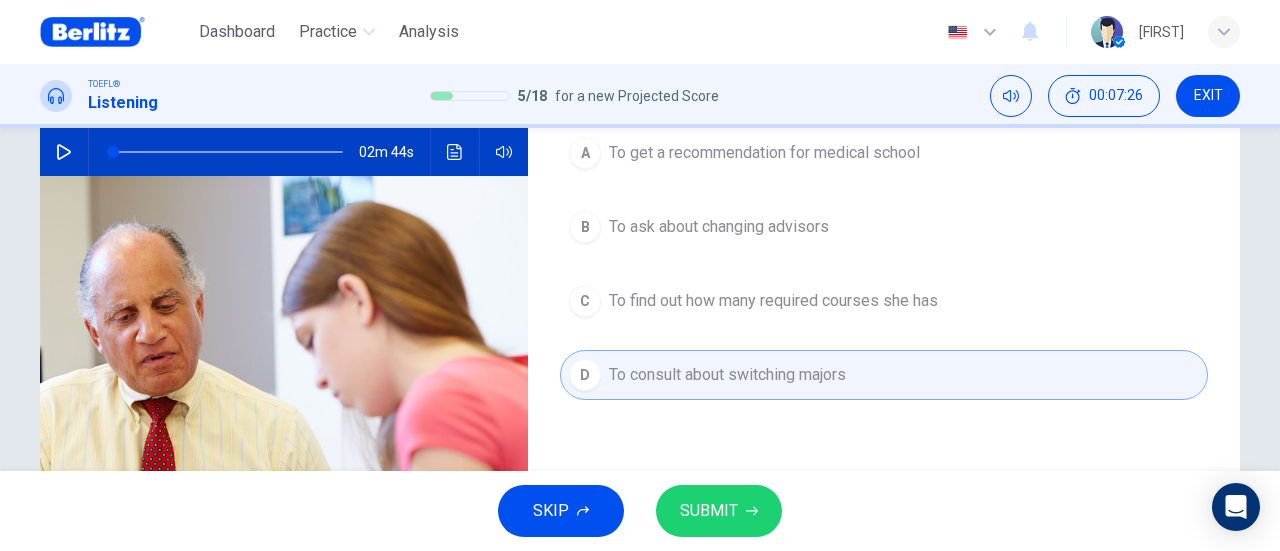 click on "SUBMIT" at bounding box center [709, 511] 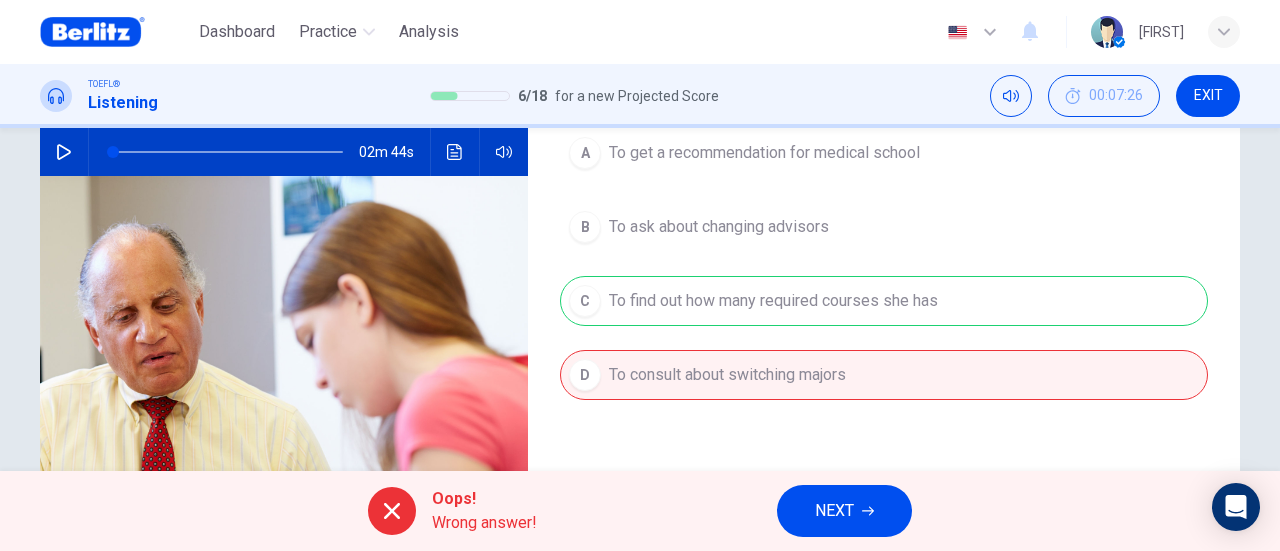 click on "NEXT" at bounding box center (834, 511) 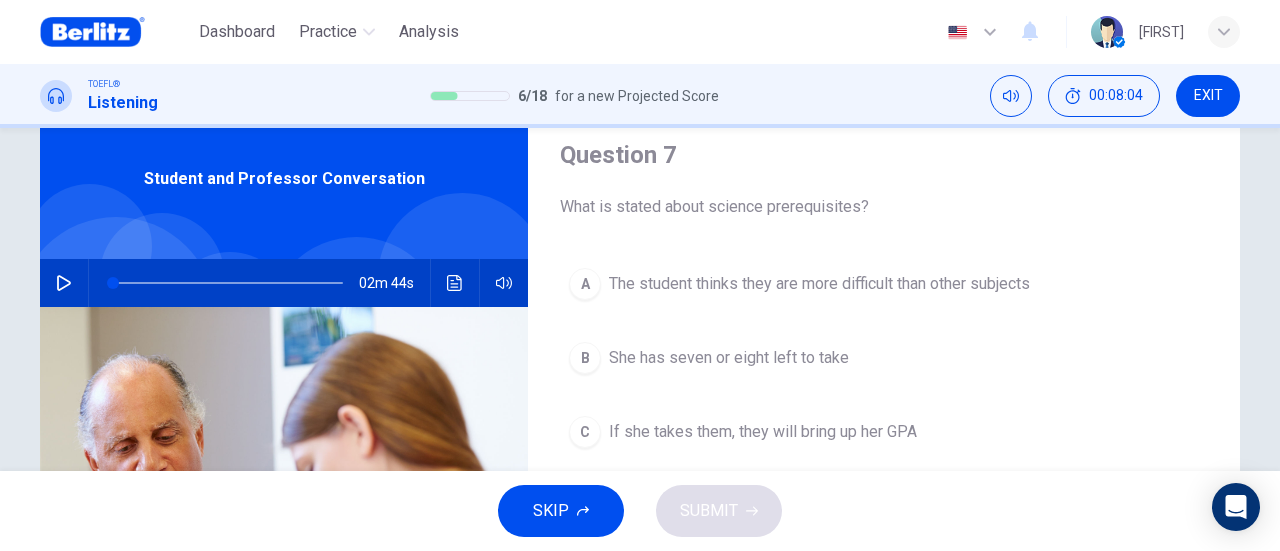scroll, scrollTop: 100, scrollLeft: 0, axis: vertical 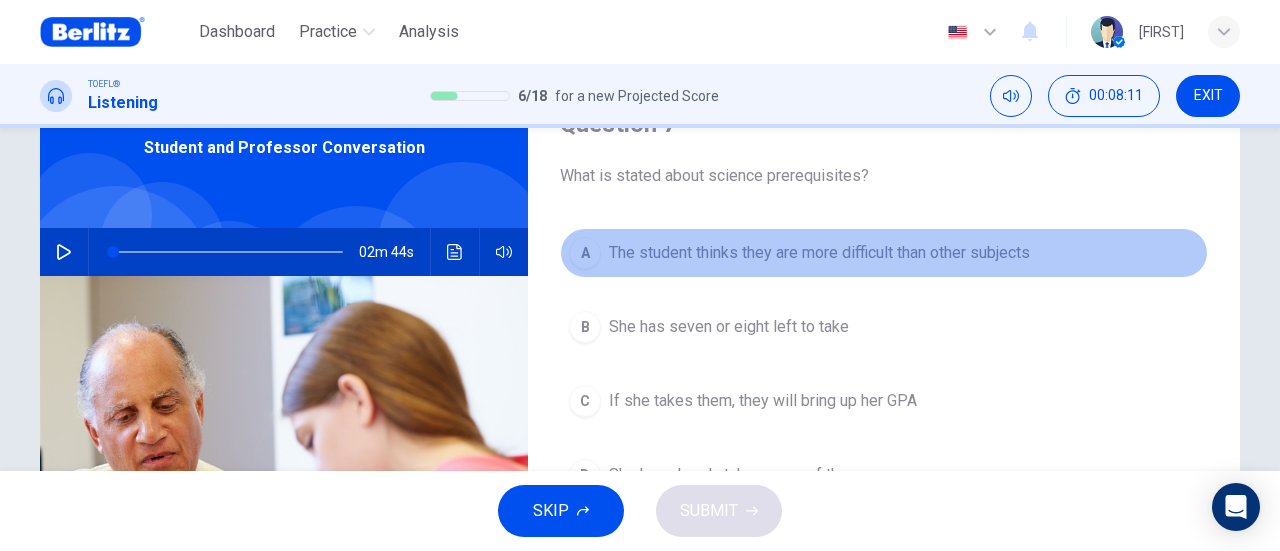 drag, startPoint x: 939, startPoint y: 259, endPoint x: 938, endPoint y: 303, distance: 44.011364 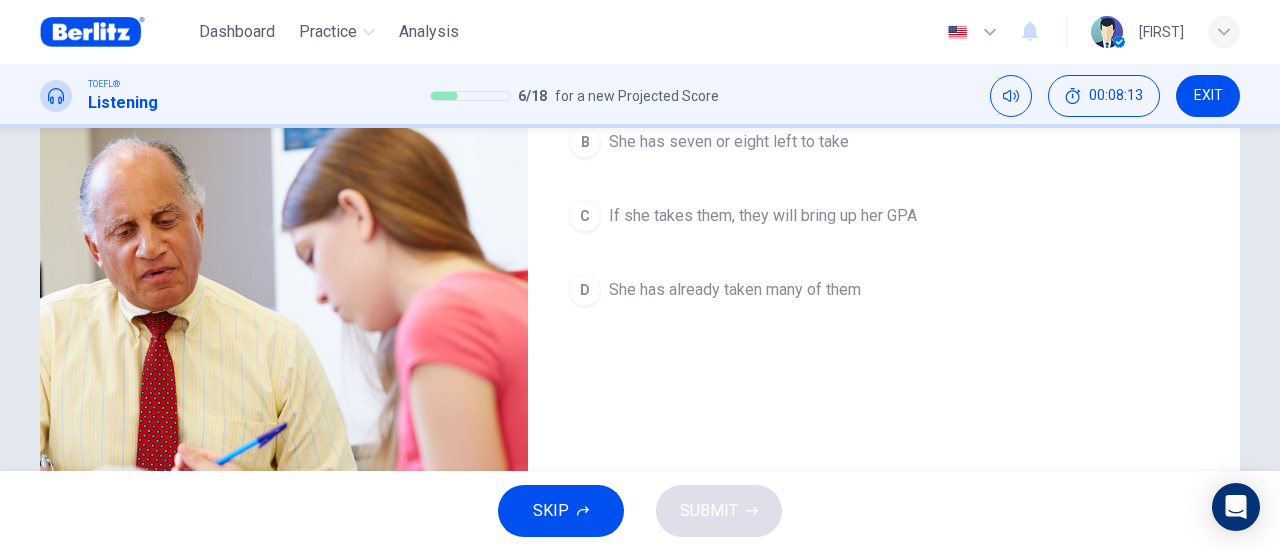scroll, scrollTop: 300, scrollLeft: 0, axis: vertical 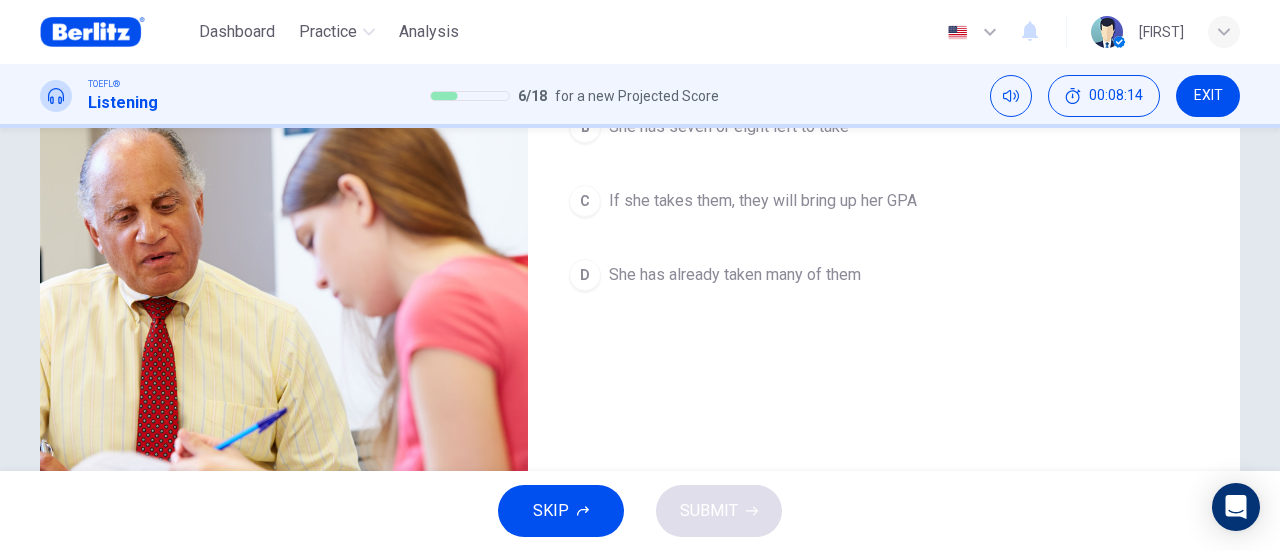 click on "She has already taken many of them" at bounding box center (735, 275) 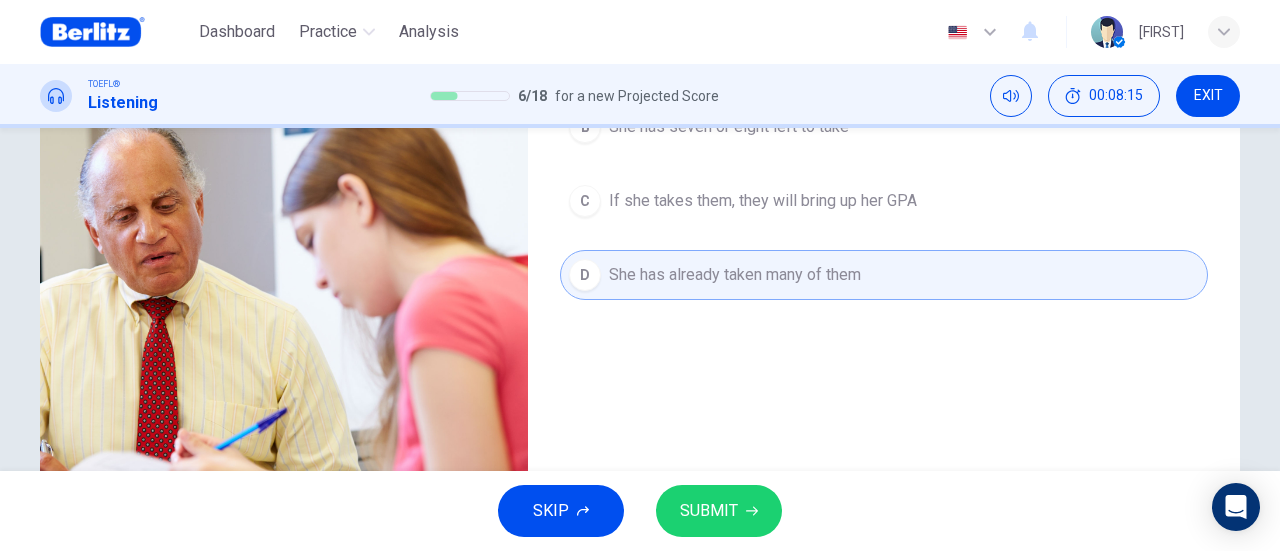 scroll, scrollTop: 100, scrollLeft: 0, axis: vertical 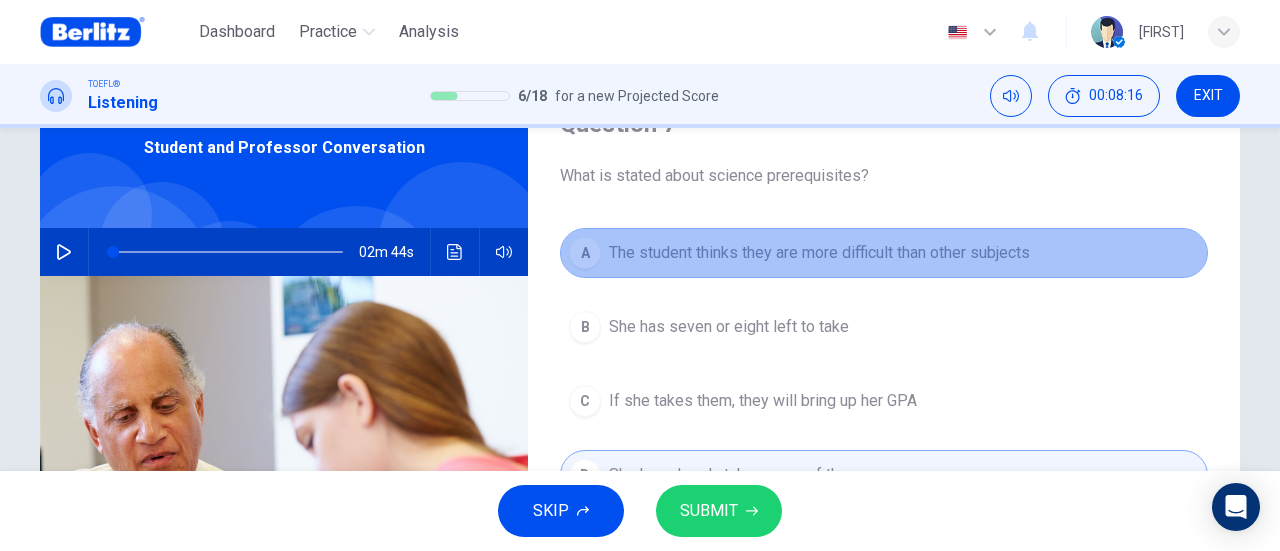 click on "The student thinks they are more difficult than other subjects" at bounding box center [819, 253] 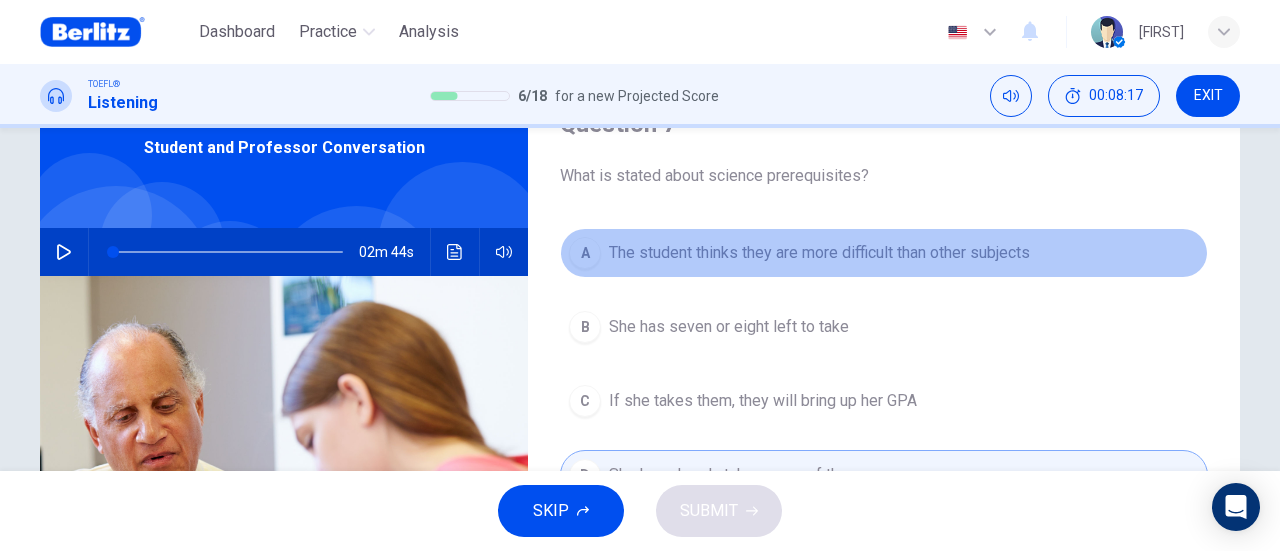 click on "The student thinks they are more difficult than other subjects" at bounding box center (819, 253) 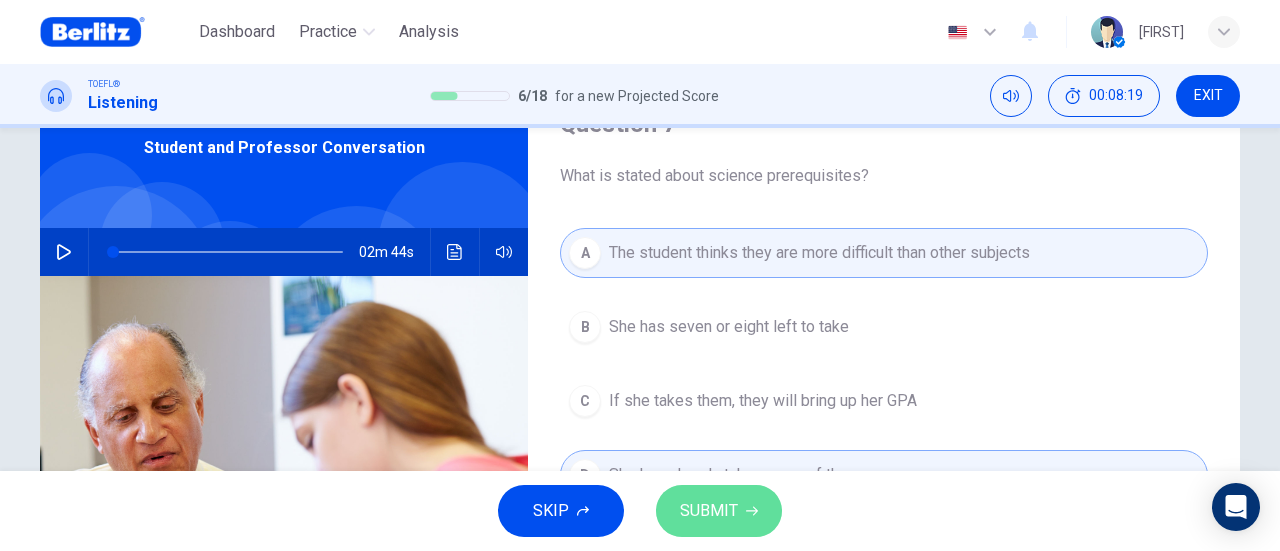 click on "SUBMIT" at bounding box center [719, 511] 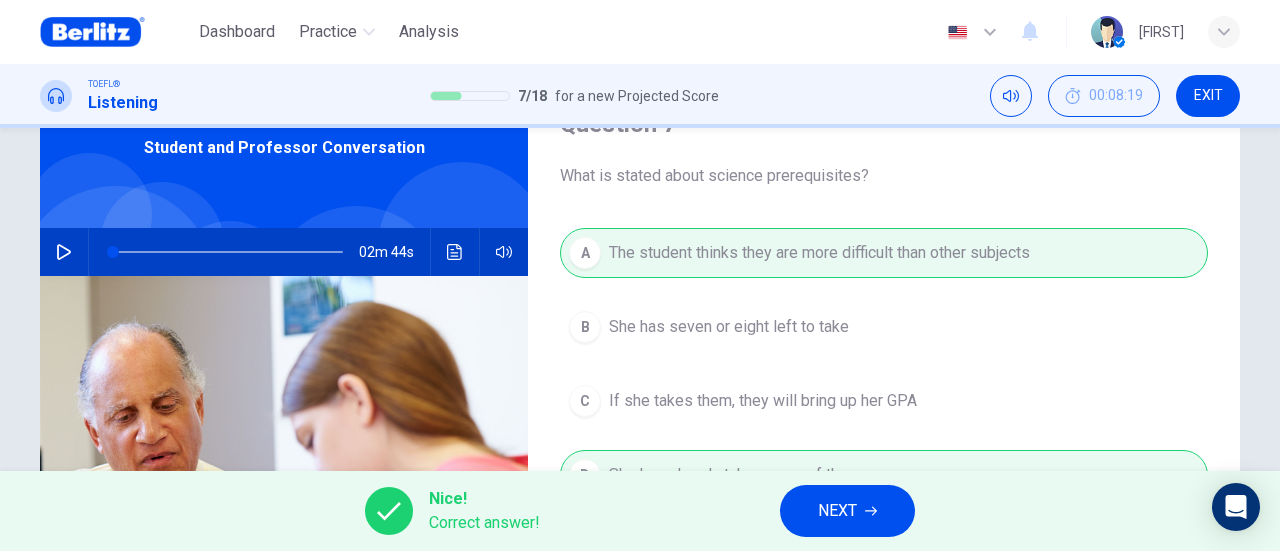 scroll, scrollTop: 200, scrollLeft: 0, axis: vertical 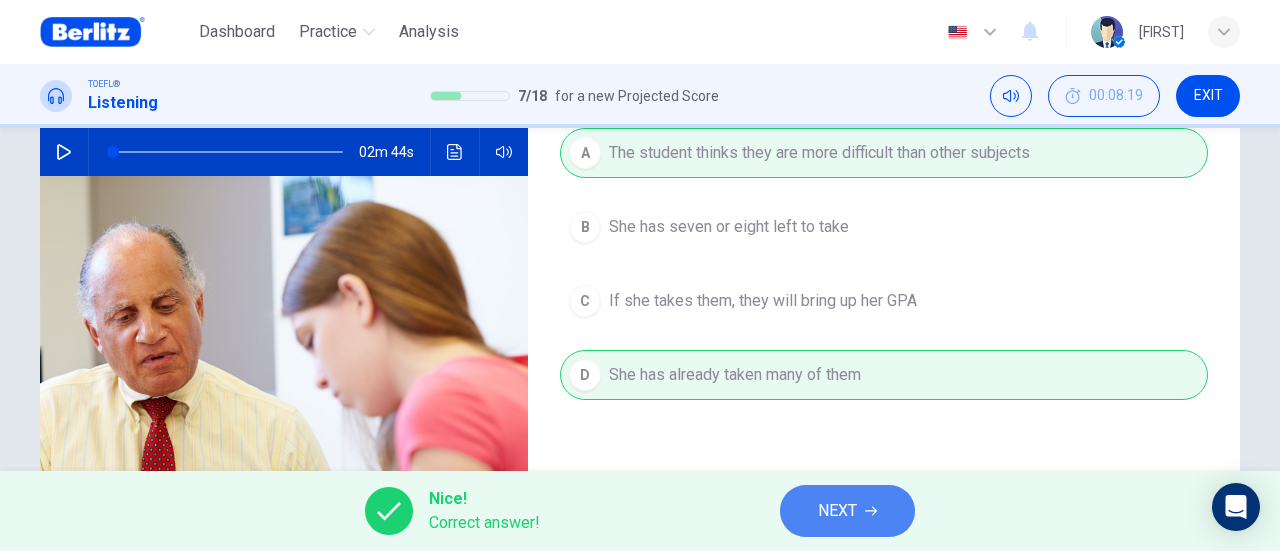 click on "NEXT" at bounding box center [847, 511] 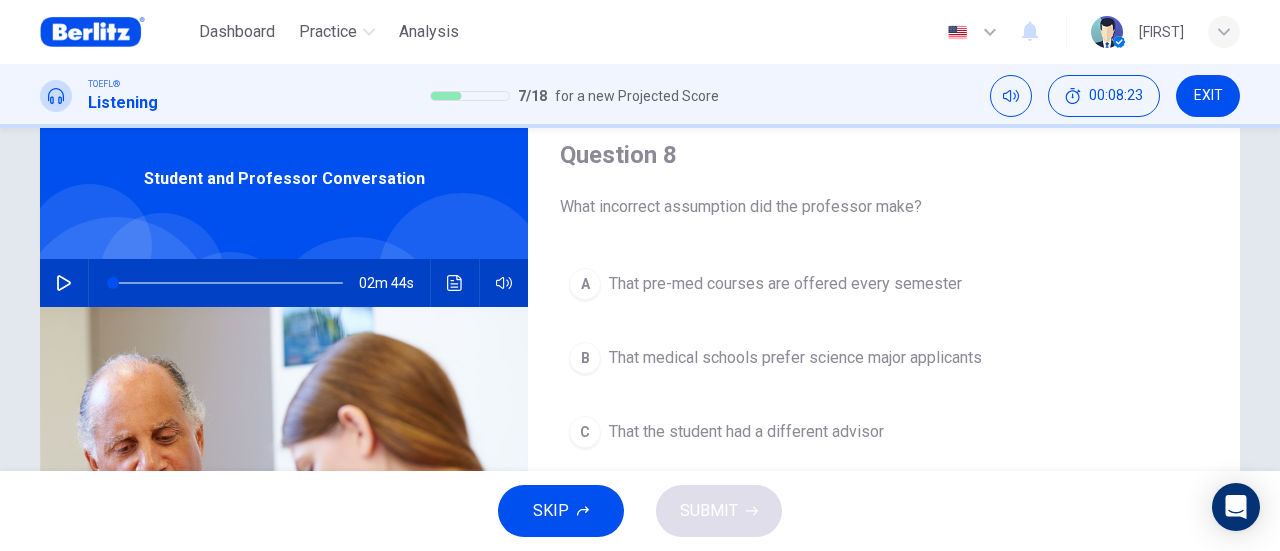 scroll, scrollTop: 100, scrollLeft: 0, axis: vertical 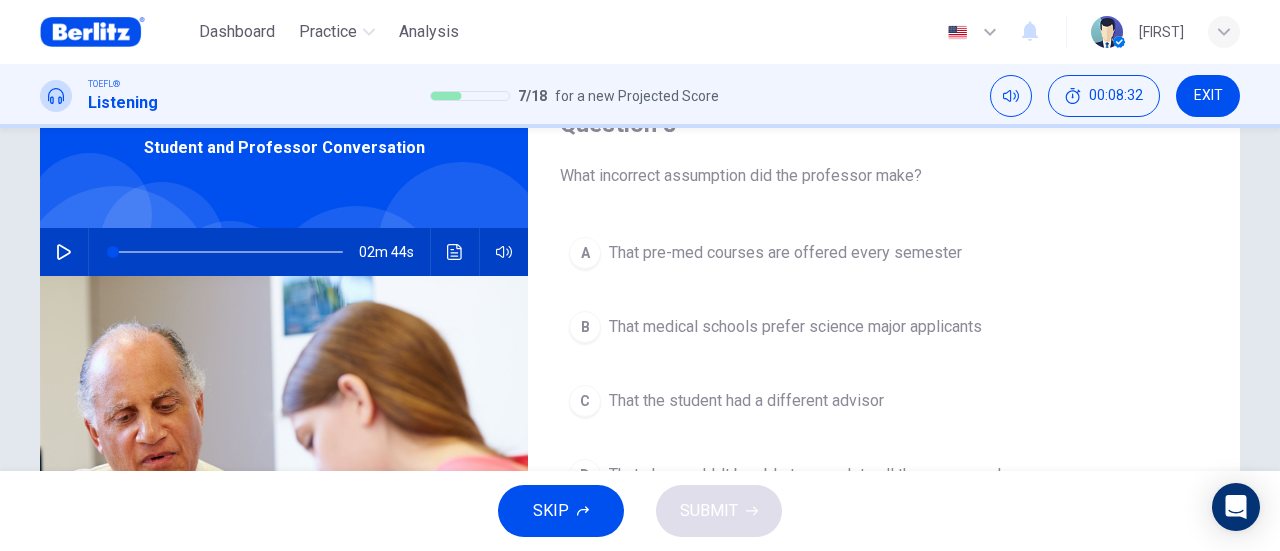 click on "That medical schools prefer science major applicants" at bounding box center [795, 327] 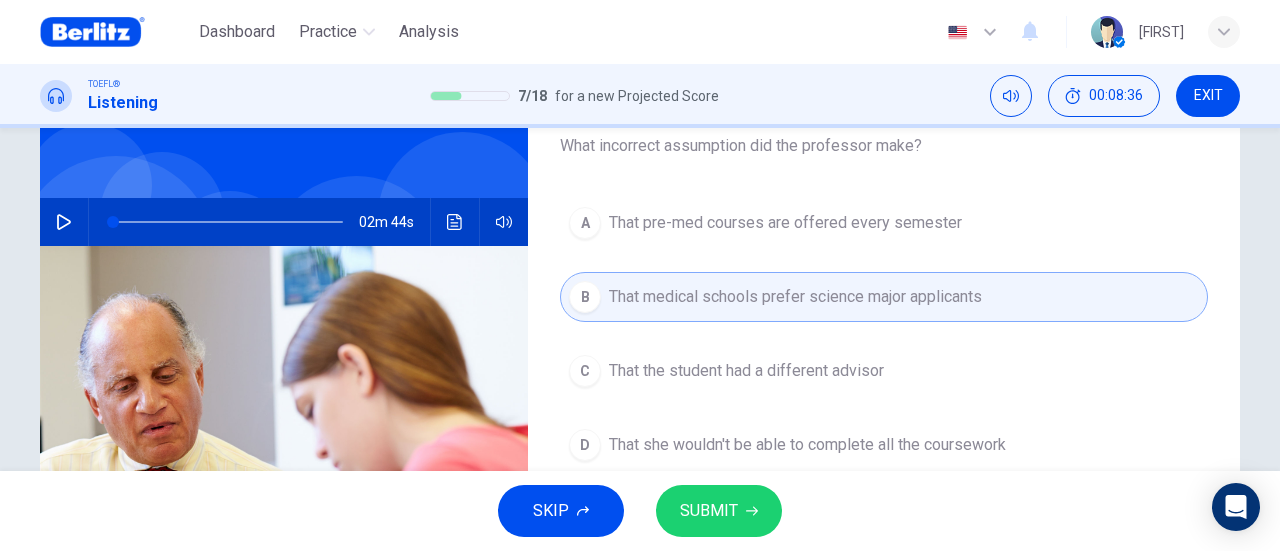 scroll, scrollTop: 100, scrollLeft: 0, axis: vertical 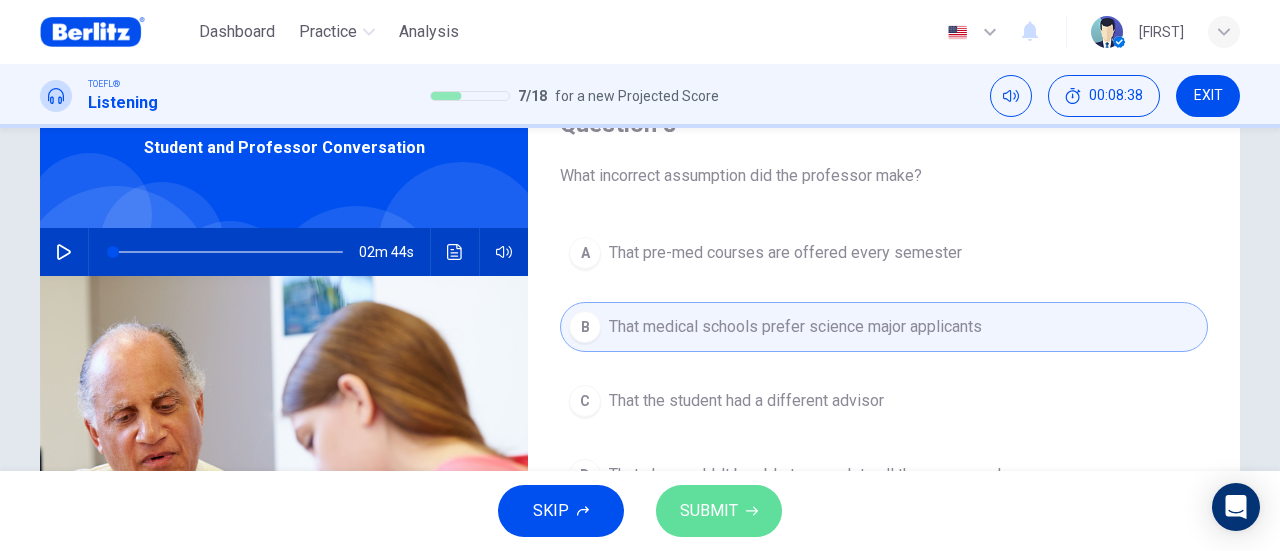 click on "SUBMIT" at bounding box center [709, 511] 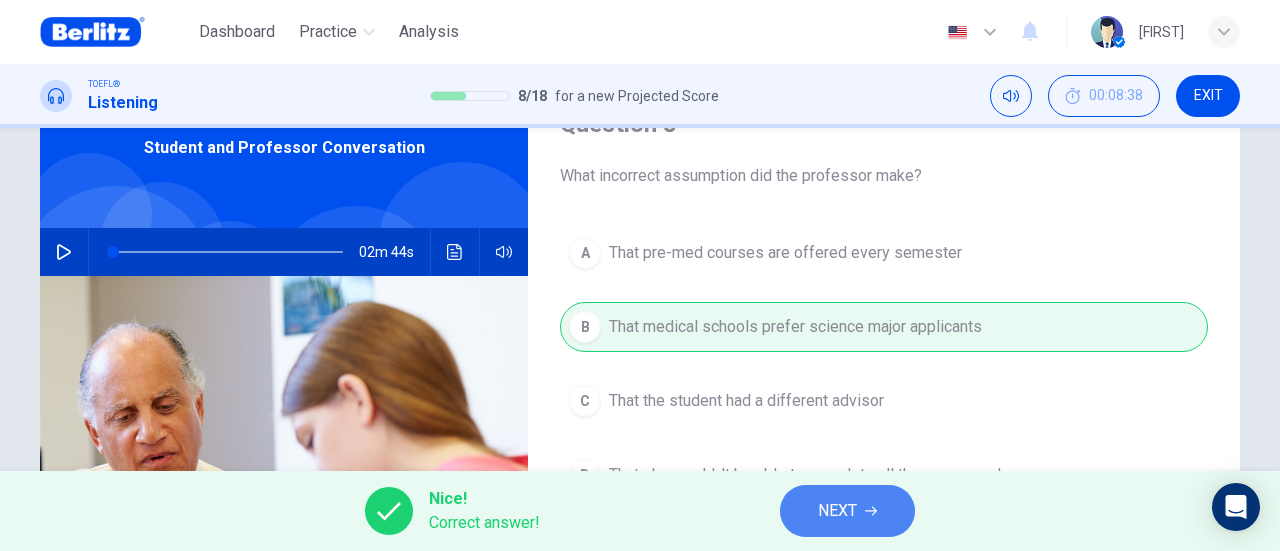 click on "NEXT" at bounding box center [837, 511] 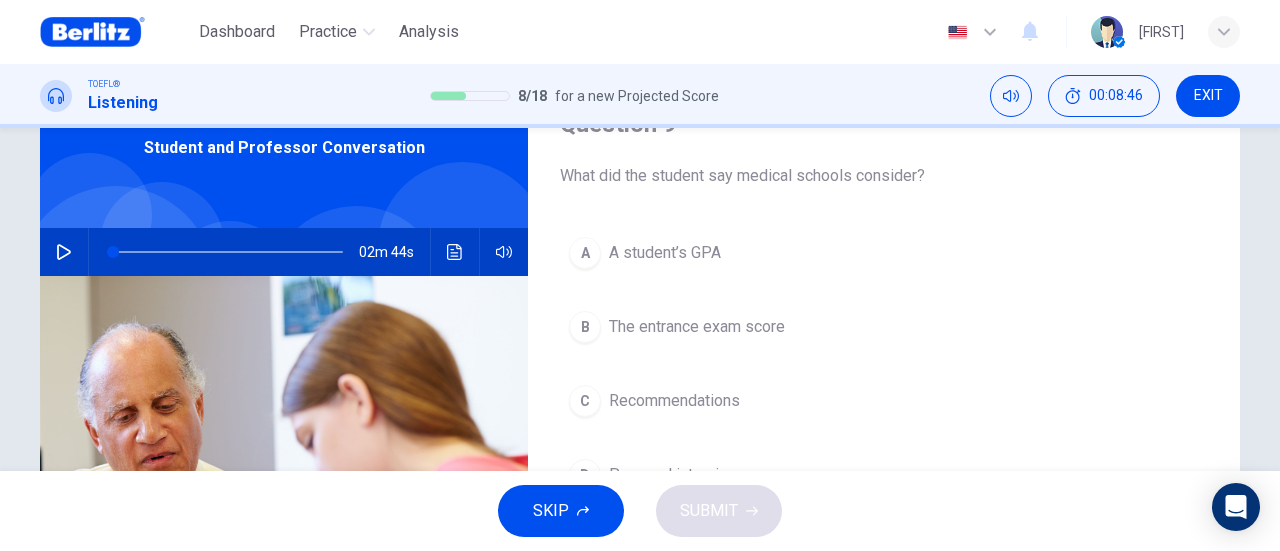 scroll, scrollTop: 200, scrollLeft: 0, axis: vertical 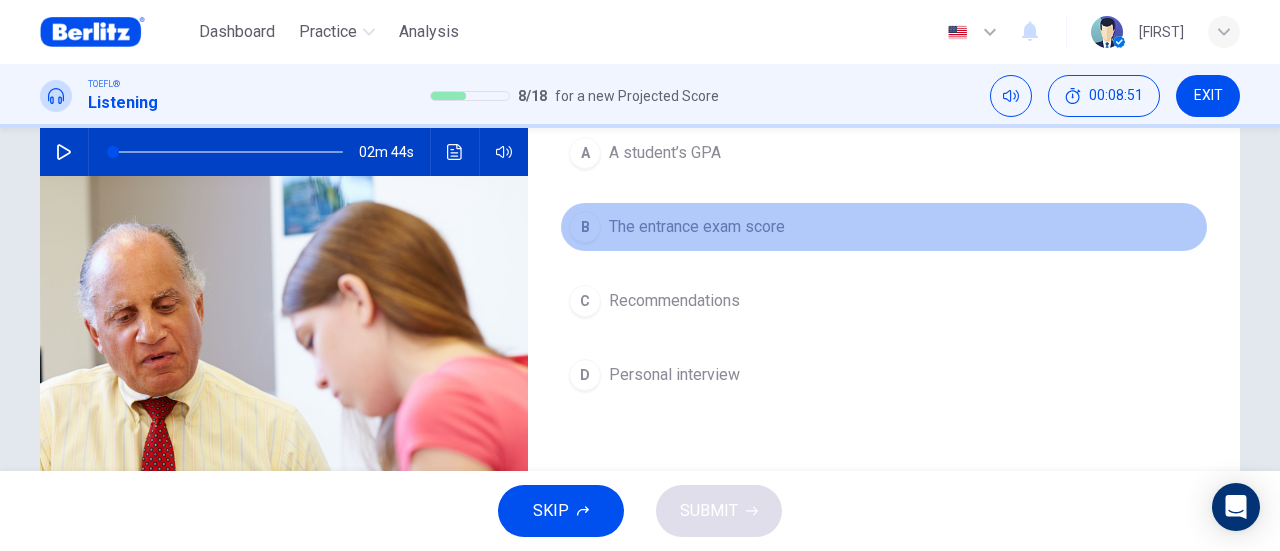 click on "B The entrance exam score" at bounding box center (884, 227) 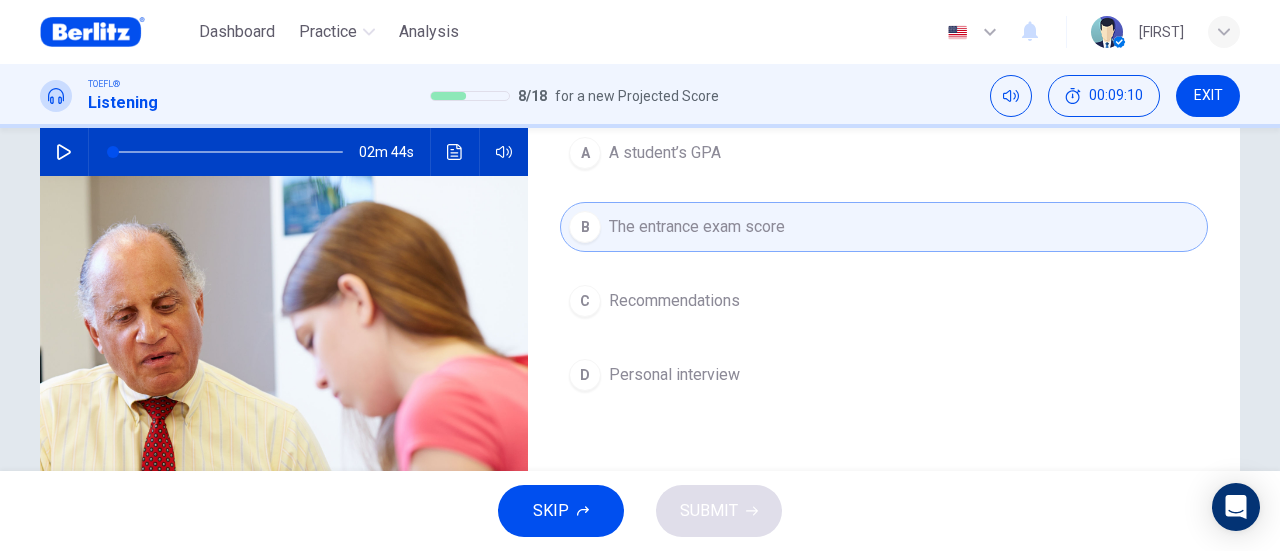scroll, scrollTop: 100, scrollLeft: 0, axis: vertical 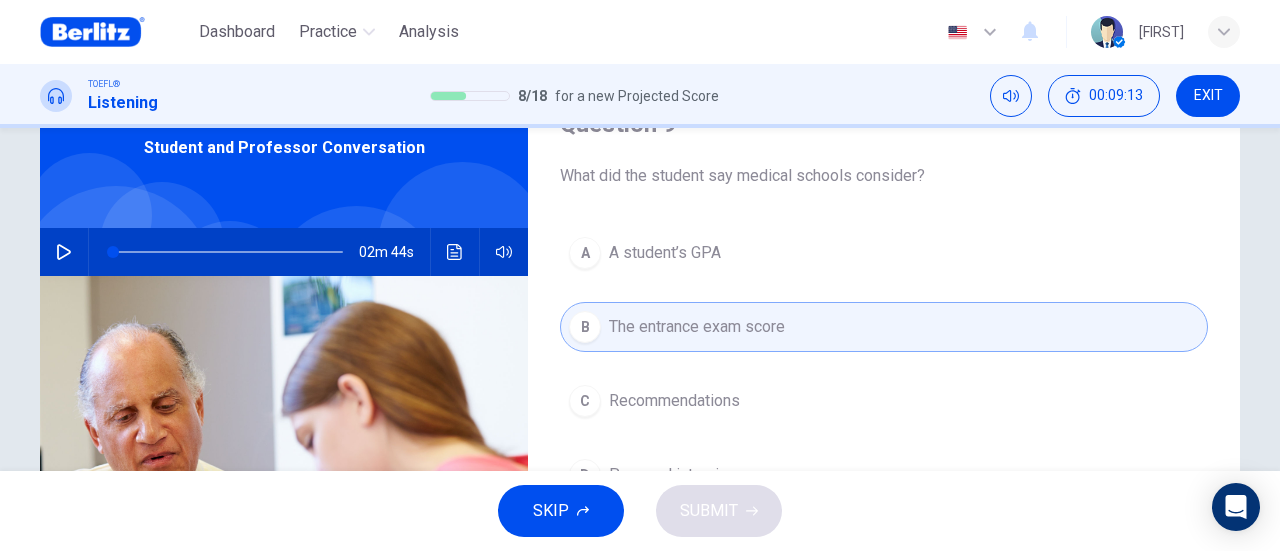 drag, startPoint x: 686, startPoint y: 170, endPoint x: 937, endPoint y: 171, distance: 251.002 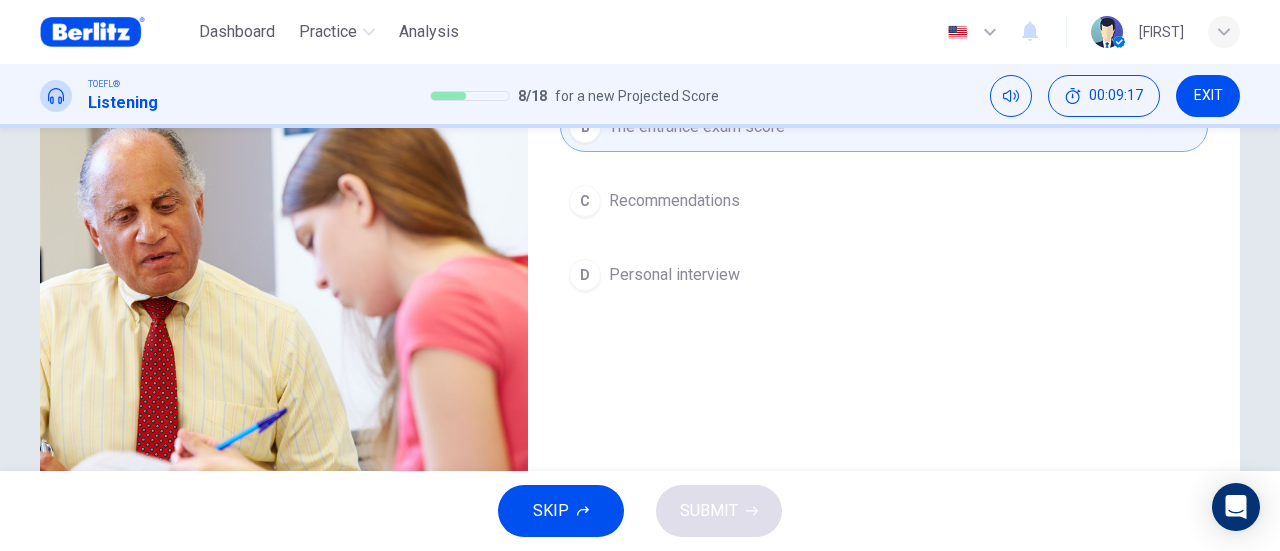 scroll, scrollTop: 200, scrollLeft: 0, axis: vertical 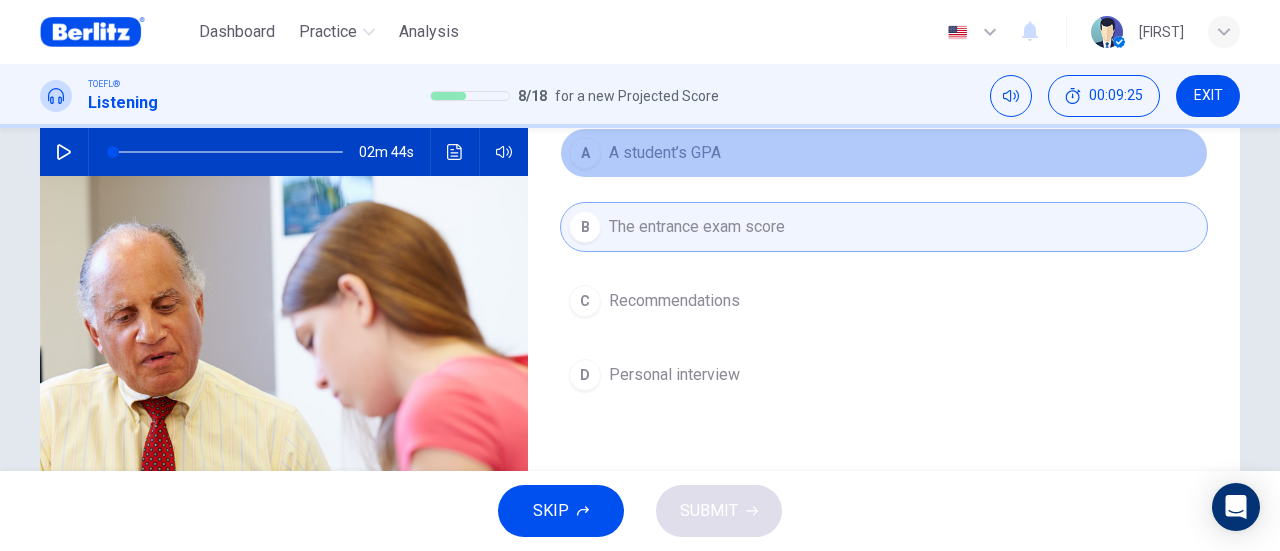 click on "A student’s GPA" at bounding box center (665, 153) 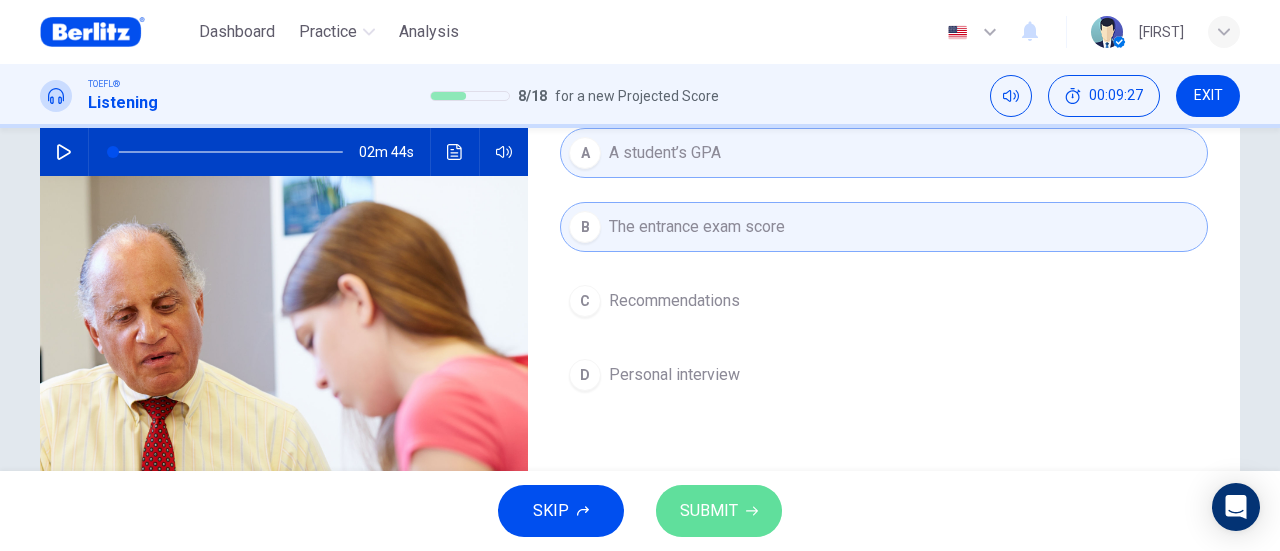 click on "SUBMIT" at bounding box center (719, 511) 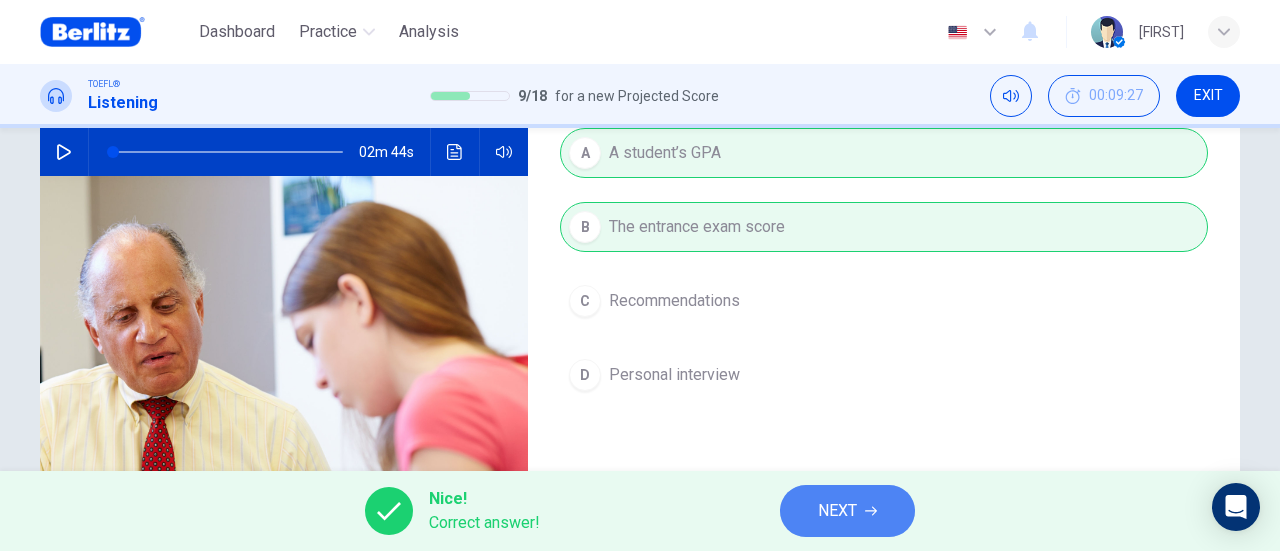 click on "NEXT" at bounding box center (837, 511) 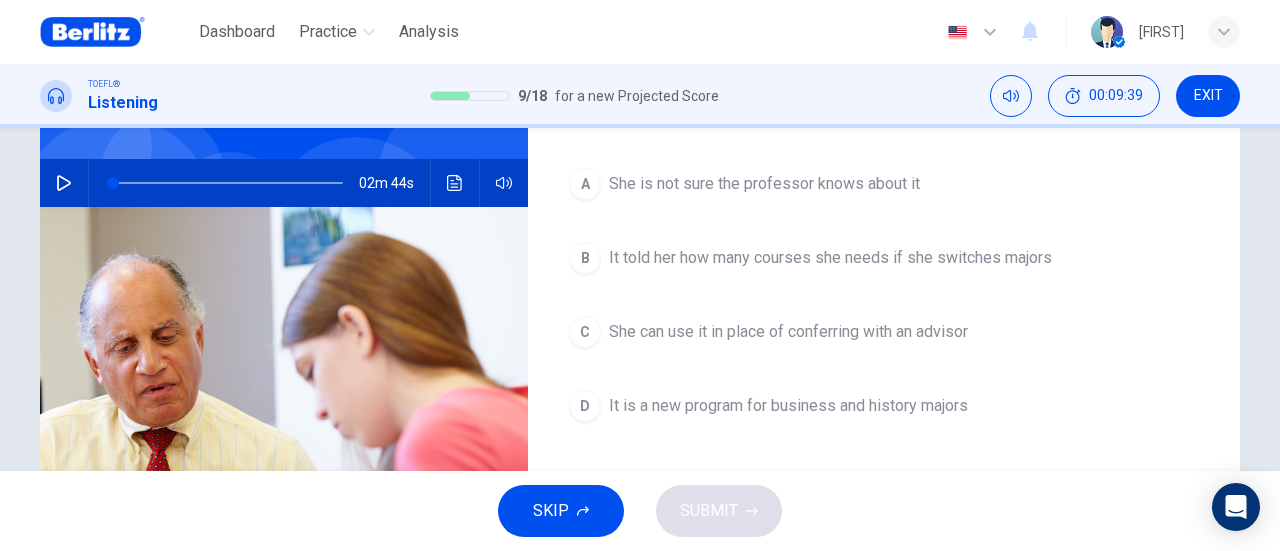 scroll, scrollTop: 200, scrollLeft: 0, axis: vertical 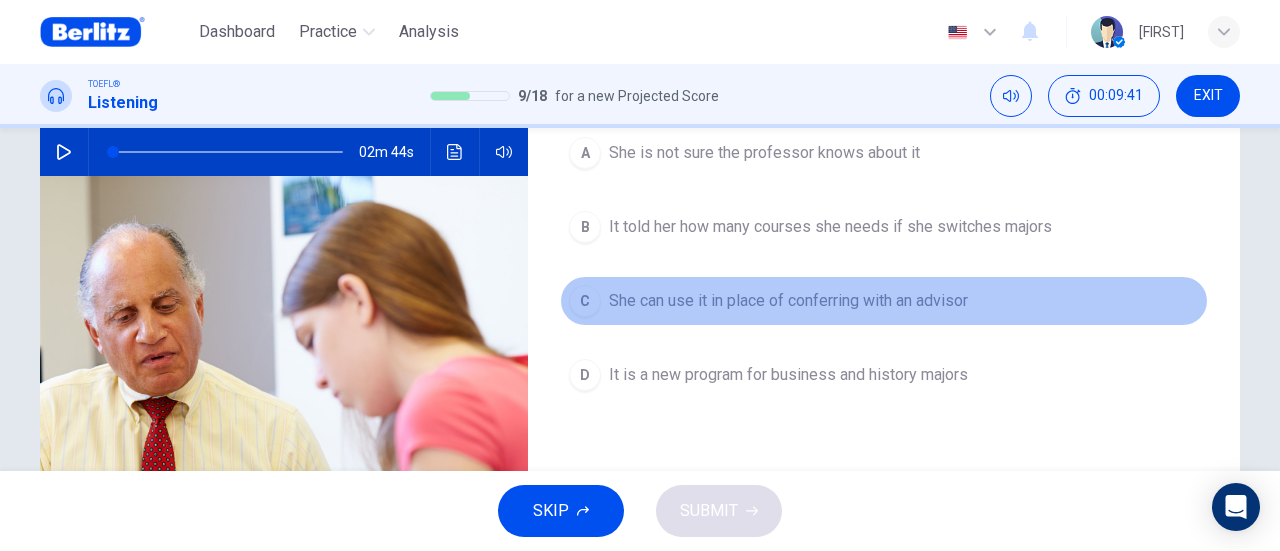 click on "She can use it in place of conferring with an advisor" at bounding box center (788, 301) 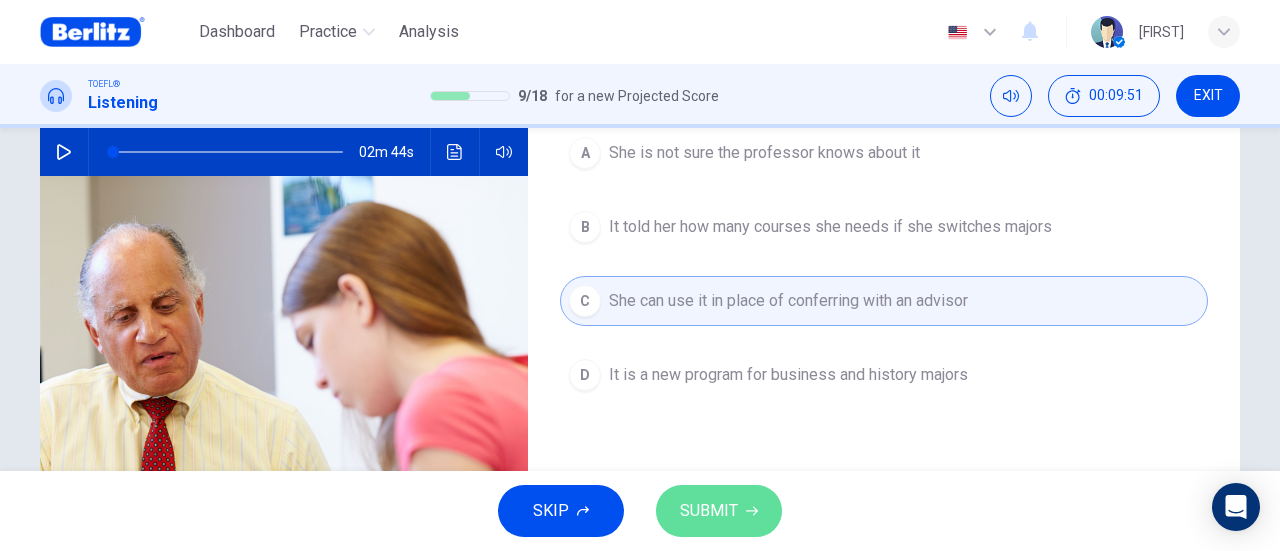 click 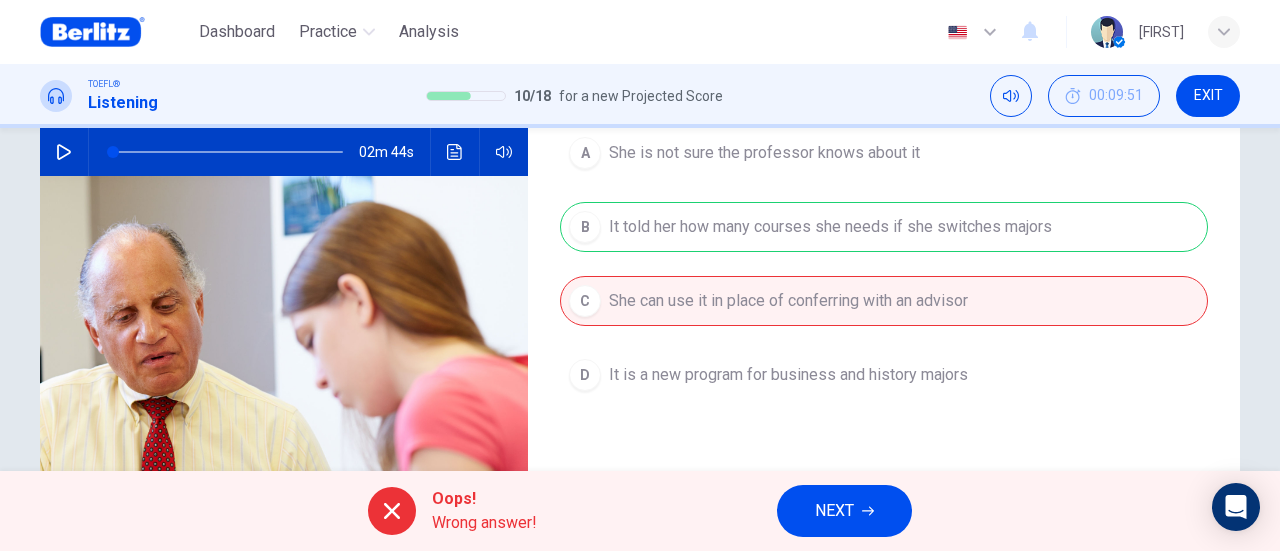 click on "NEXT" at bounding box center [834, 511] 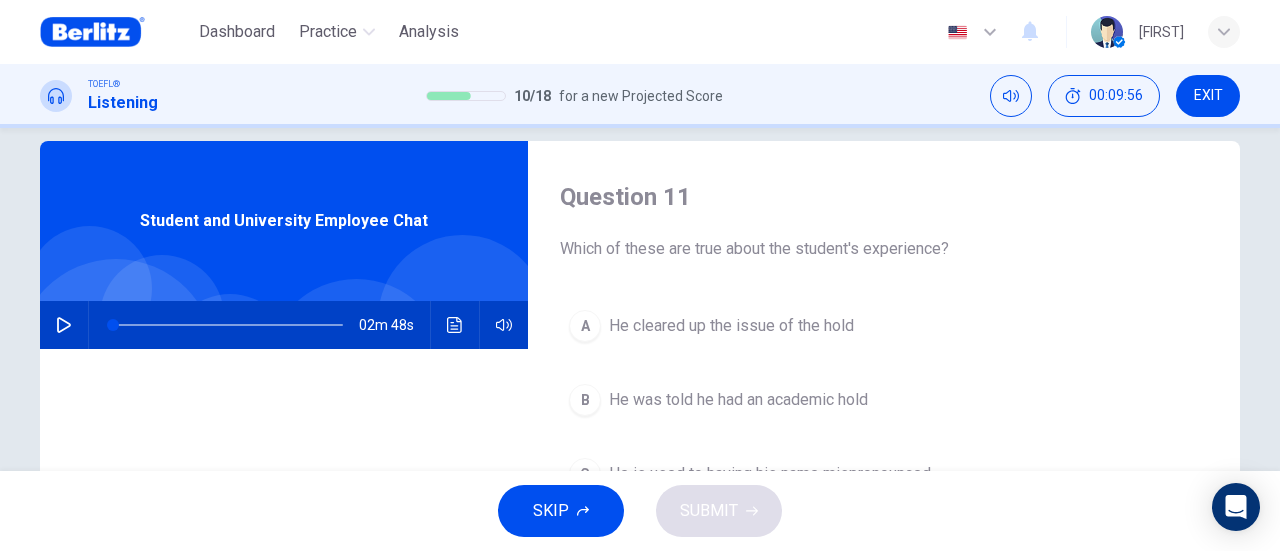 scroll, scrollTop: 0, scrollLeft: 0, axis: both 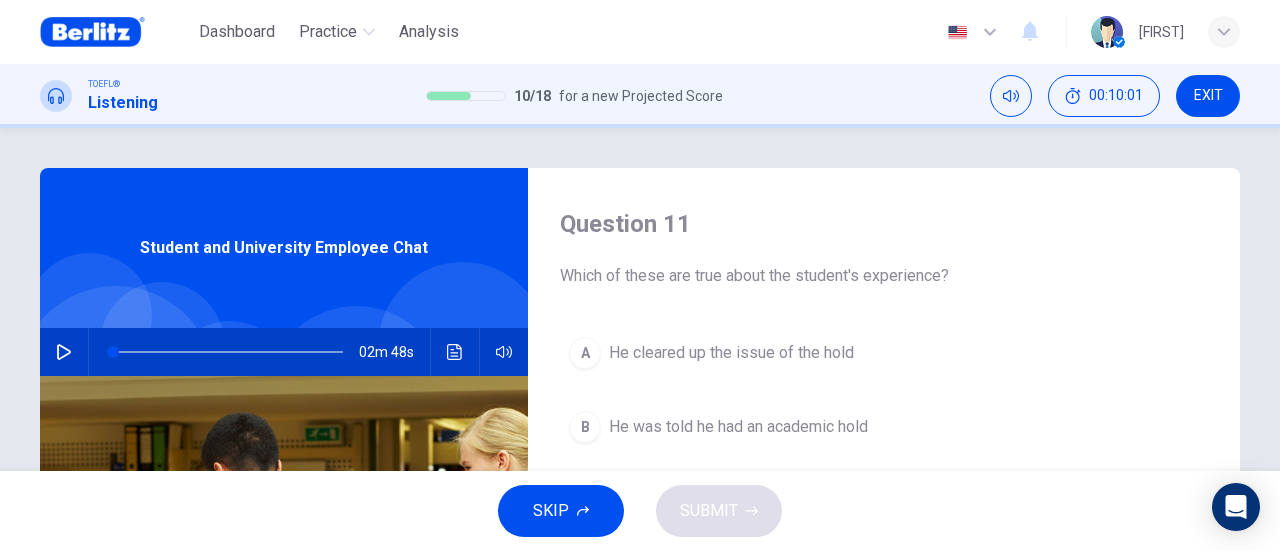 click on "A He cleared up the issue of the hold B He was told he had an academic hold C He is used to having his name mispronounced D He can't find his advisor" at bounding box center [884, 484] 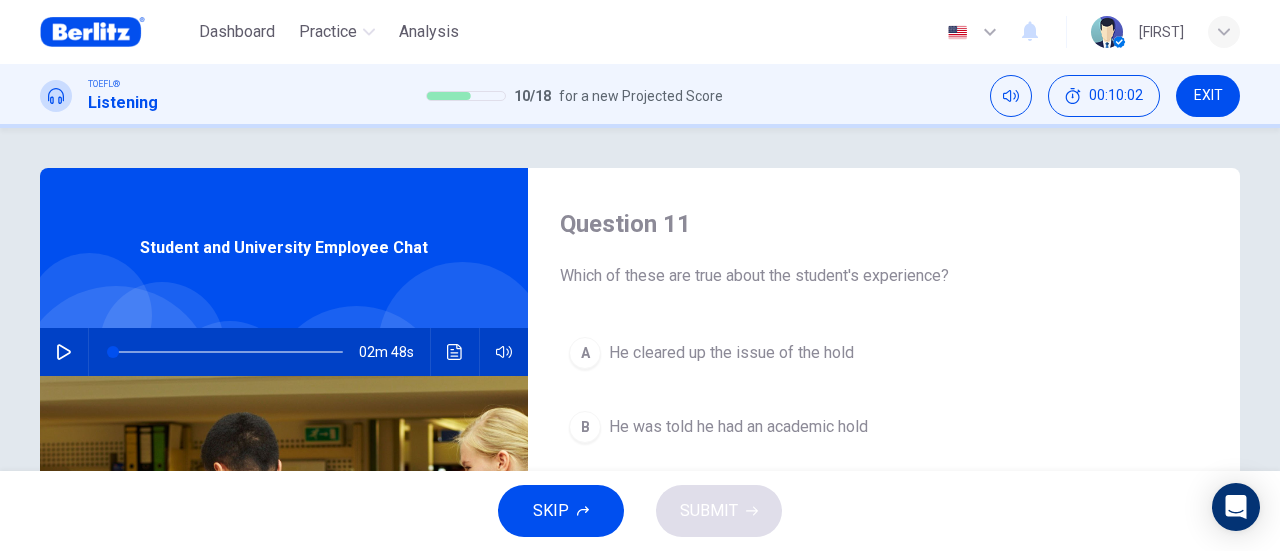 click on "A He cleared up the issue of the hold B He was told he had an academic hold C He is used to having his name mispronounced D He can't find his advisor" at bounding box center [884, 484] 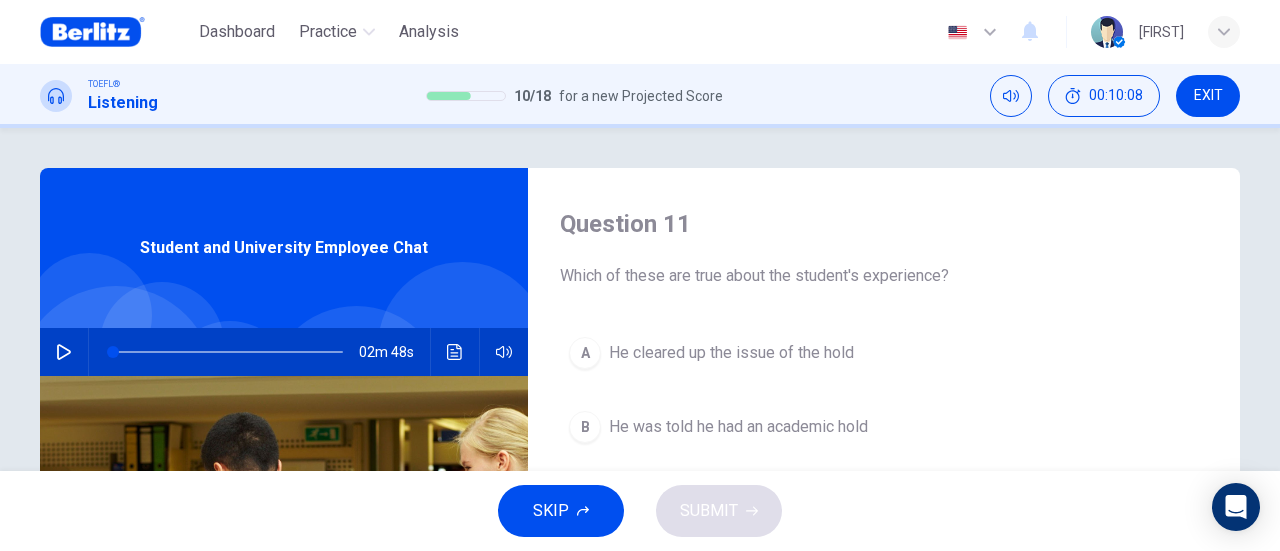 click 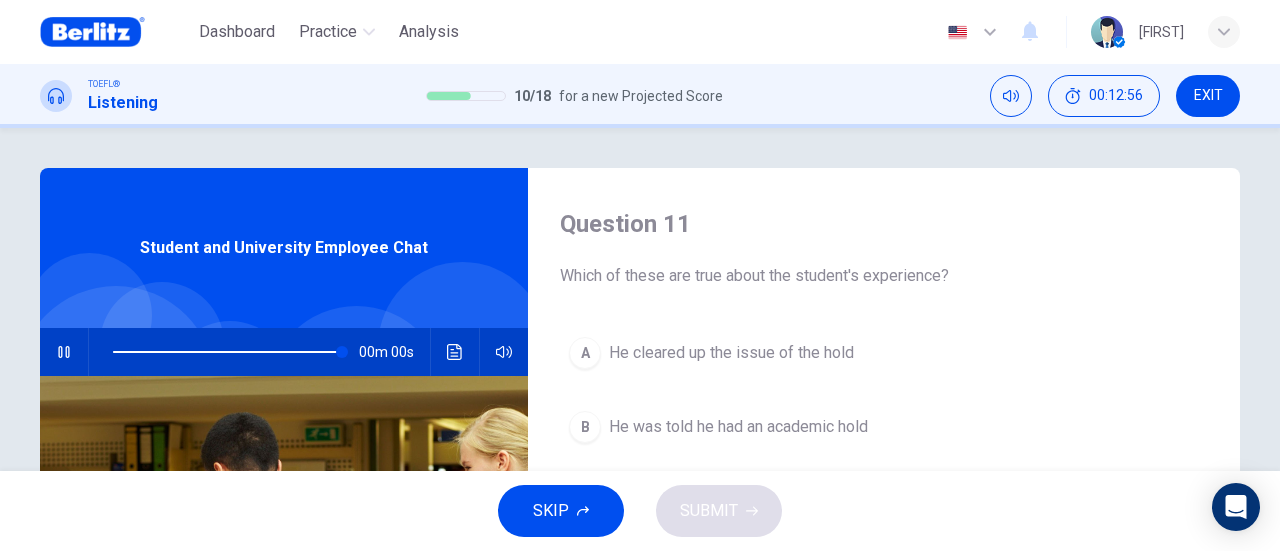 type on "*" 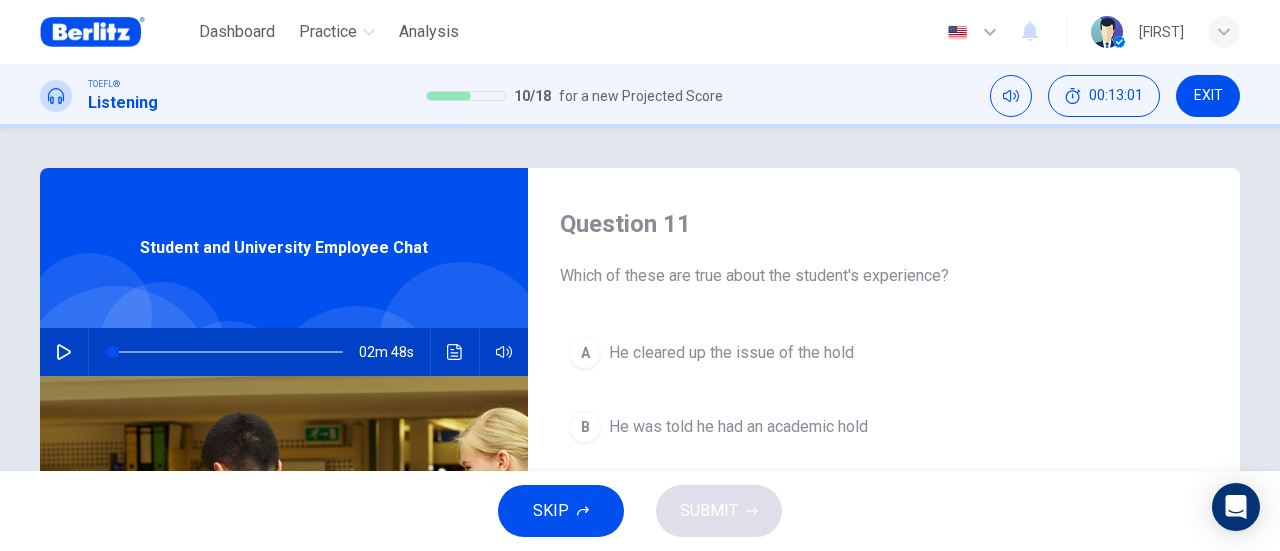 scroll, scrollTop: 100, scrollLeft: 0, axis: vertical 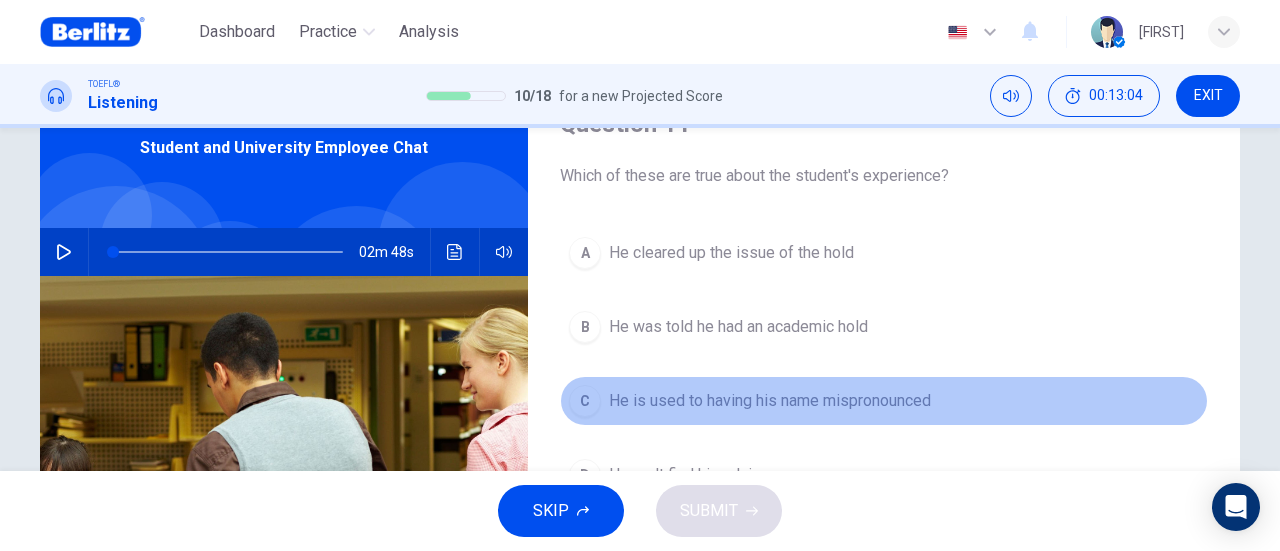 click on "C He is used to having his name mispronounced" at bounding box center [884, 401] 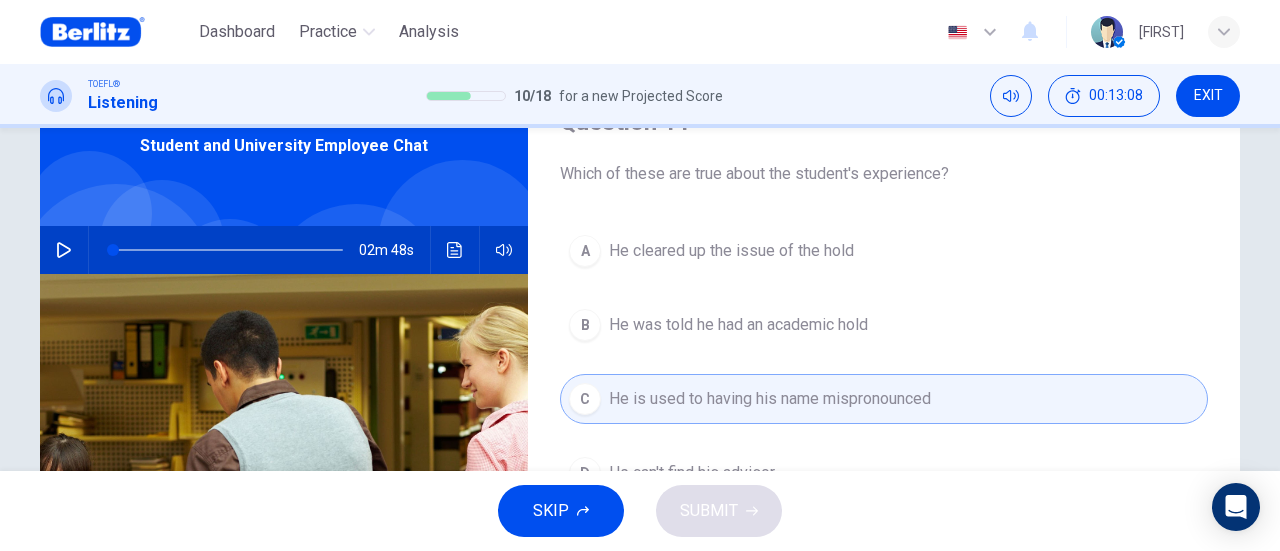 scroll, scrollTop: 100, scrollLeft: 0, axis: vertical 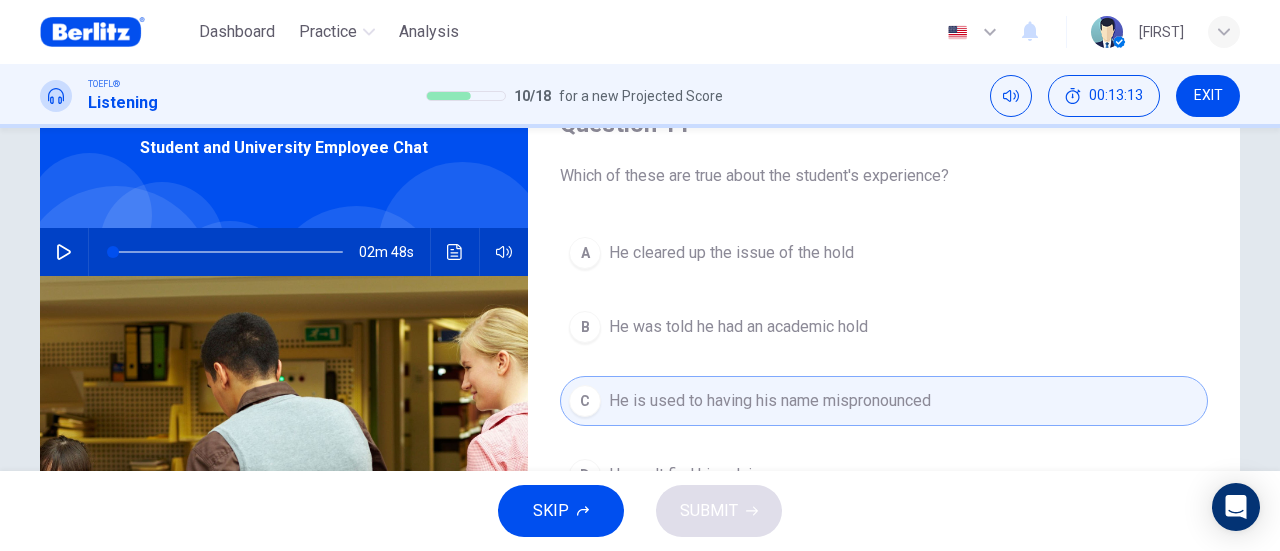 click on "B" at bounding box center (585, 327) 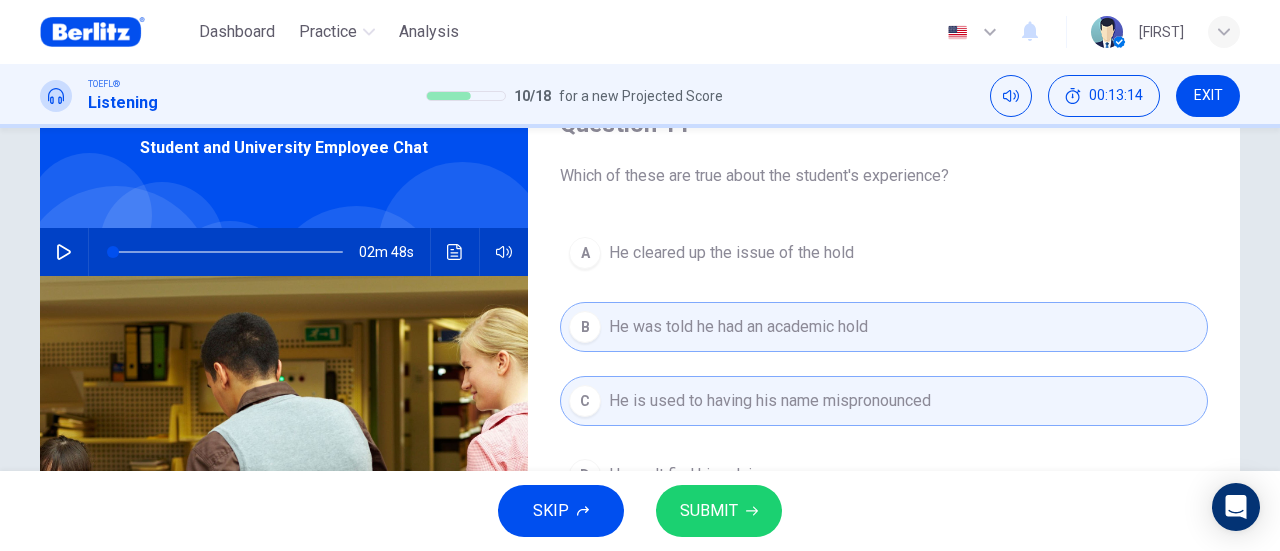 click on "He cleared up the issue of the hold" at bounding box center [731, 253] 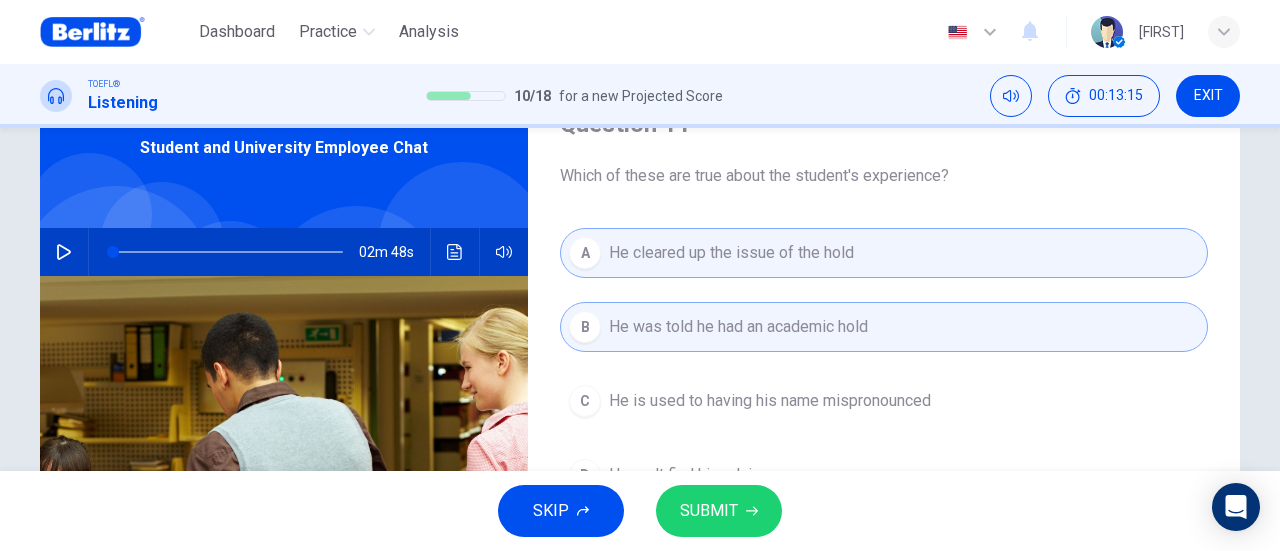 click on "He was told he had an academic hold" at bounding box center (738, 327) 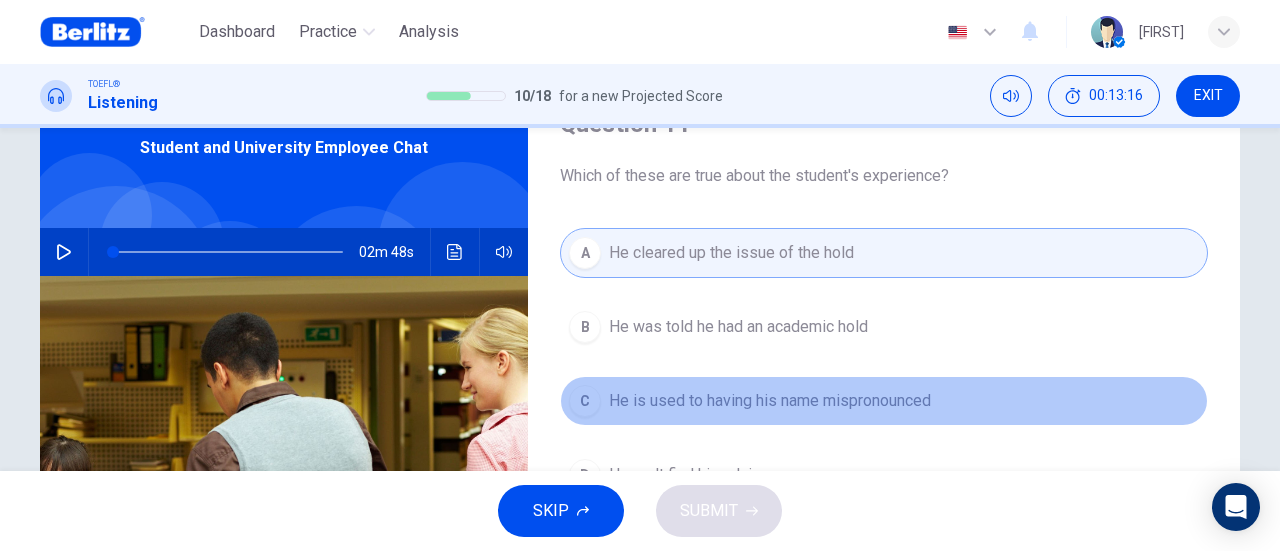 click on "He is used to having his name mispronounced" at bounding box center (770, 401) 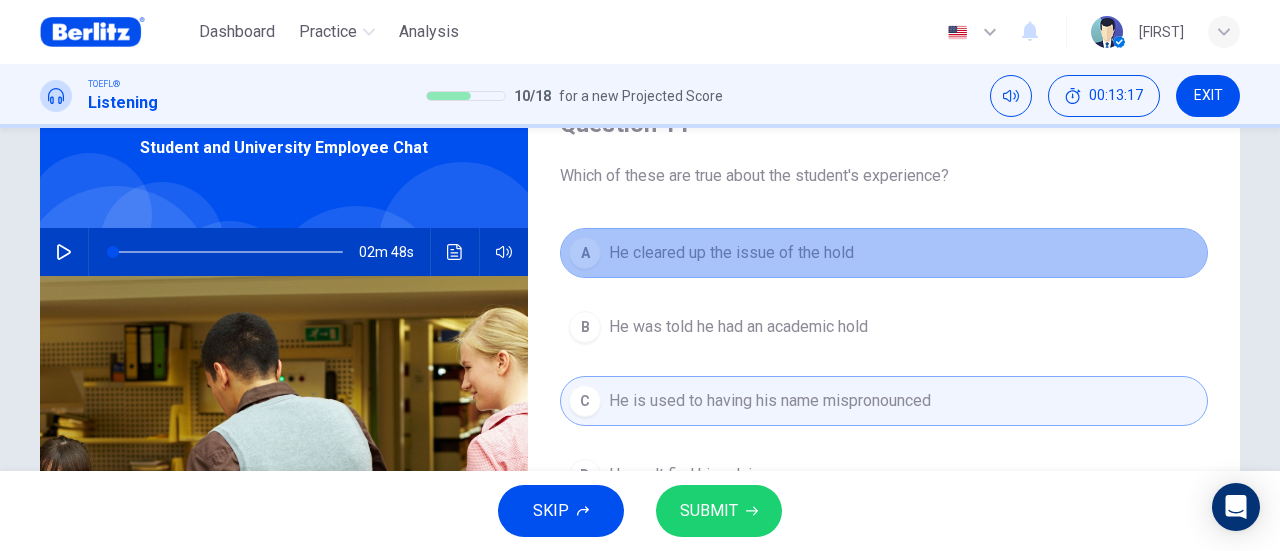click on "A He cleared up the issue of the hold" at bounding box center (884, 253) 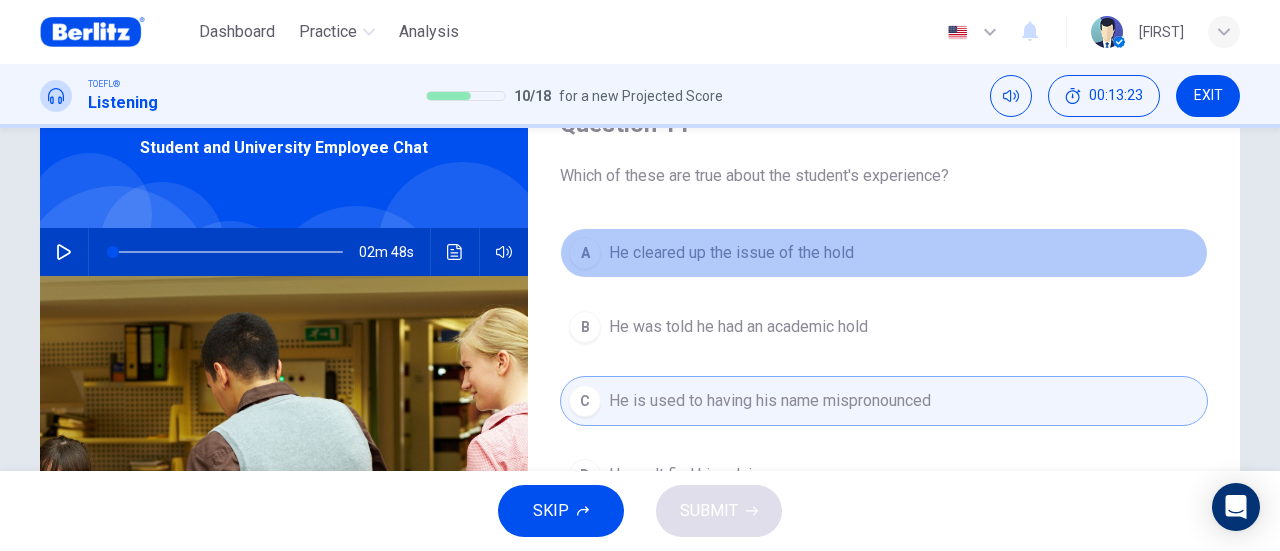 click on "He cleared up the issue of the hold" at bounding box center (731, 253) 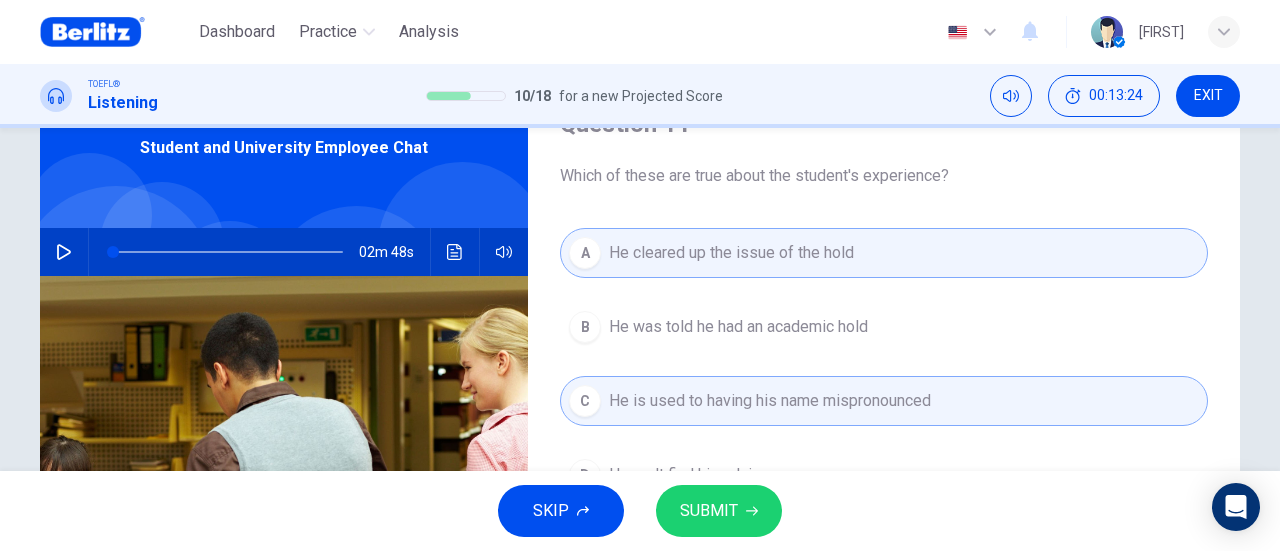 click on "SUBMIT" at bounding box center [709, 511] 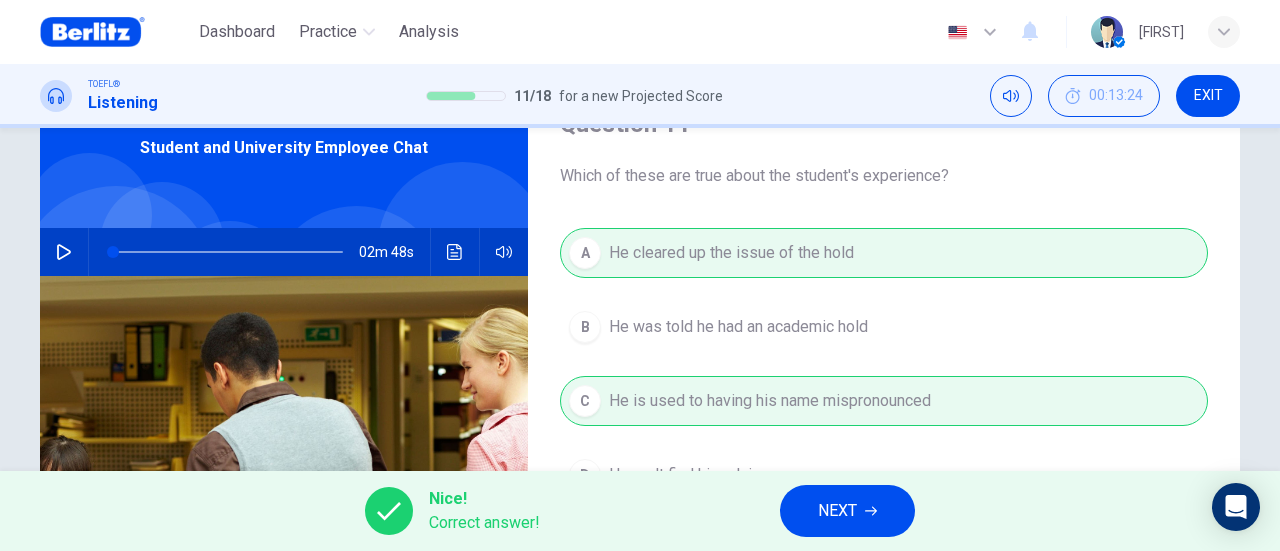 click on "Nice! Correct answer! NEXT" at bounding box center [640, 511] 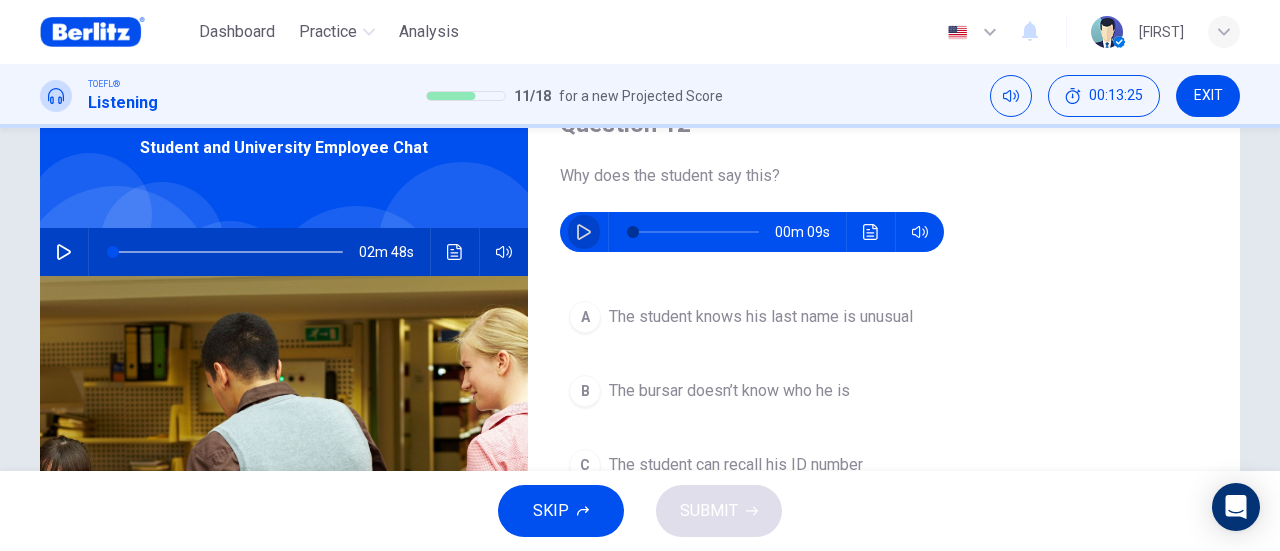 click 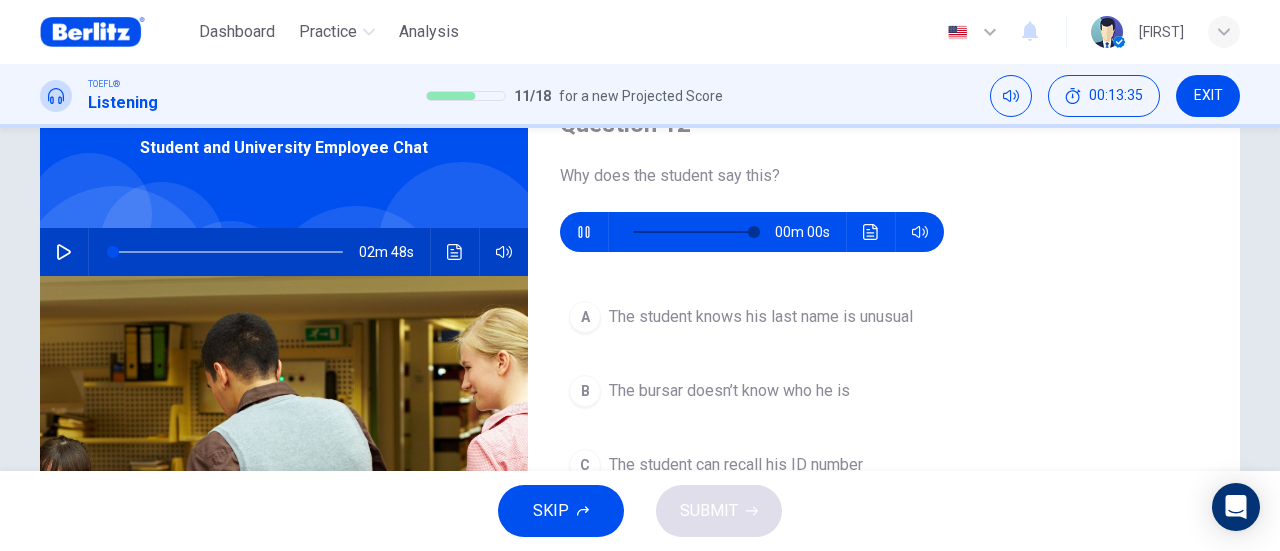 type on "*" 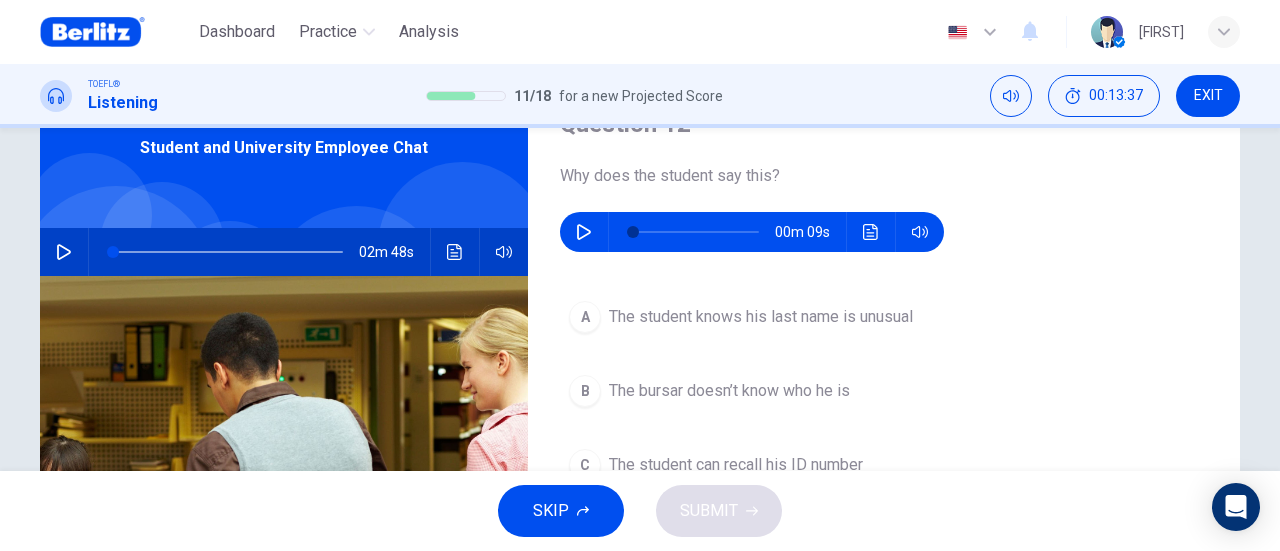click on "The student knows his last name is unusual" at bounding box center (761, 317) 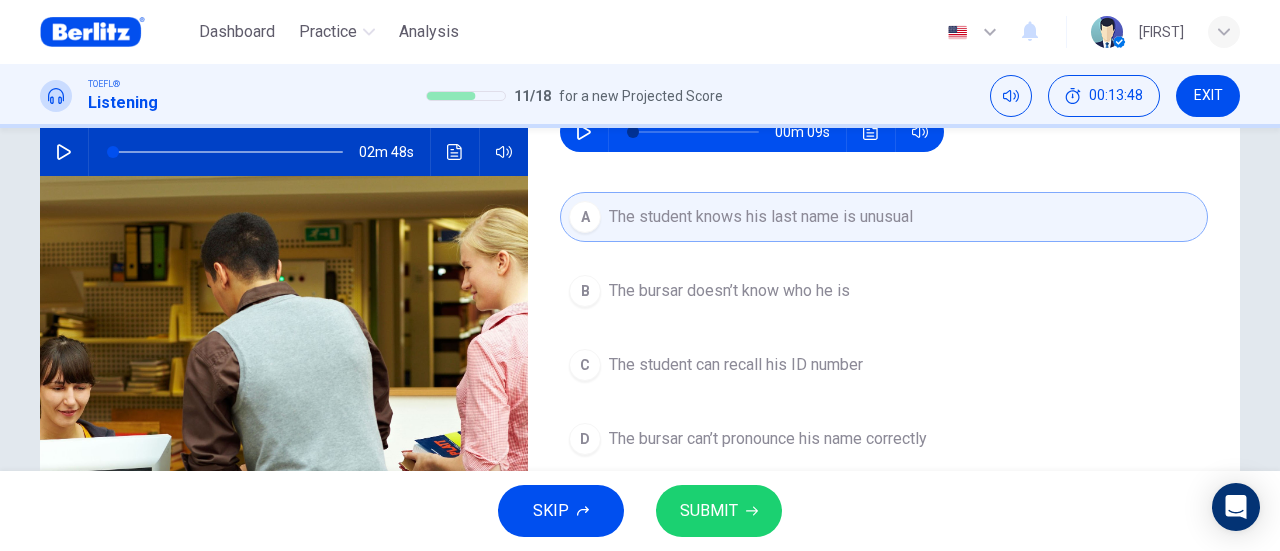 scroll, scrollTop: 100, scrollLeft: 0, axis: vertical 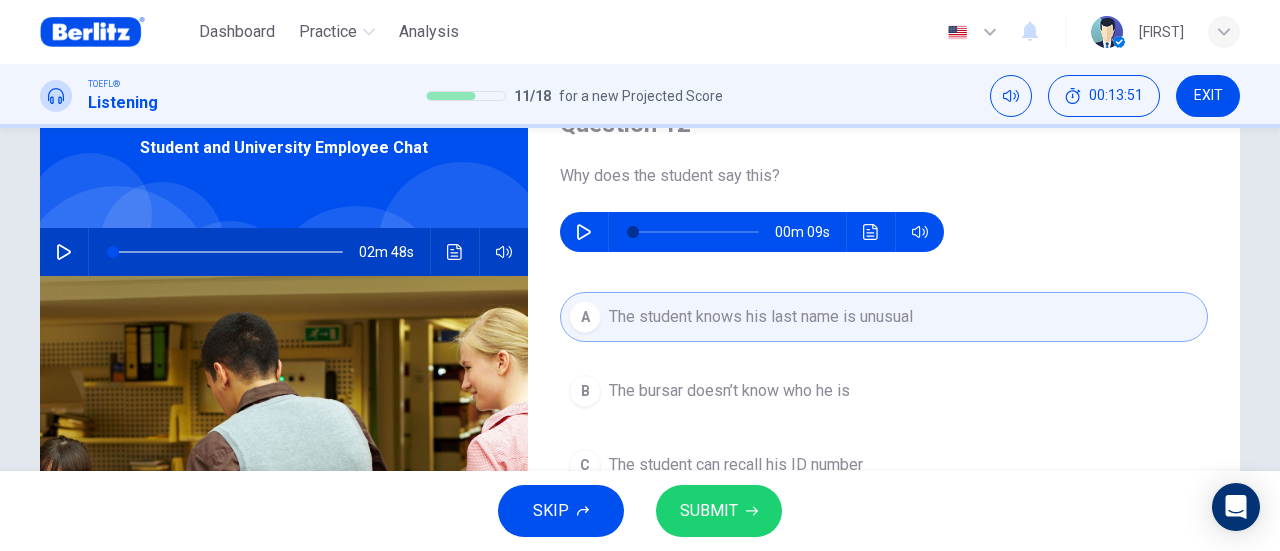click 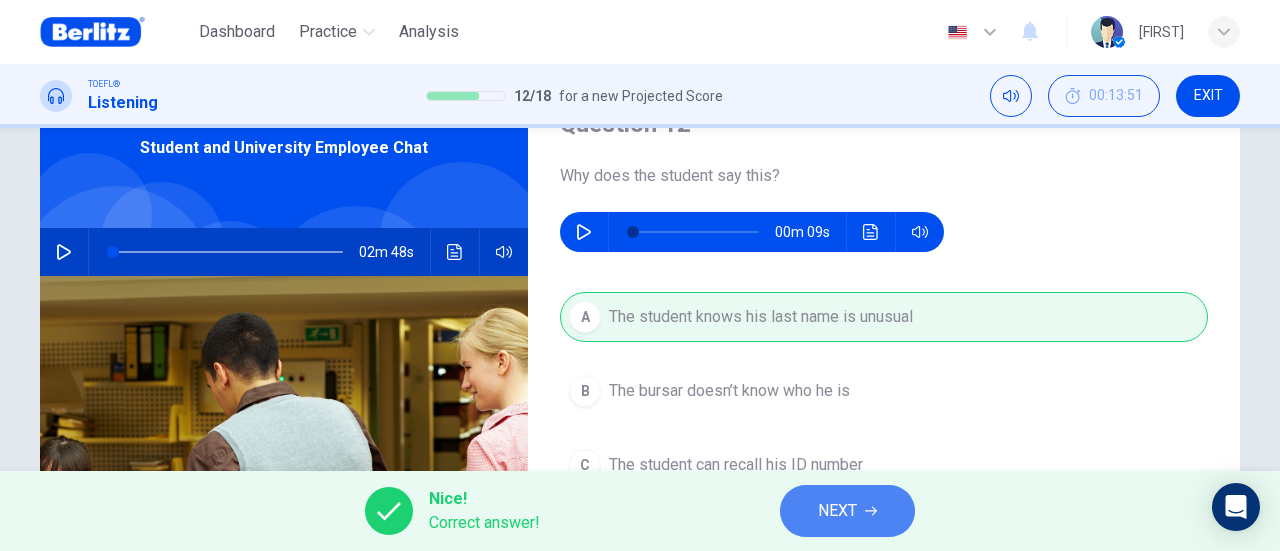 click on "NEXT" at bounding box center [847, 511] 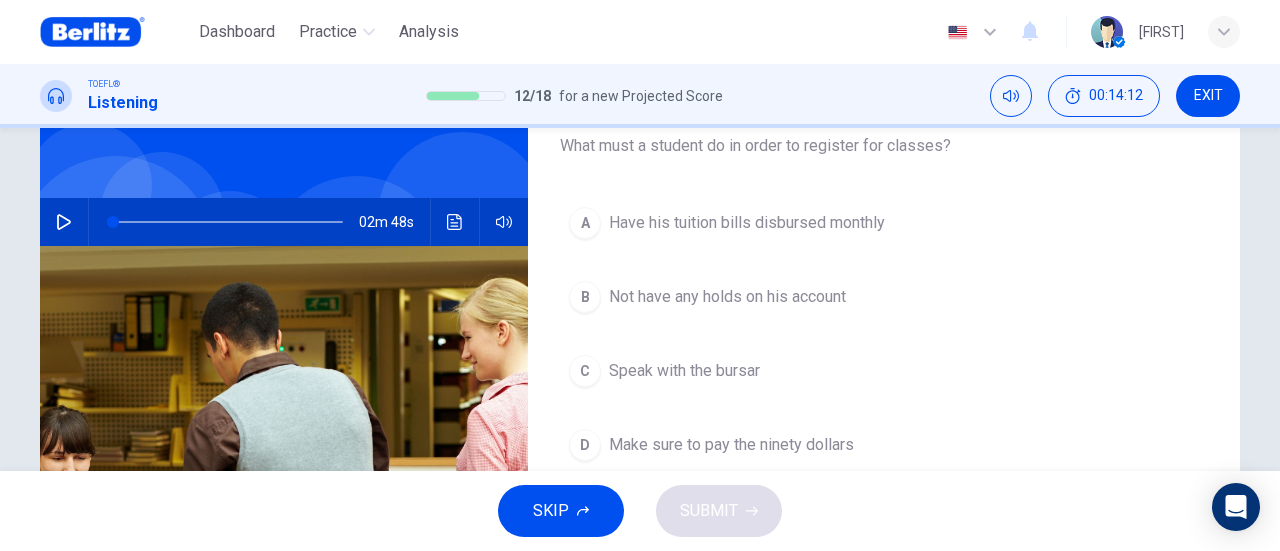 scroll, scrollTop: 100, scrollLeft: 0, axis: vertical 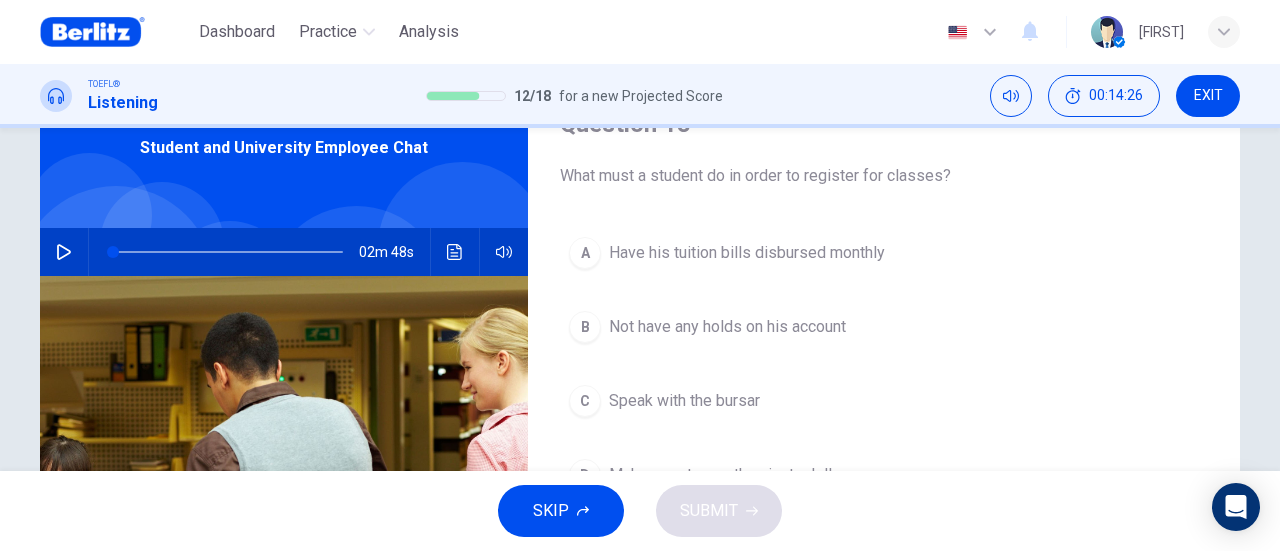 click on "Not have any holds on his account" at bounding box center [727, 327] 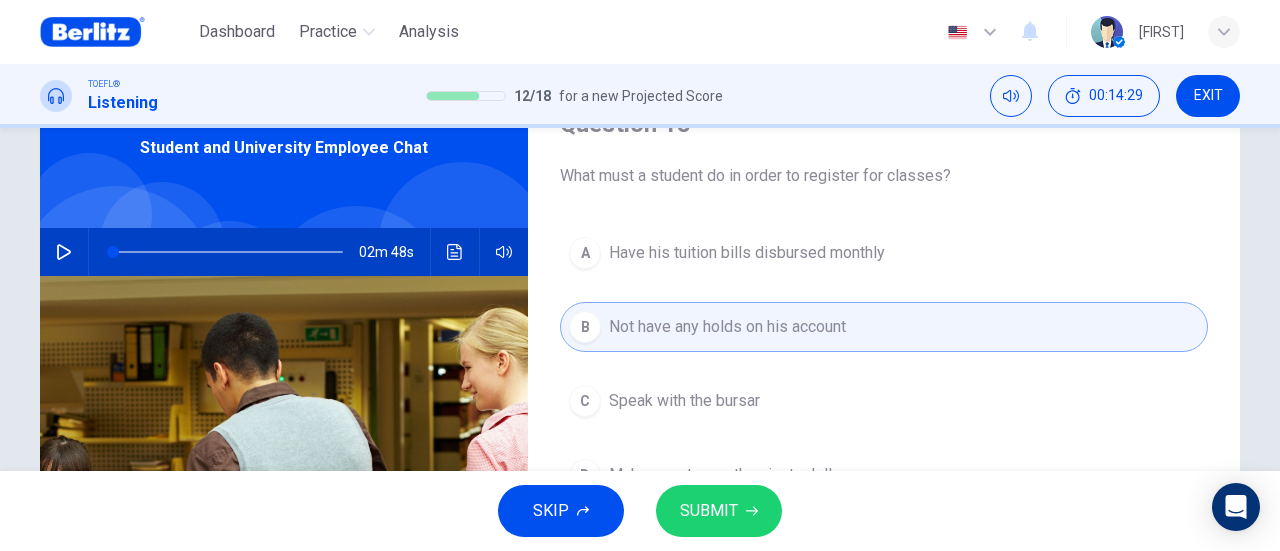 scroll, scrollTop: 200, scrollLeft: 0, axis: vertical 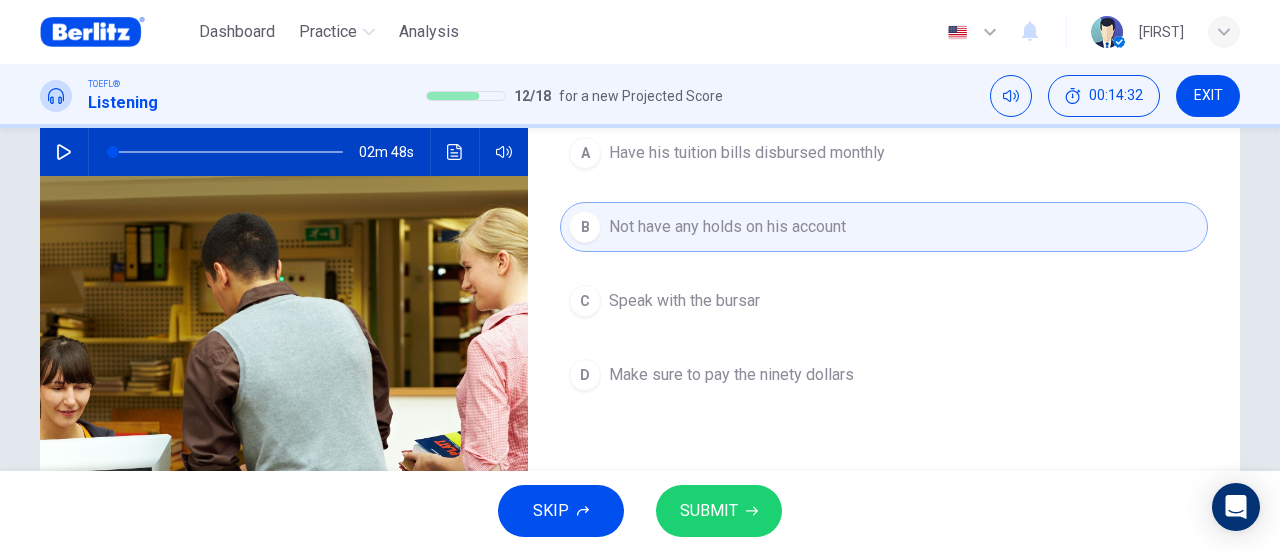 click 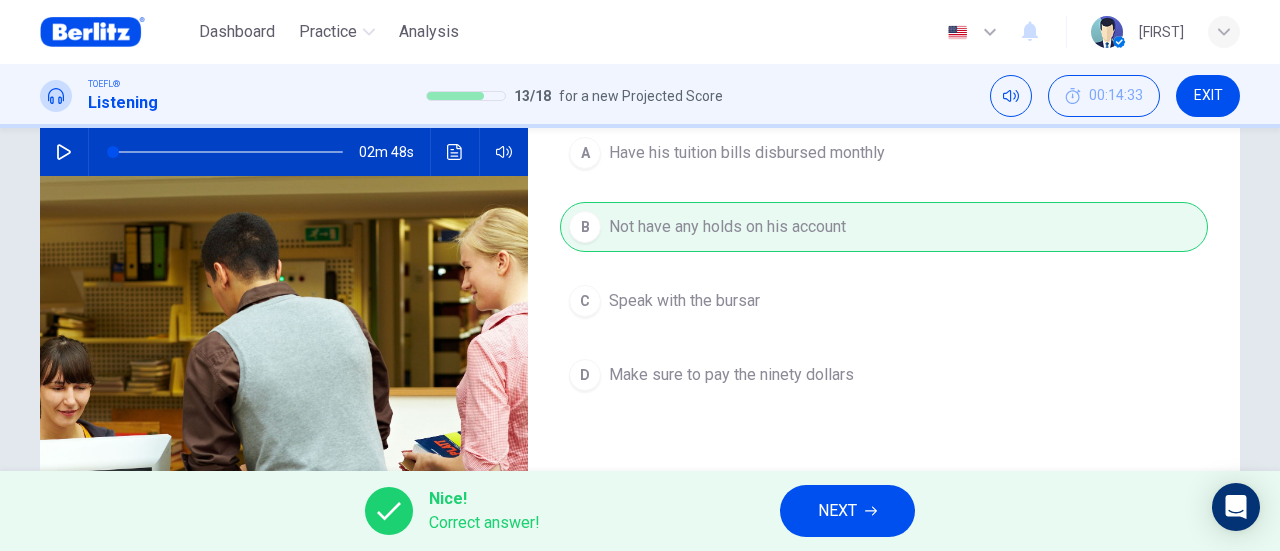 click on "NEXT" at bounding box center [847, 511] 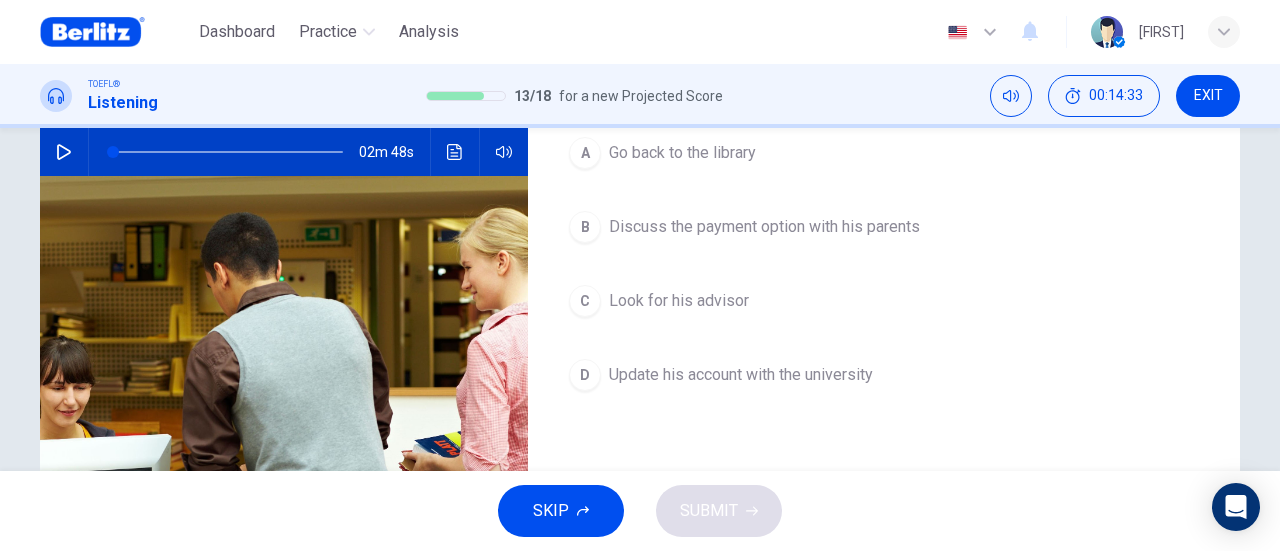 scroll, scrollTop: 100, scrollLeft: 0, axis: vertical 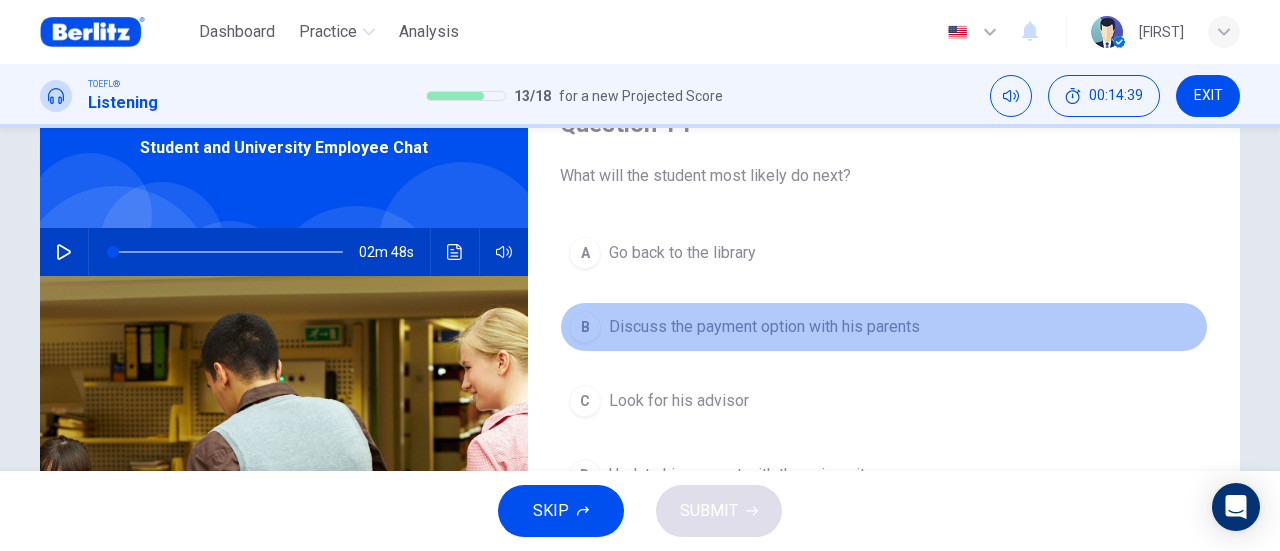 click on "Discuss the payment option with his parents" at bounding box center (764, 327) 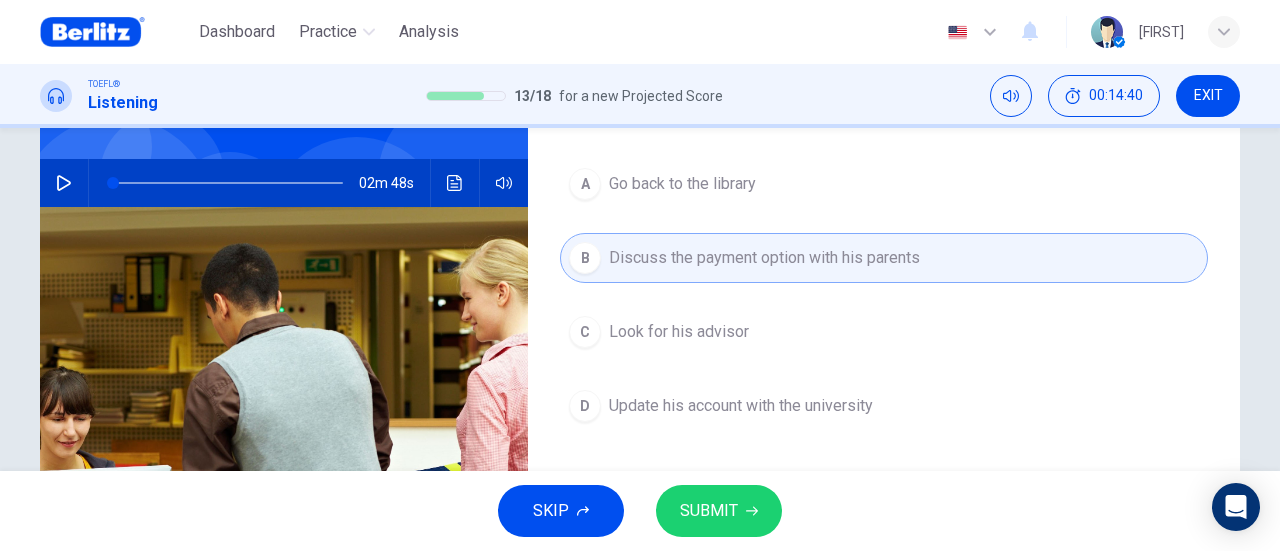 scroll, scrollTop: 200, scrollLeft: 0, axis: vertical 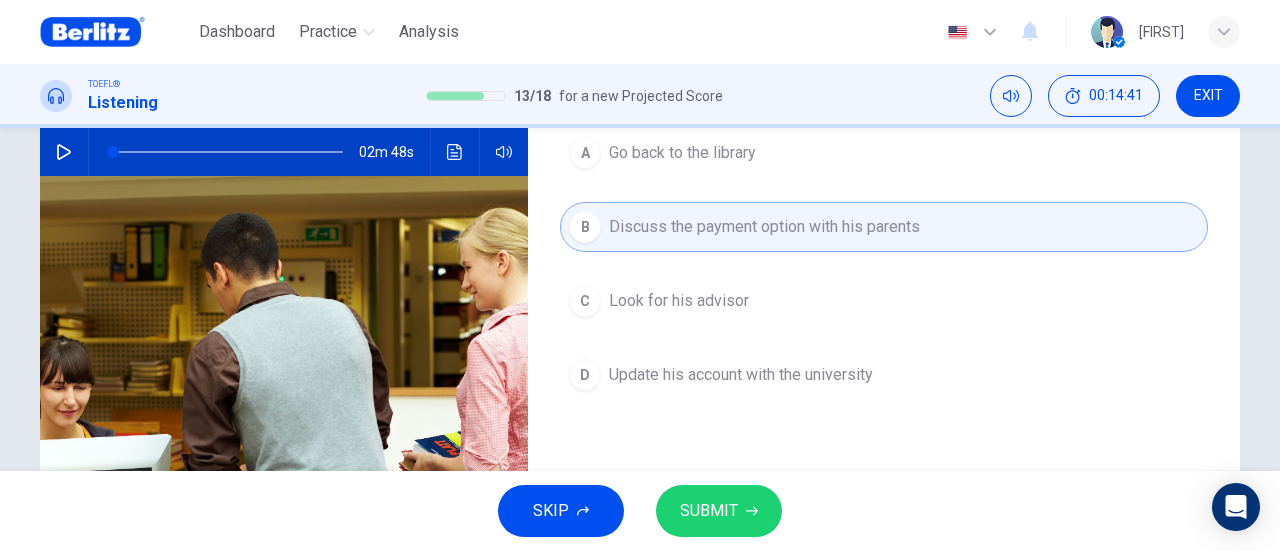 click on "Look for his advisor" at bounding box center [679, 301] 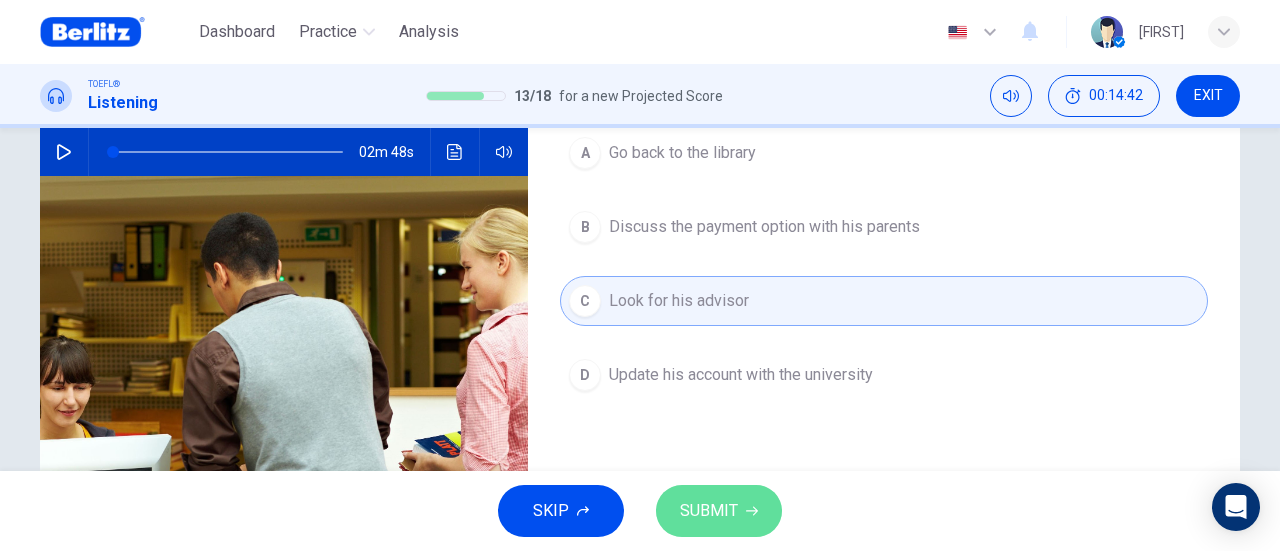 click on "SUBMIT" at bounding box center [719, 511] 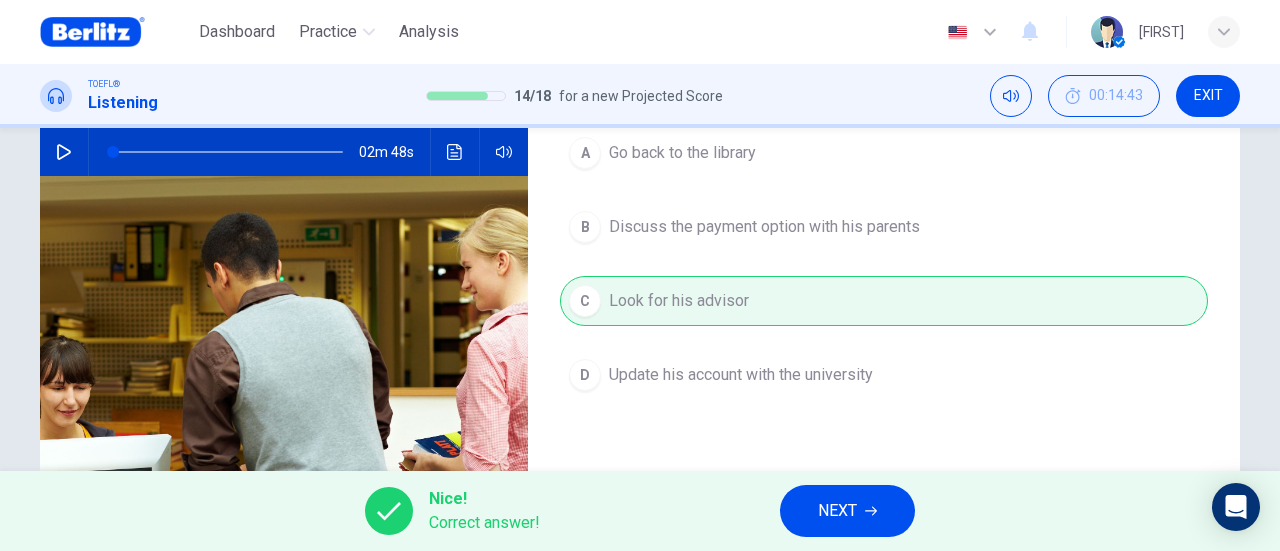 click 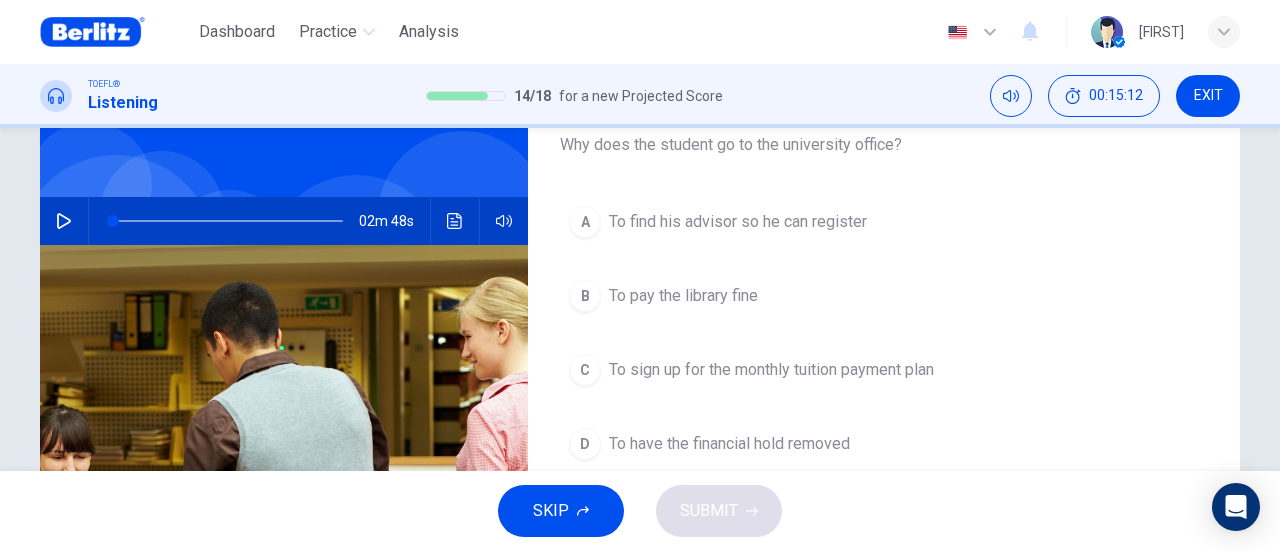 scroll, scrollTop: 100, scrollLeft: 0, axis: vertical 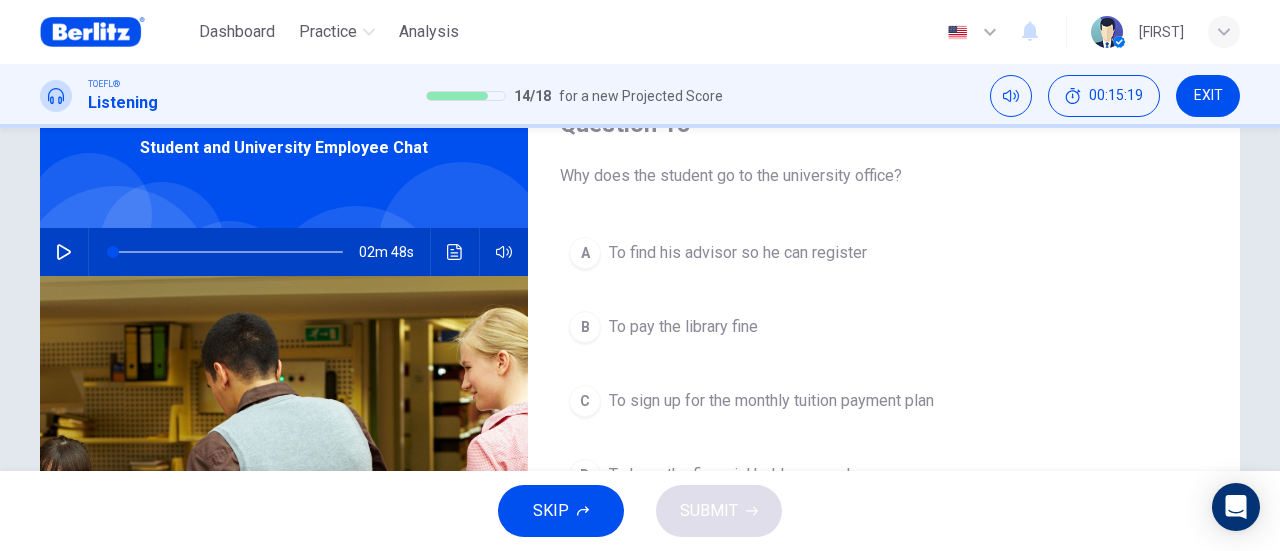 click on "To find his advisor so he can register" at bounding box center (738, 253) 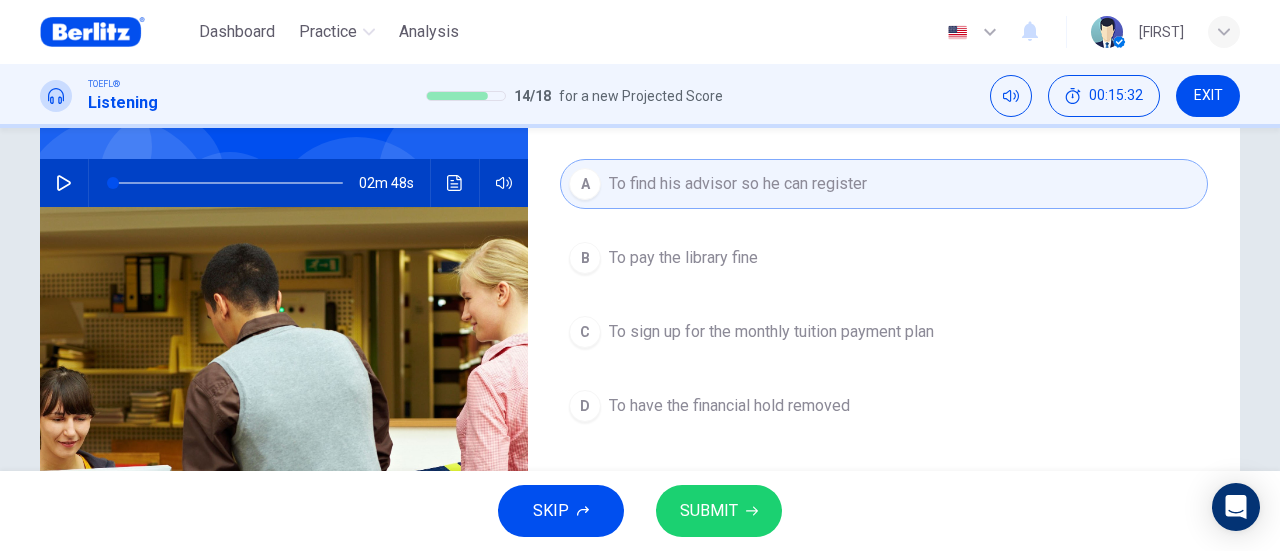 scroll, scrollTop: 200, scrollLeft: 0, axis: vertical 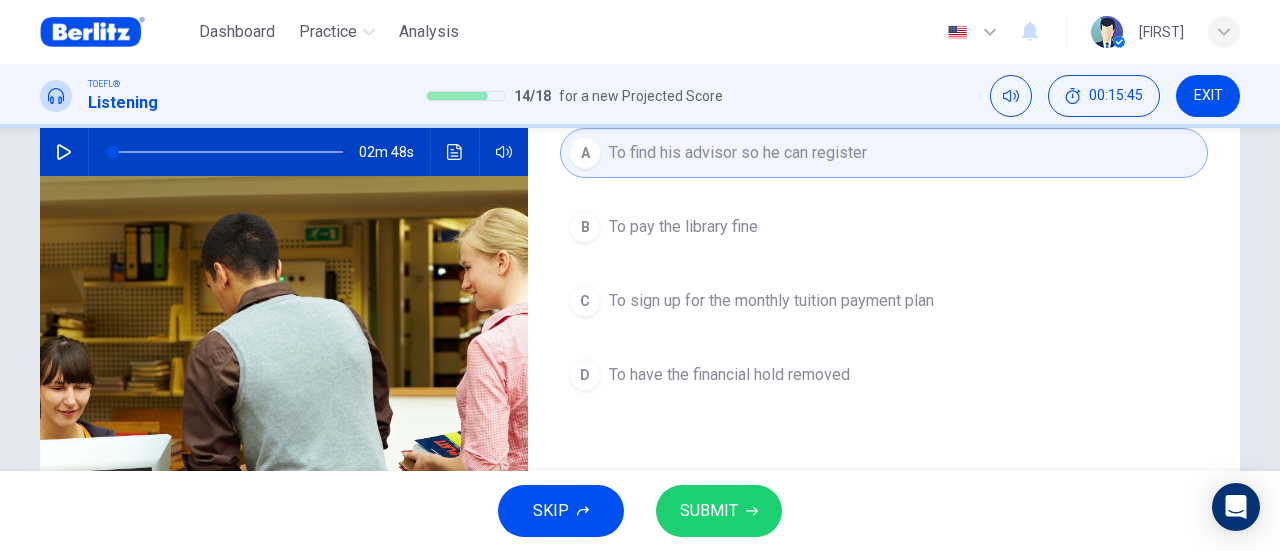 click on "SUBMIT" at bounding box center (709, 511) 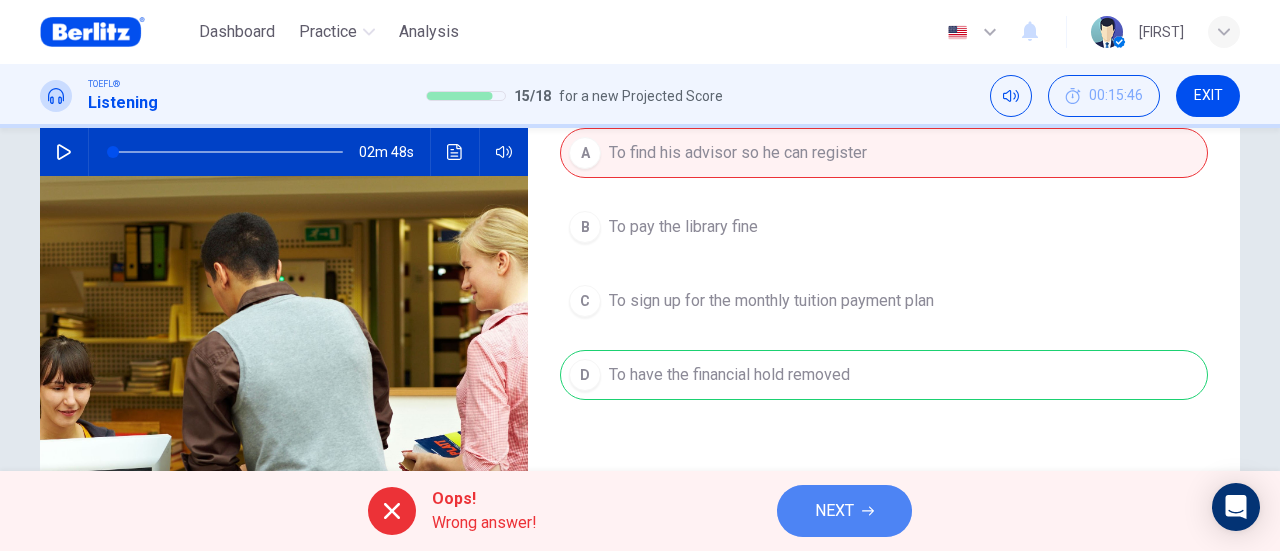 click 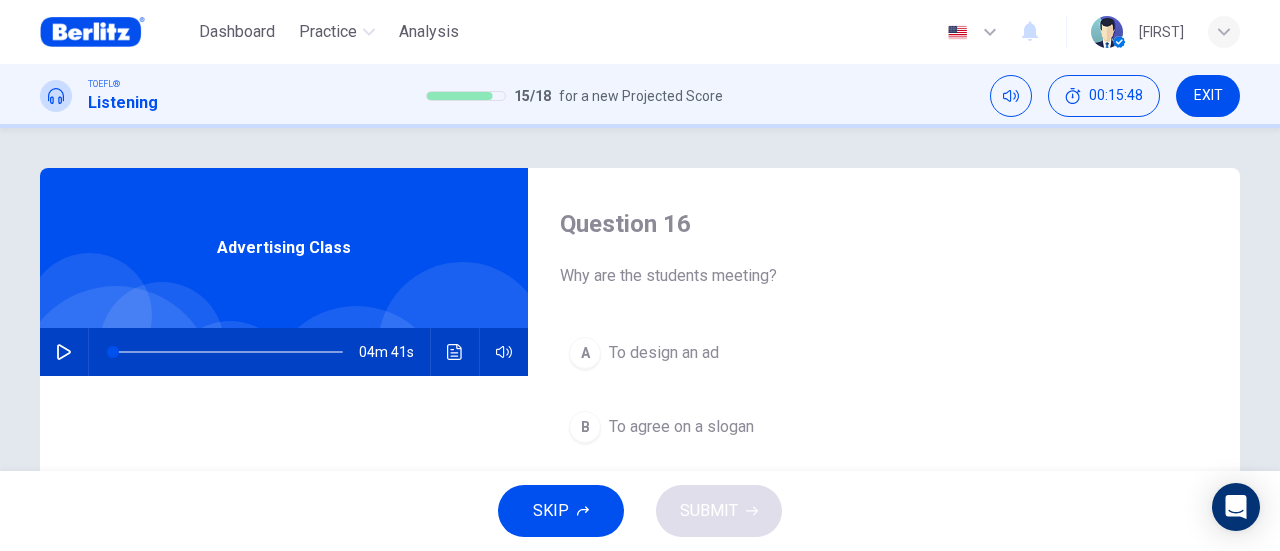 scroll, scrollTop: 100, scrollLeft: 0, axis: vertical 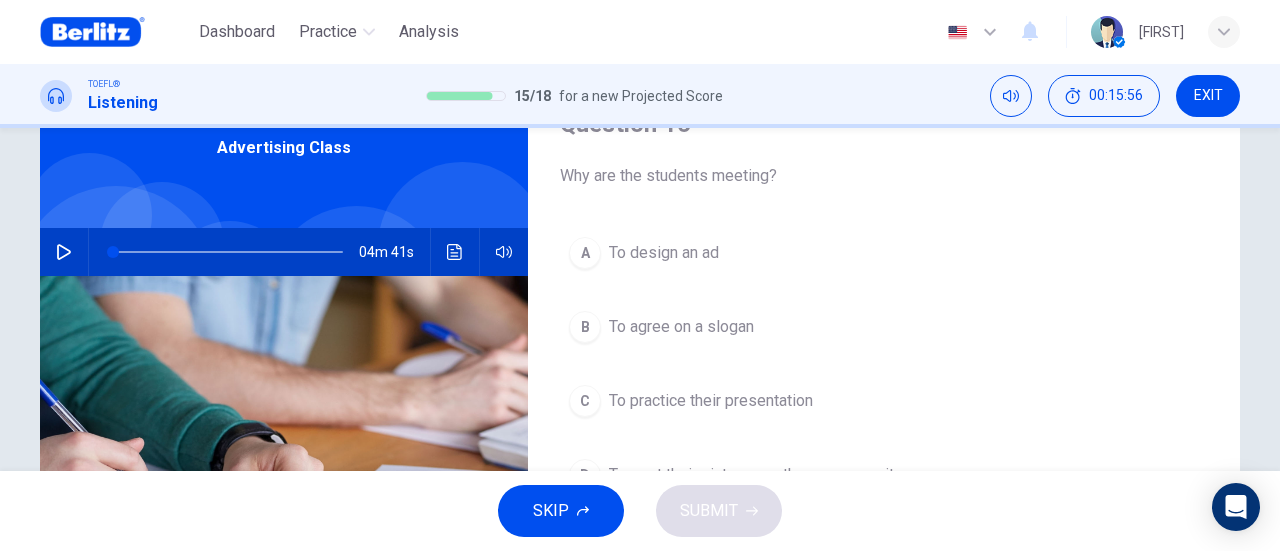 click at bounding box center [64, 252] 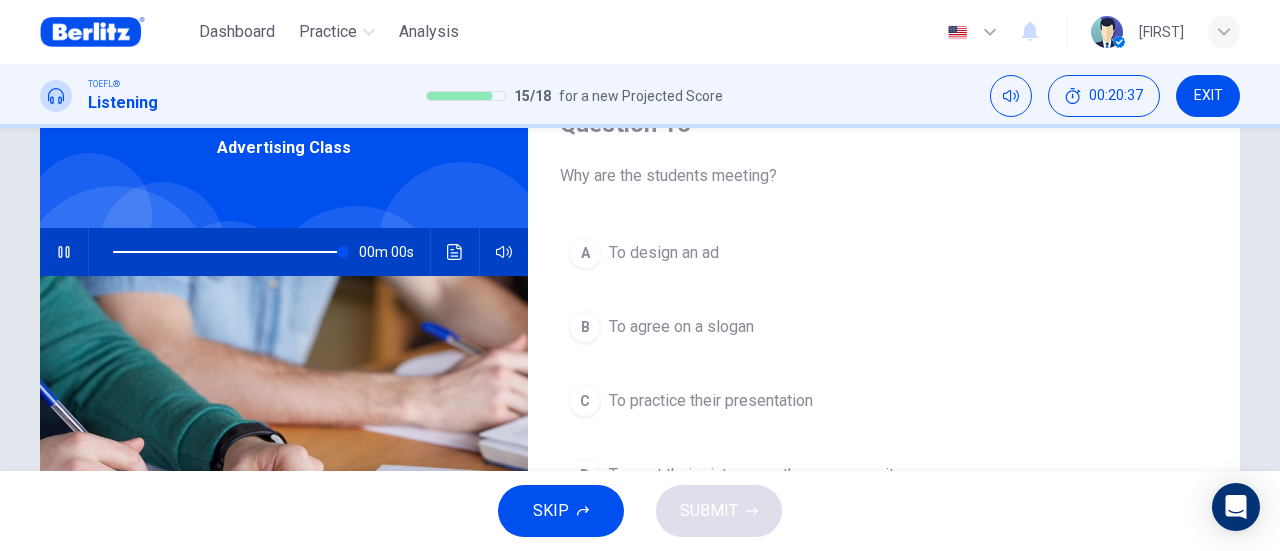 type on "*" 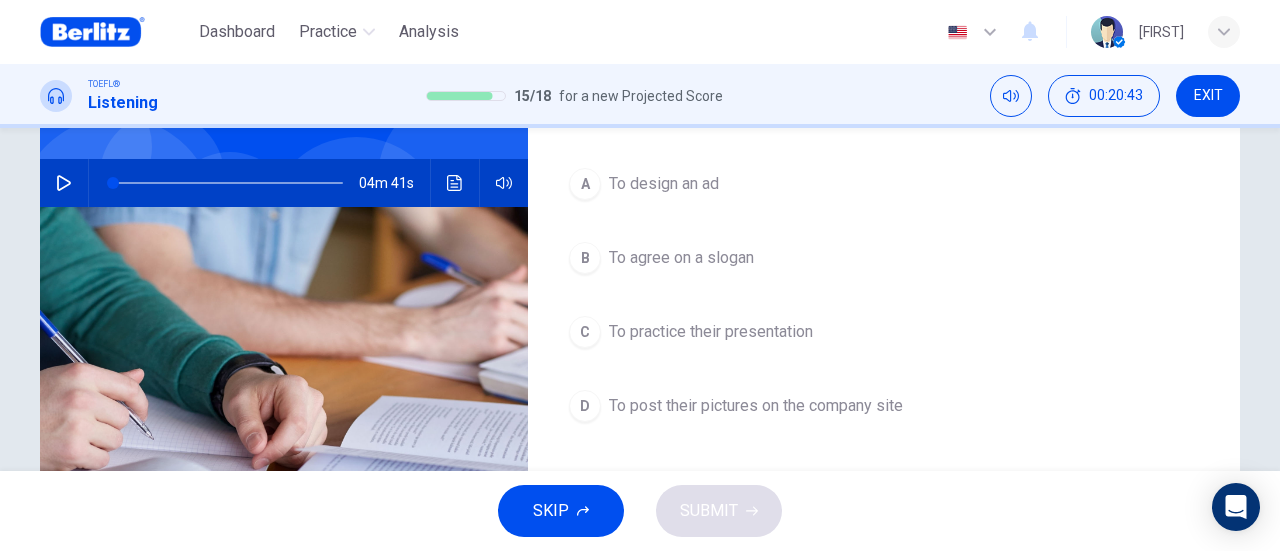 scroll, scrollTop: 200, scrollLeft: 0, axis: vertical 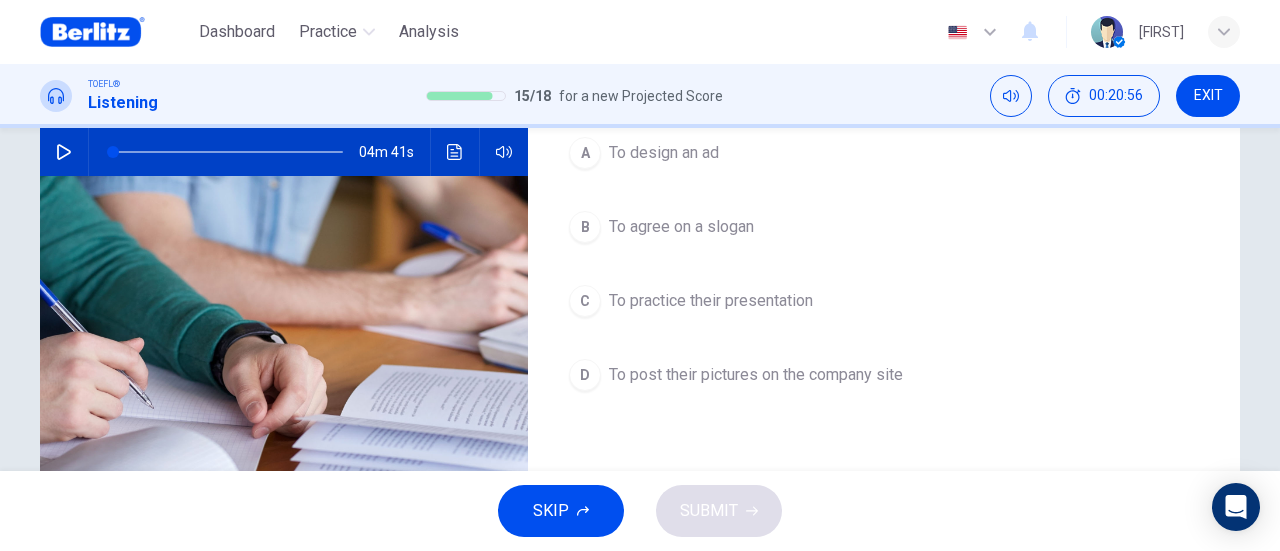 click on "To design an ad" at bounding box center [664, 153] 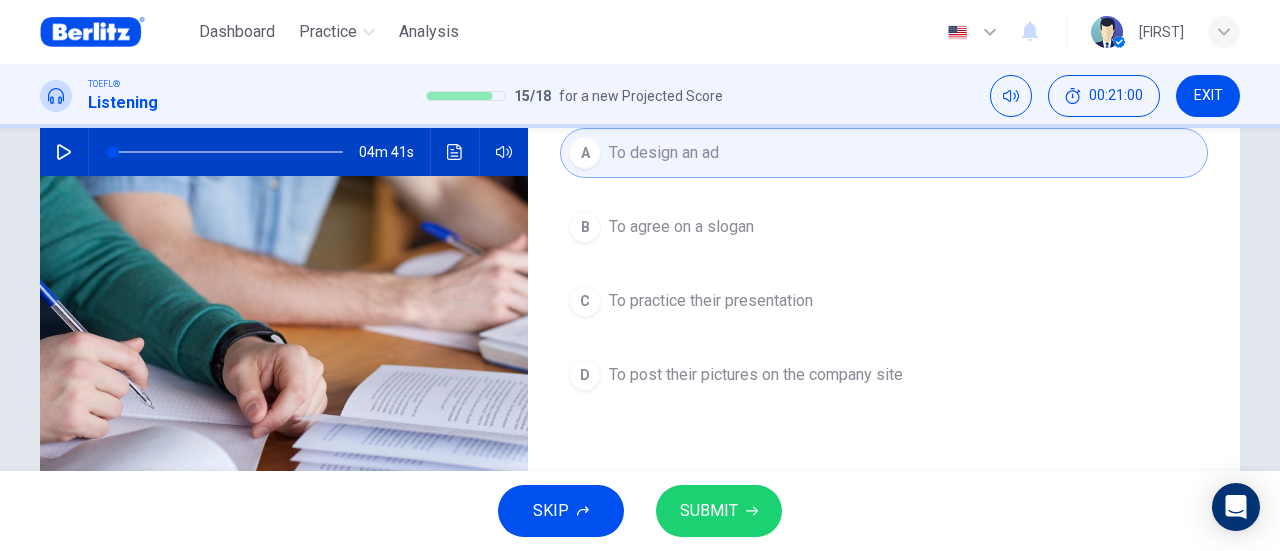 click on "SKIP SUBMIT" at bounding box center (640, 511) 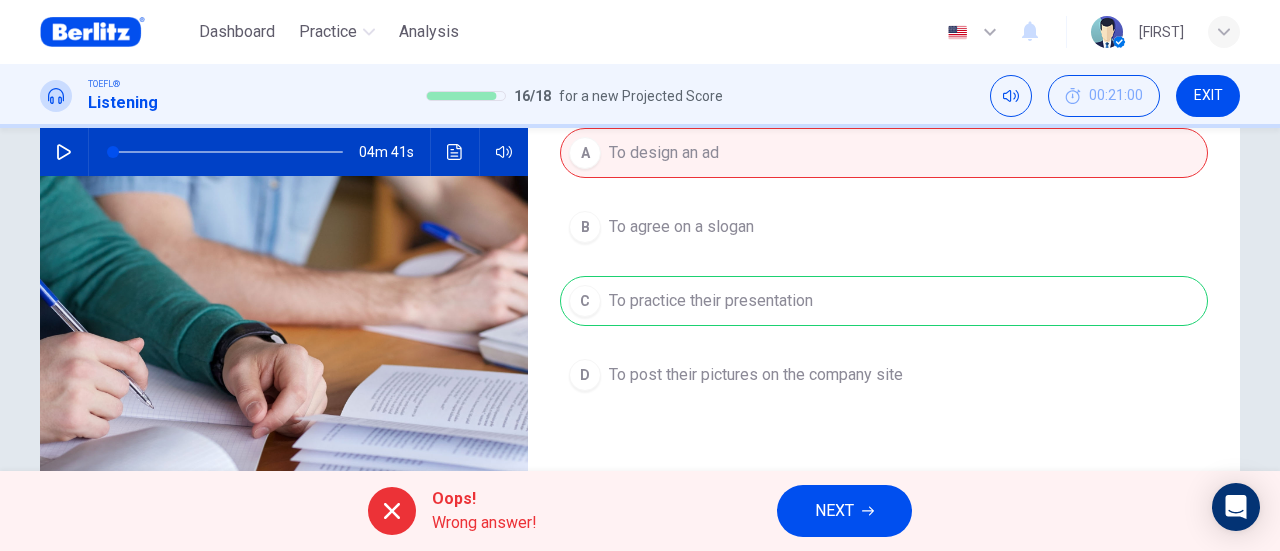 drag, startPoint x: 847, startPoint y: 517, endPoint x: 870, endPoint y: 514, distance: 23.194826 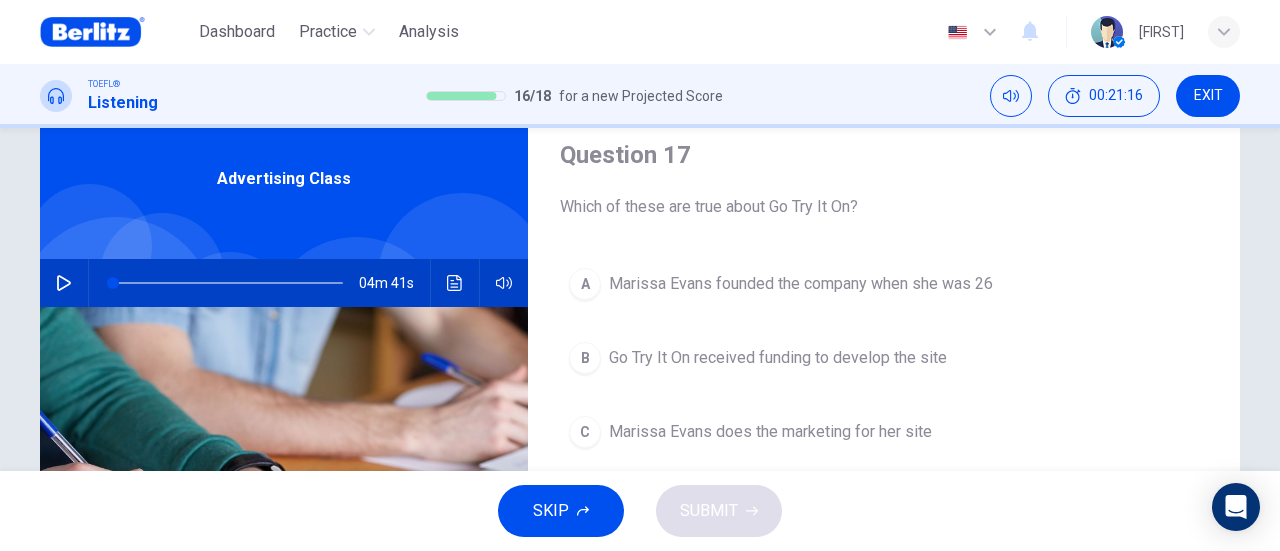scroll, scrollTop: 100, scrollLeft: 0, axis: vertical 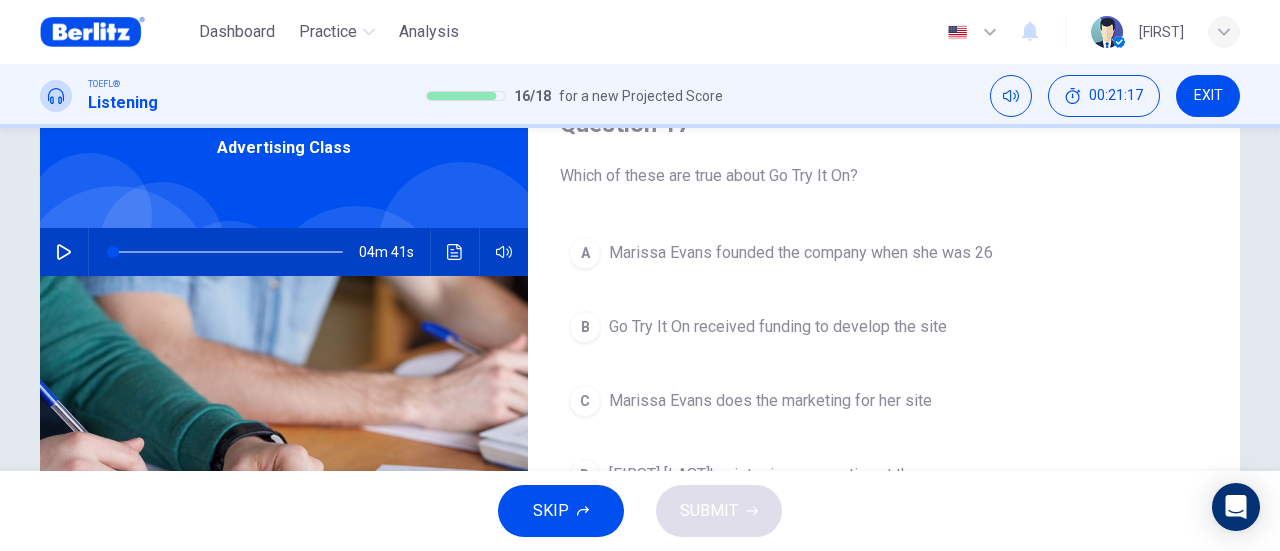 click on "B Go Try It On received funding to develop the site" at bounding box center [884, 327] 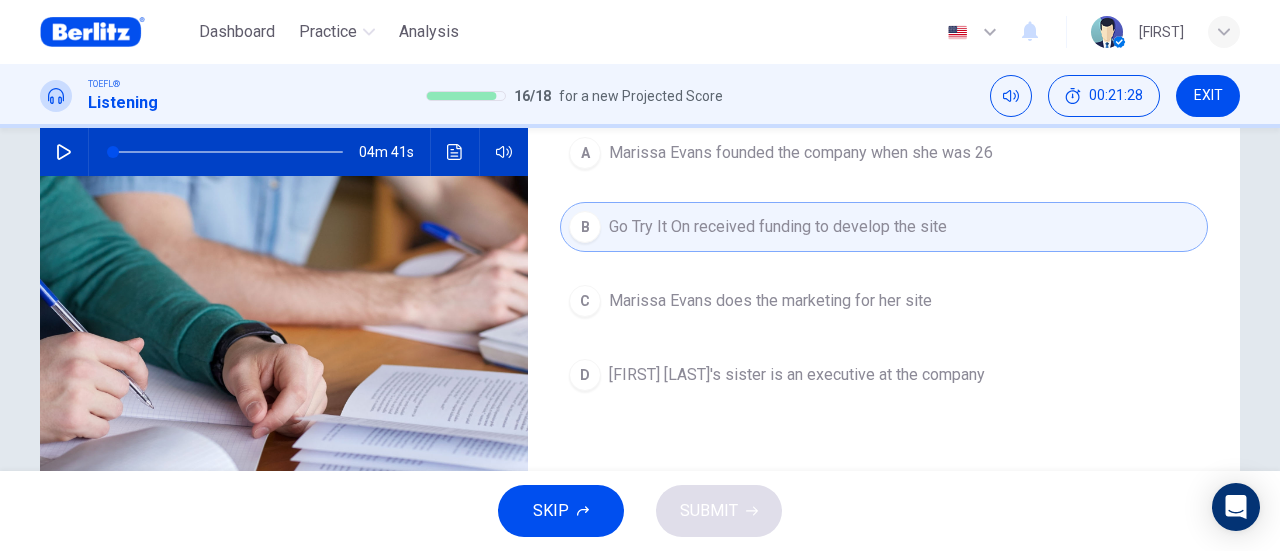 scroll, scrollTop: 100, scrollLeft: 0, axis: vertical 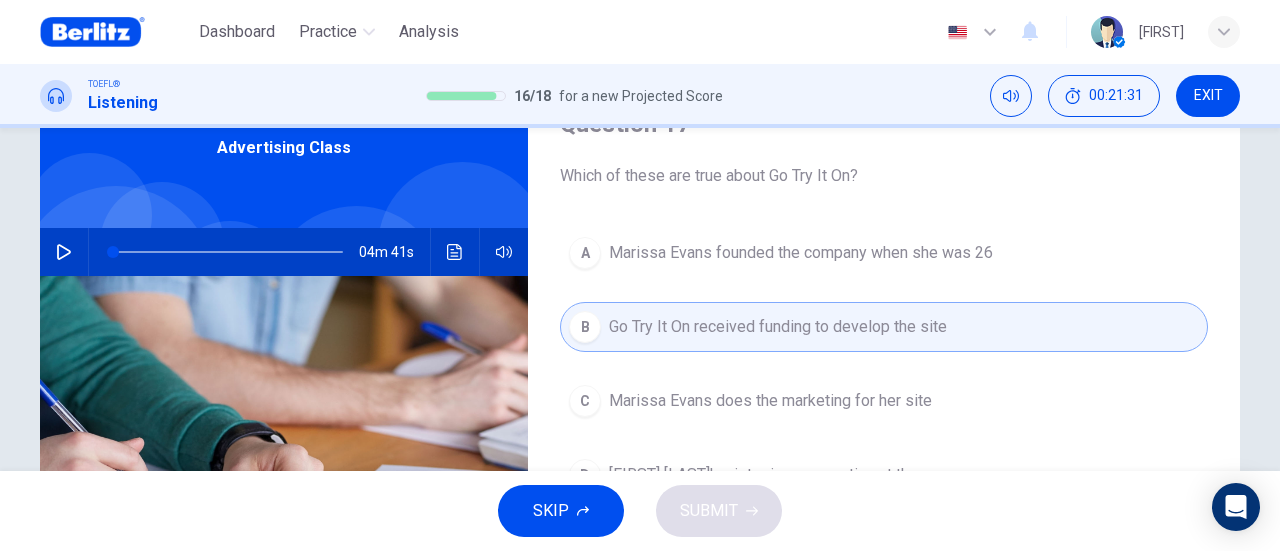click on "Marissa Evans founded the company when she was 26" at bounding box center [801, 253] 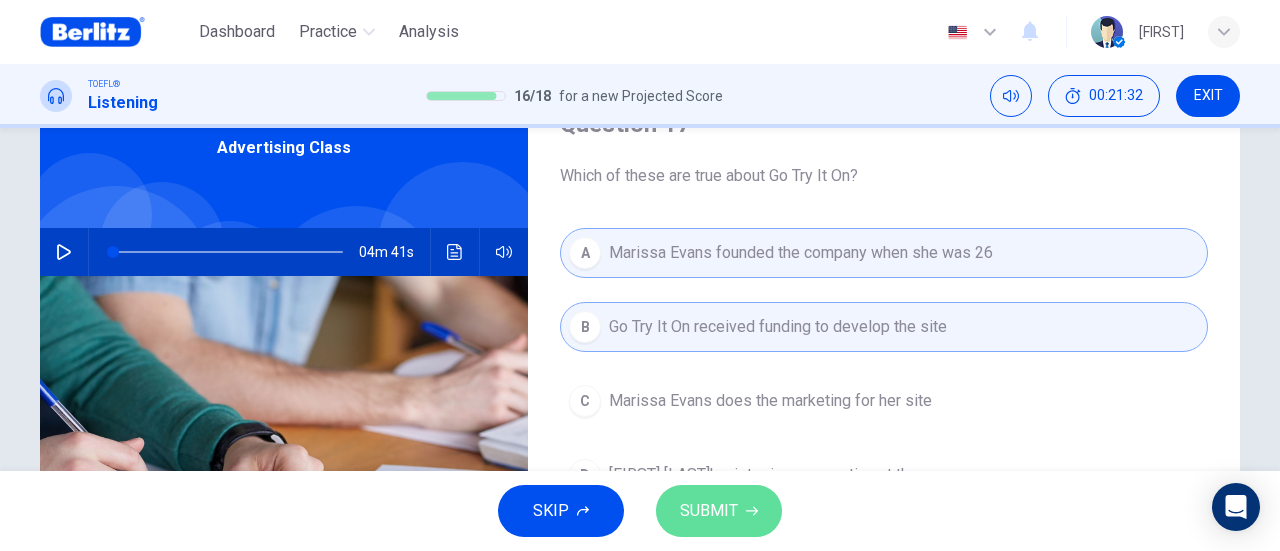click on "SUBMIT" at bounding box center [709, 511] 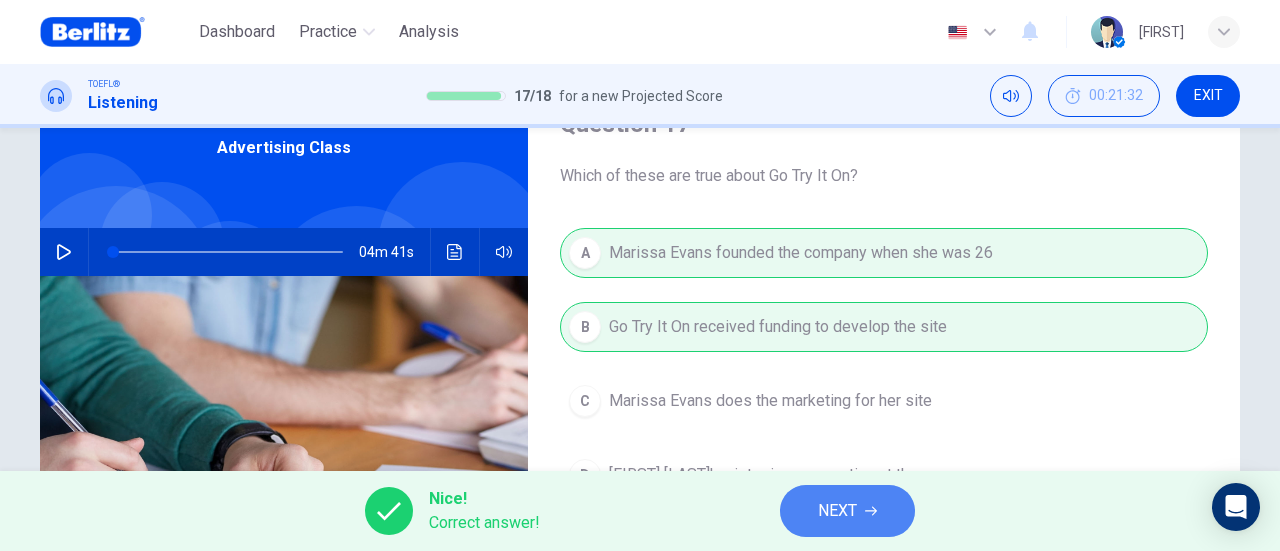click on "NEXT" at bounding box center [837, 511] 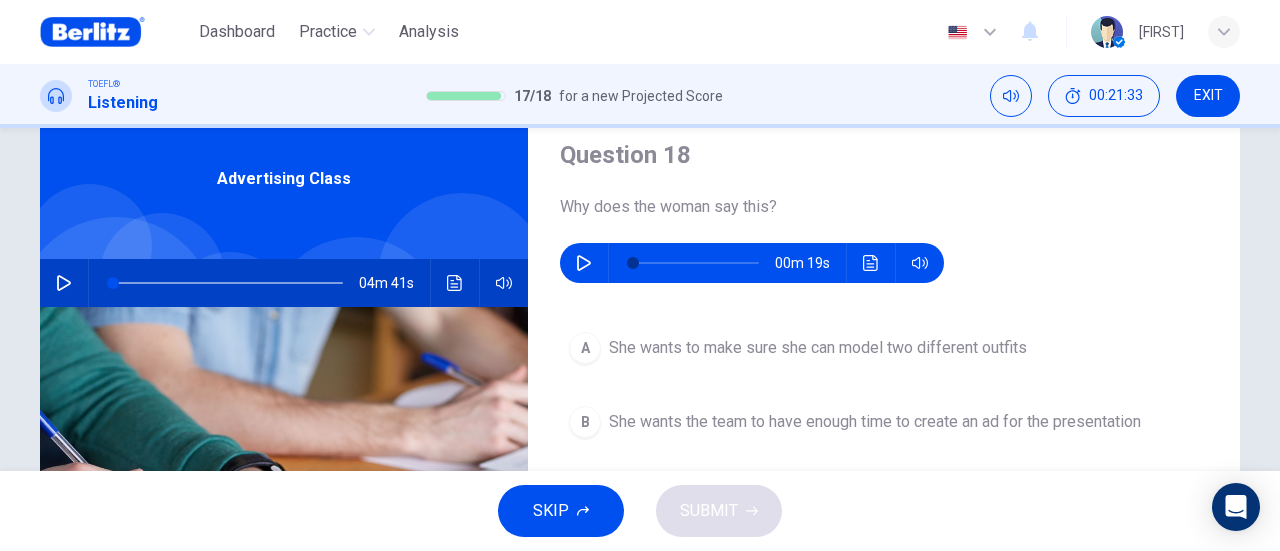 scroll, scrollTop: 100, scrollLeft: 0, axis: vertical 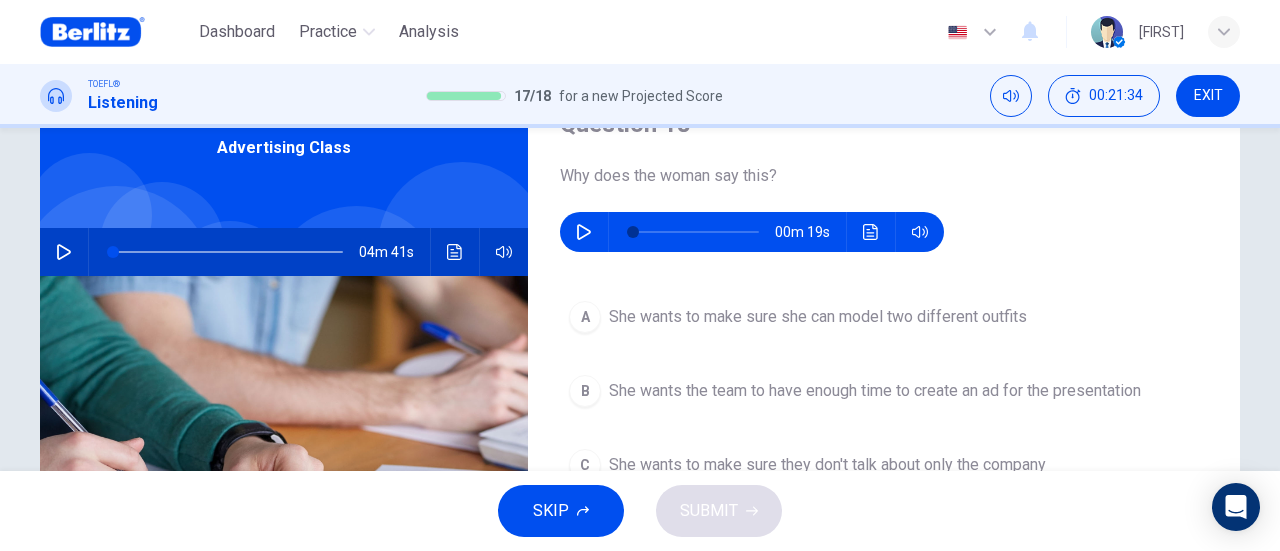click 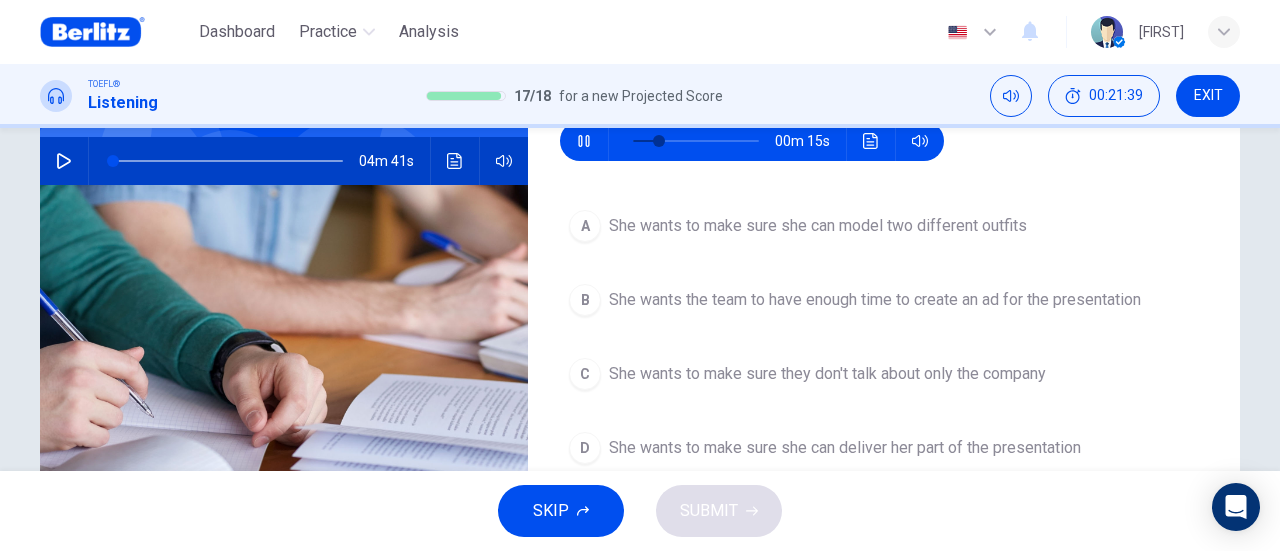 scroll, scrollTop: 200, scrollLeft: 0, axis: vertical 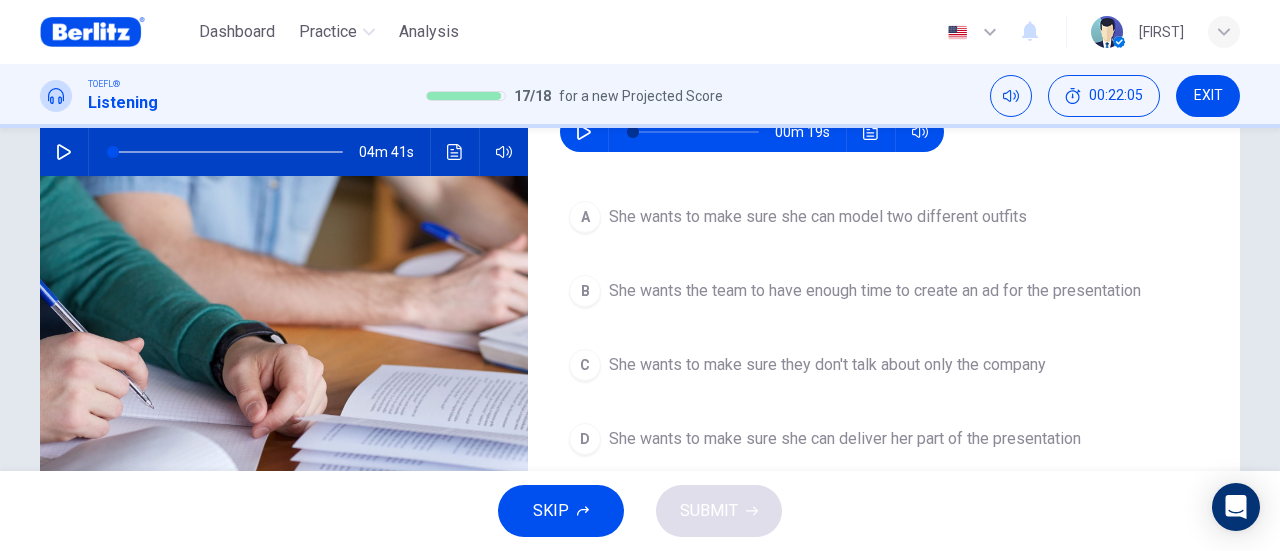 click 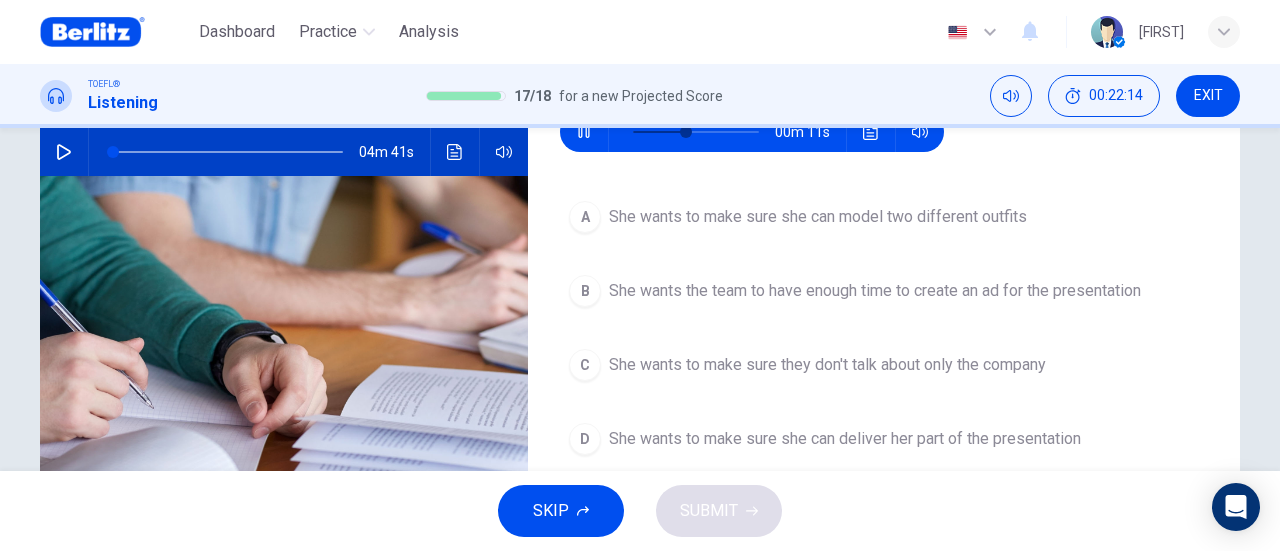 click 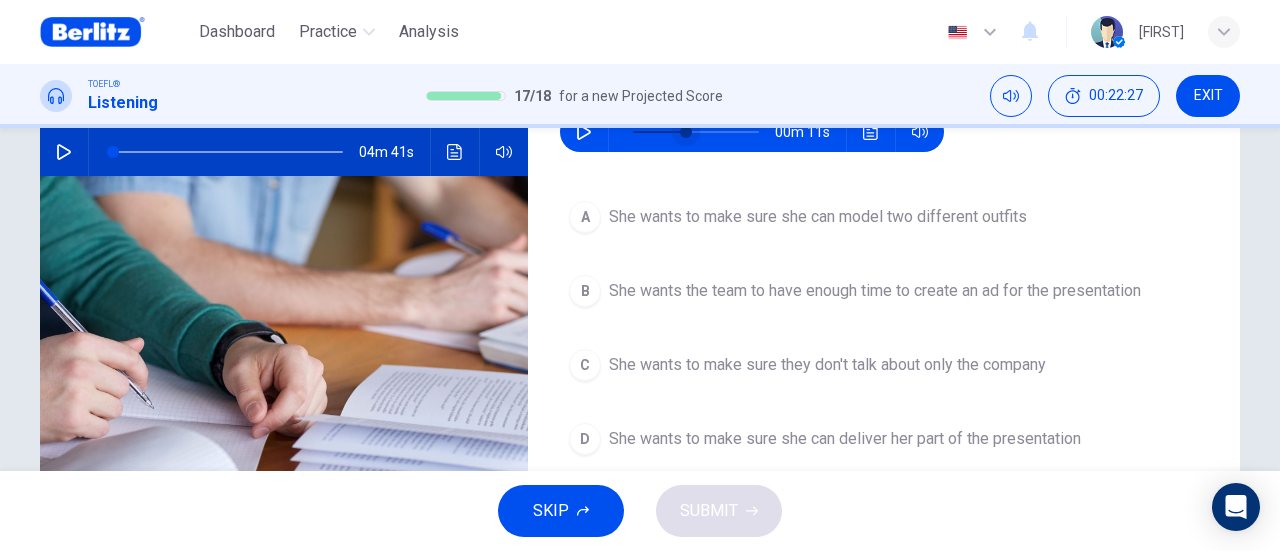 scroll, scrollTop: 198, scrollLeft: 0, axis: vertical 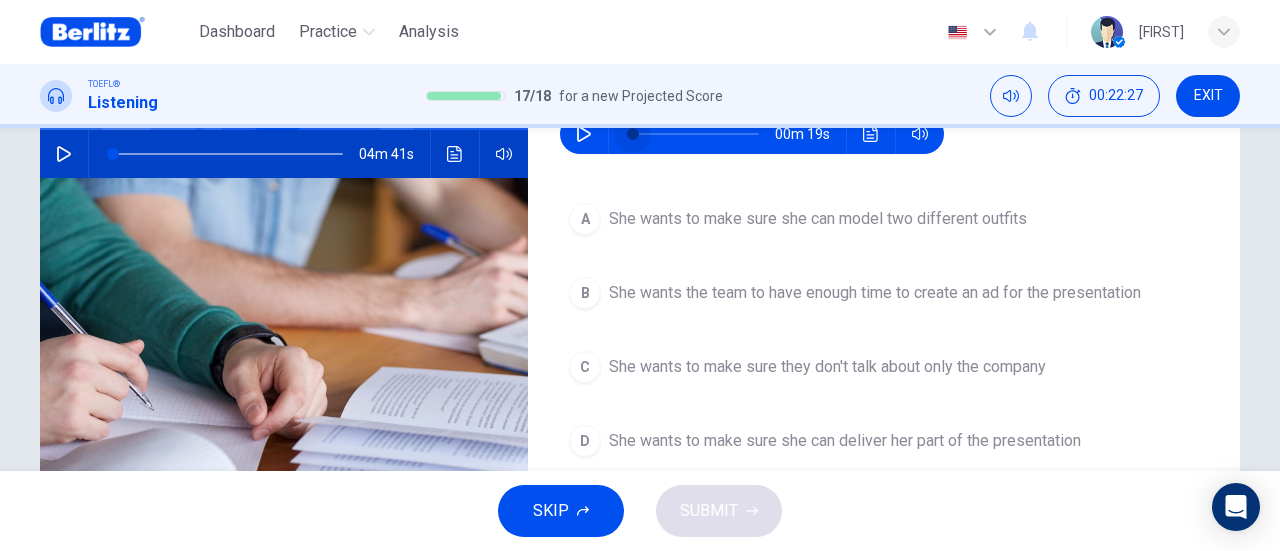 drag, startPoint x: 676, startPoint y: 131, endPoint x: 602, endPoint y: 139, distance: 74.431175 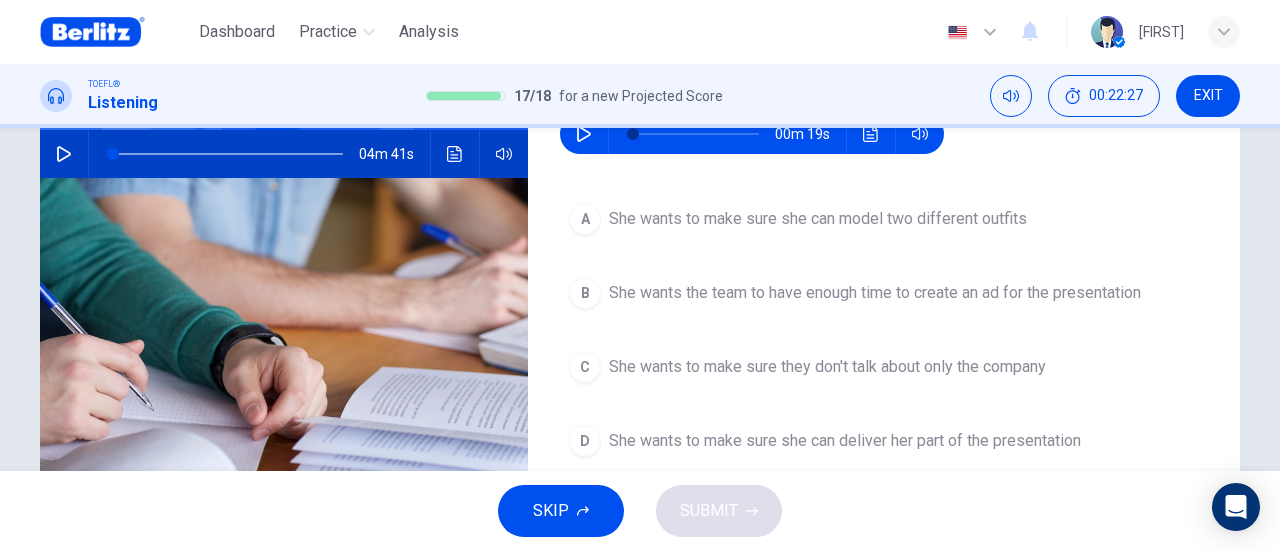 click 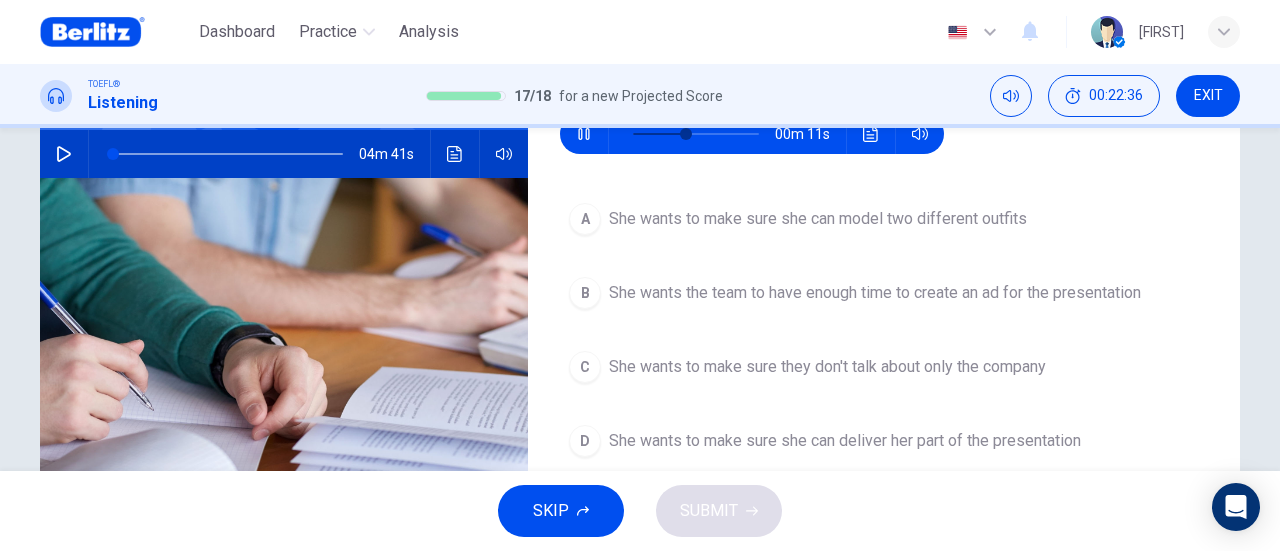click 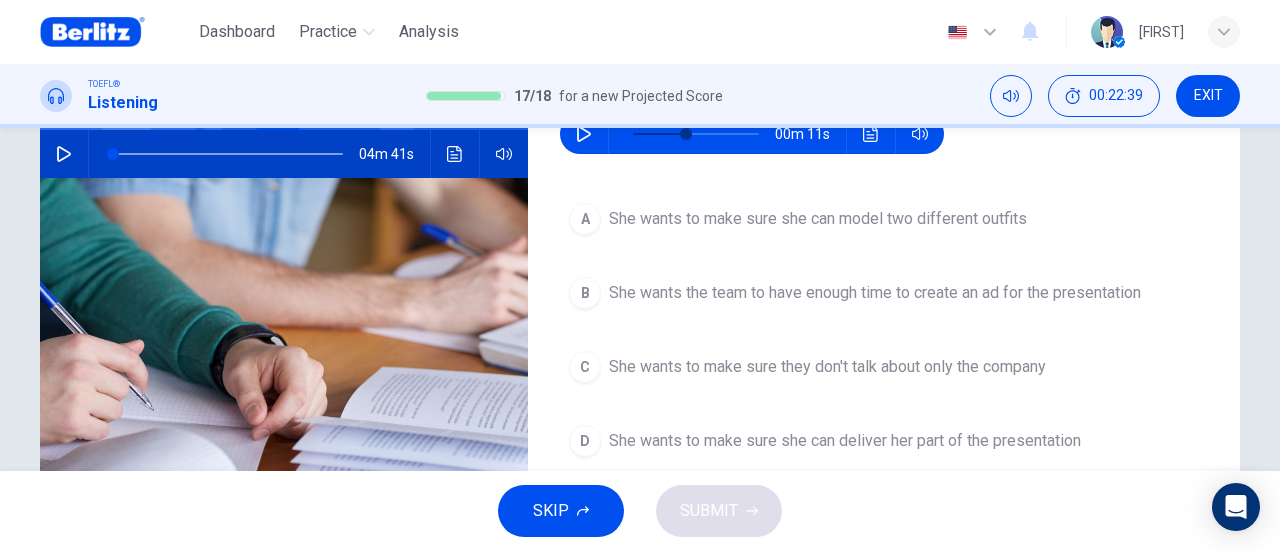 click on "She wants to make sure she can deliver her part of the presentation" at bounding box center [845, 441] 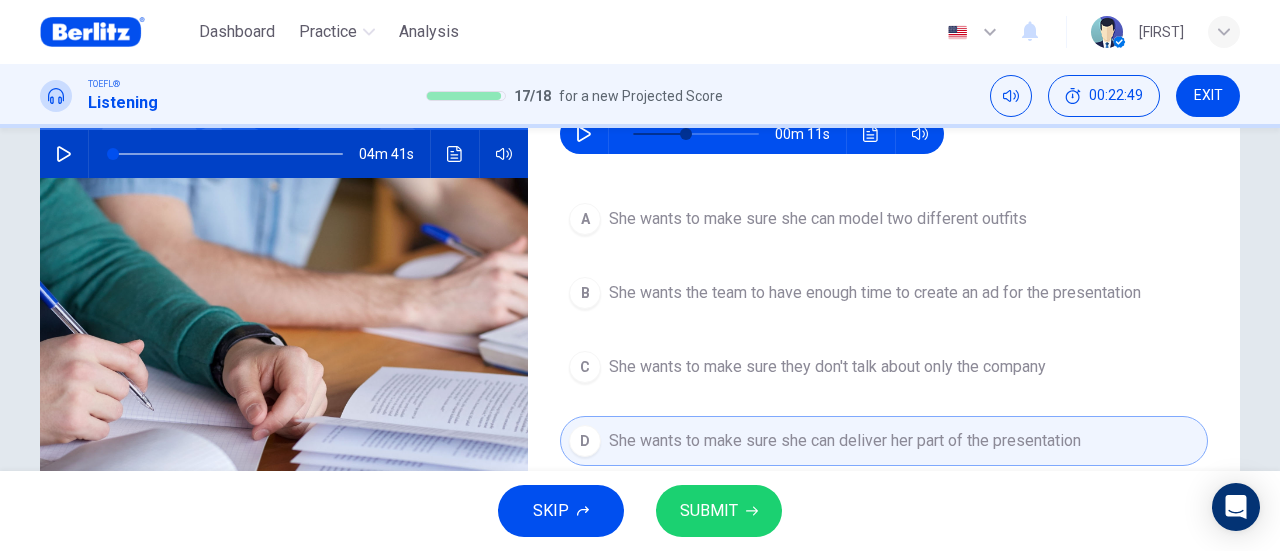 click on "SUBMIT" at bounding box center [719, 511] 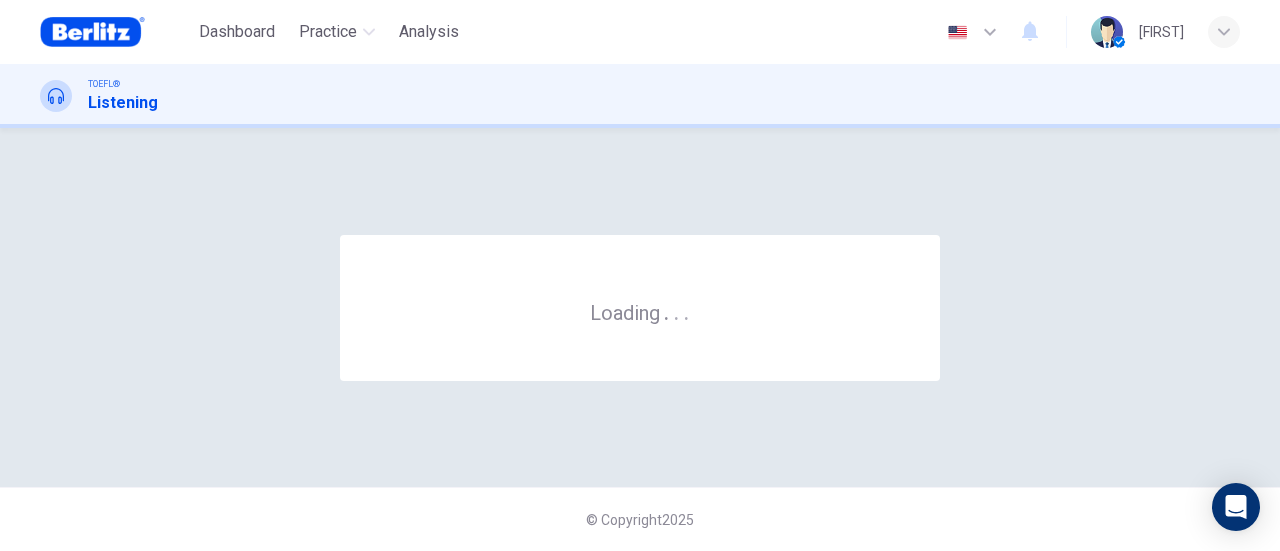 scroll, scrollTop: 0, scrollLeft: 0, axis: both 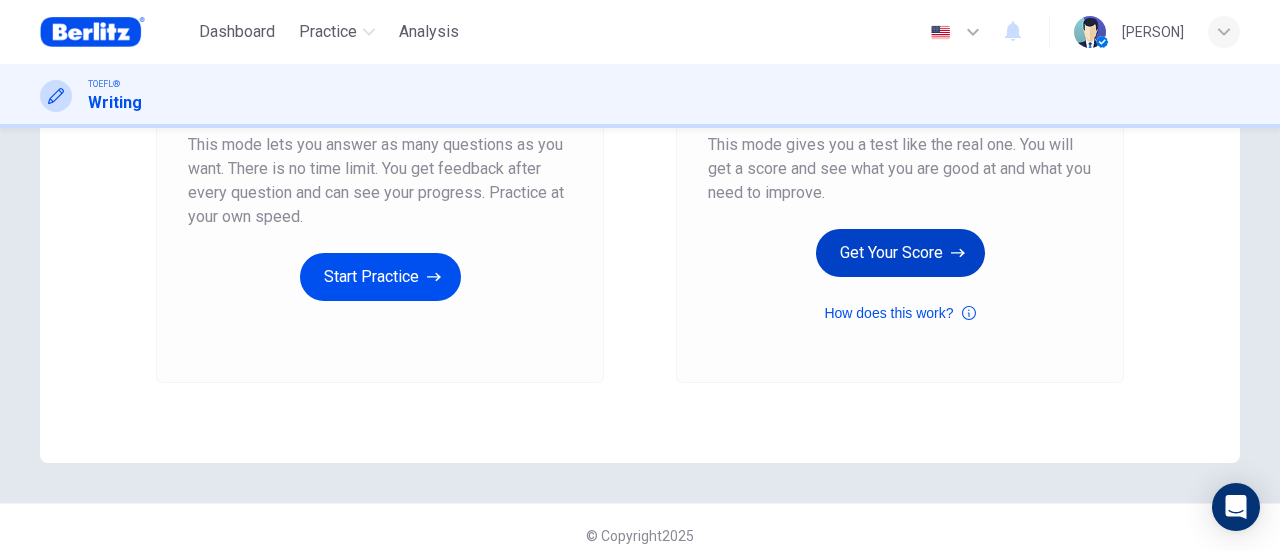 click on "Get Your Score" at bounding box center (900, 253) 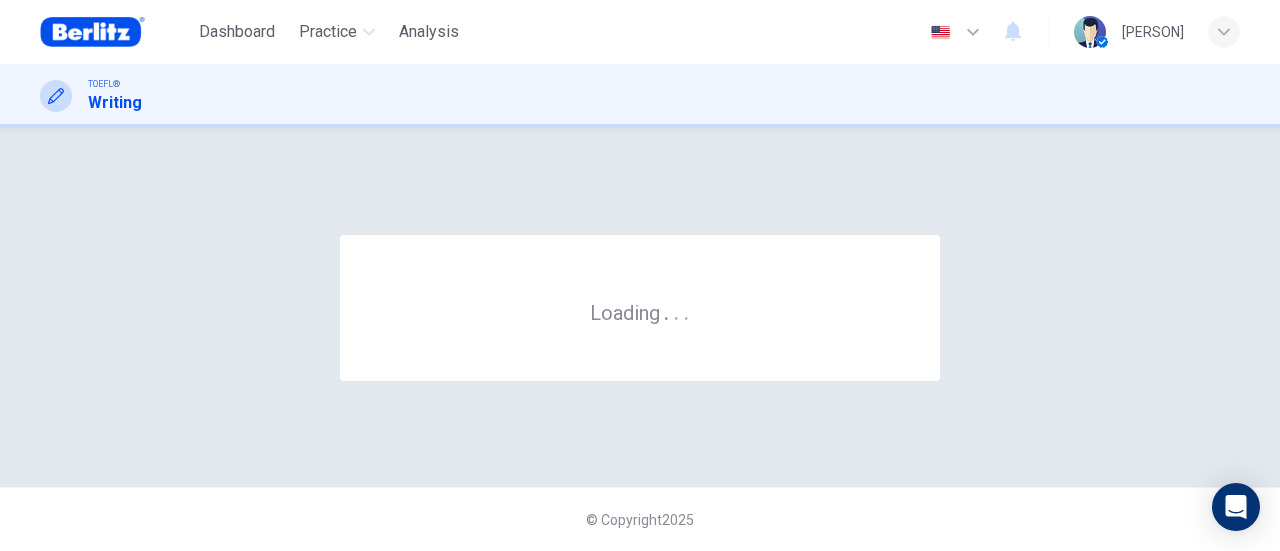 scroll, scrollTop: 0, scrollLeft: 0, axis: both 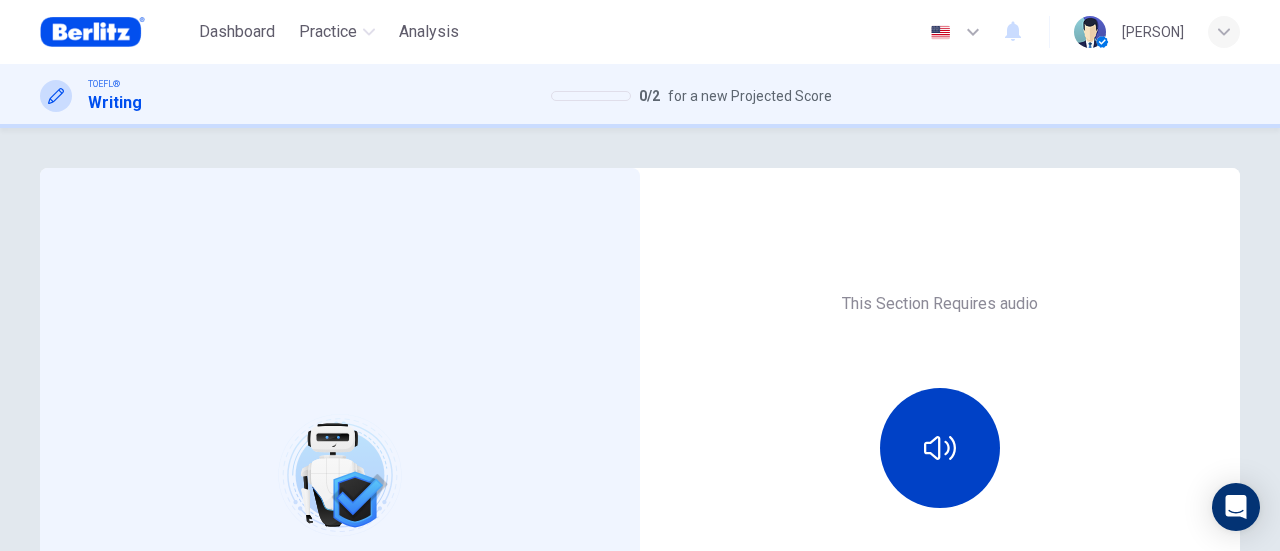 click 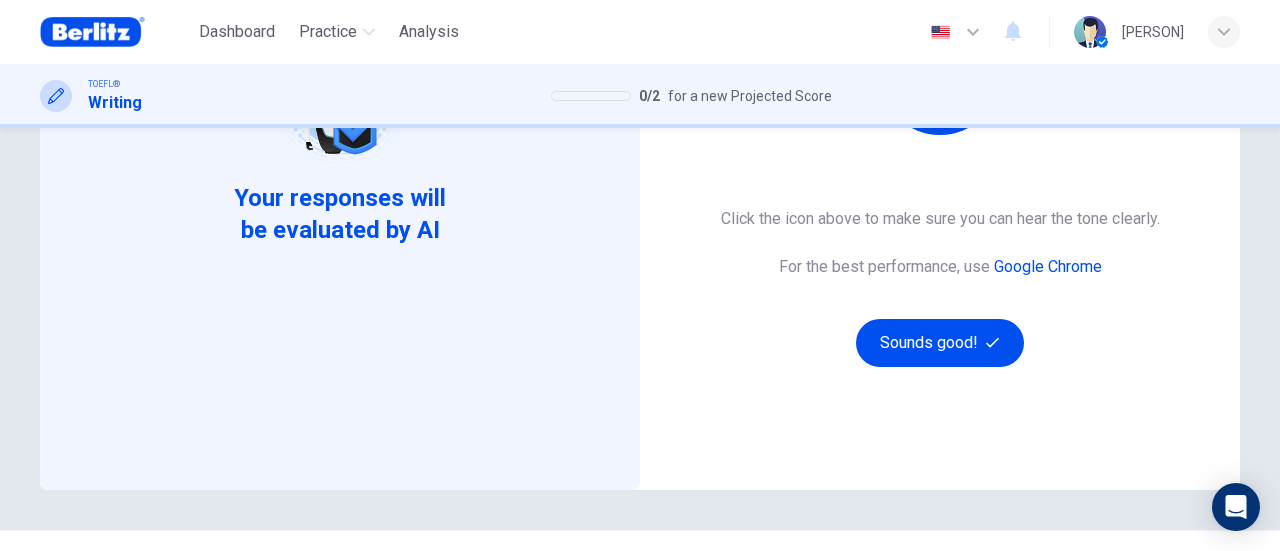 scroll, scrollTop: 400, scrollLeft: 0, axis: vertical 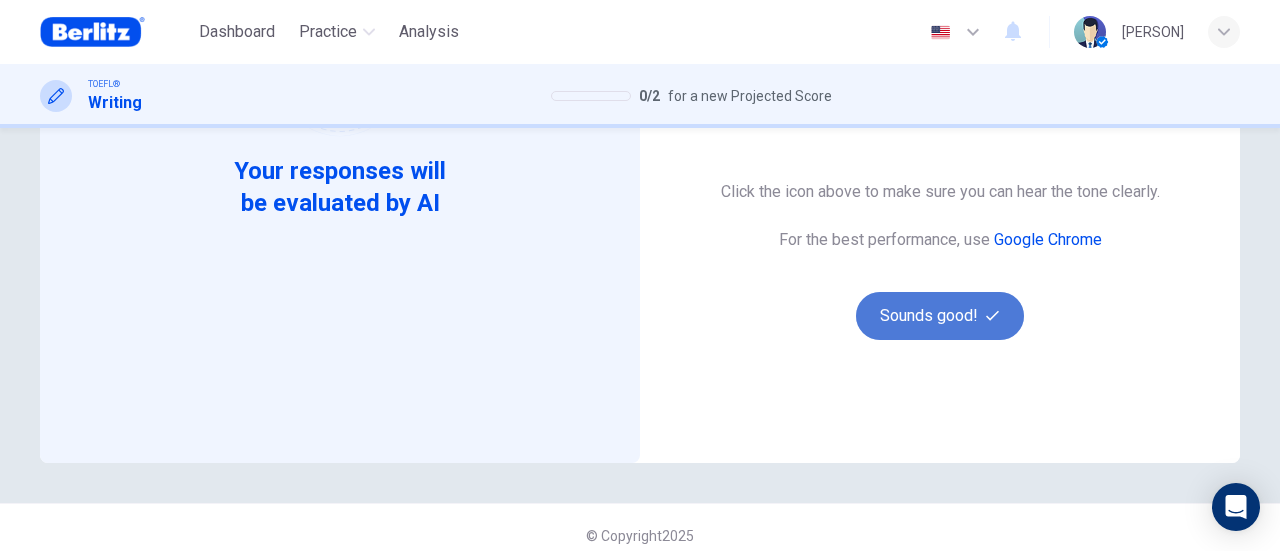 click on "Sounds good!" at bounding box center [940, 316] 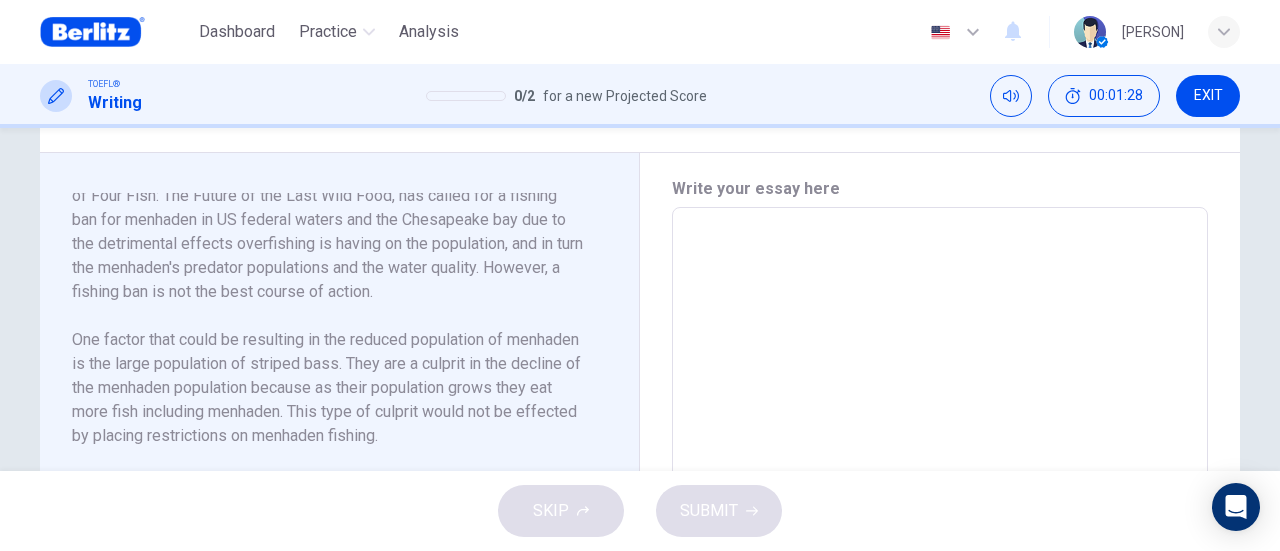 scroll, scrollTop: 321, scrollLeft: 0, axis: vertical 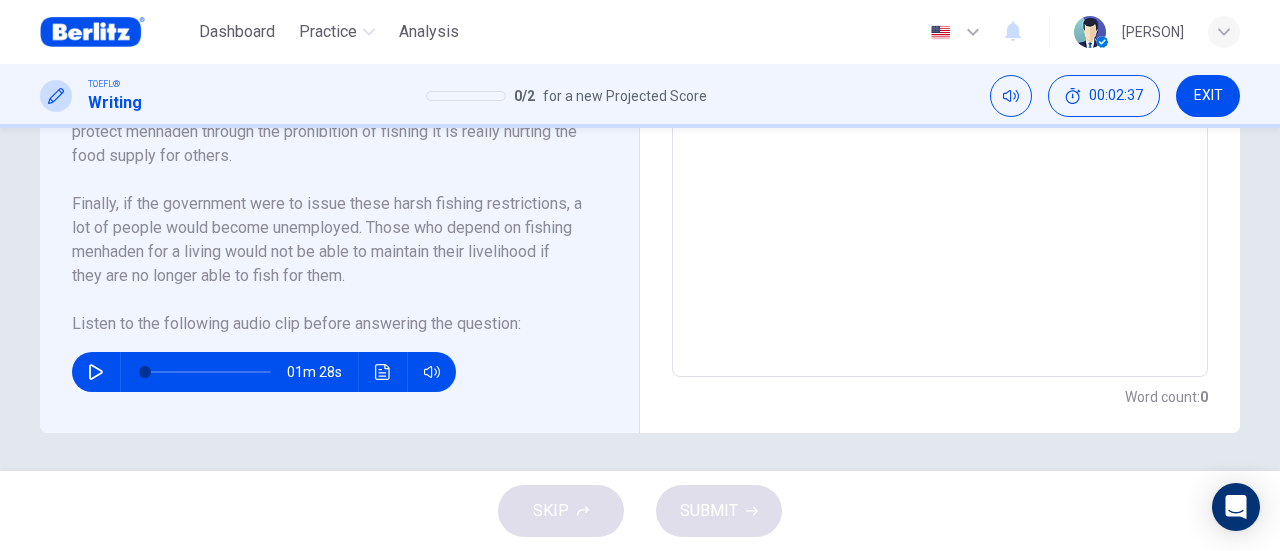 click 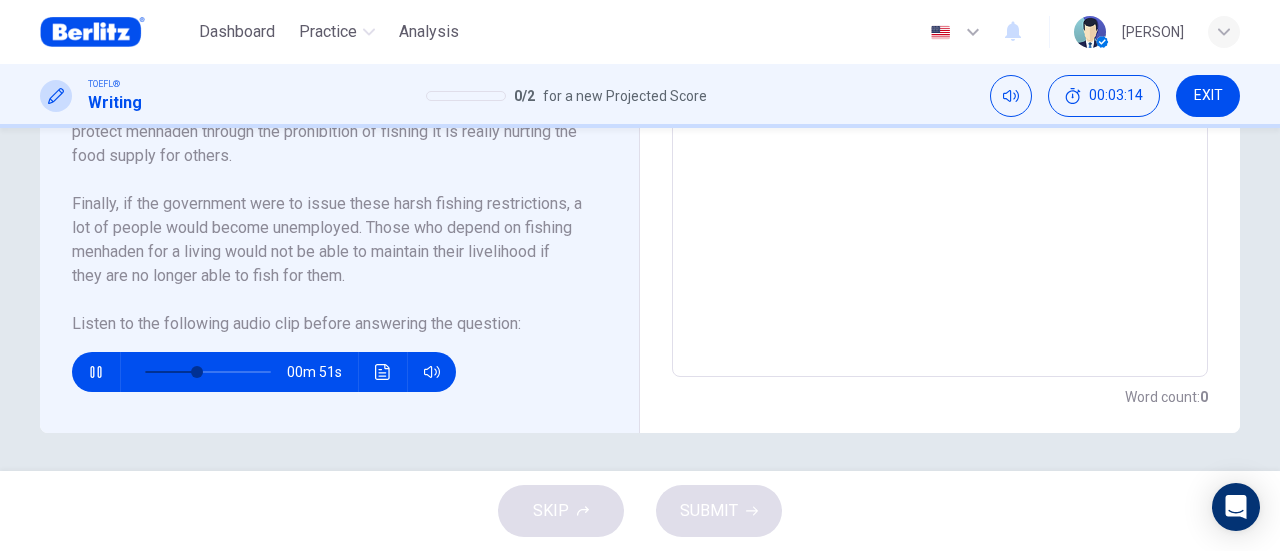 click at bounding box center (96, 372) 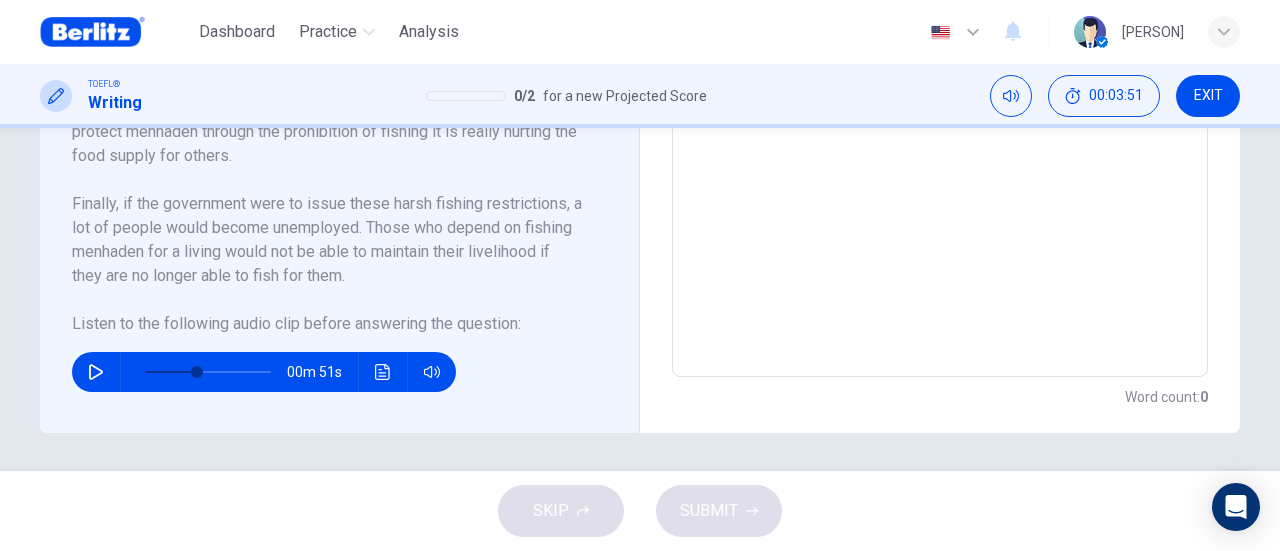 click 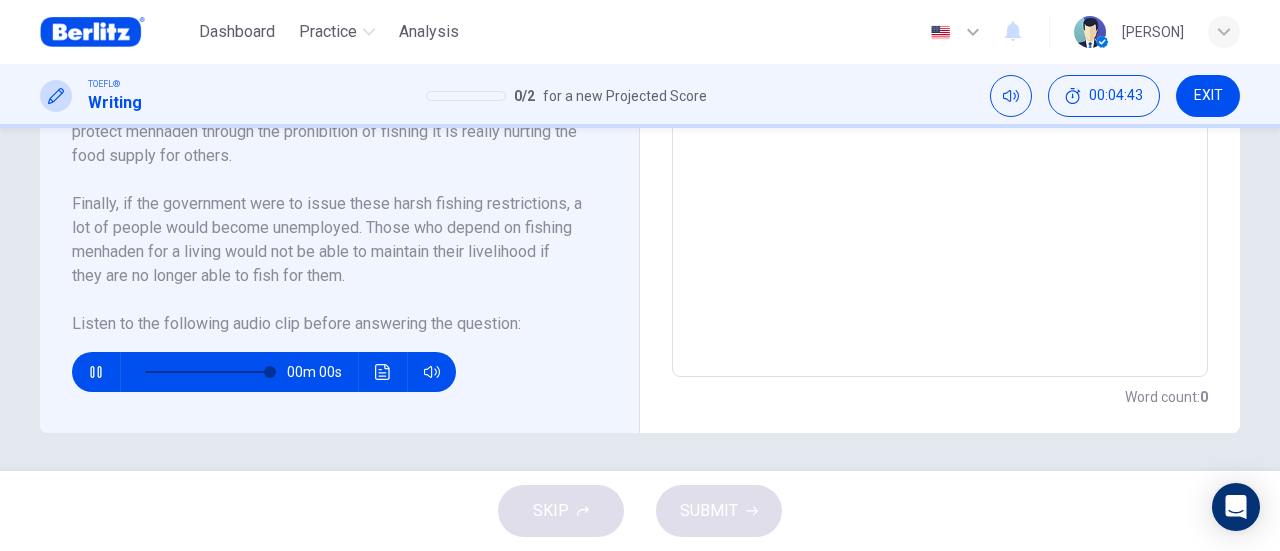 type on "*" 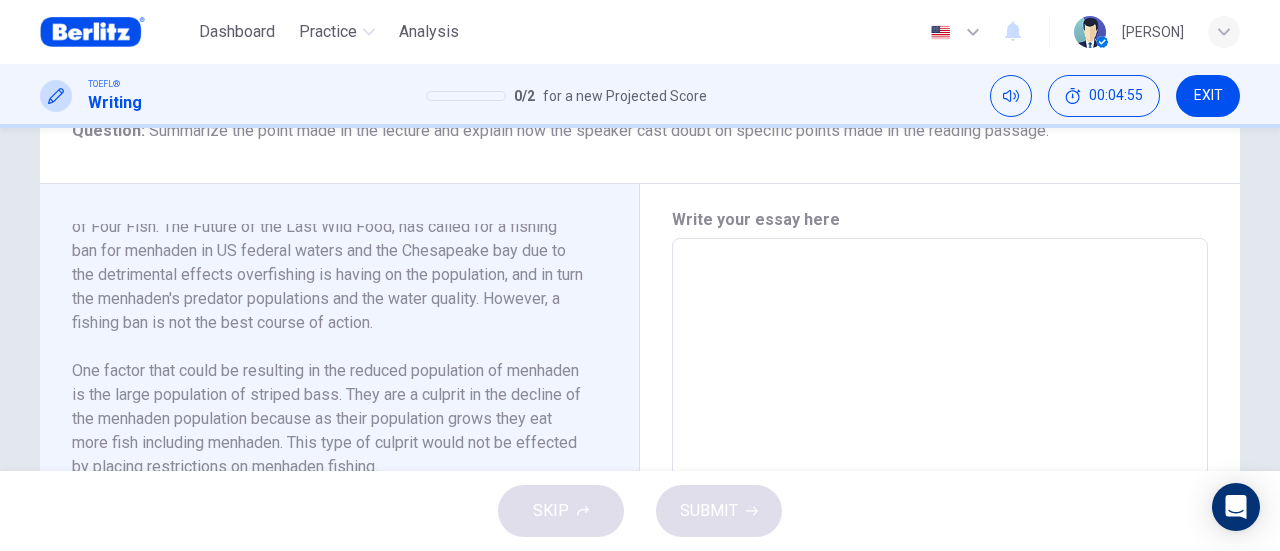 scroll, scrollTop: 400, scrollLeft: 0, axis: vertical 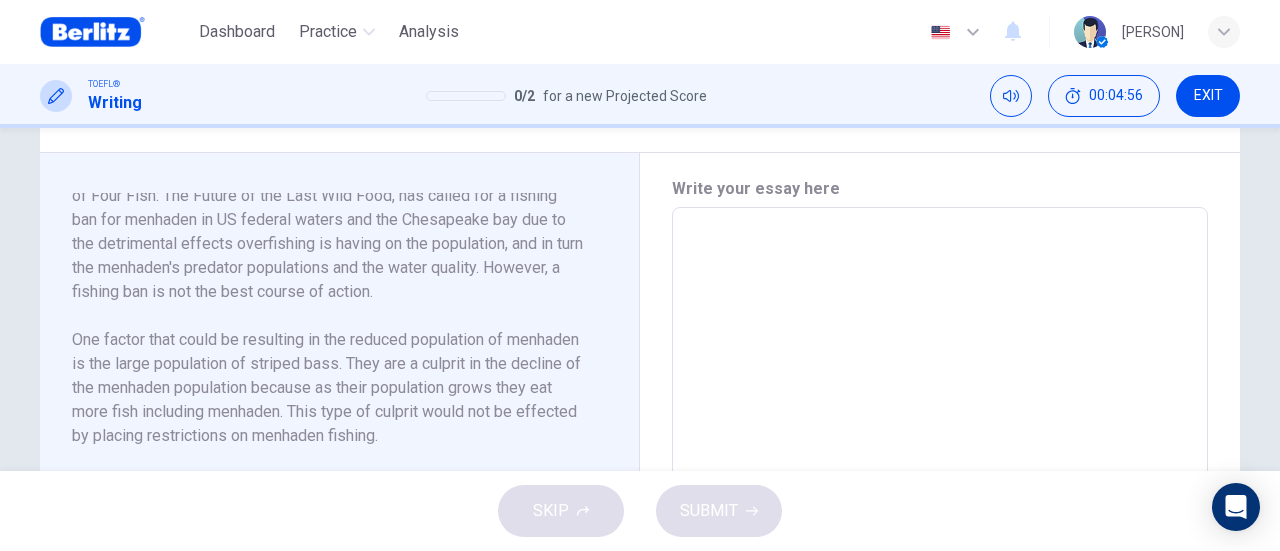 click at bounding box center [940, 492] 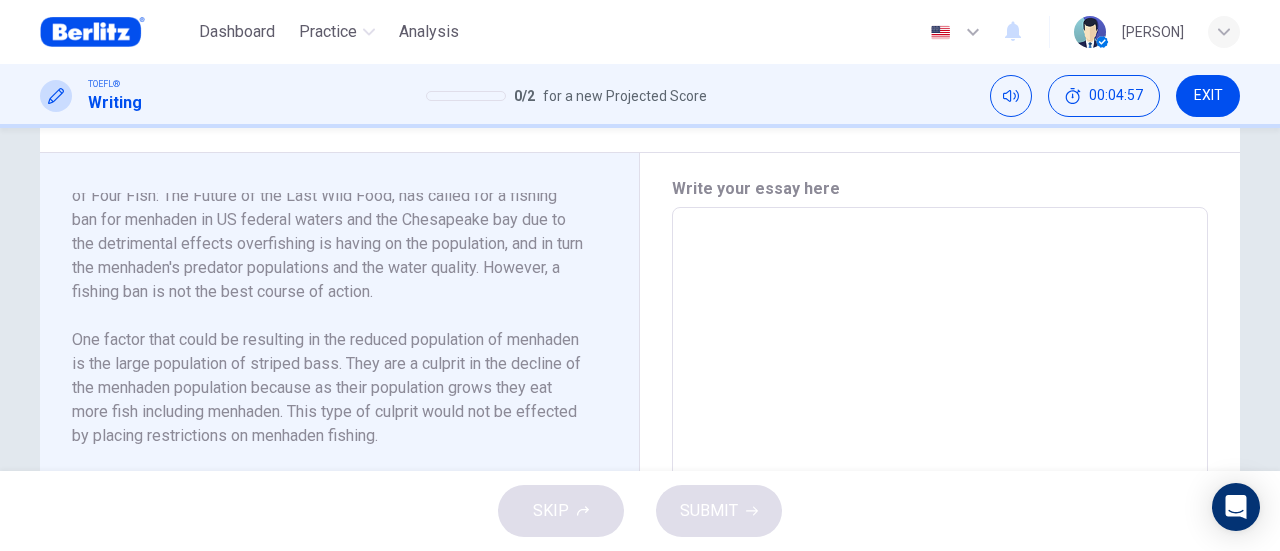 type on "*" 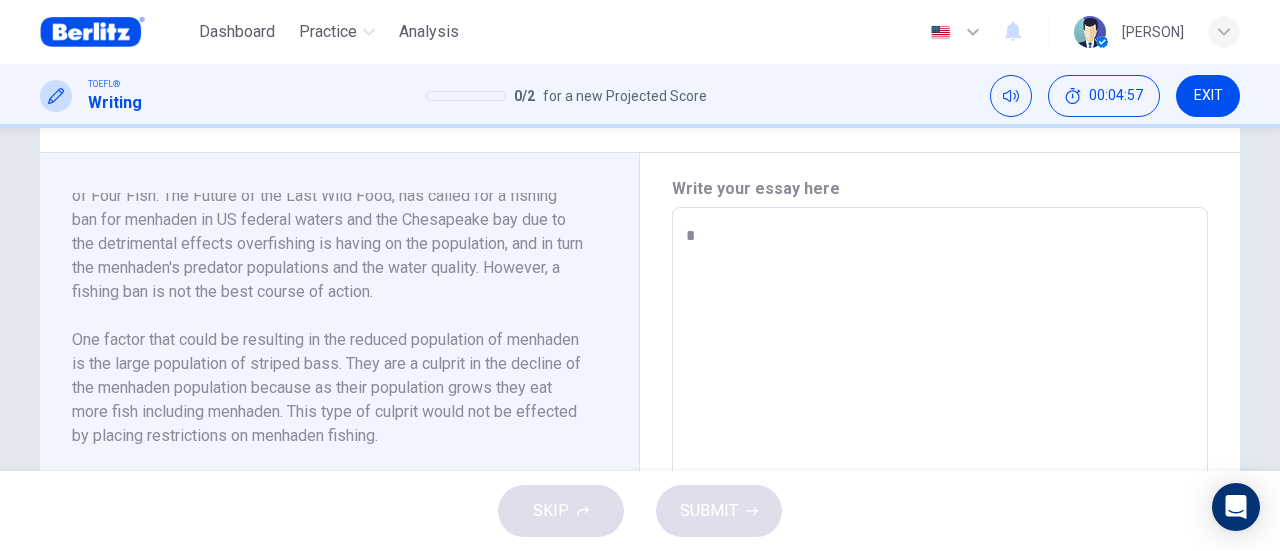type on "*" 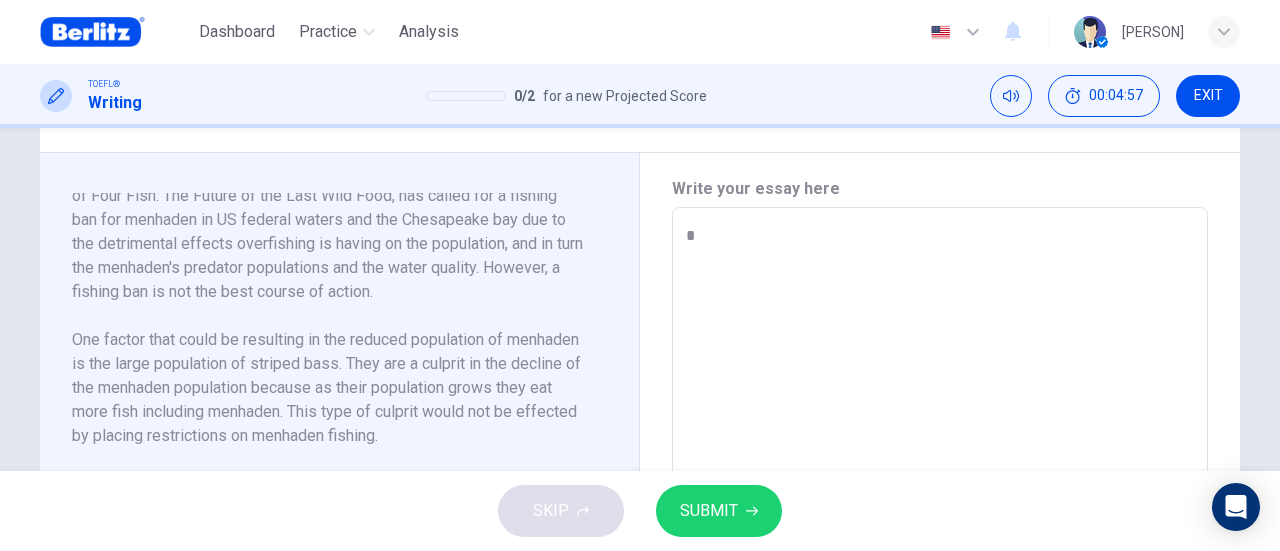 type on "**" 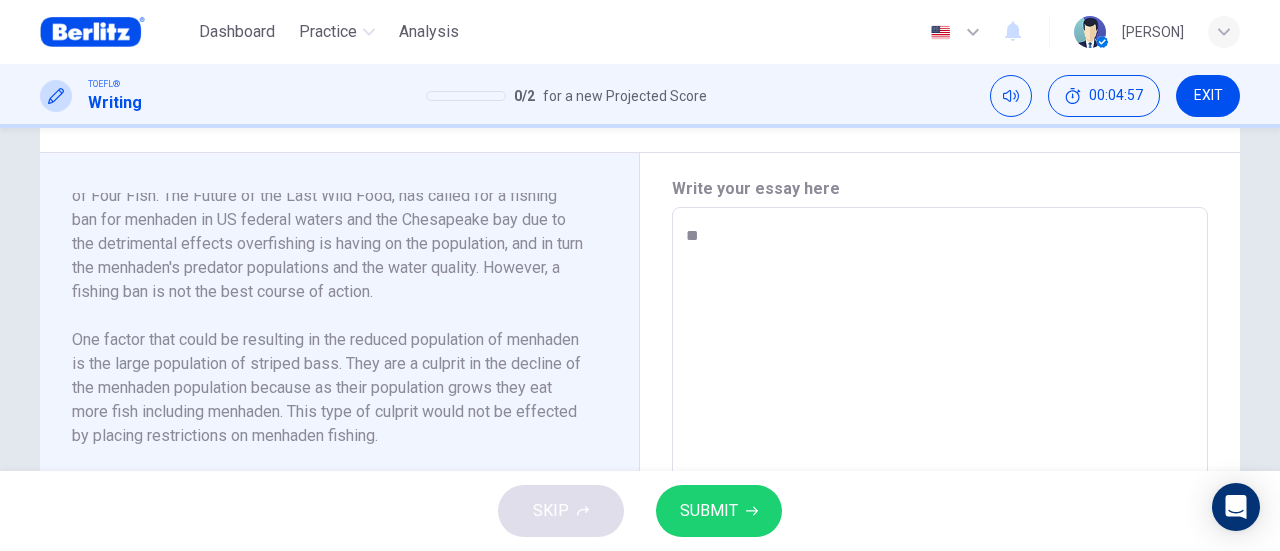 type on "*" 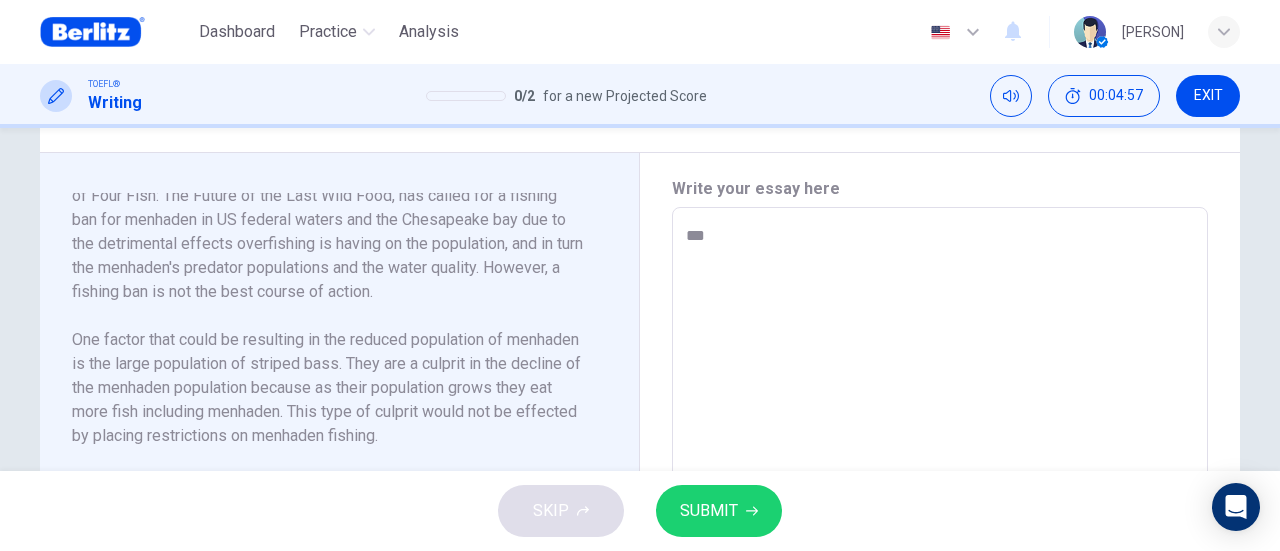 type on "*" 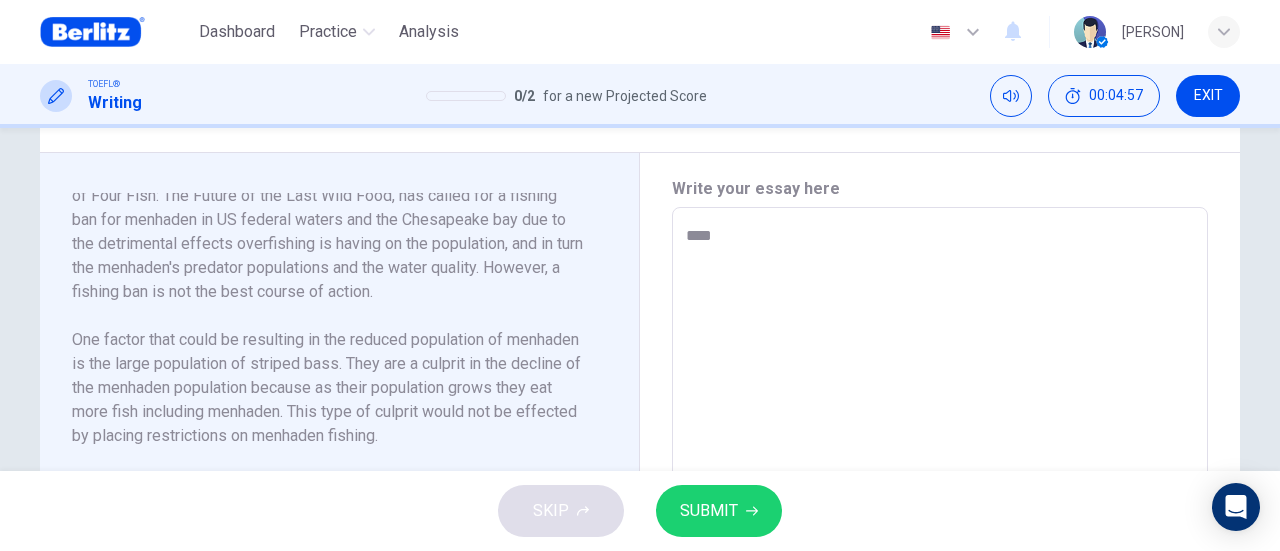 type on "*" 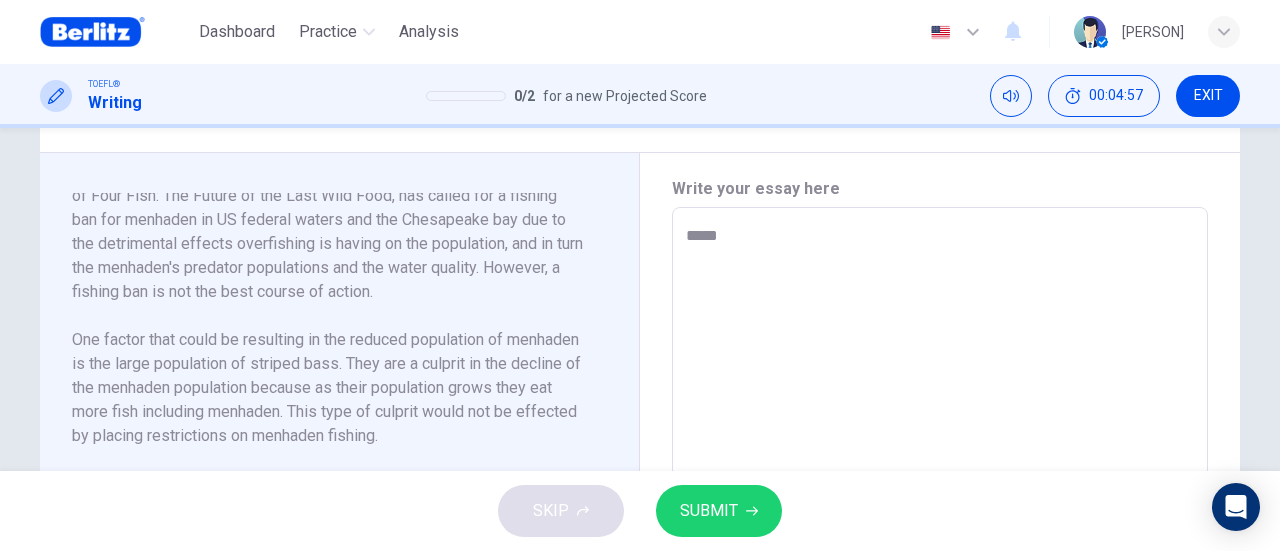 type on "*" 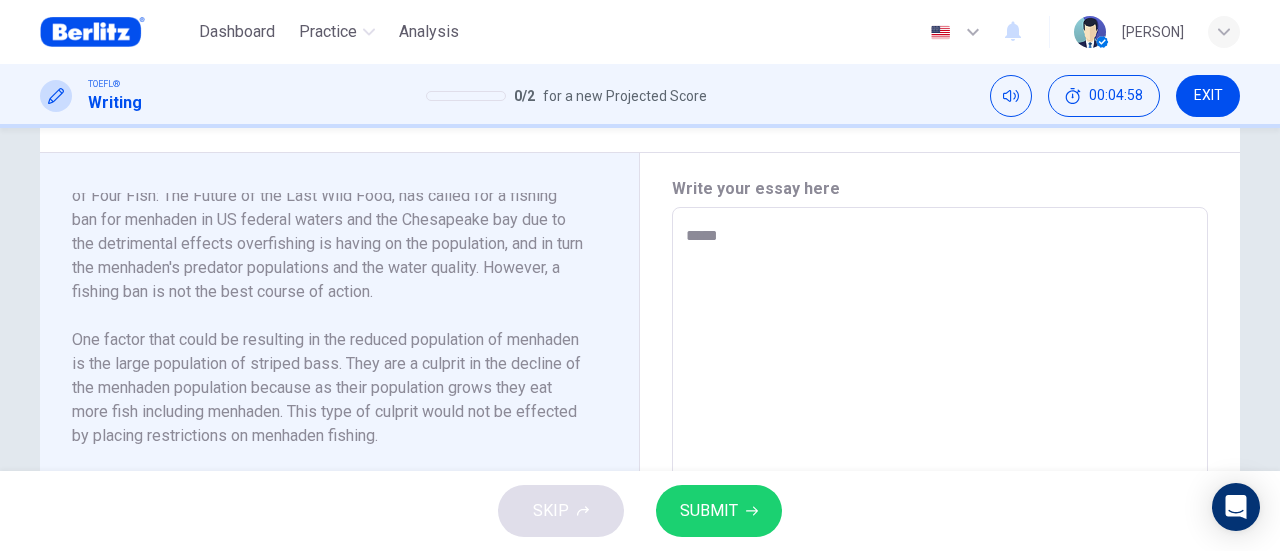 type on "******" 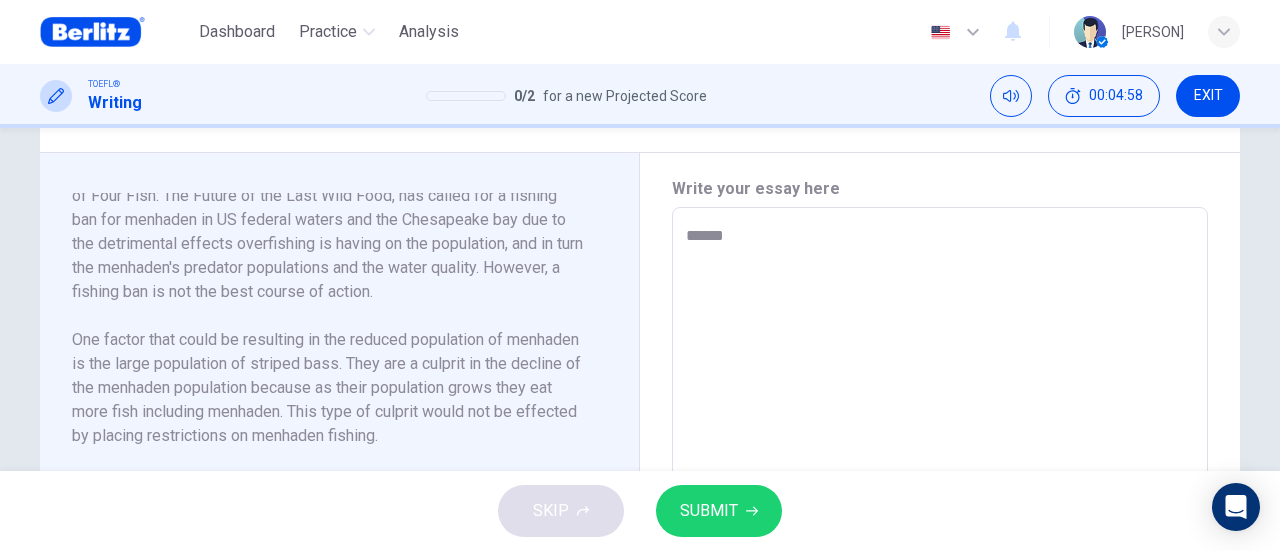 type on "*" 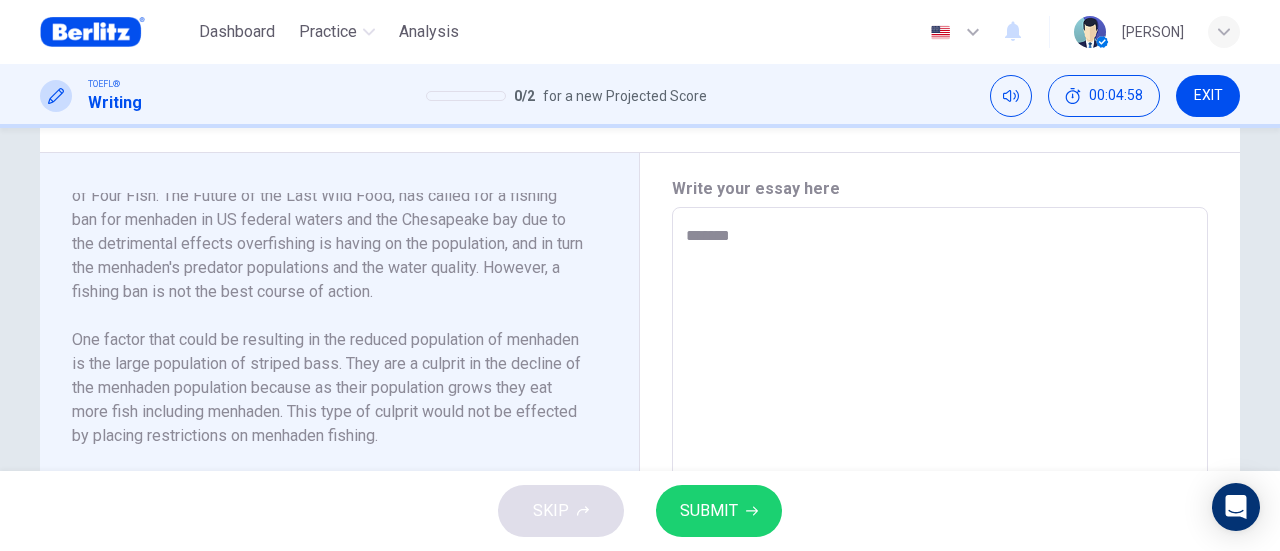 type on "********" 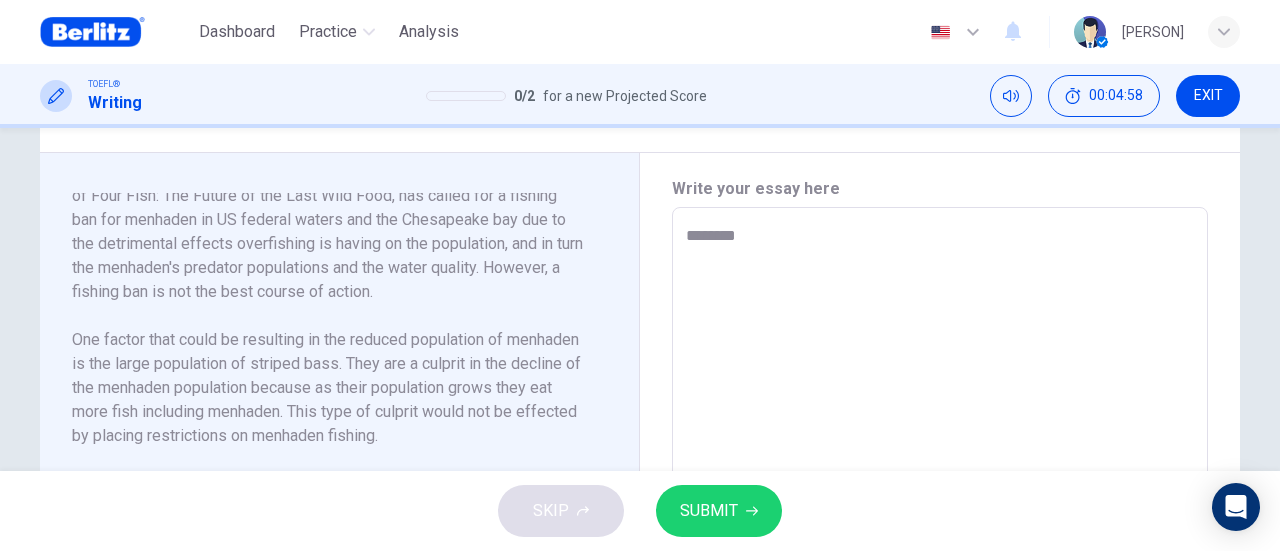type on "*" 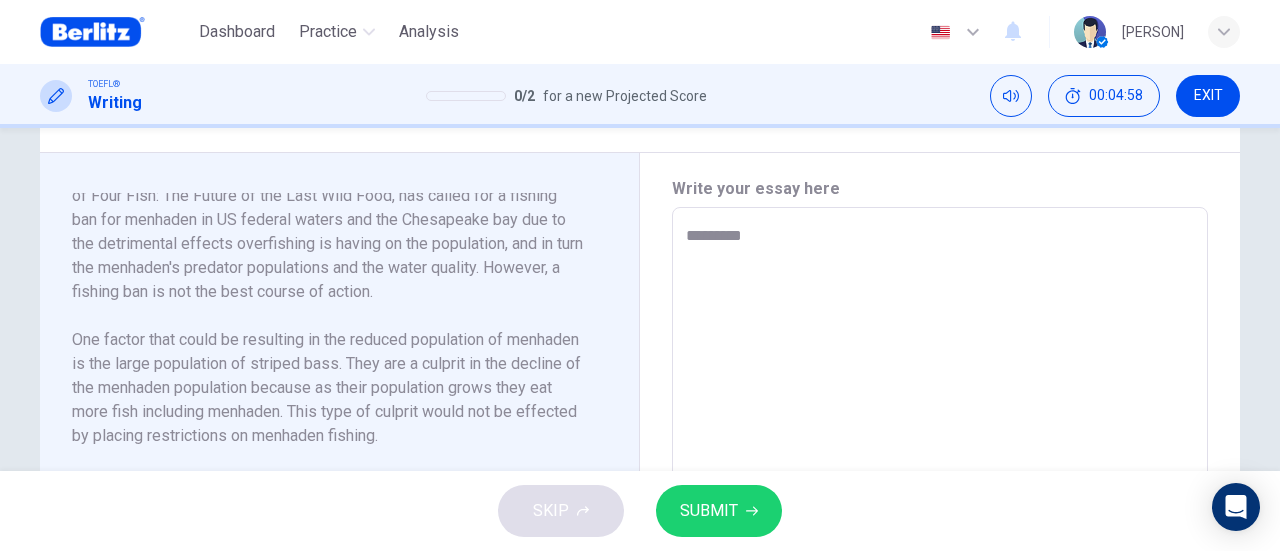 type on "*" 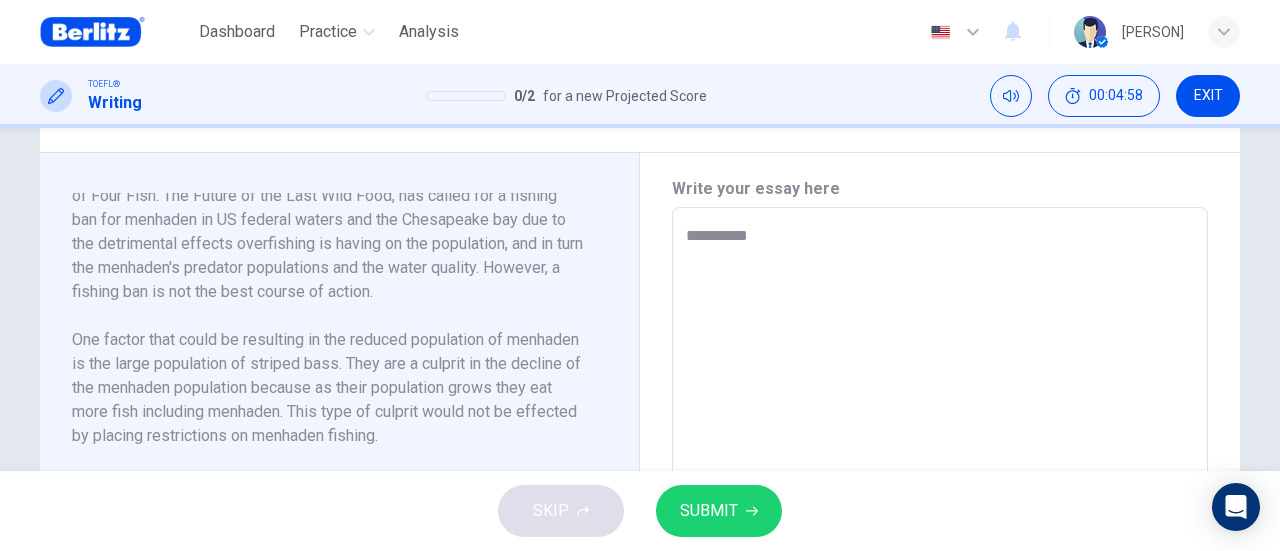 type on "*" 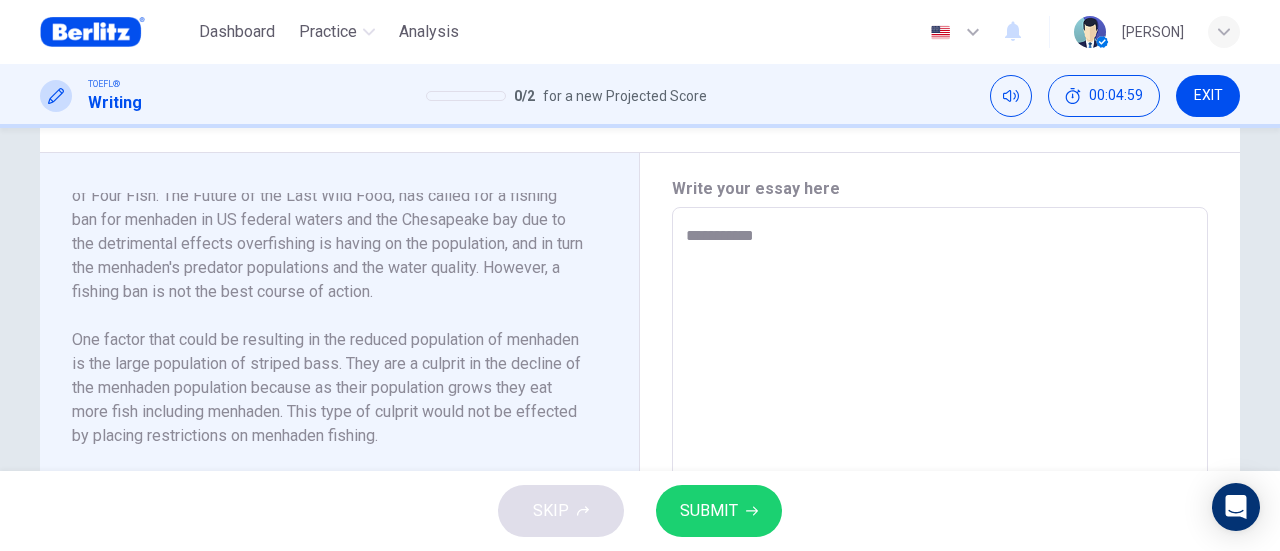 type on "**********" 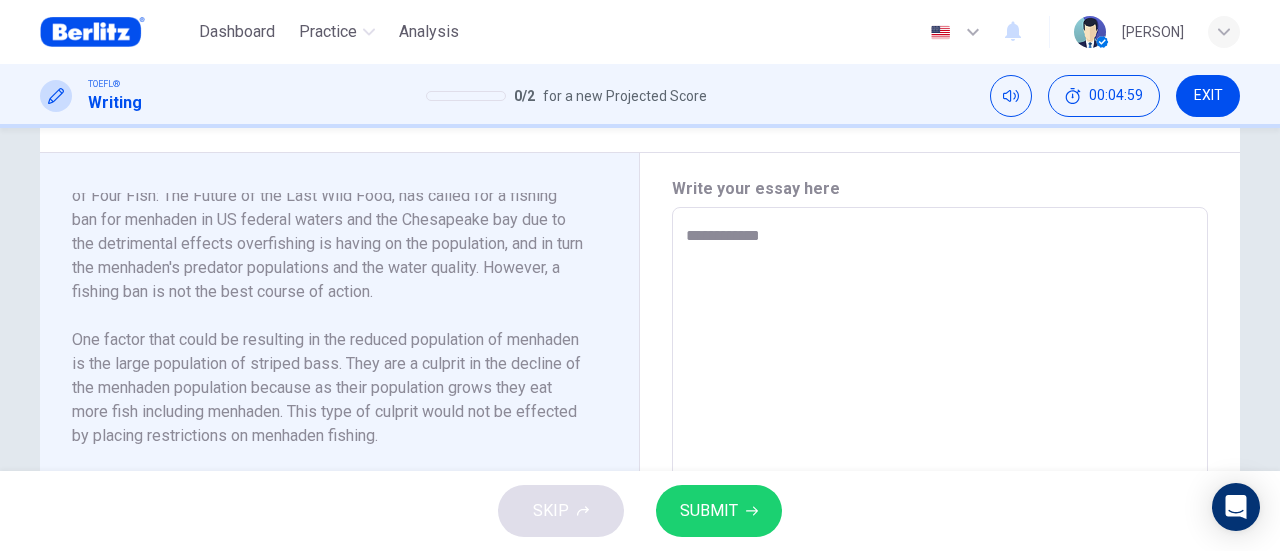 type on "*" 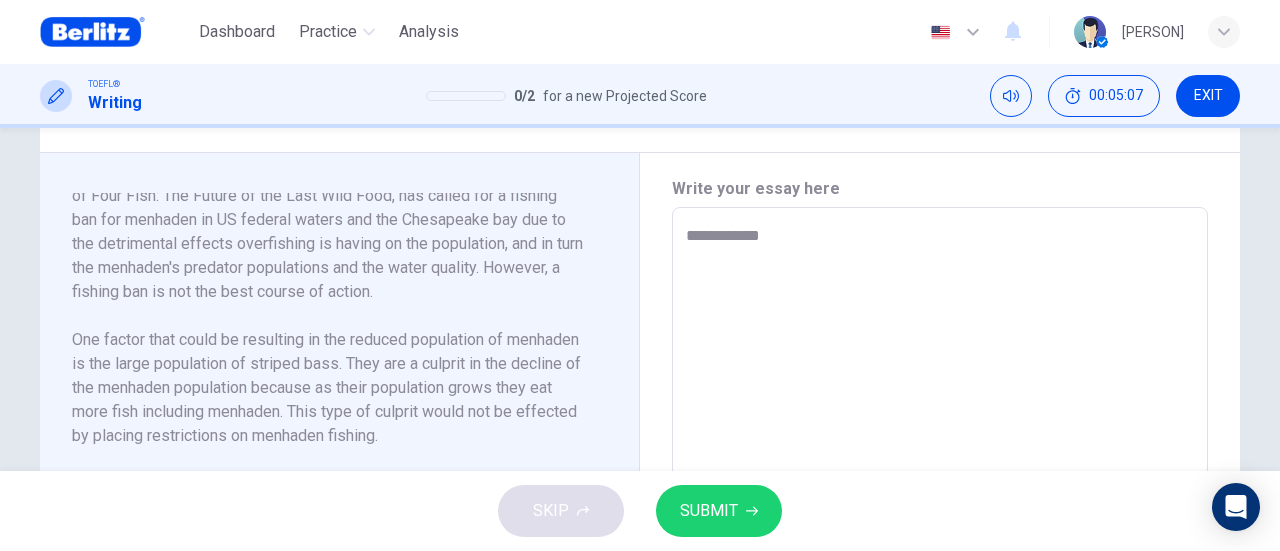 type on "**********" 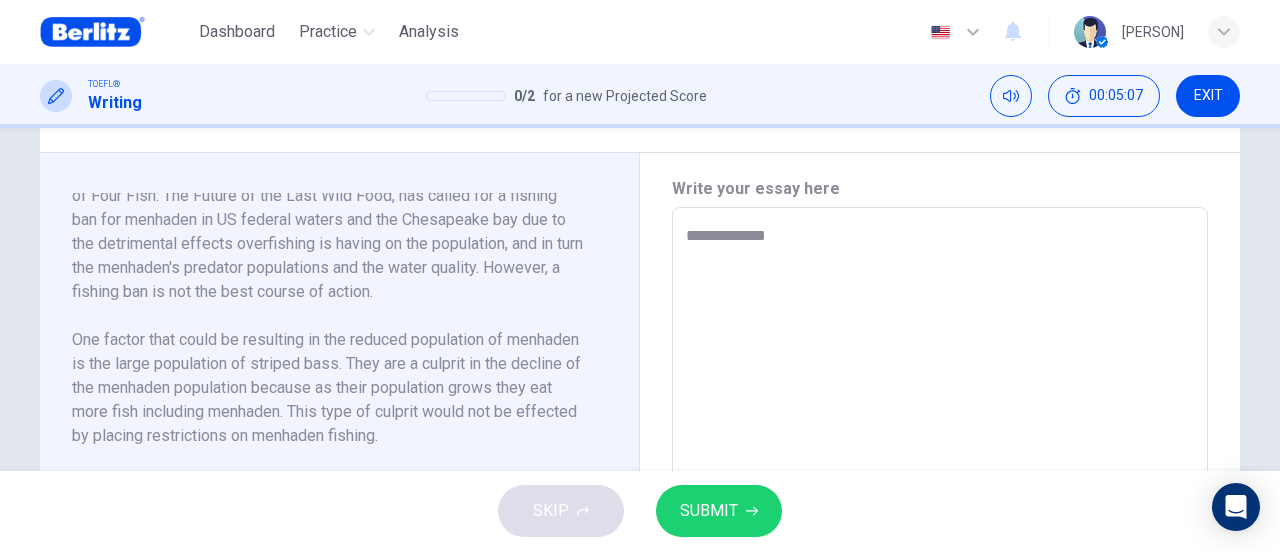 type on "**********" 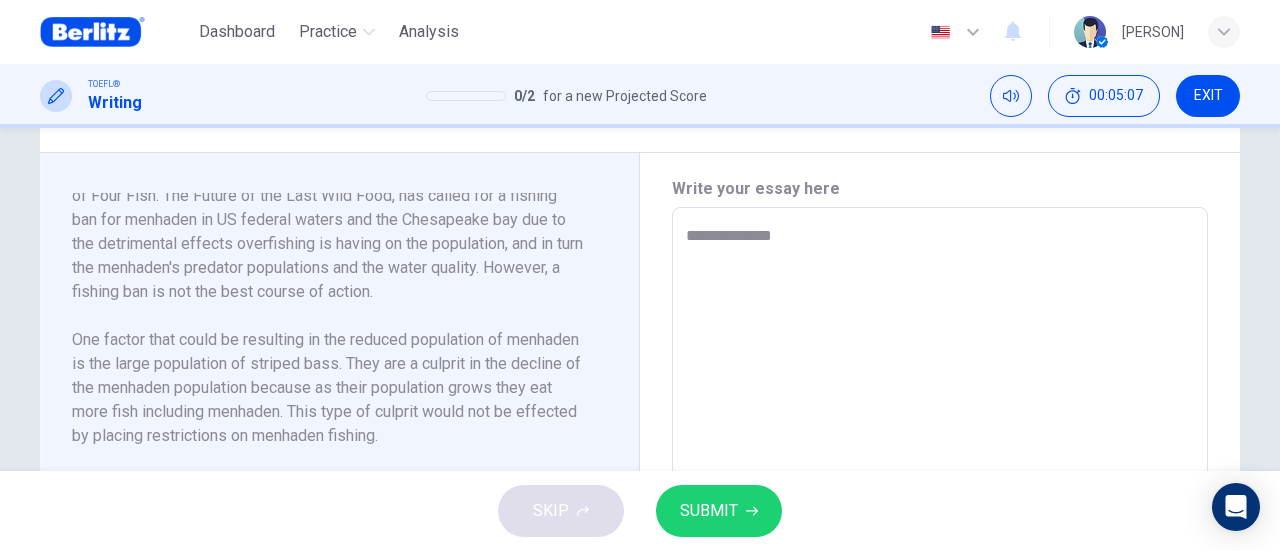 type on "*" 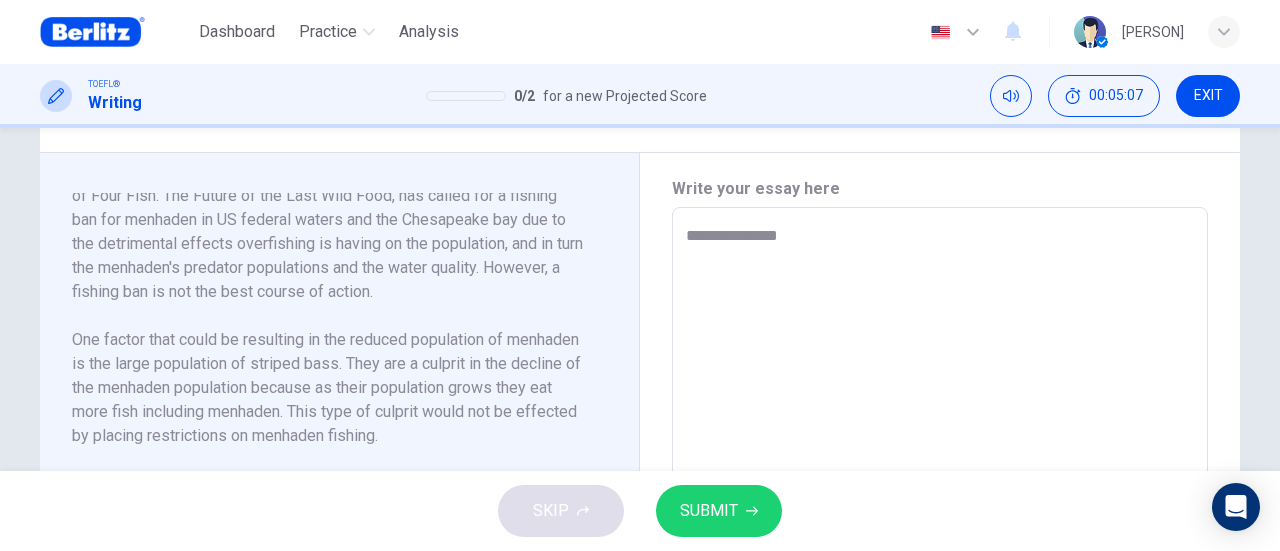 type on "*" 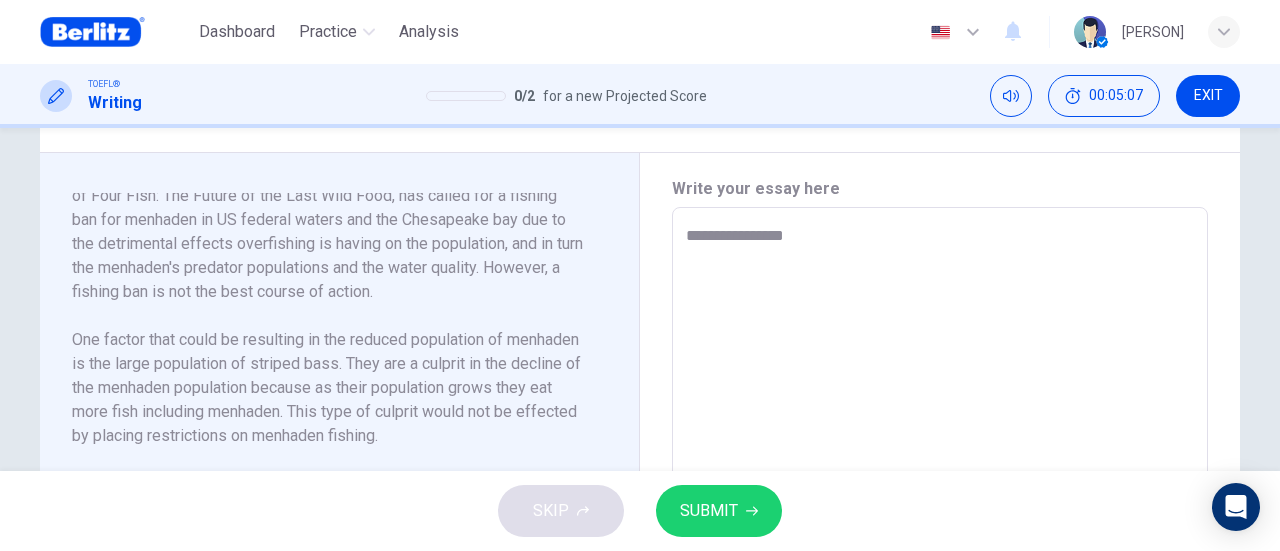 type on "*" 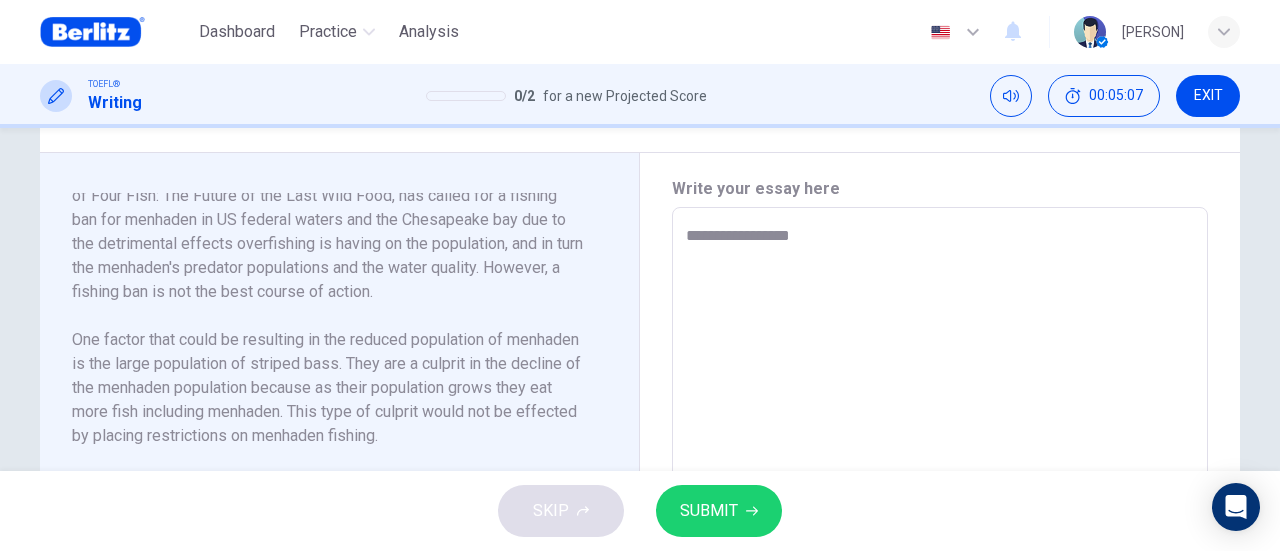 type on "*" 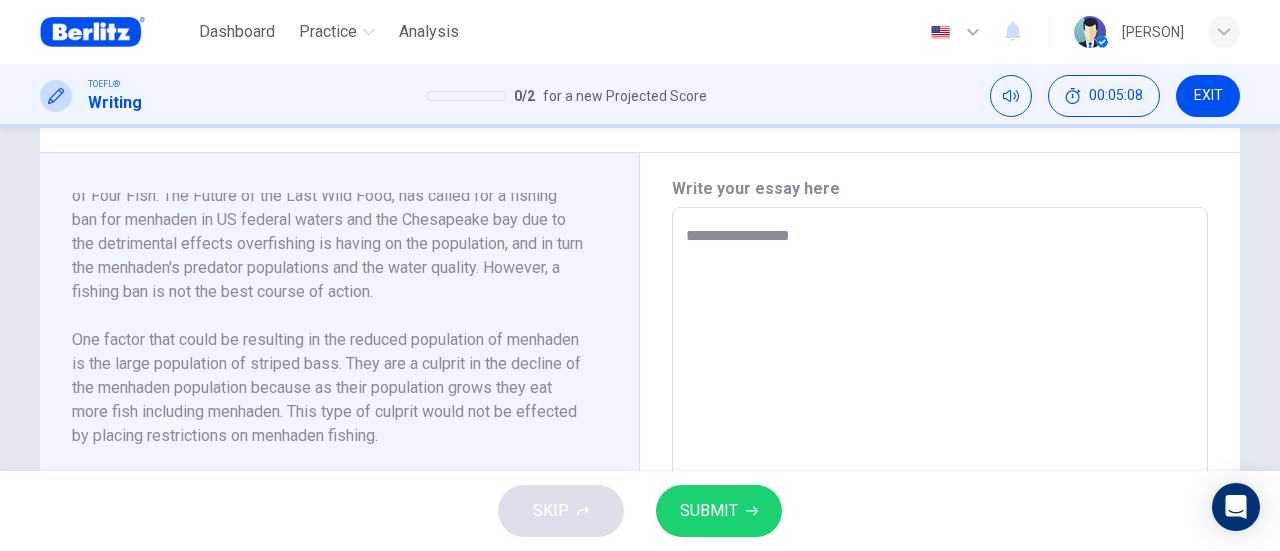 type on "**********" 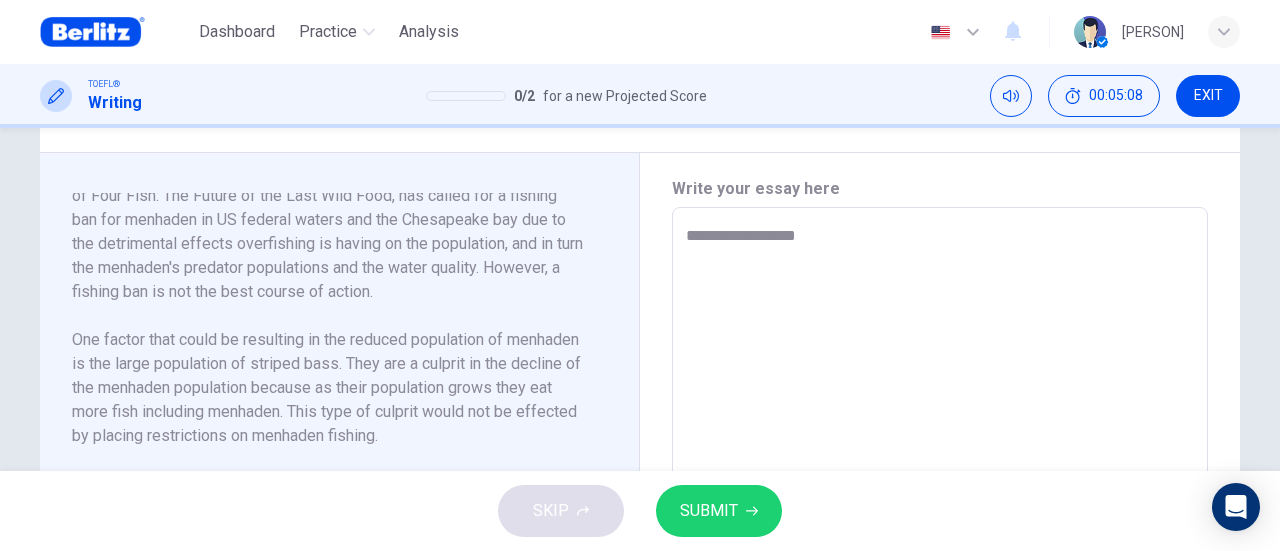 type on "**********" 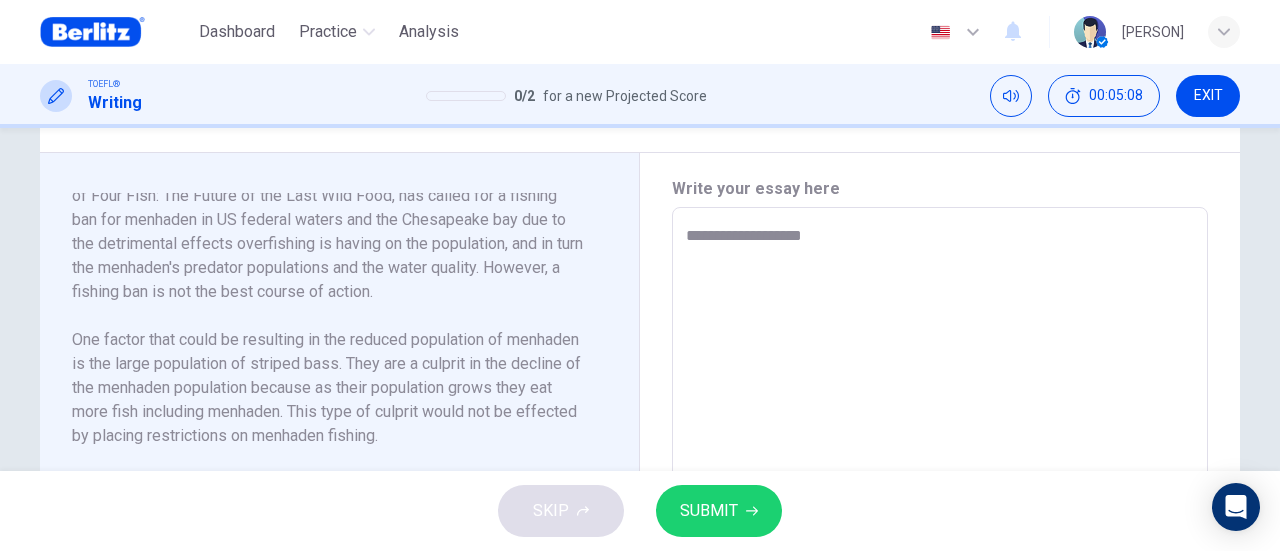 type on "*" 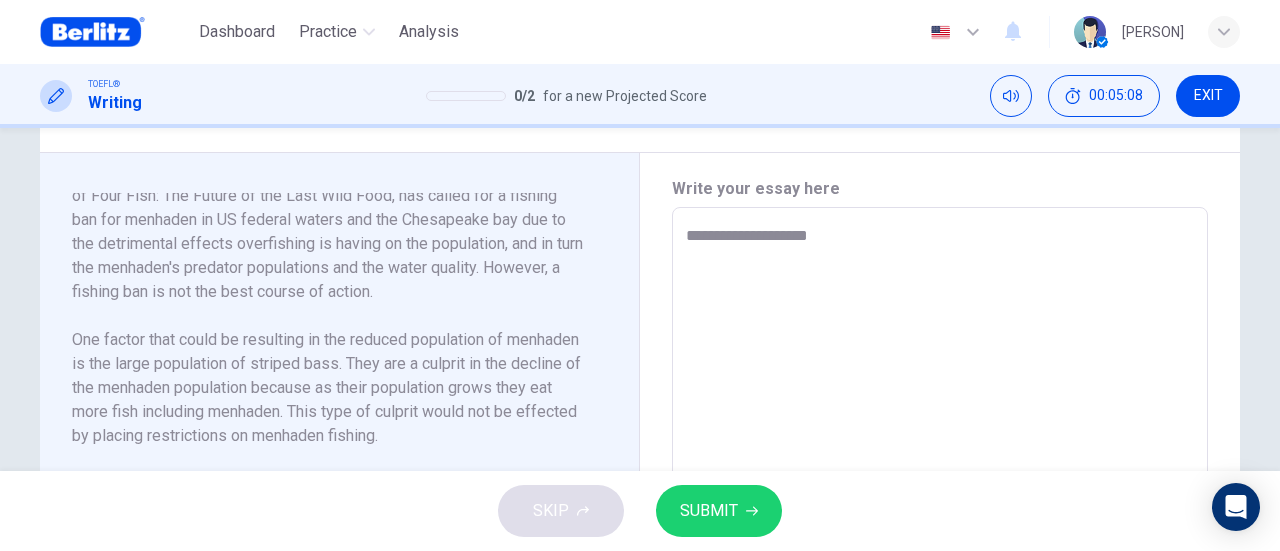 type on "*" 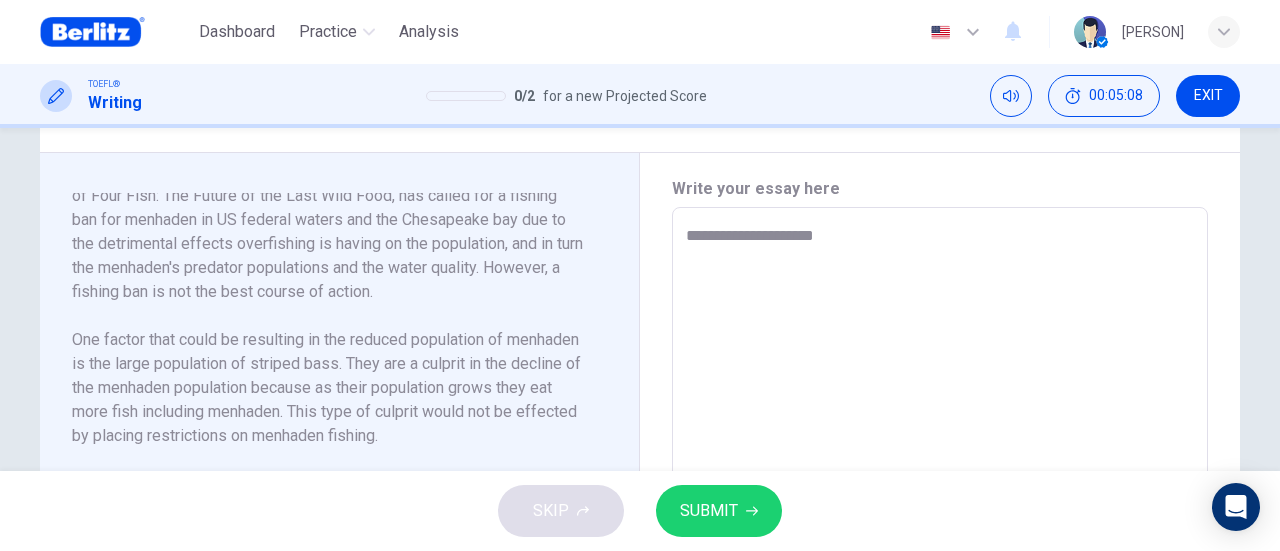 type on "*" 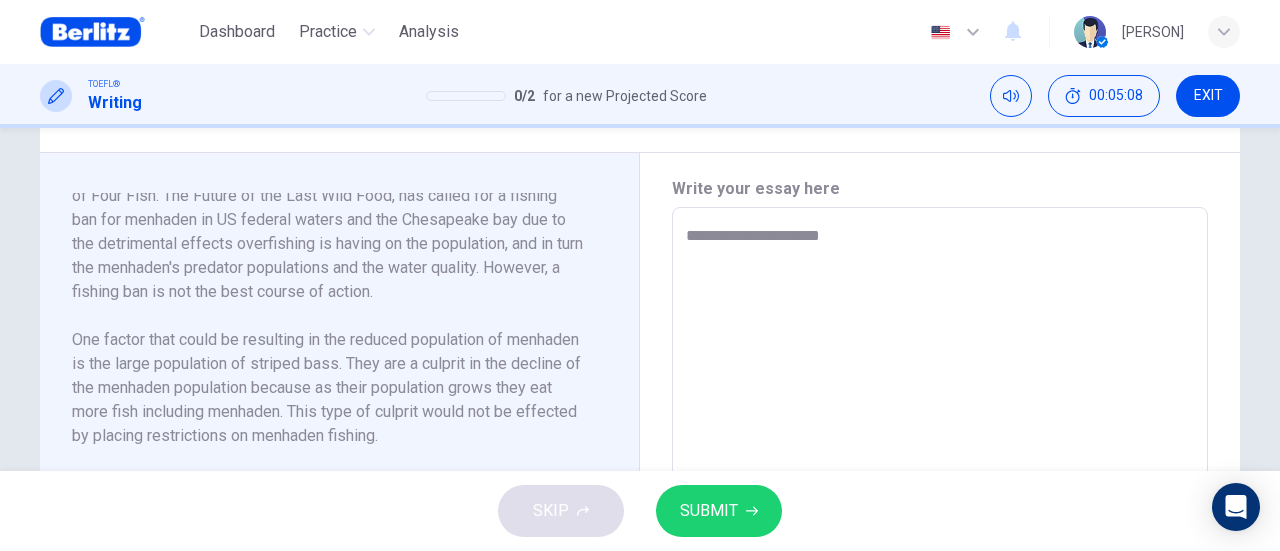 type on "*" 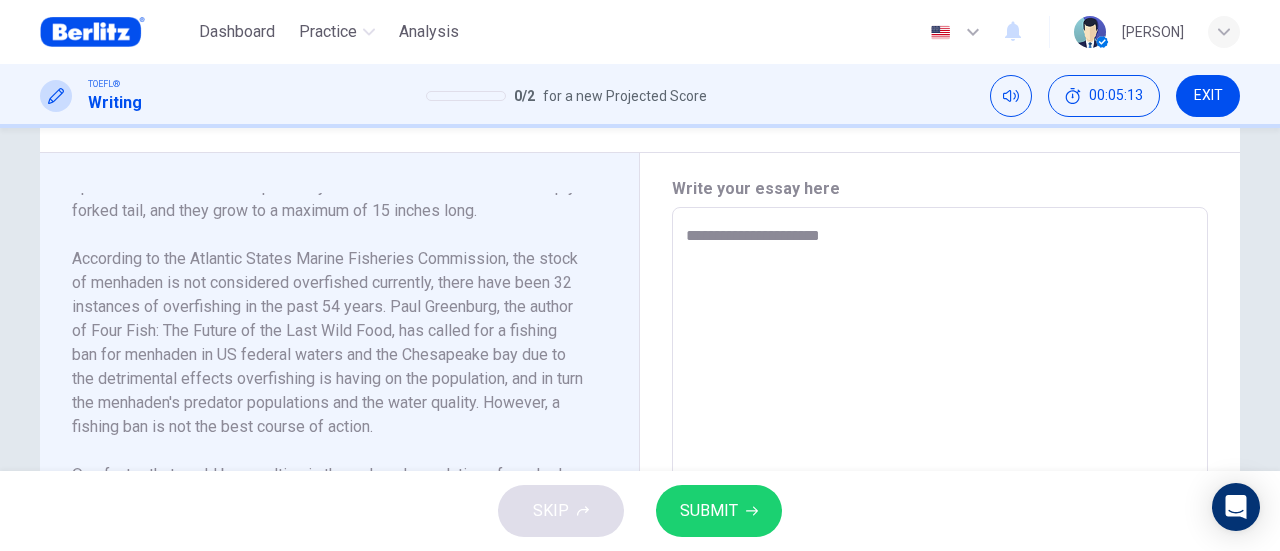scroll, scrollTop: 0, scrollLeft: 0, axis: both 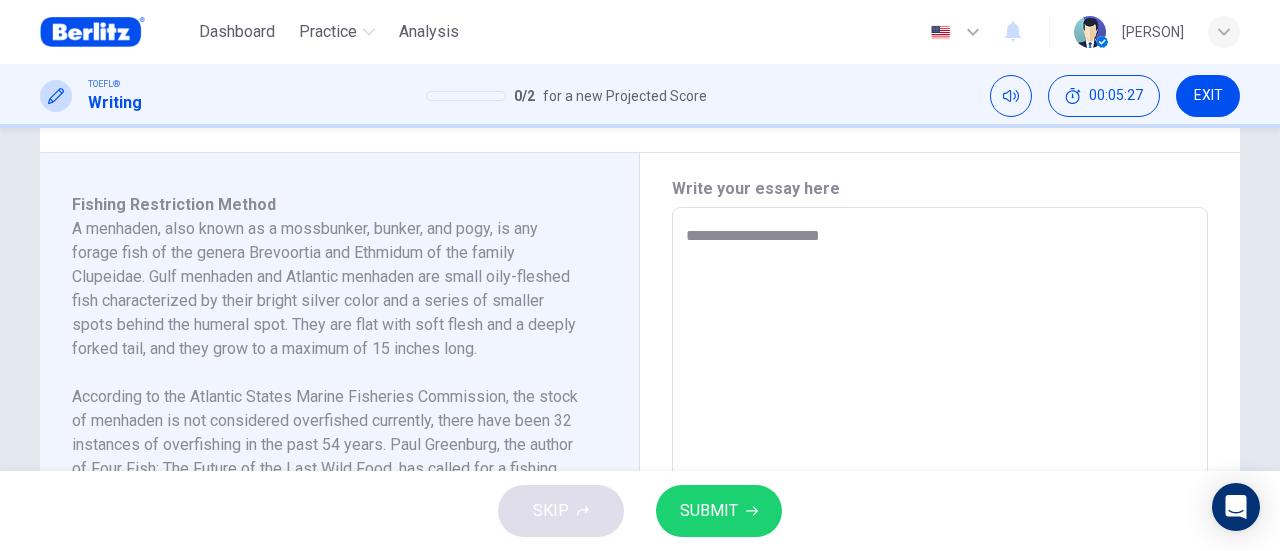 type on "**********" 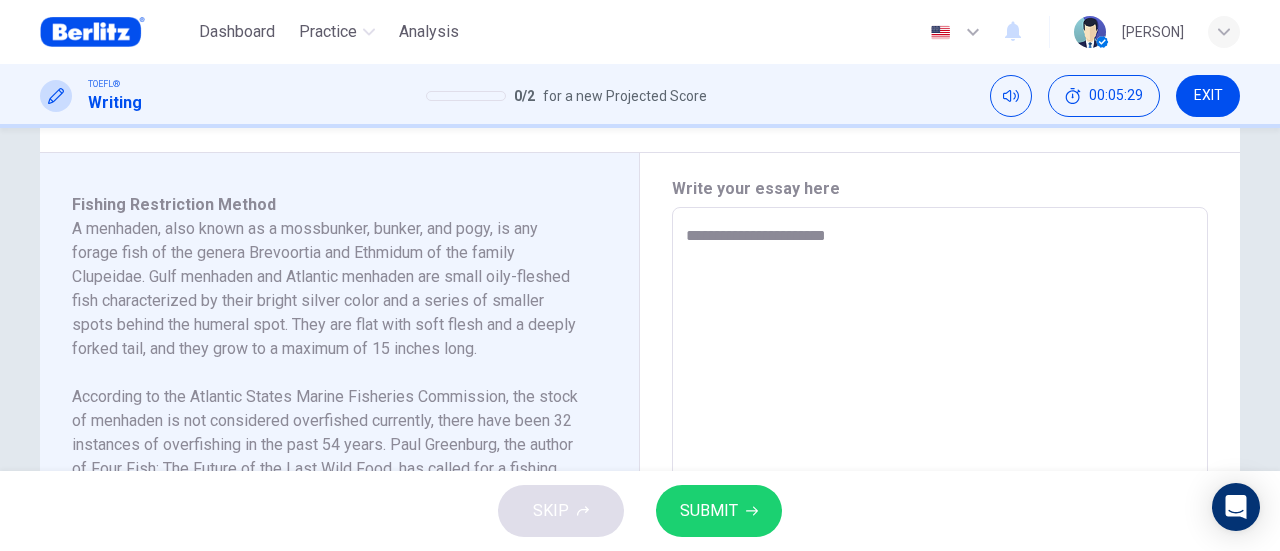 type on "**********" 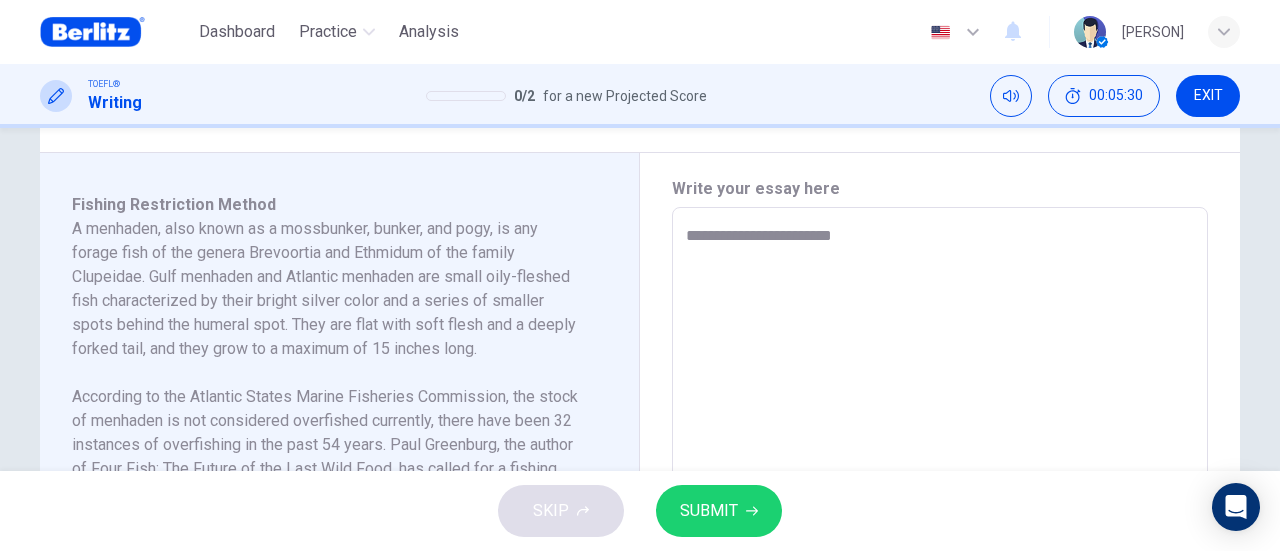 type on "**********" 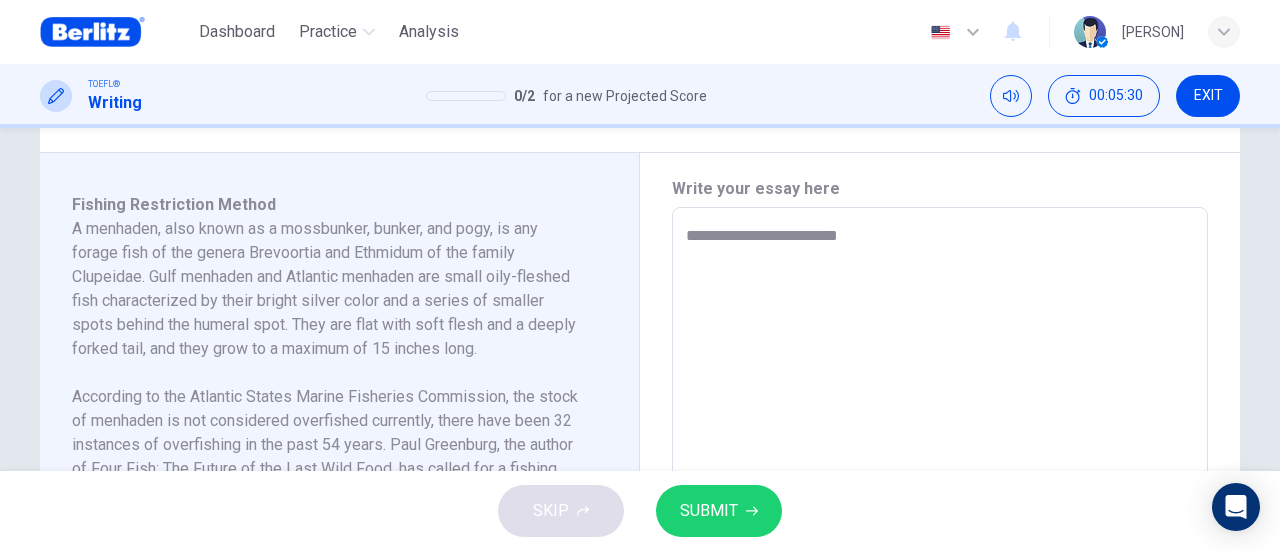type on "*" 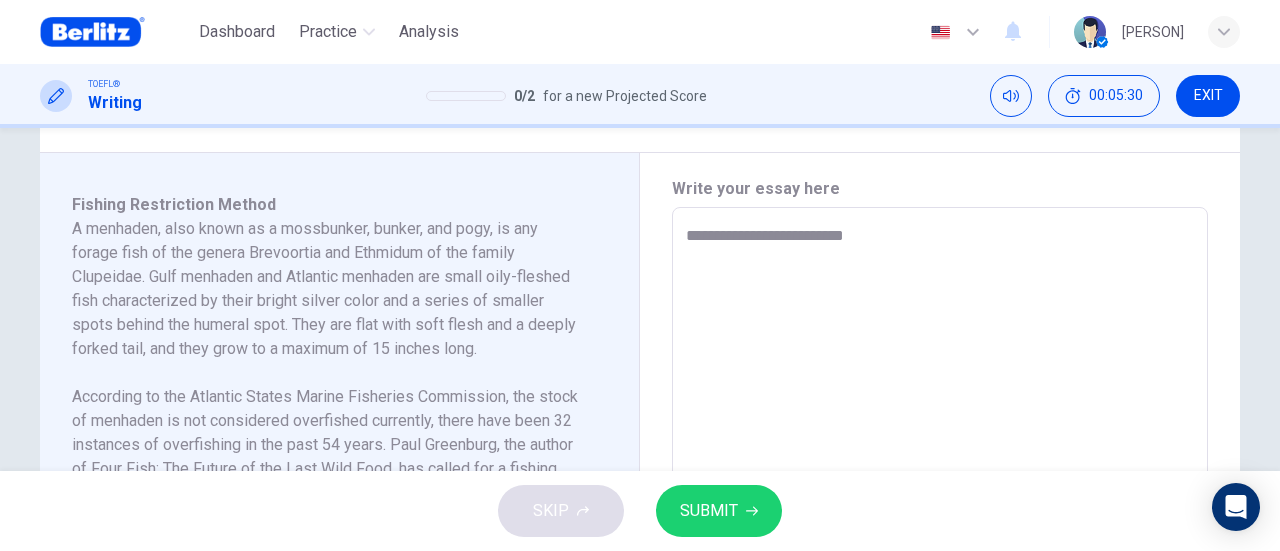 type on "*" 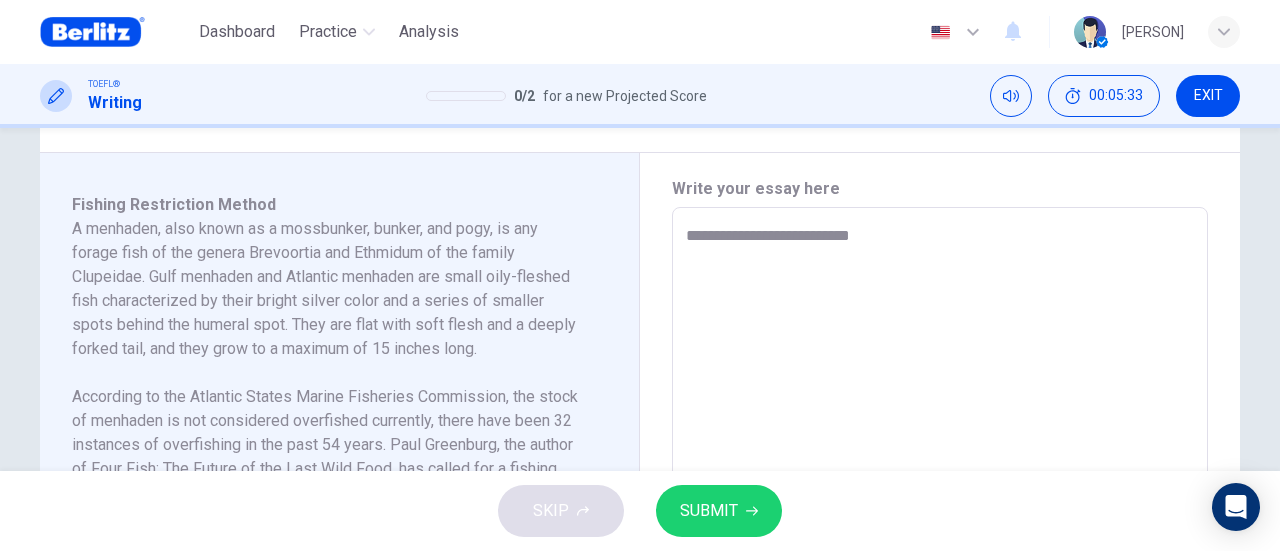 type on "**********" 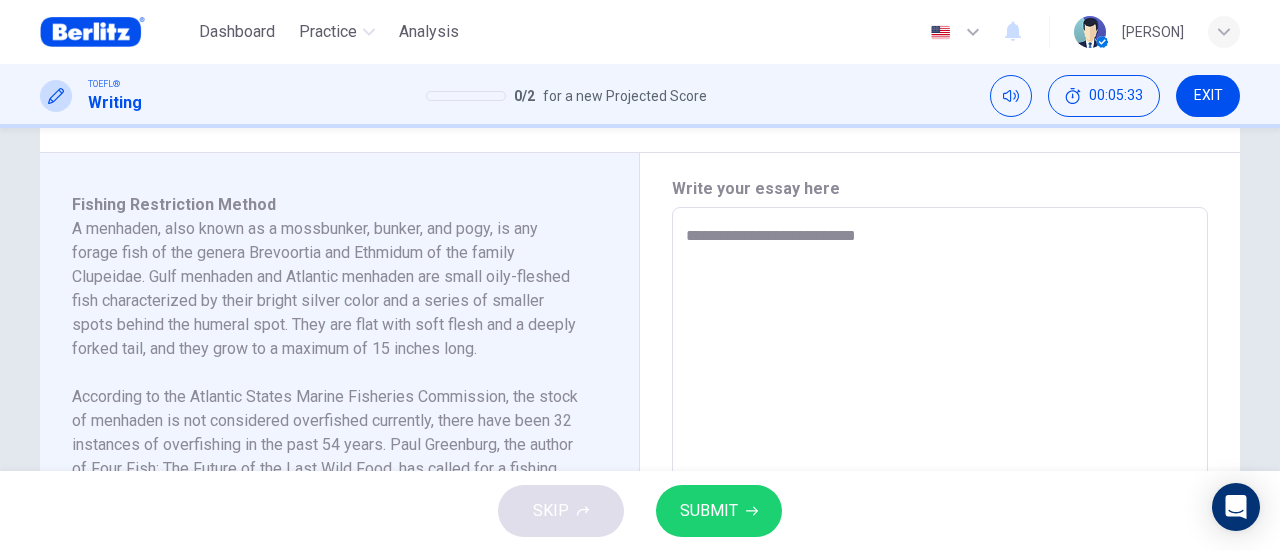 type on "**********" 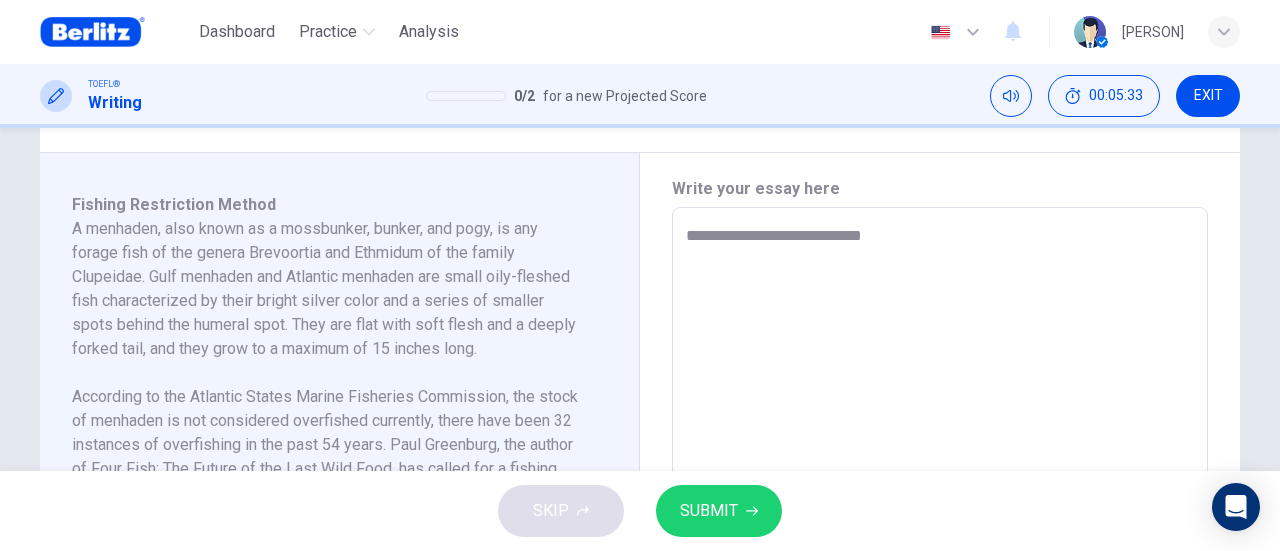 type on "**********" 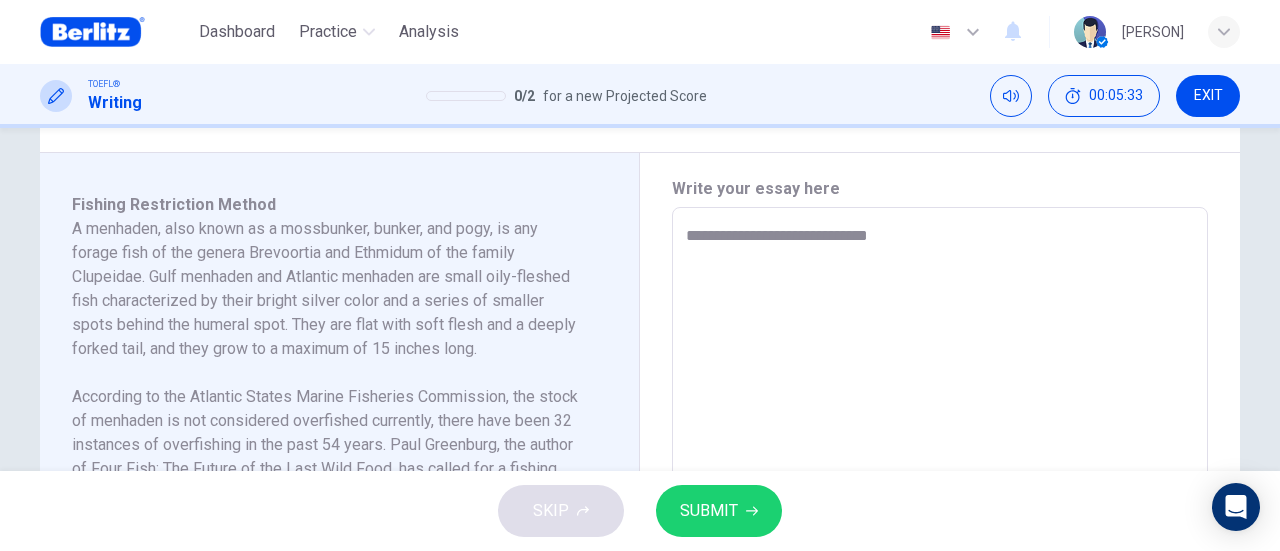 type on "*" 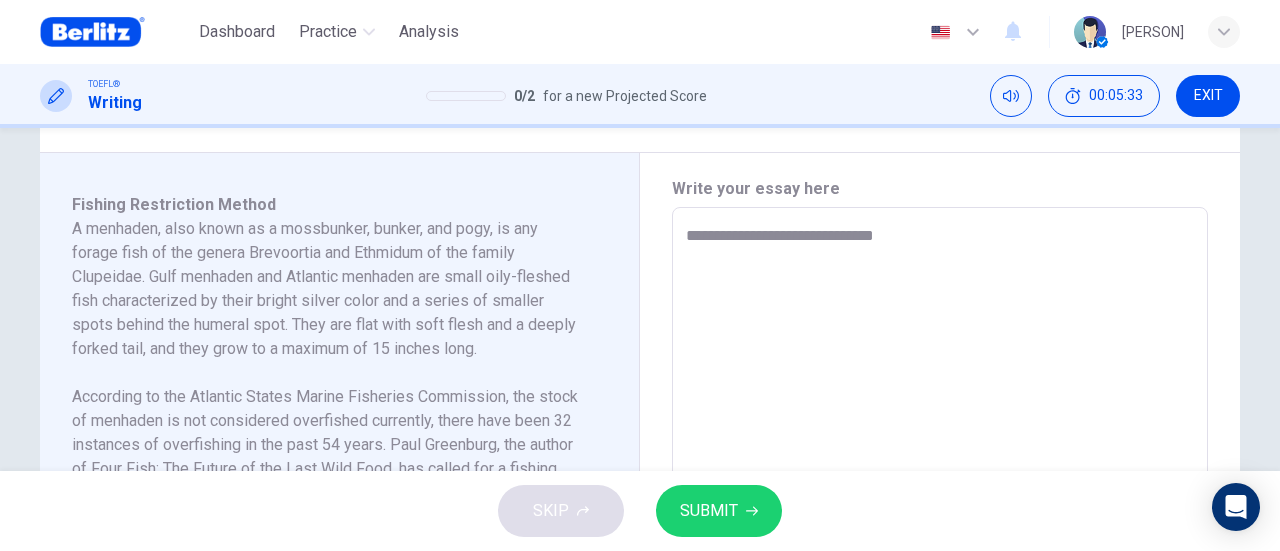type on "*" 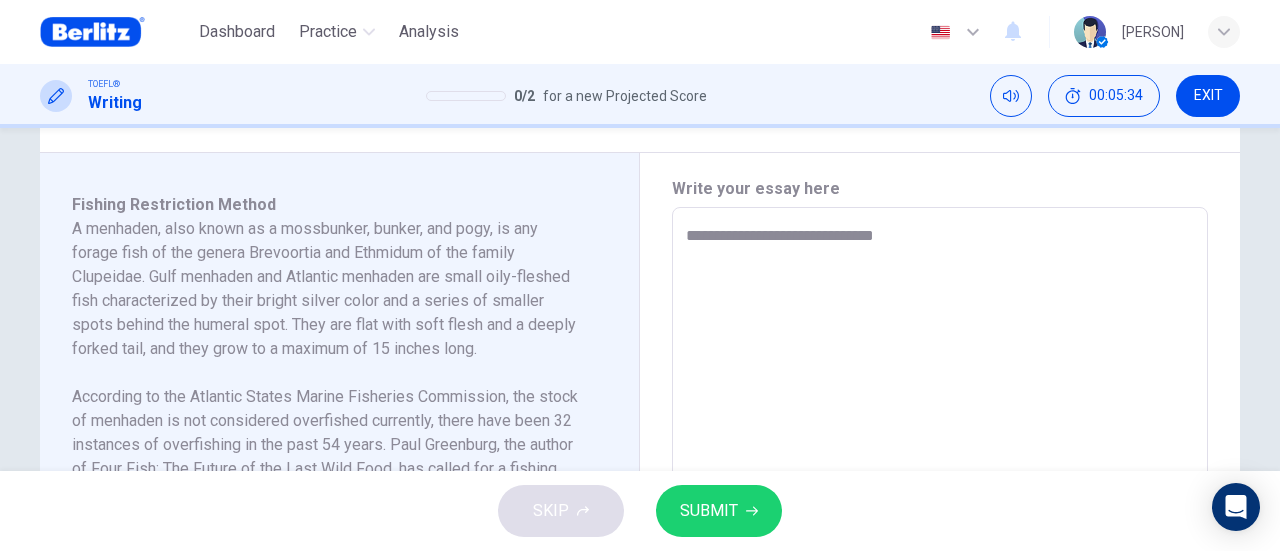 type on "**********" 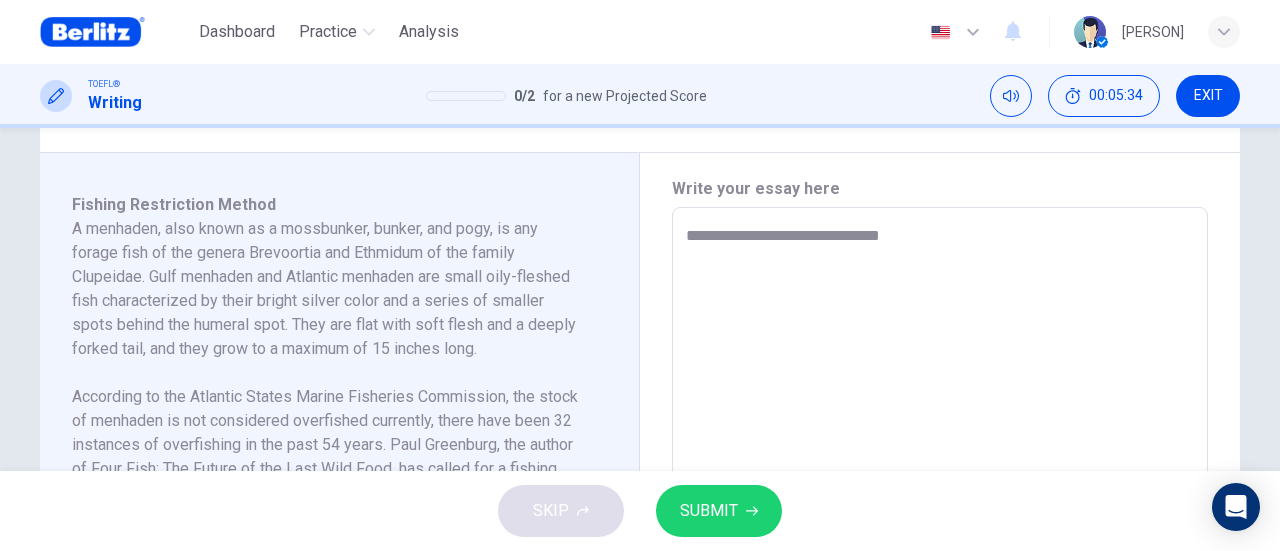 type on "*" 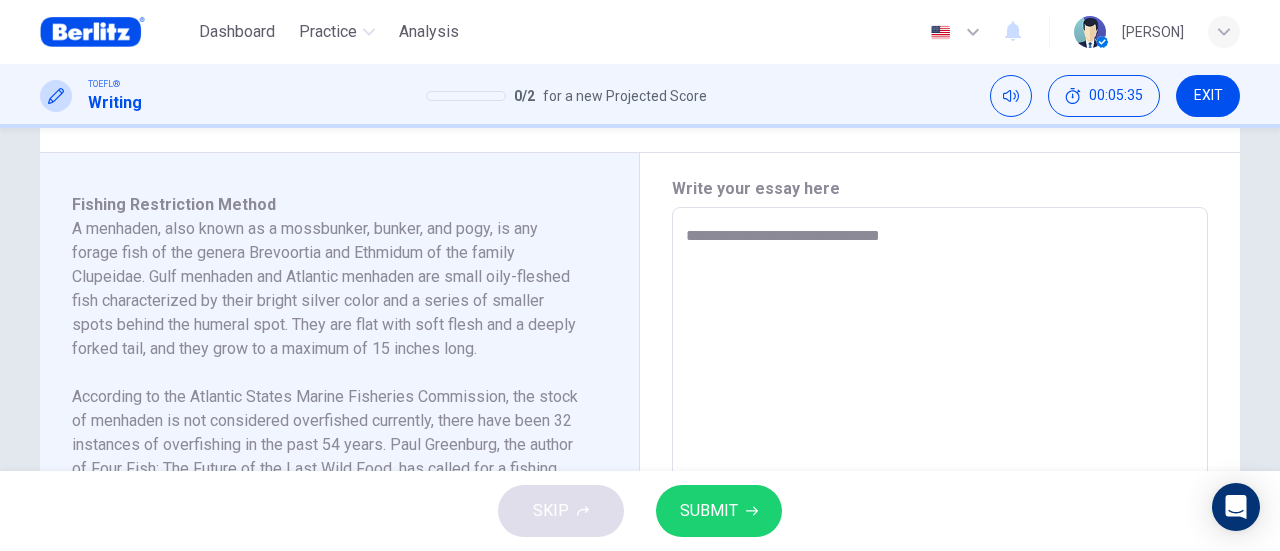 type on "**********" 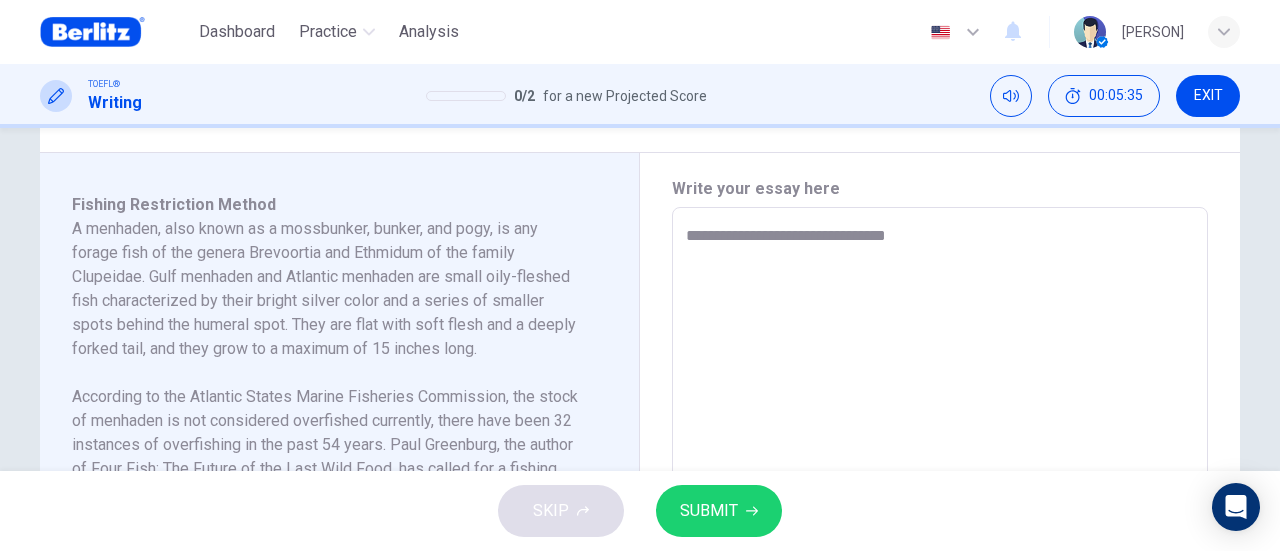 type on "*" 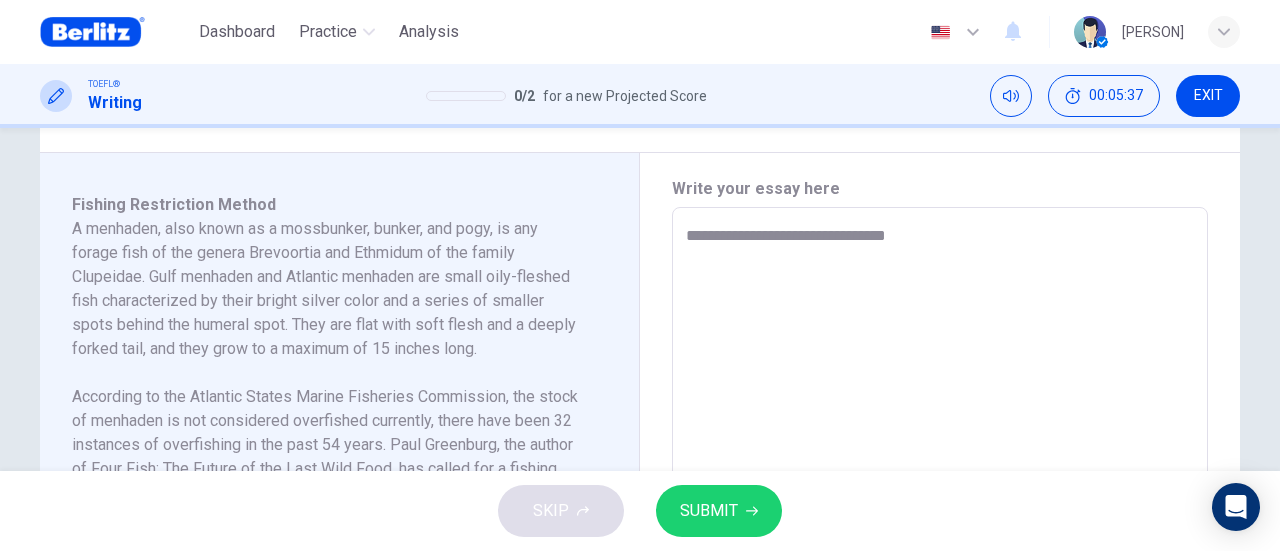 type on "**********" 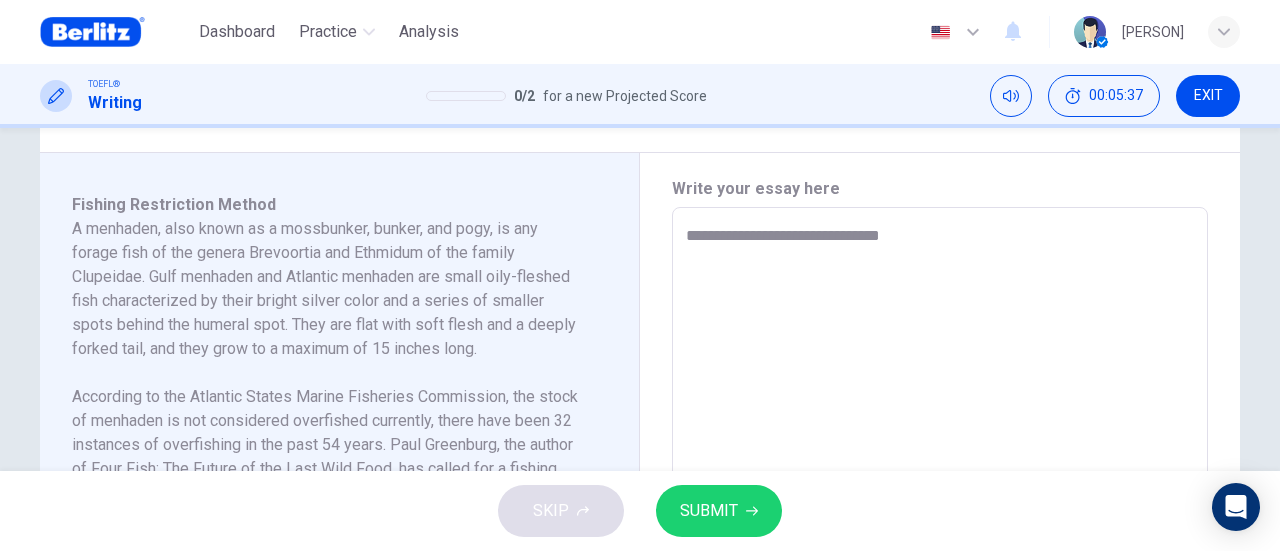 type on "**********" 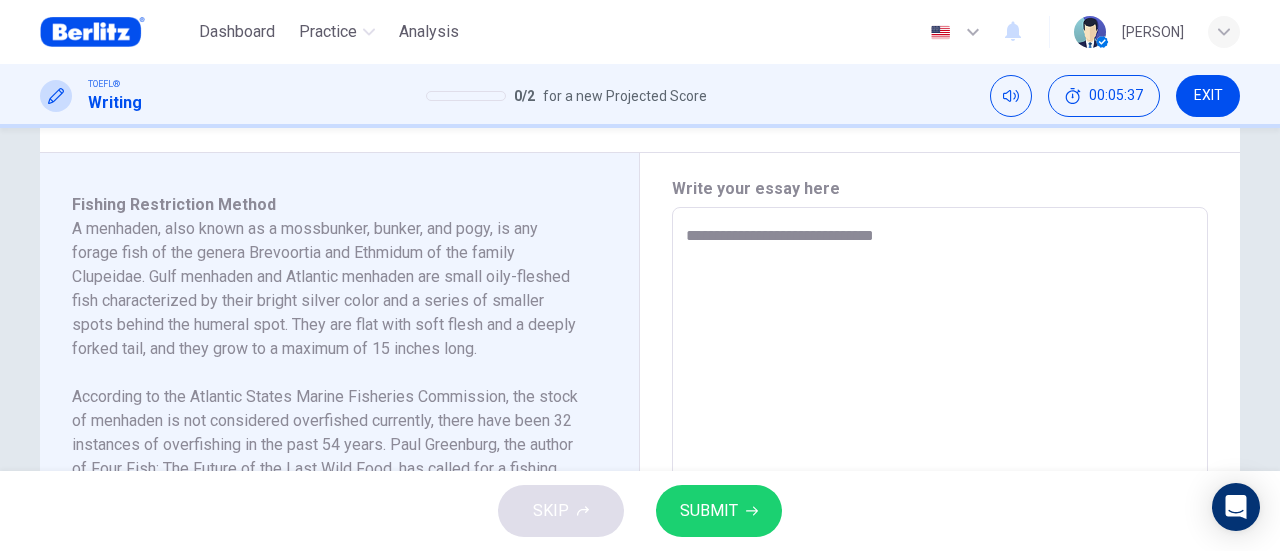 type on "*" 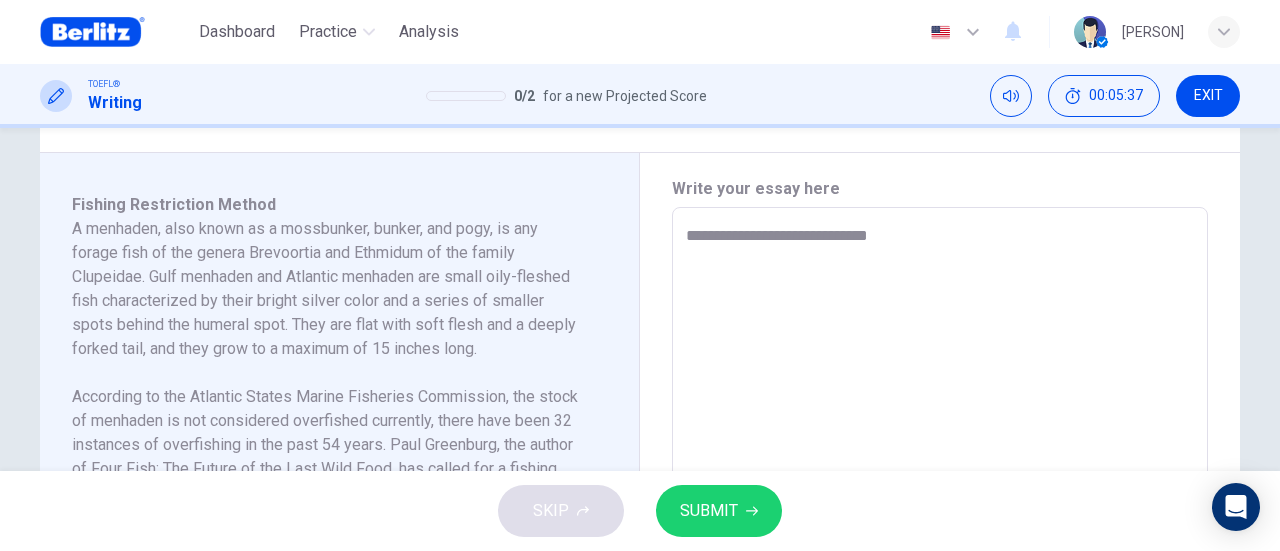 type on "*" 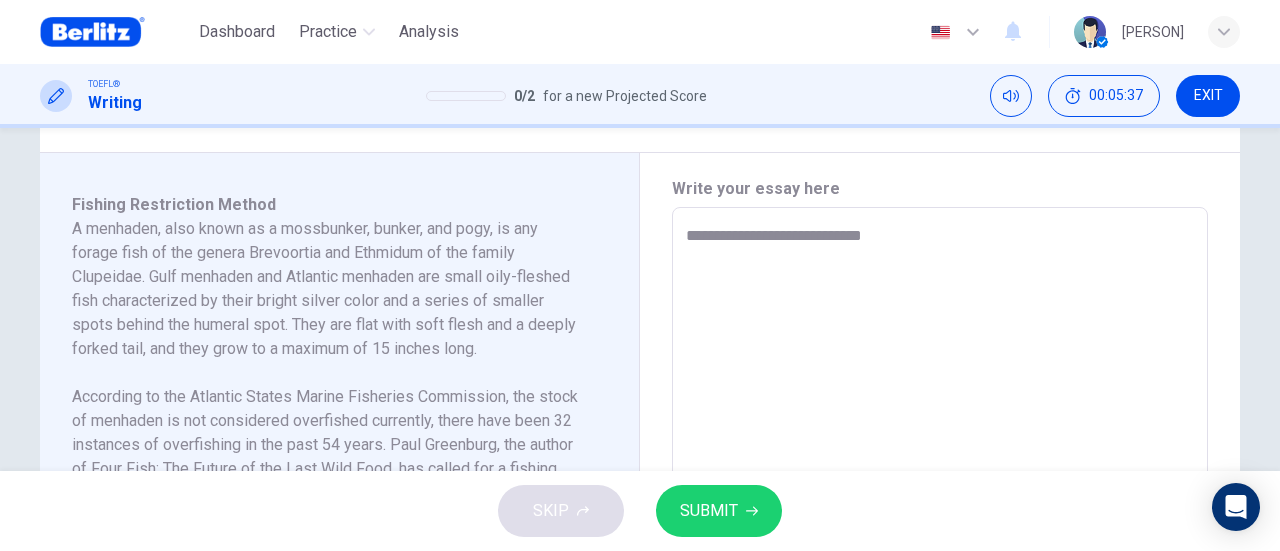 type on "*" 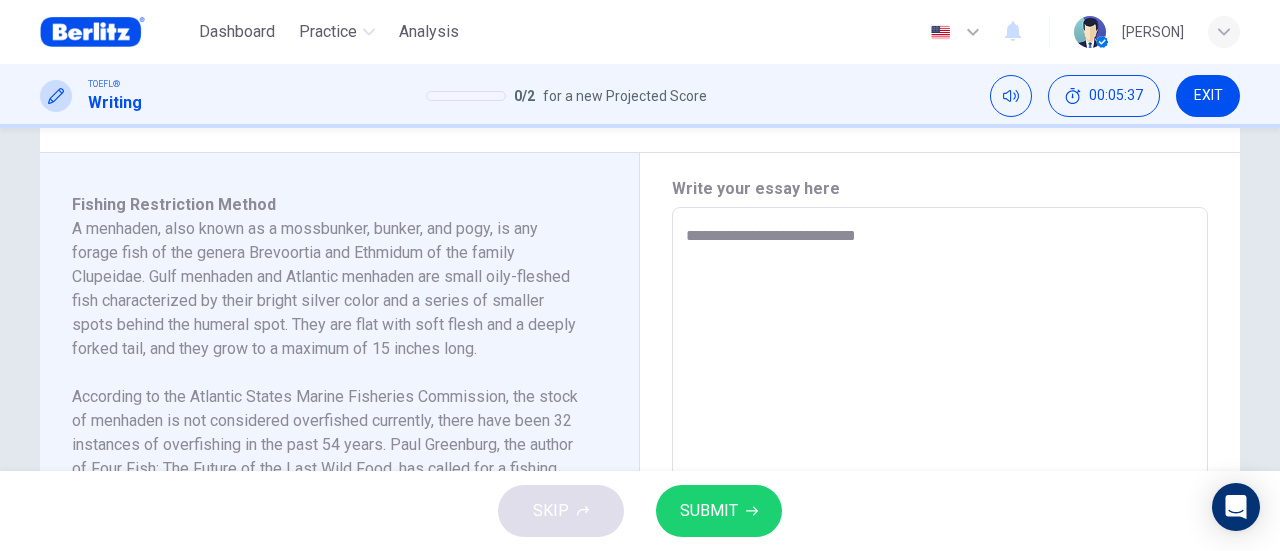 type on "*" 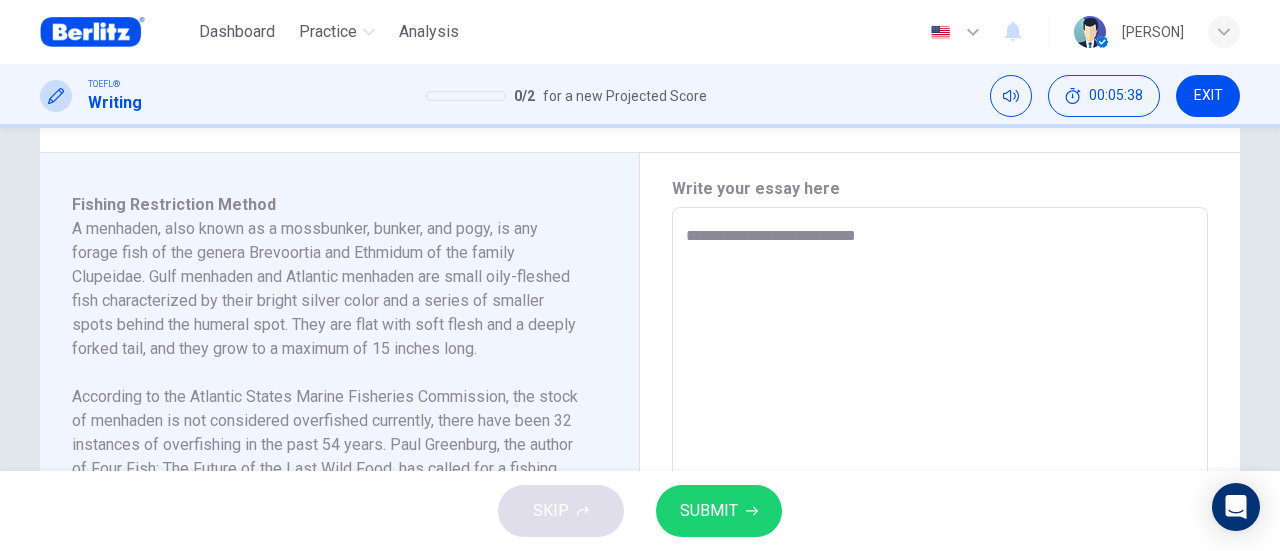 type on "**********" 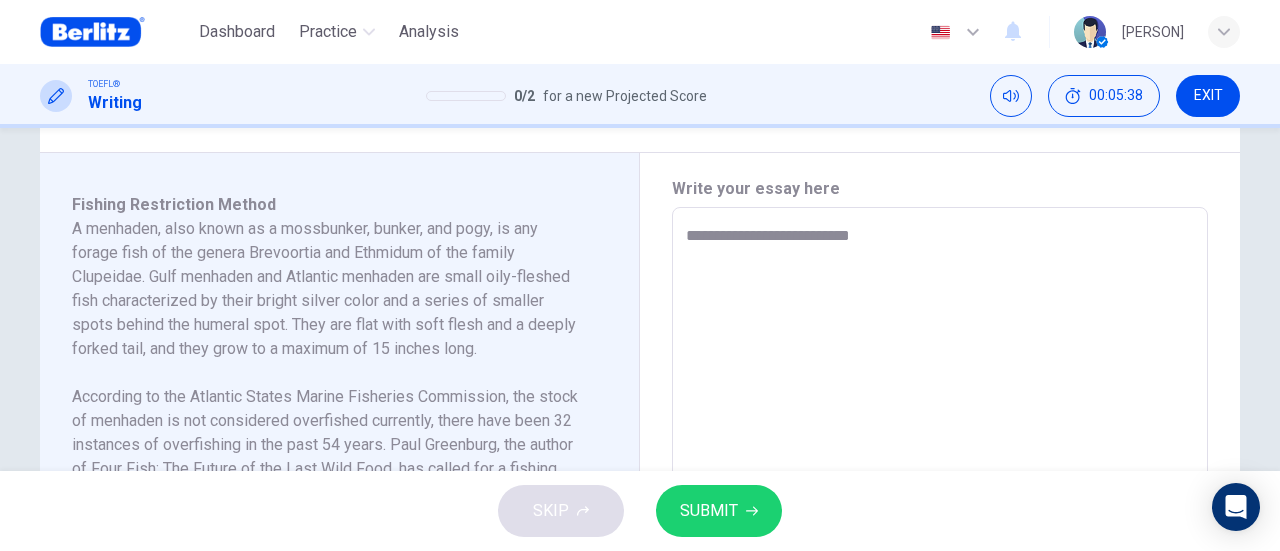 type on "*" 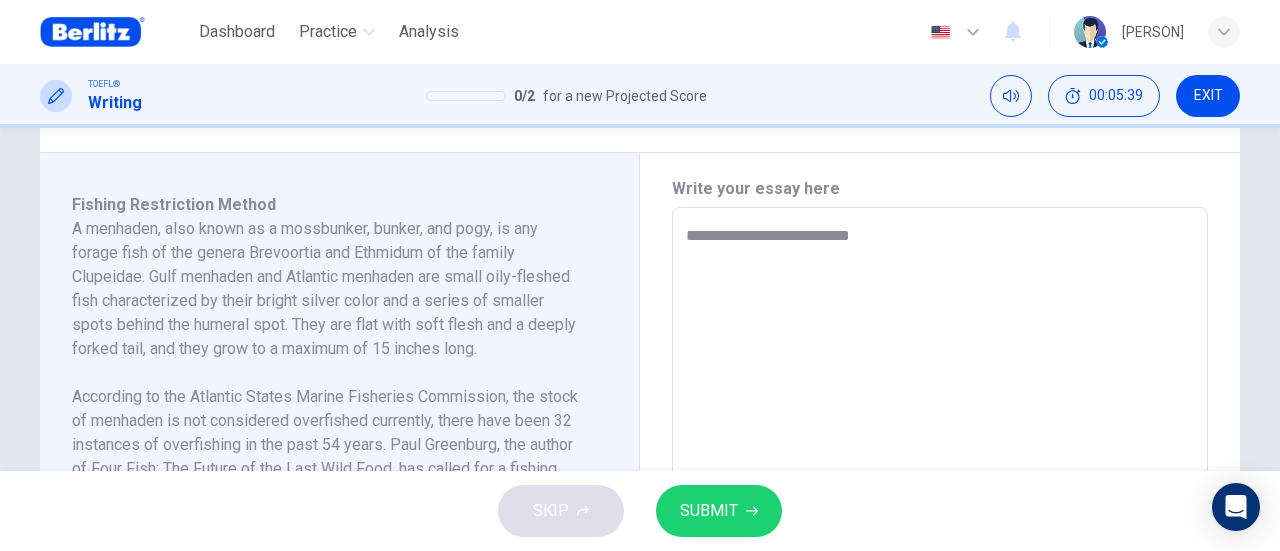 type on "**********" 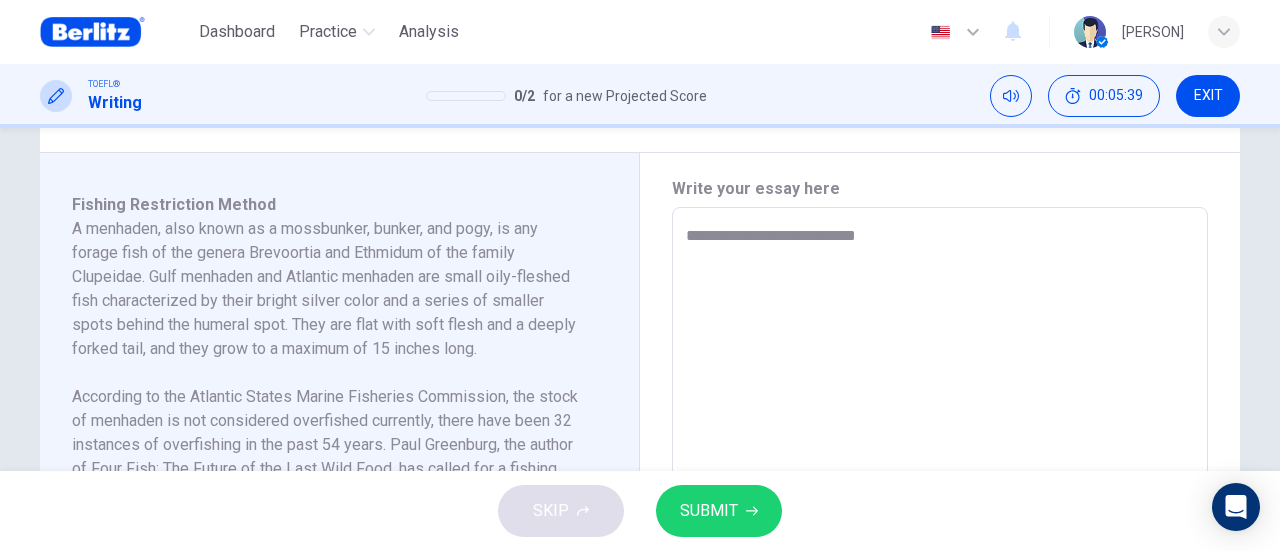 type on "**********" 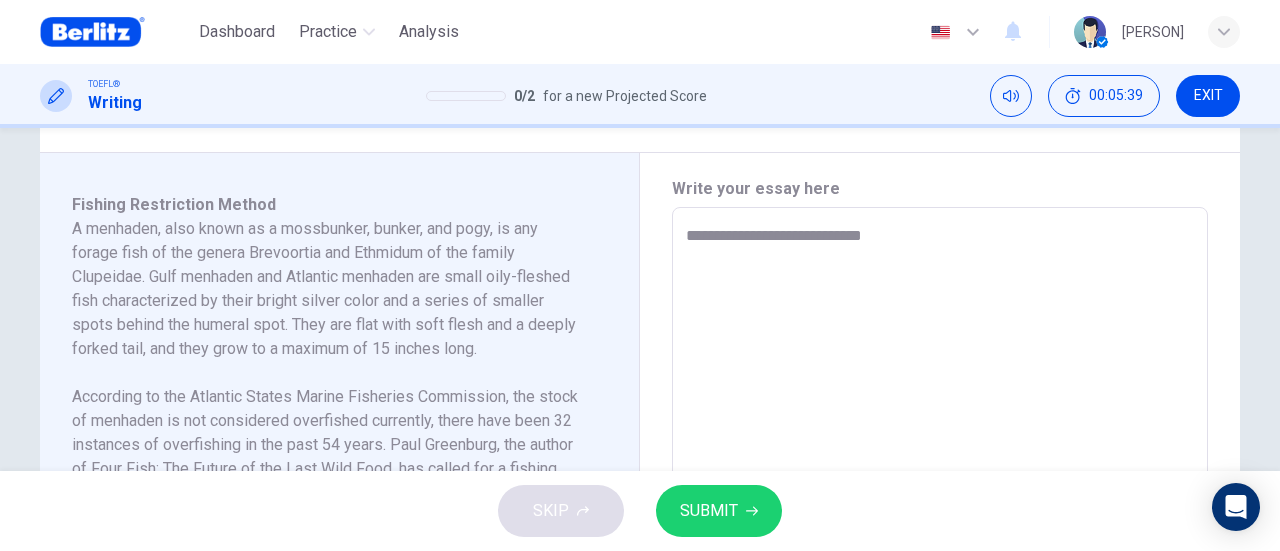 type on "*" 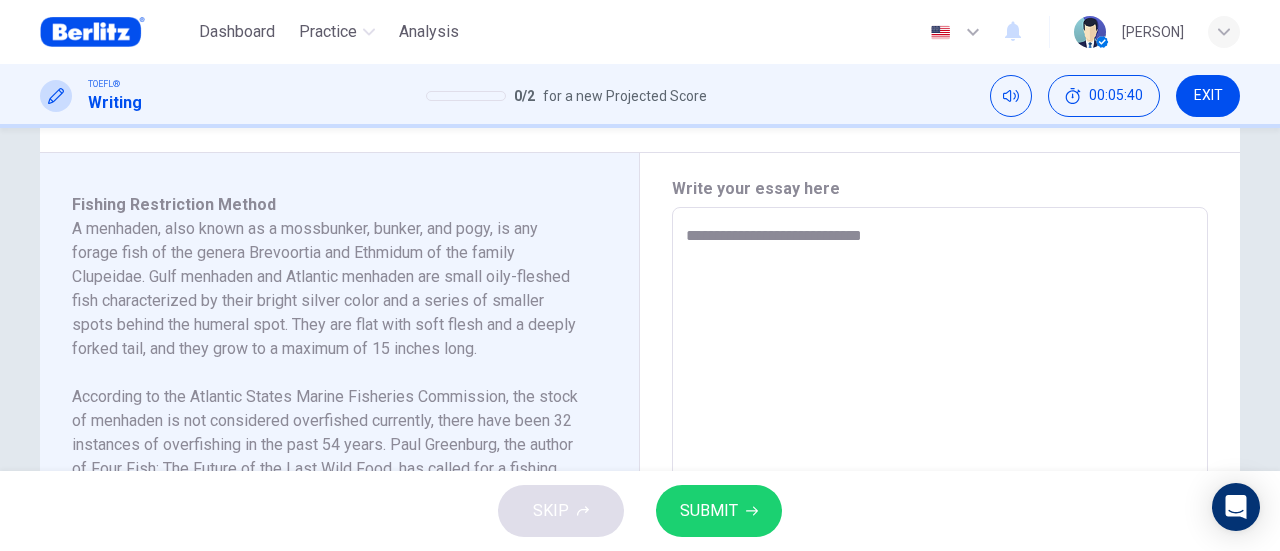 type on "**********" 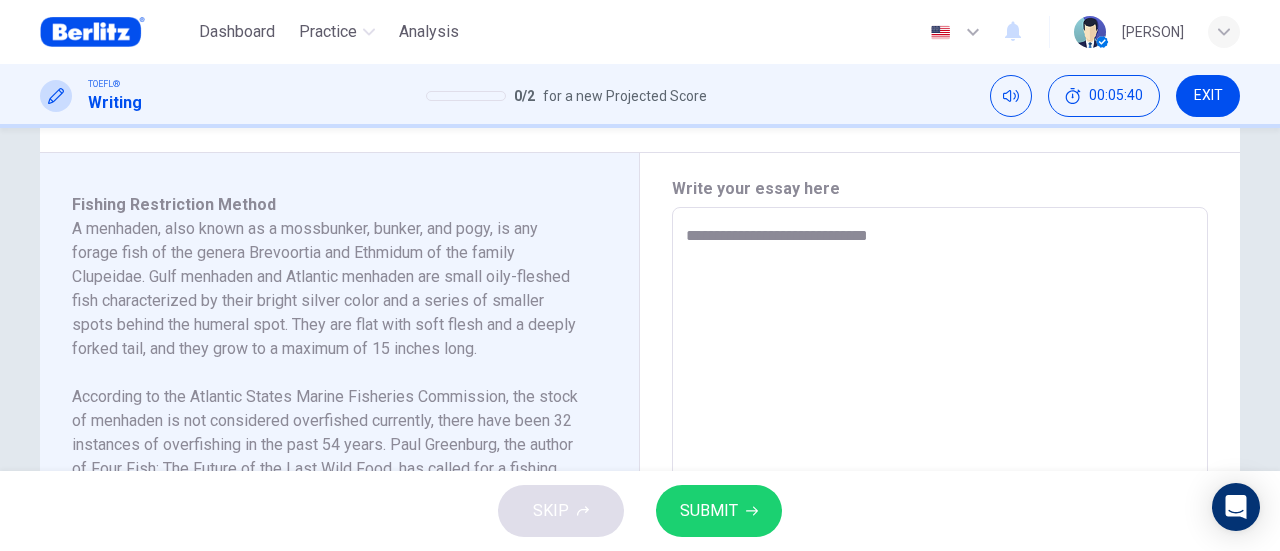 type on "*" 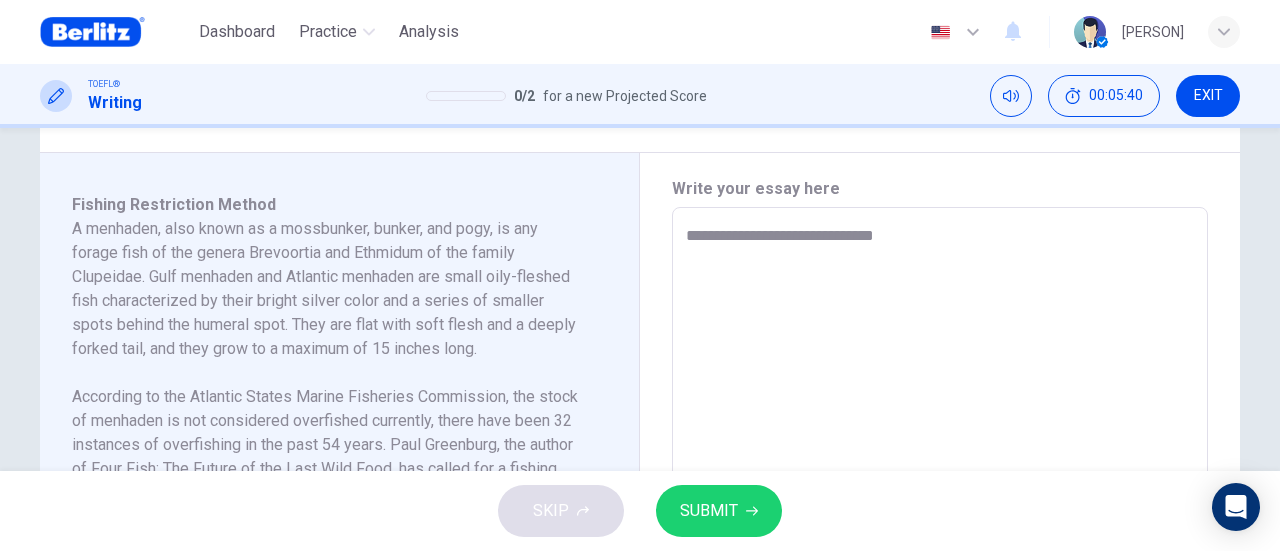 type on "*" 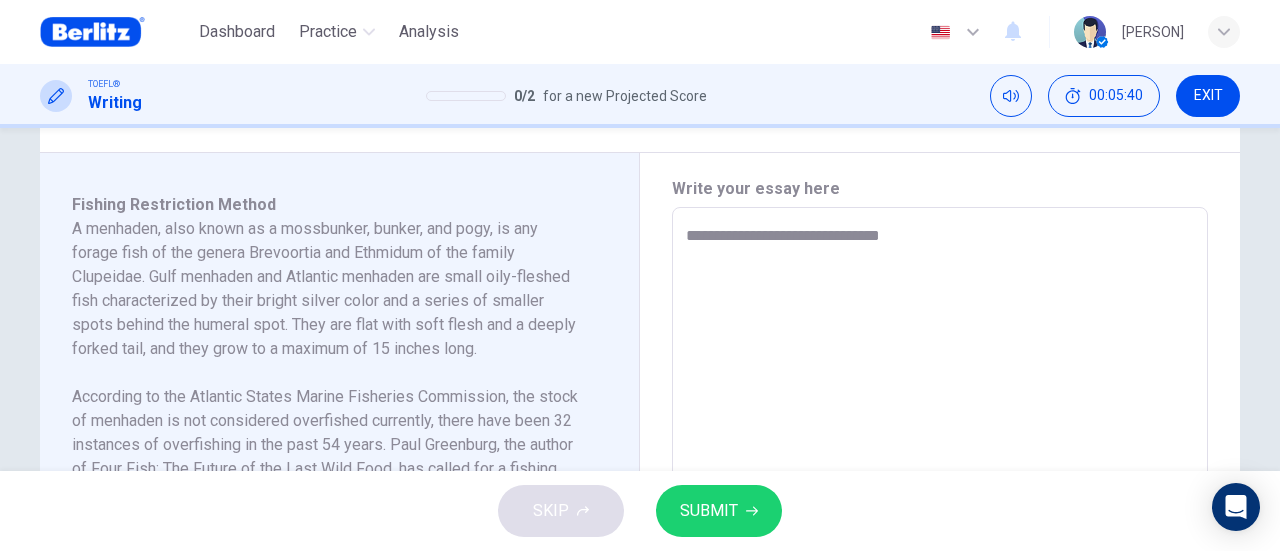 type on "*" 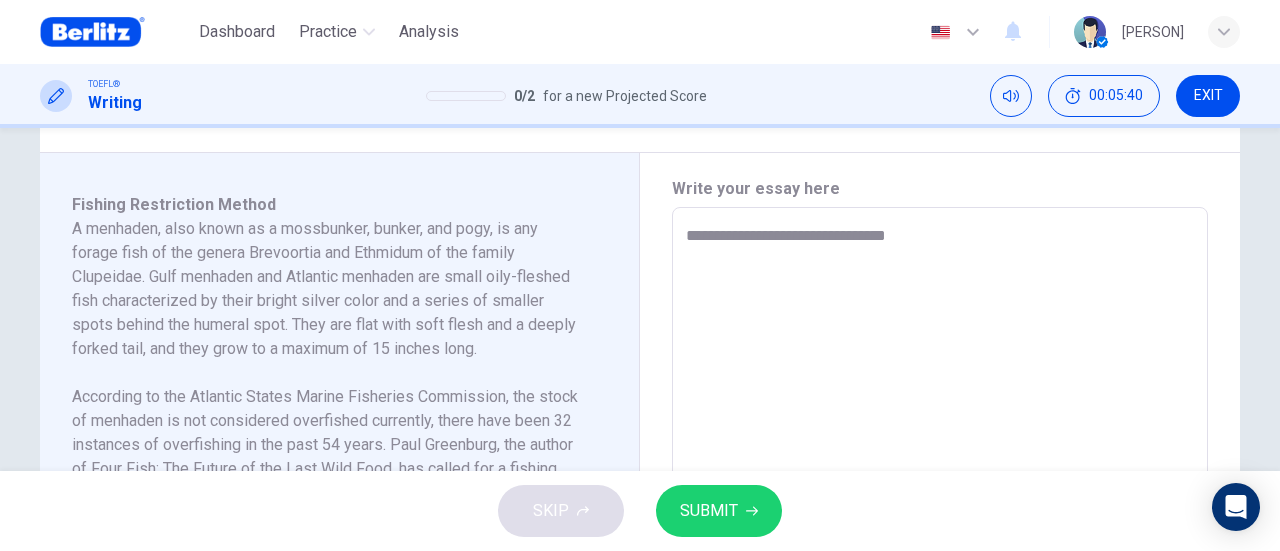 type on "**********" 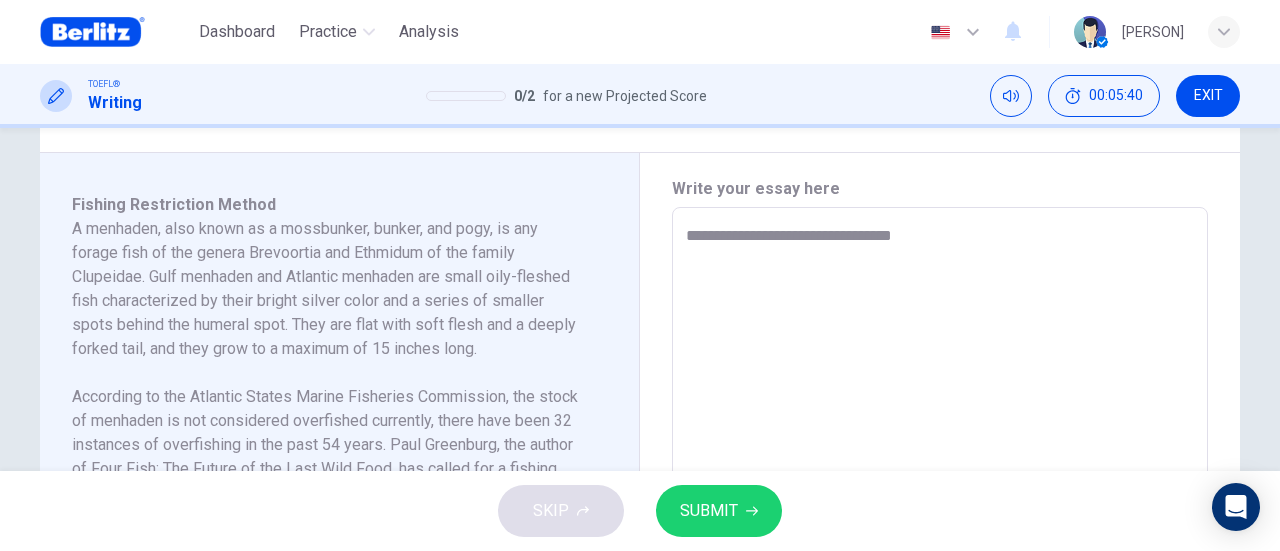 type on "*" 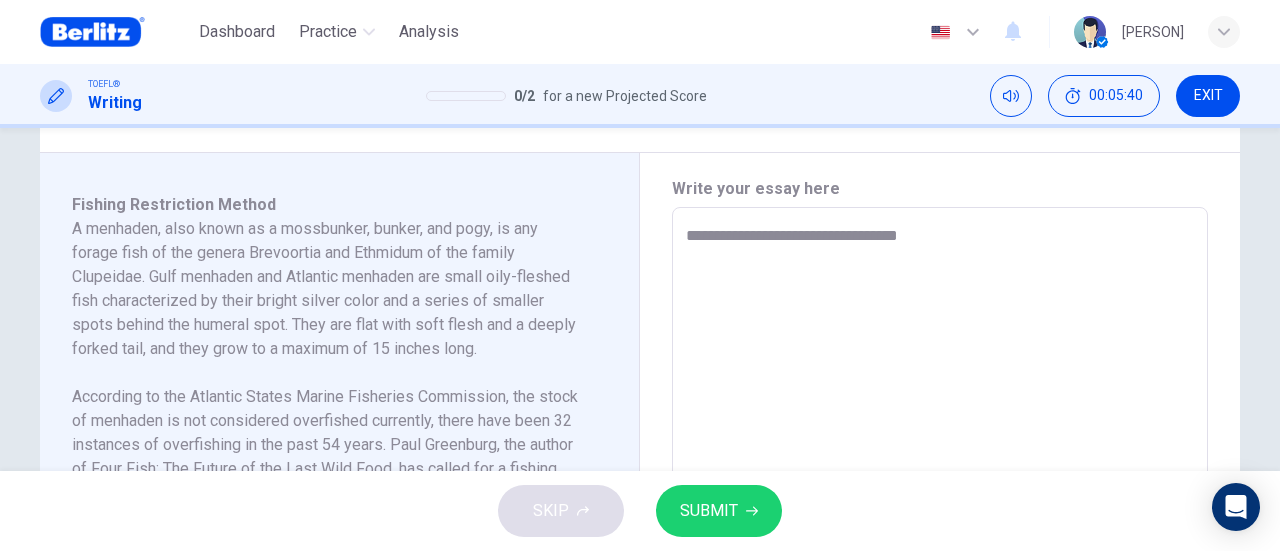 type on "*" 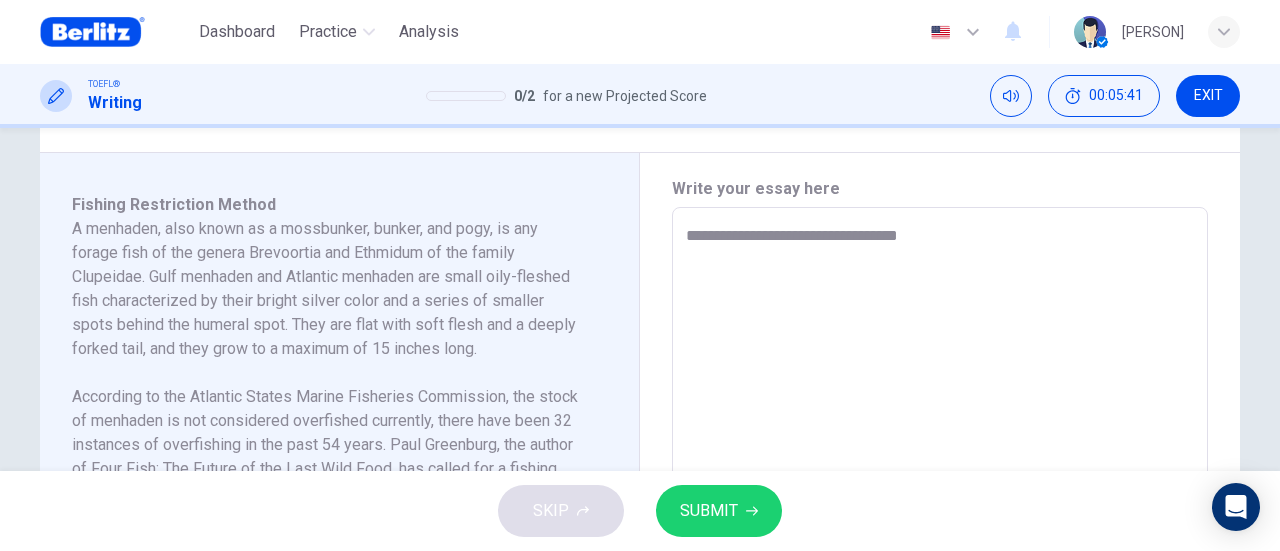 type on "**********" 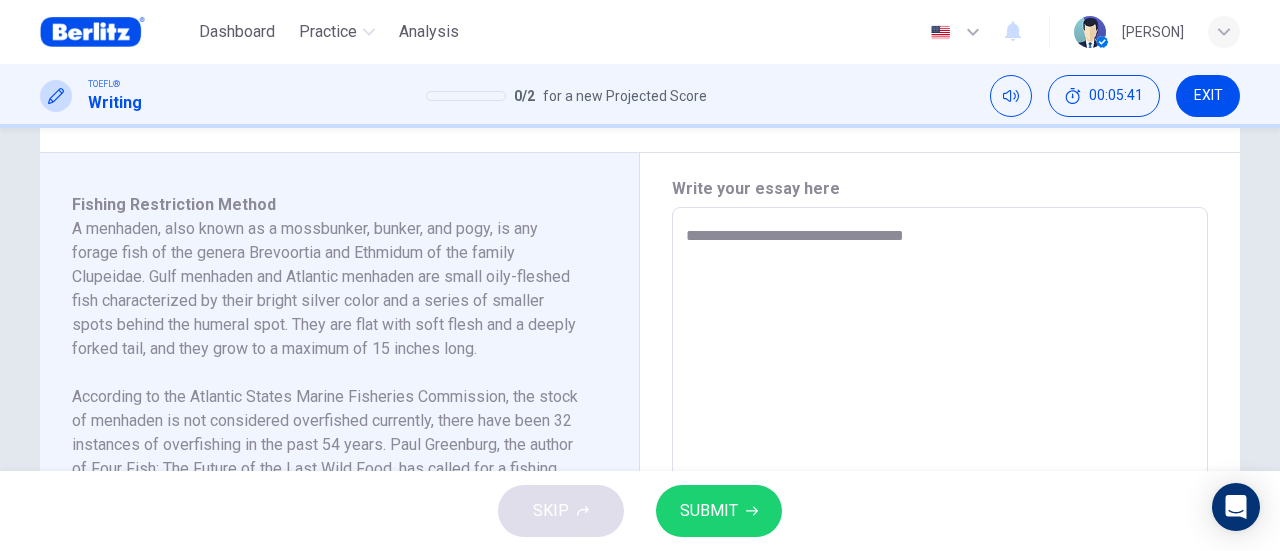type on "**********" 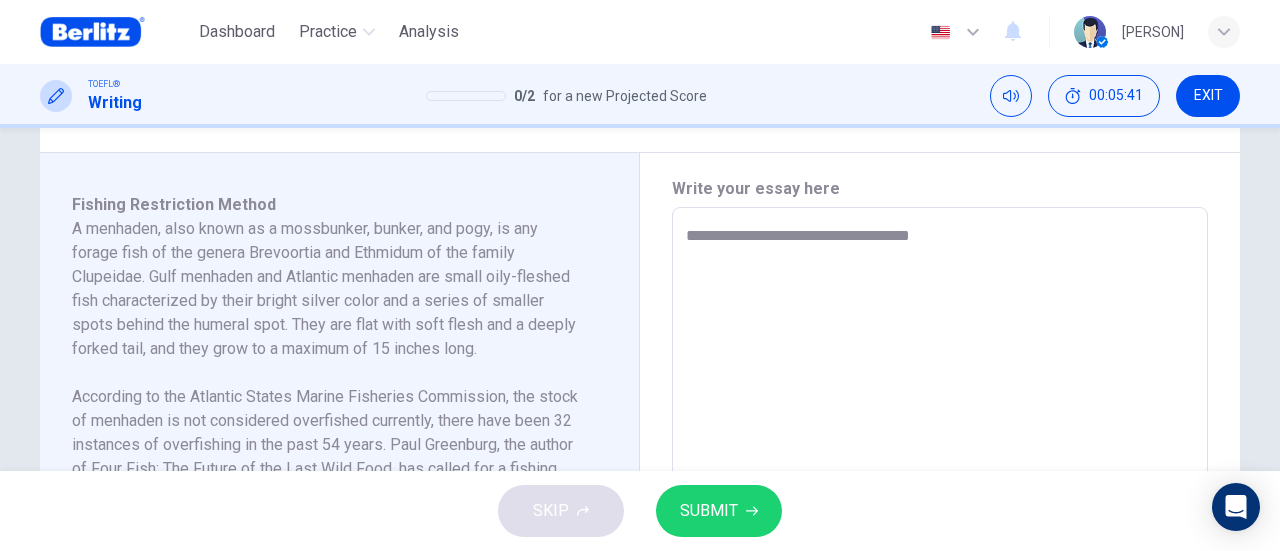 type on "*" 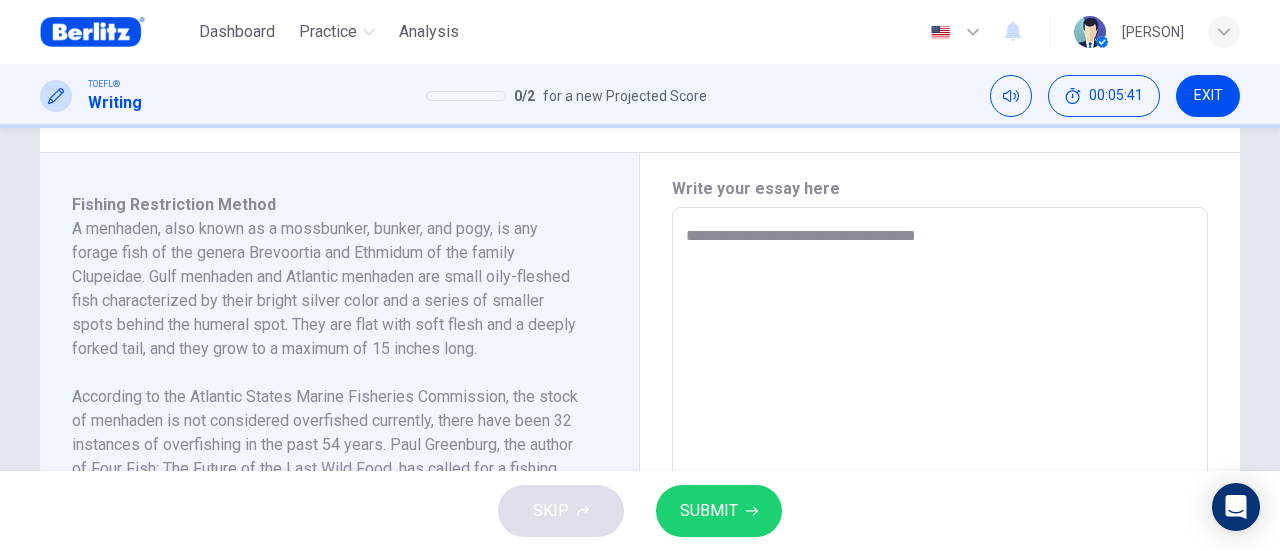 type on "*" 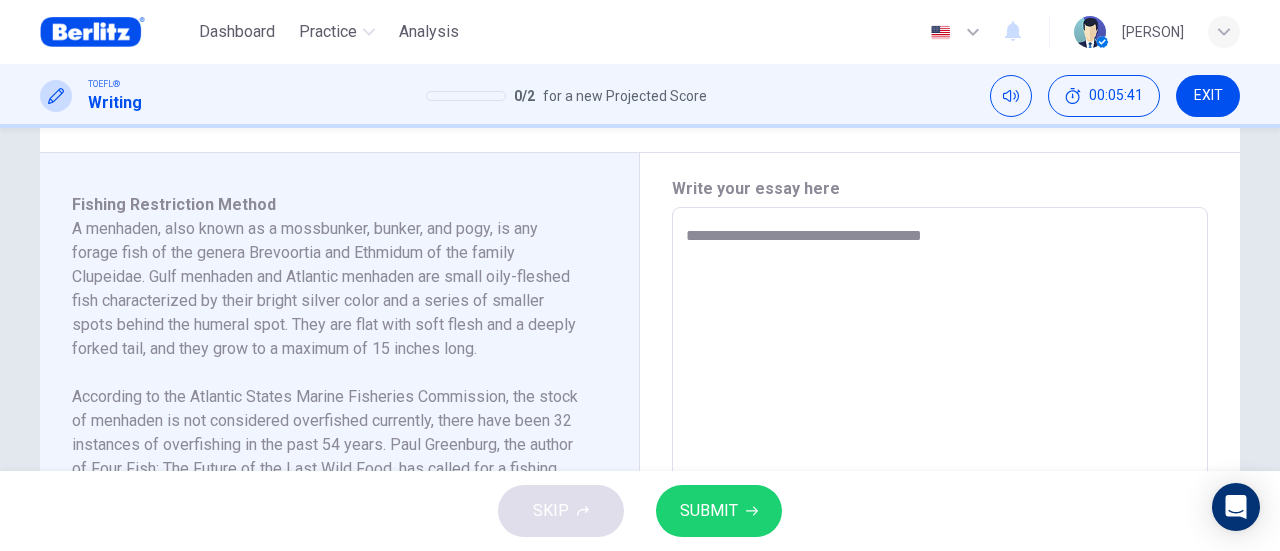 type on "*" 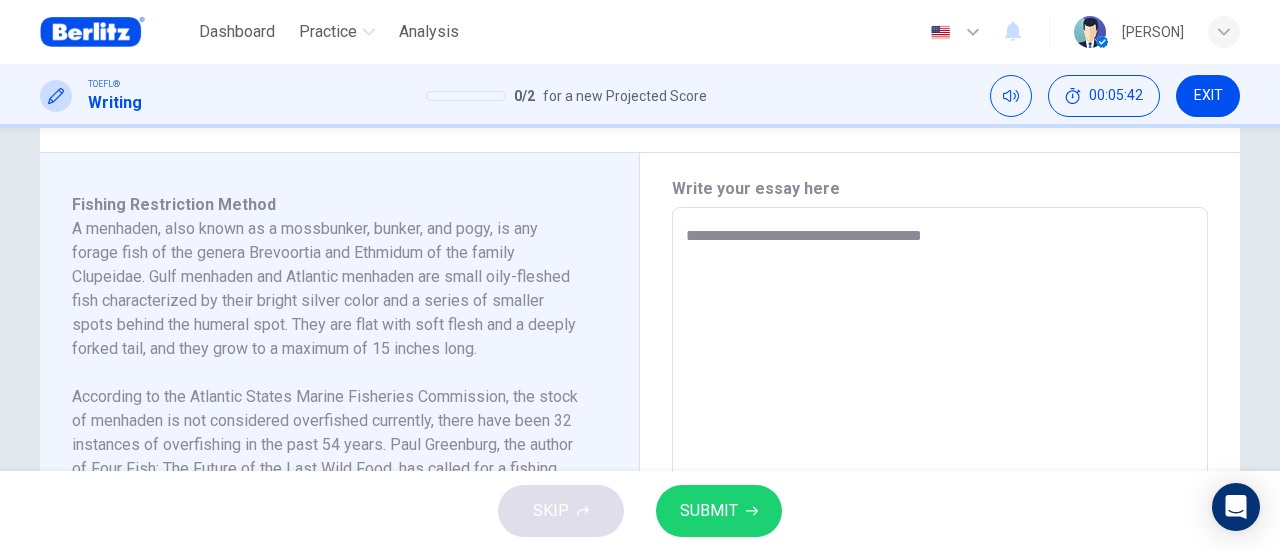 type on "**********" 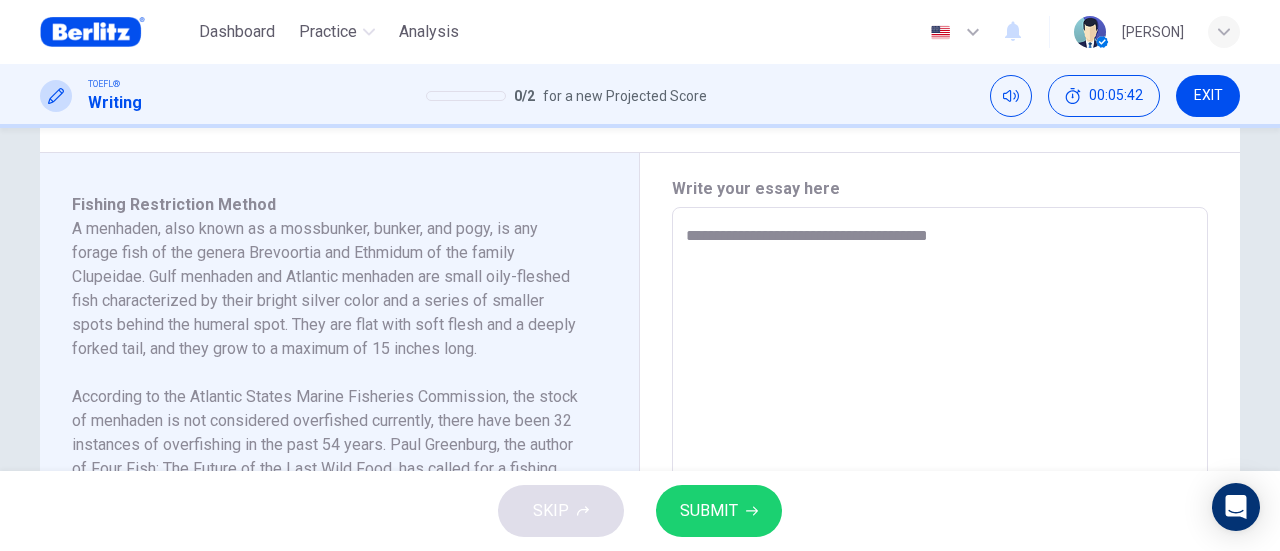 type on "**********" 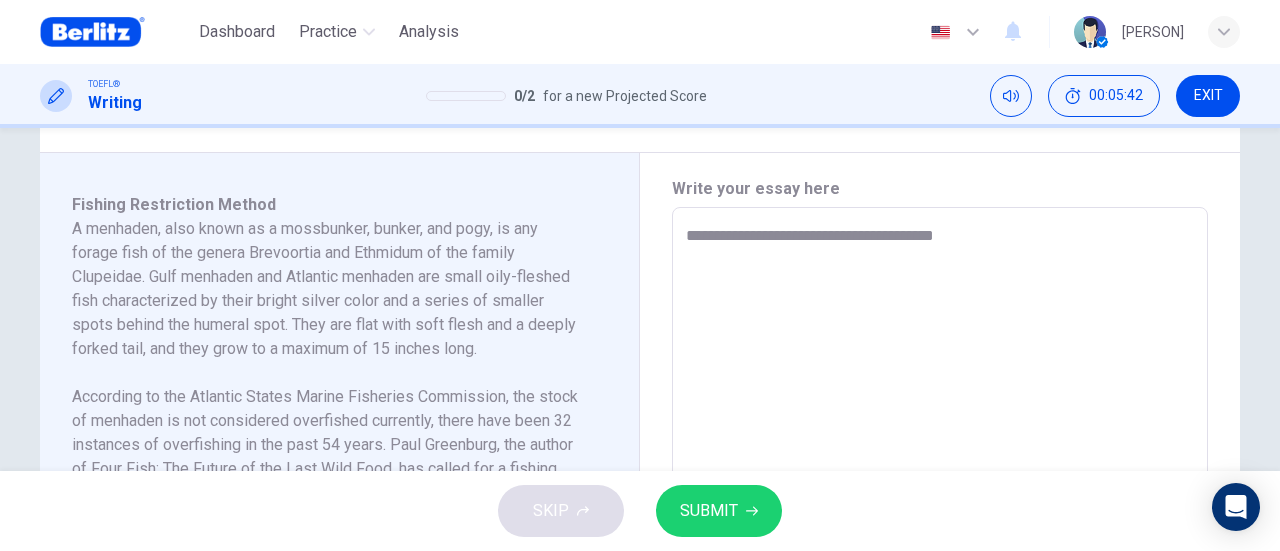 type on "*" 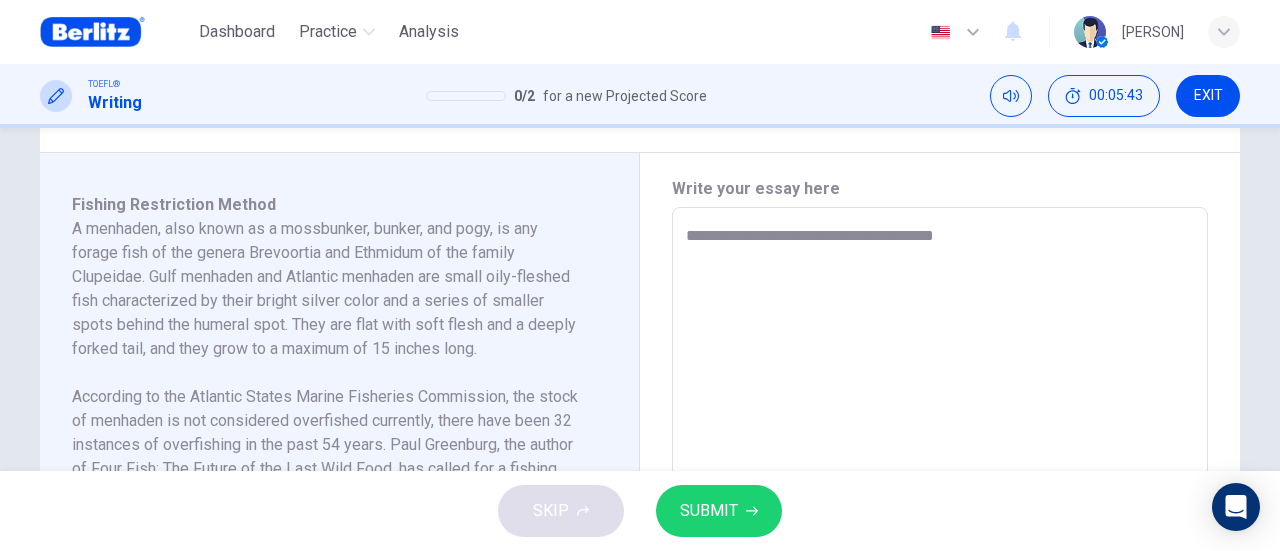 type on "**********" 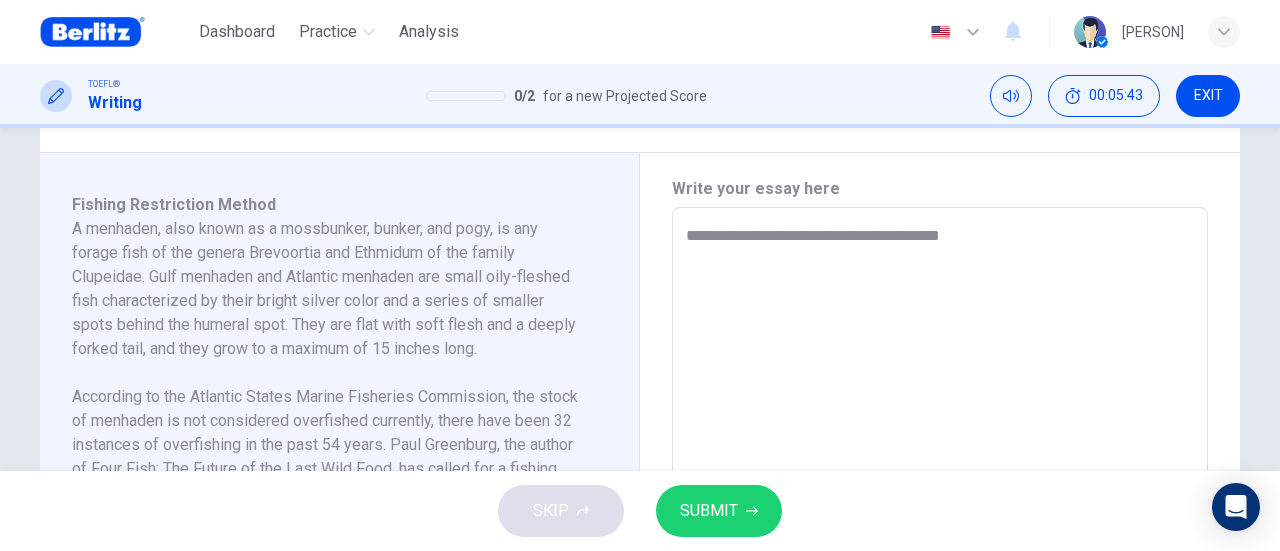 type on "**********" 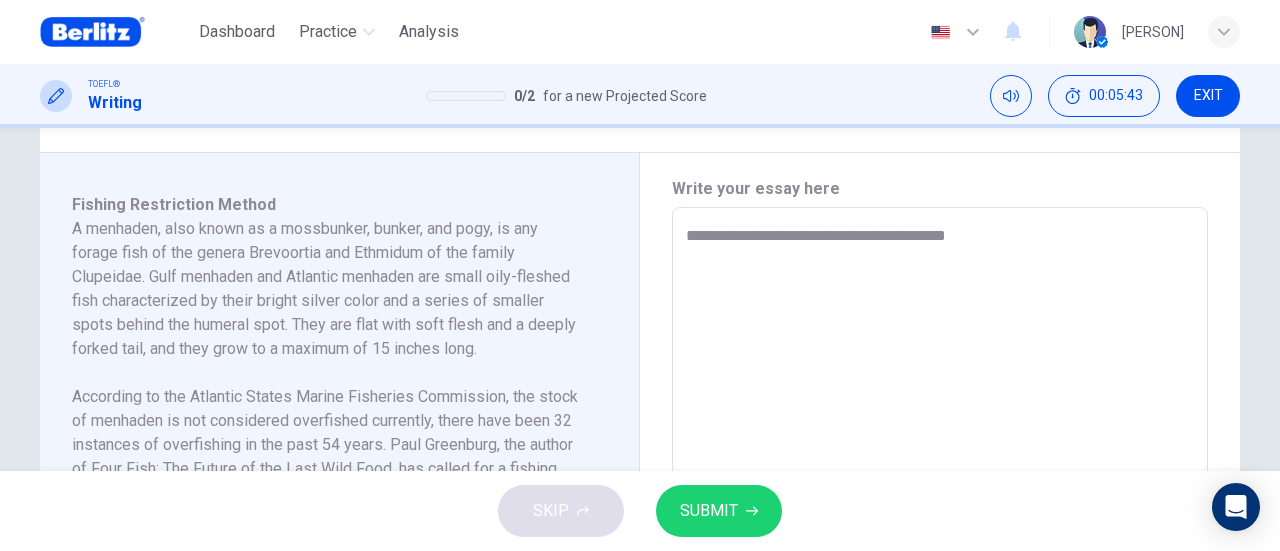 type on "**********" 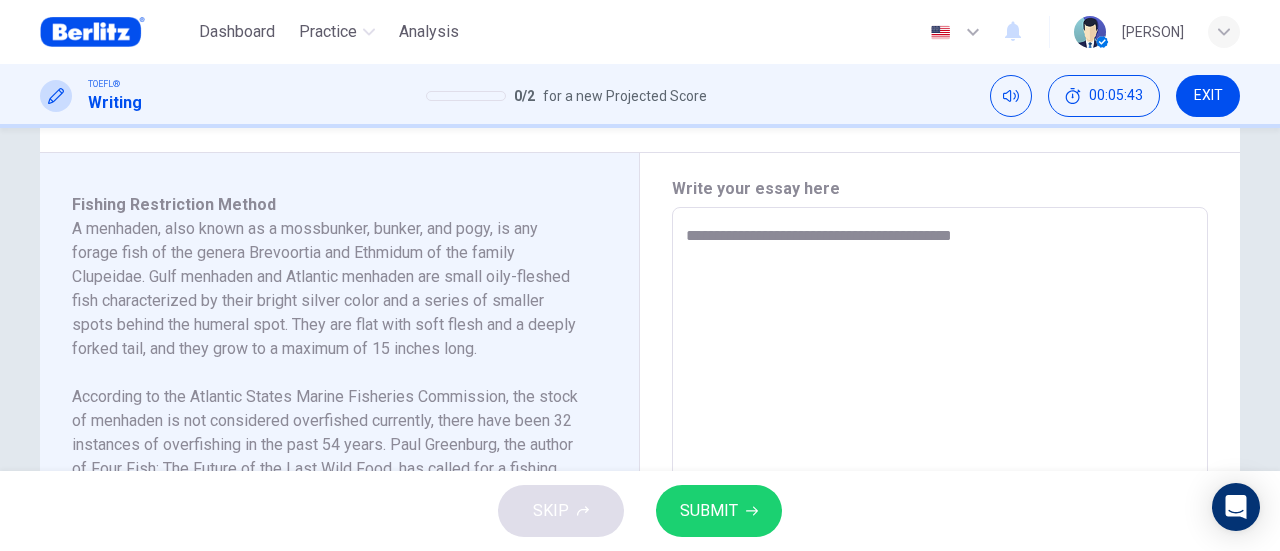 type on "*" 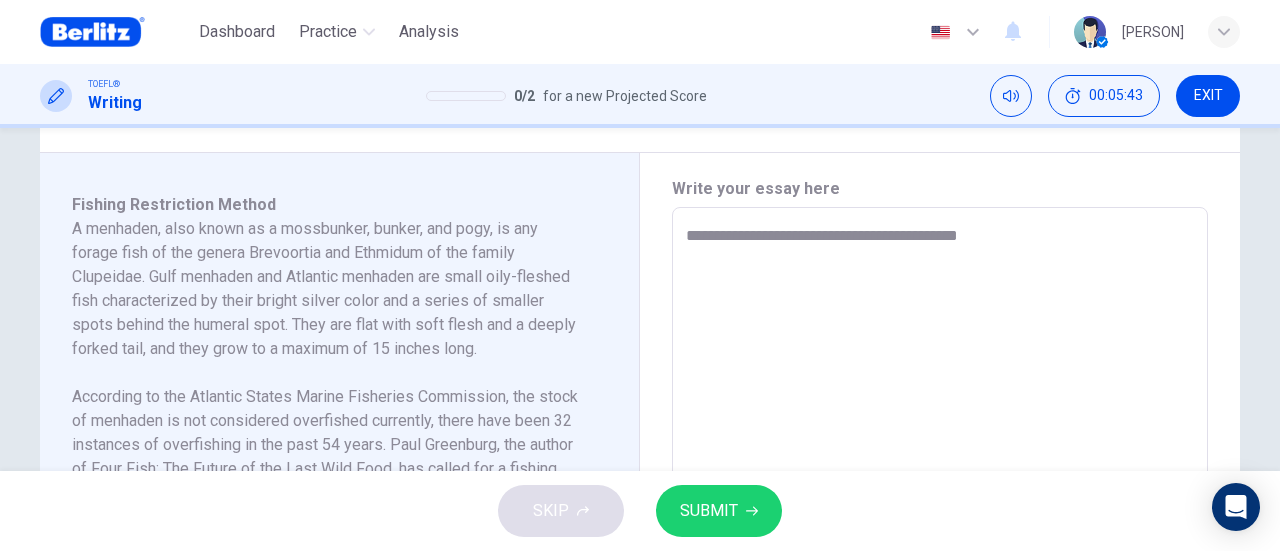 type on "*" 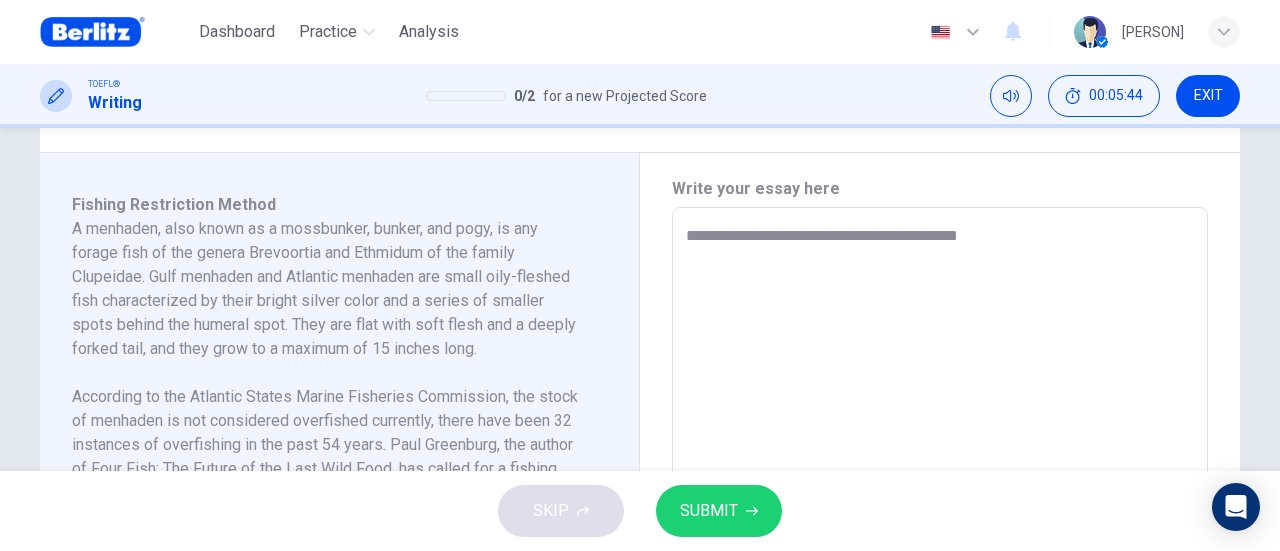 type on "**********" 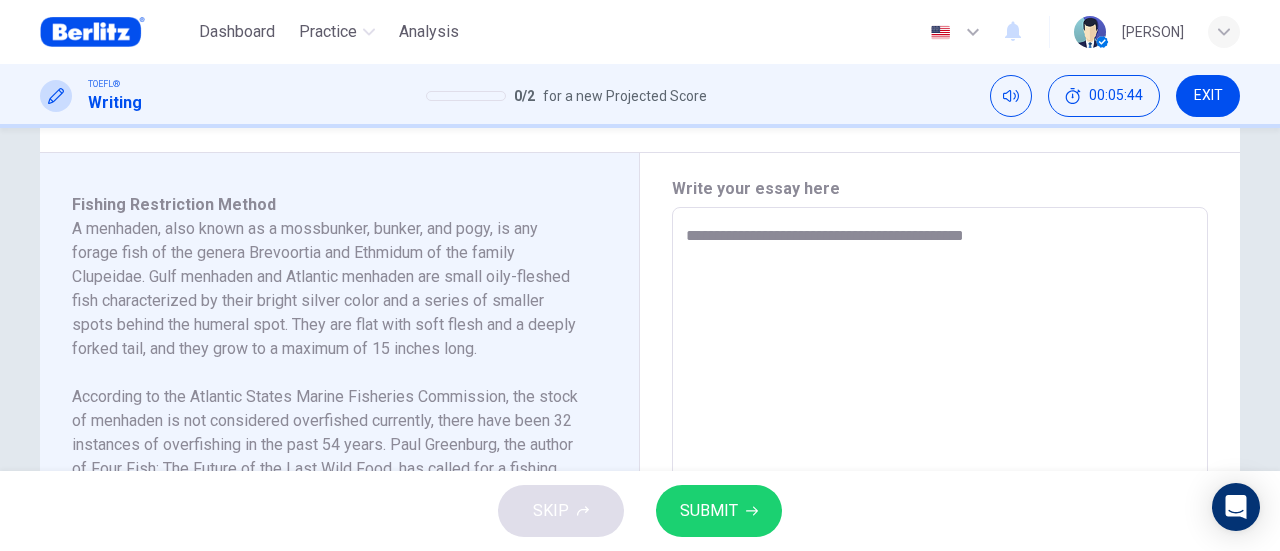 type on "**********" 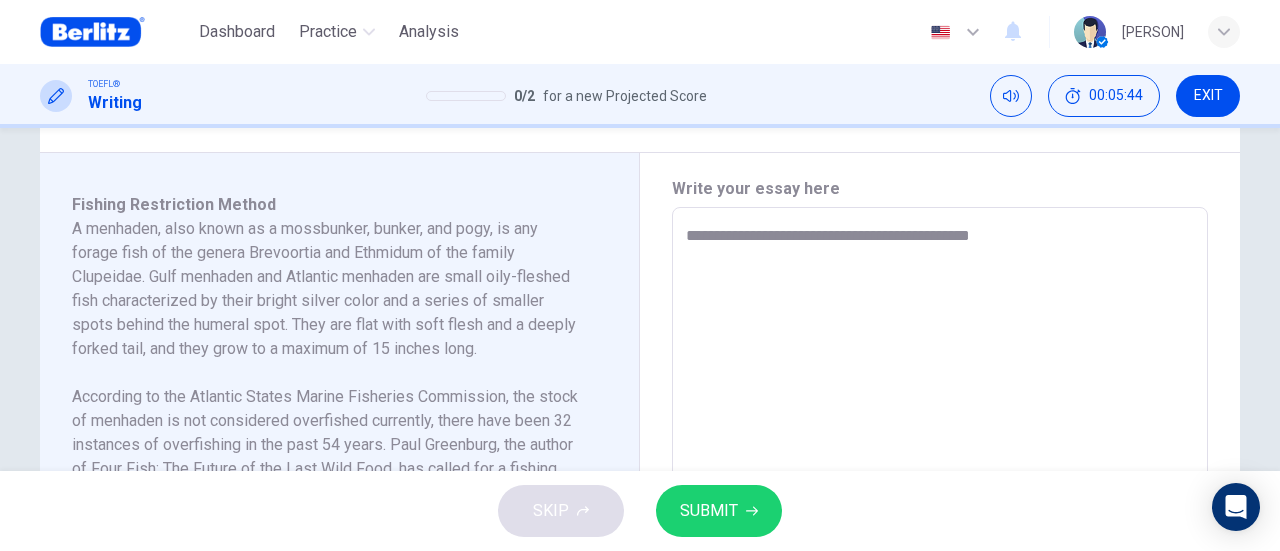type on "*" 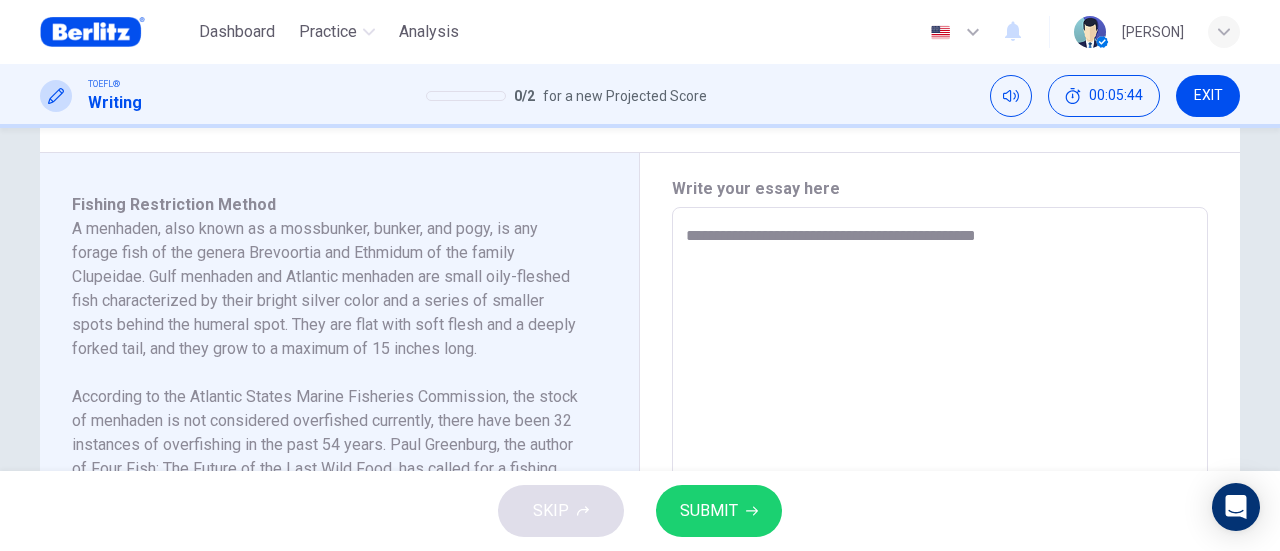 type on "*" 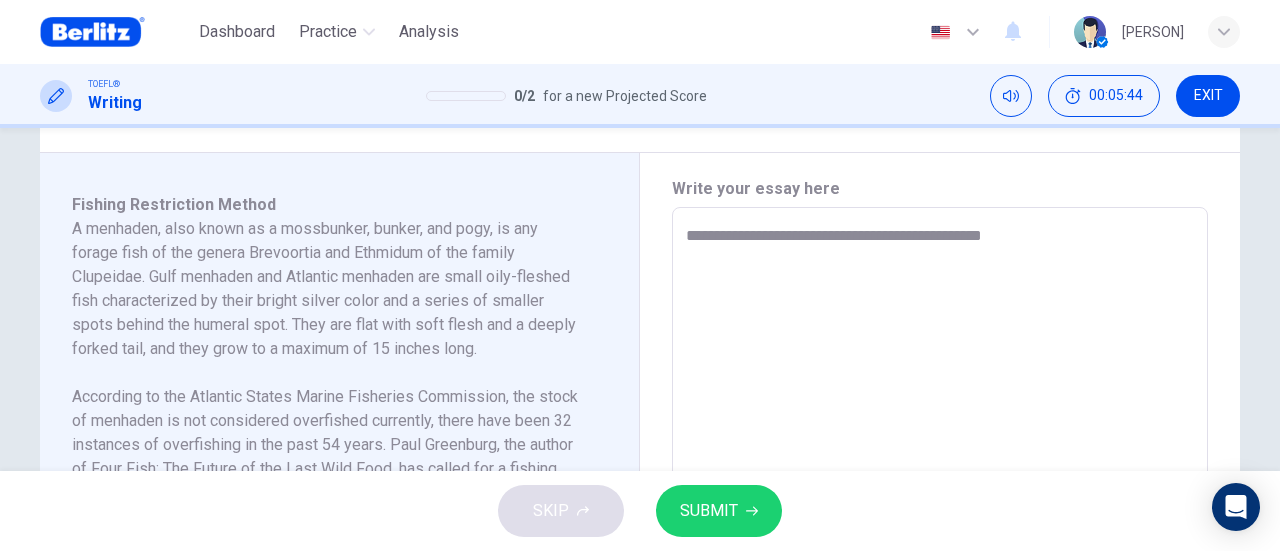 type on "*" 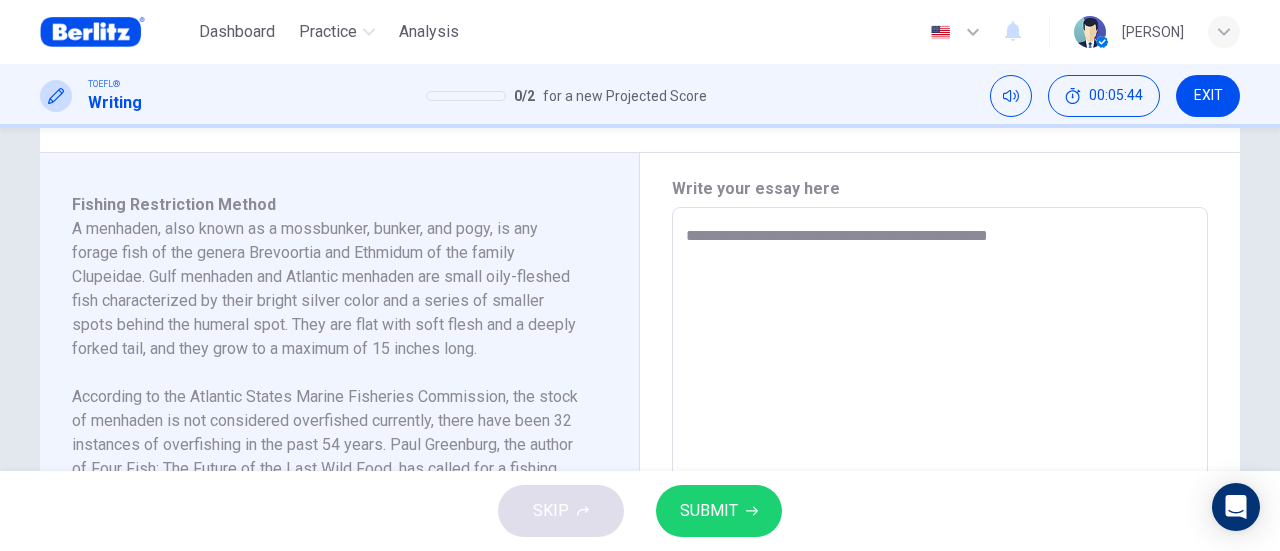 type on "*" 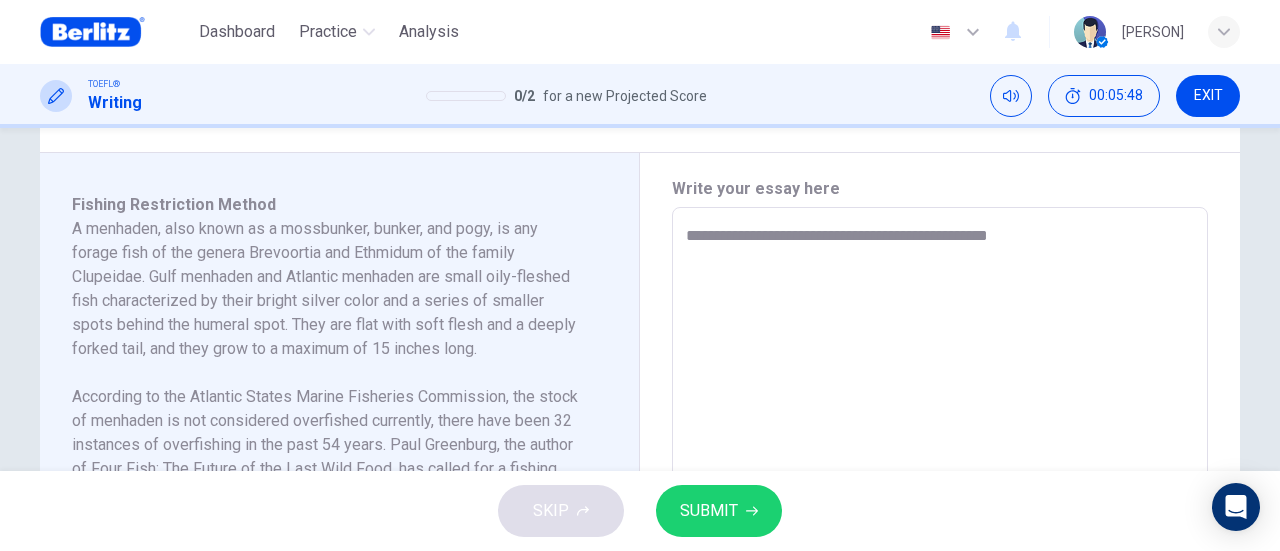 type on "**********" 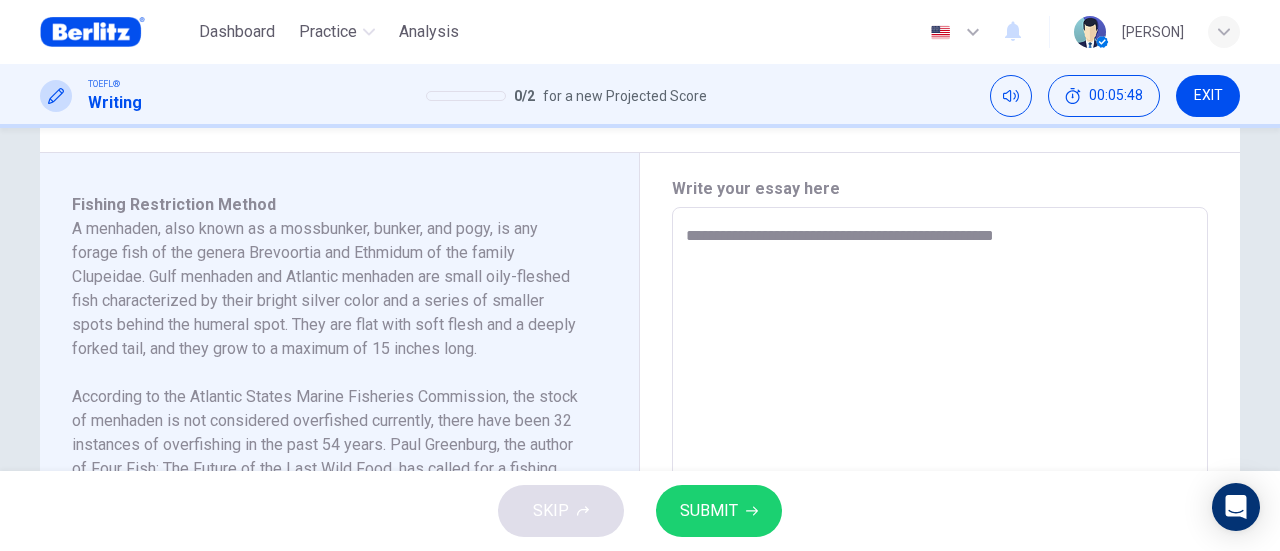 type on "**********" 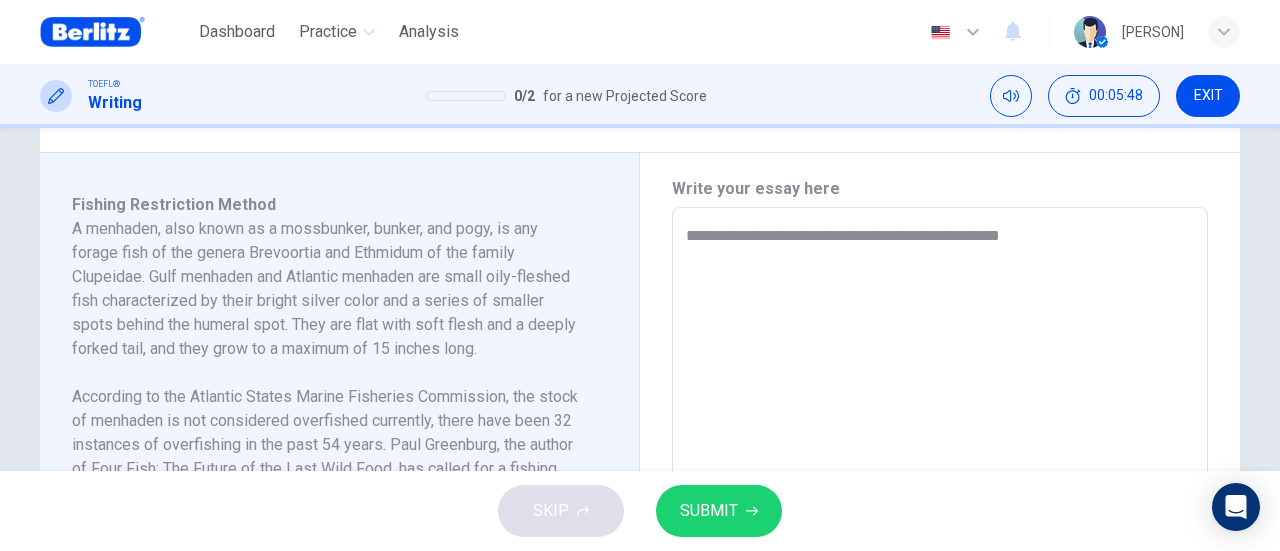 type on "*" 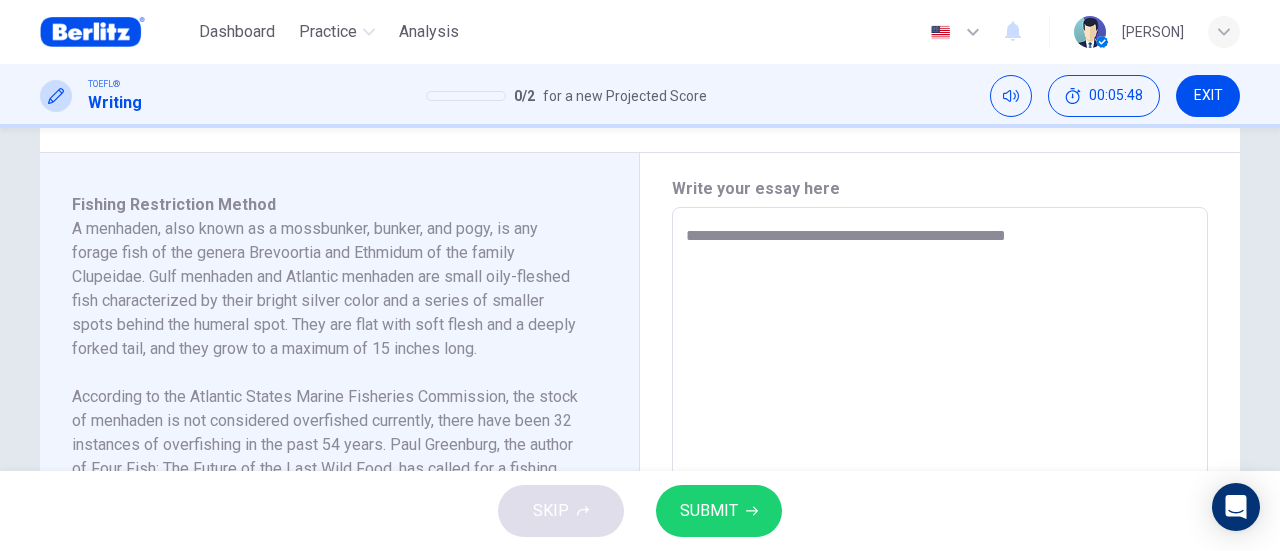 type on "*" 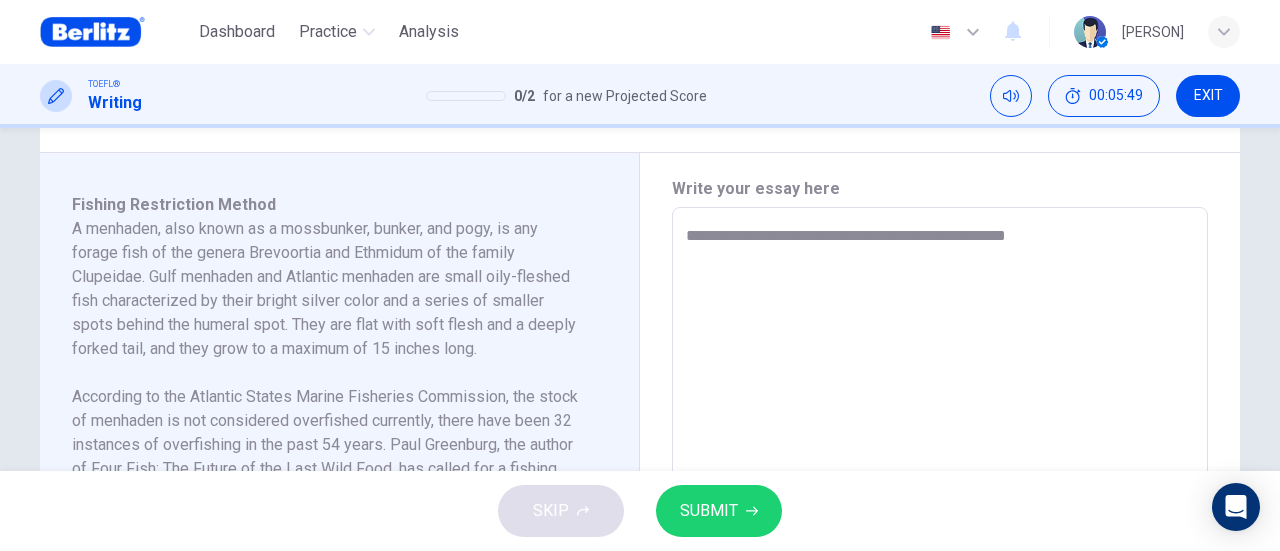 type on "**********" 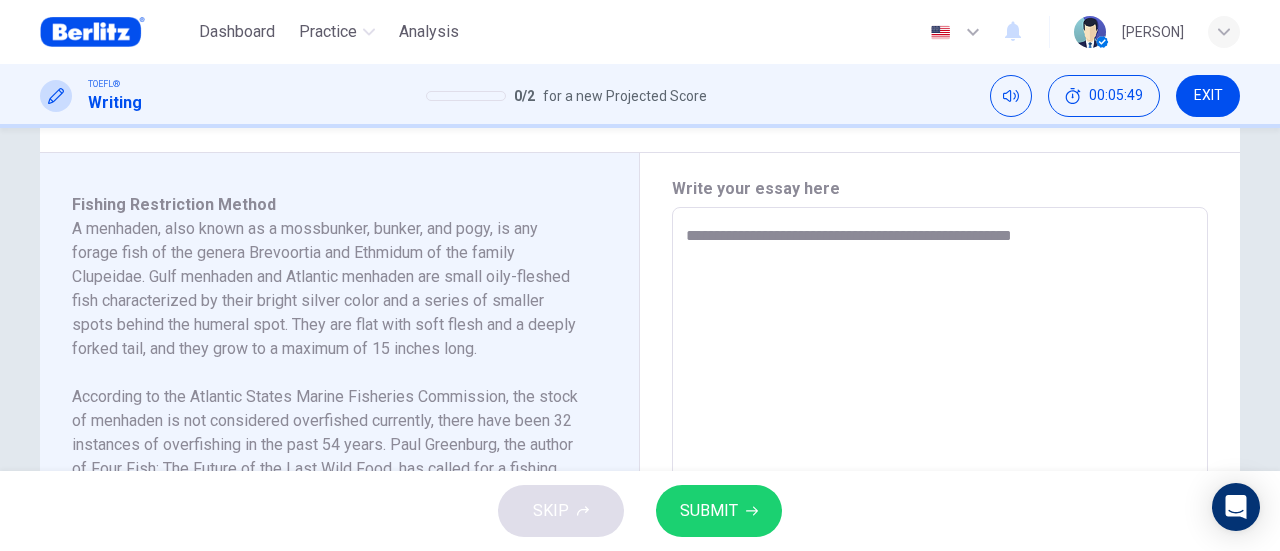 type on "*" 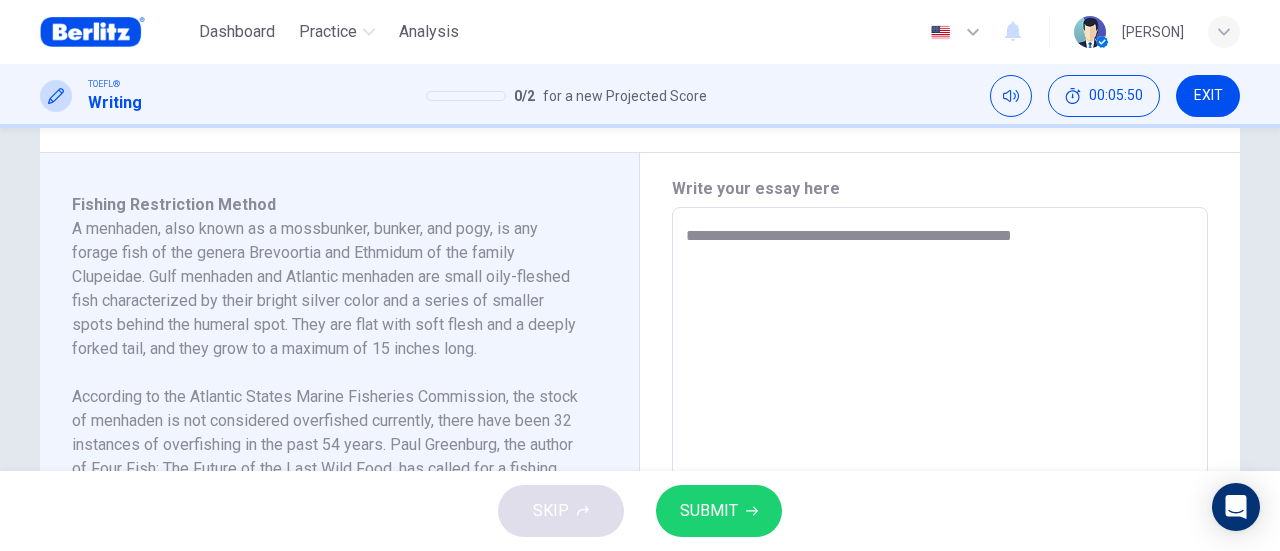 type on "**********" 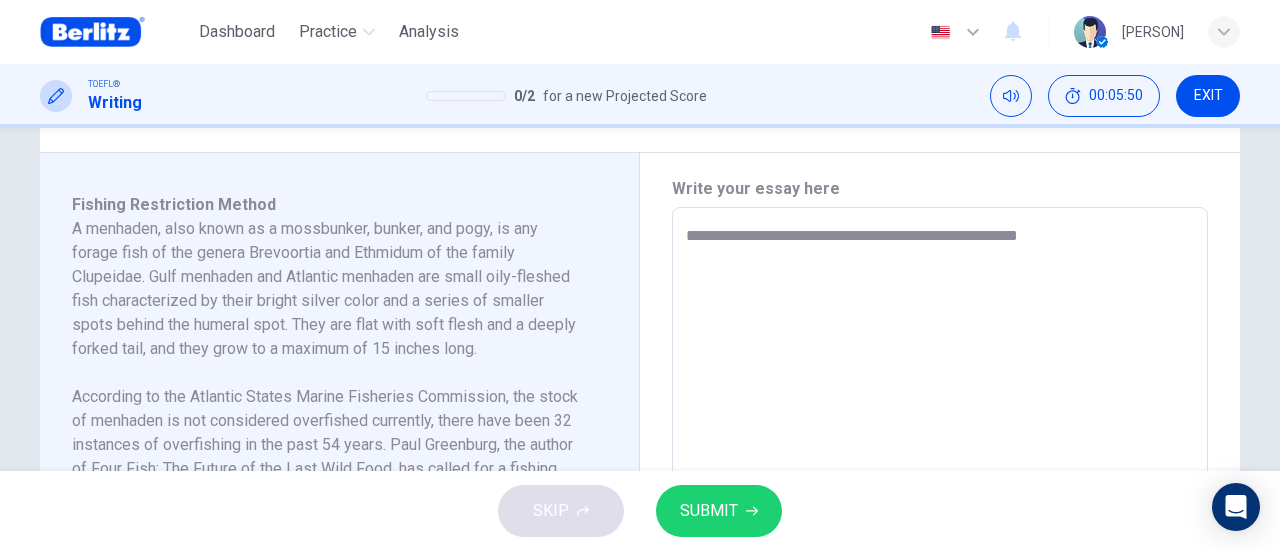 type on "*" 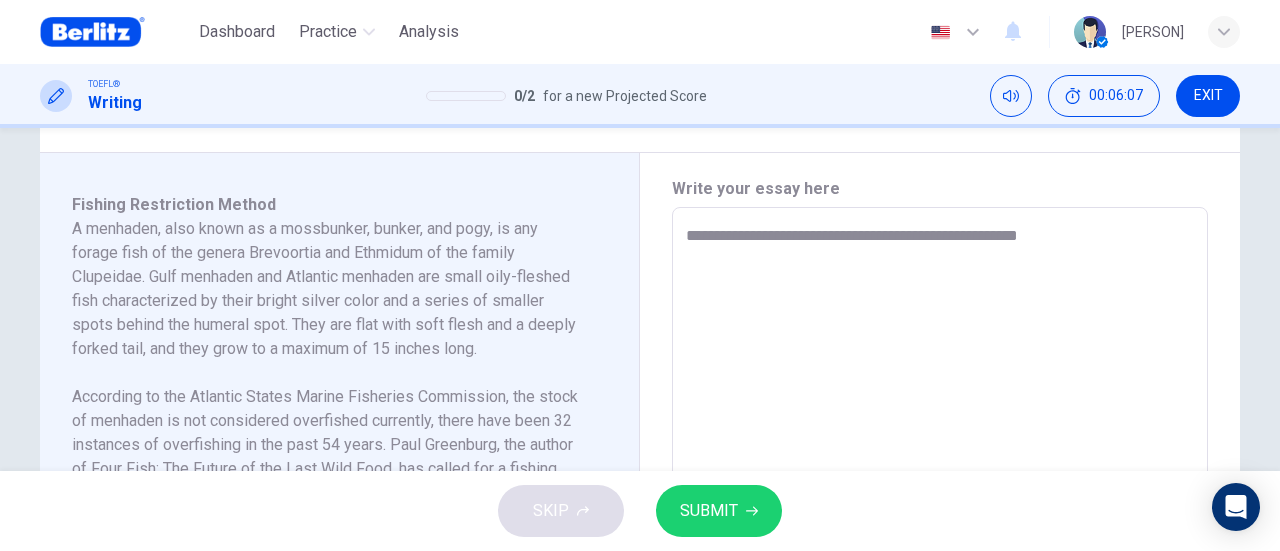 type on "**********" 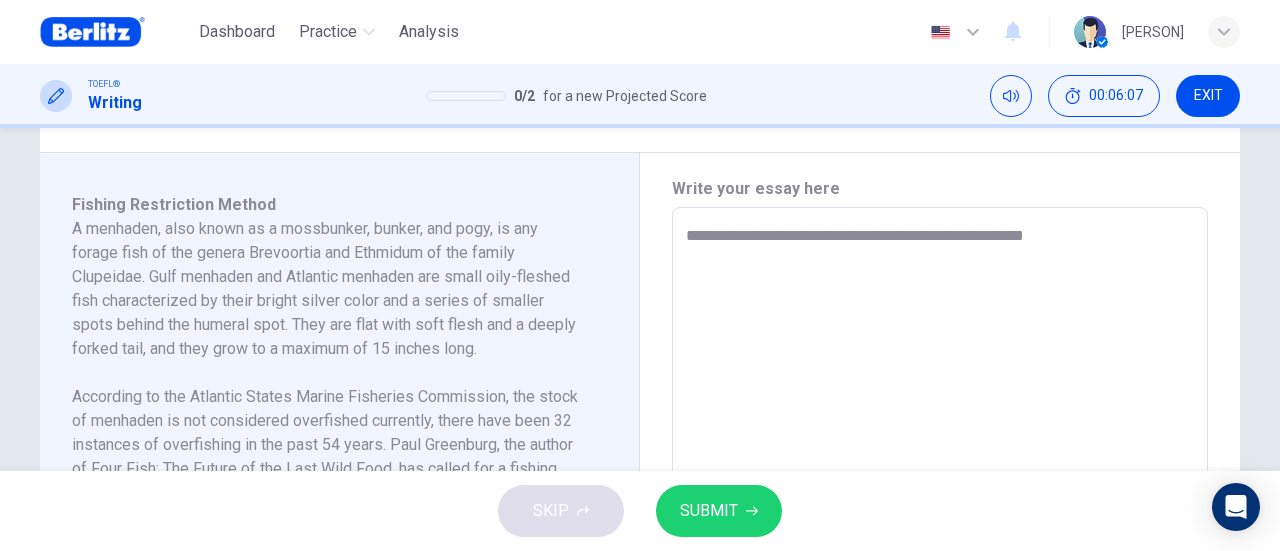 type on "*" 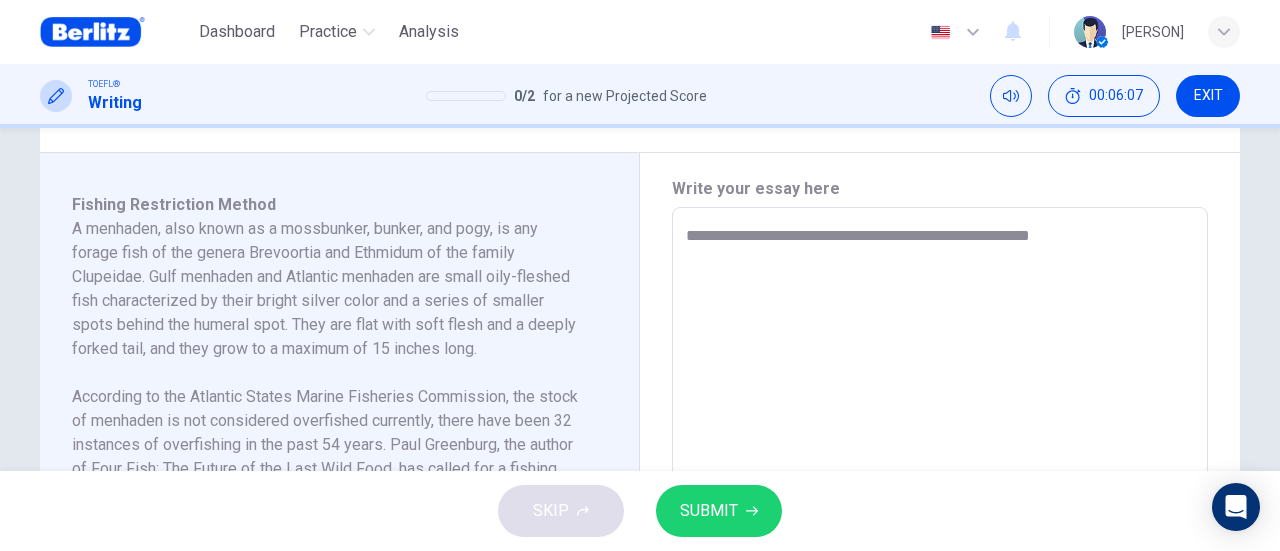 type on "*" 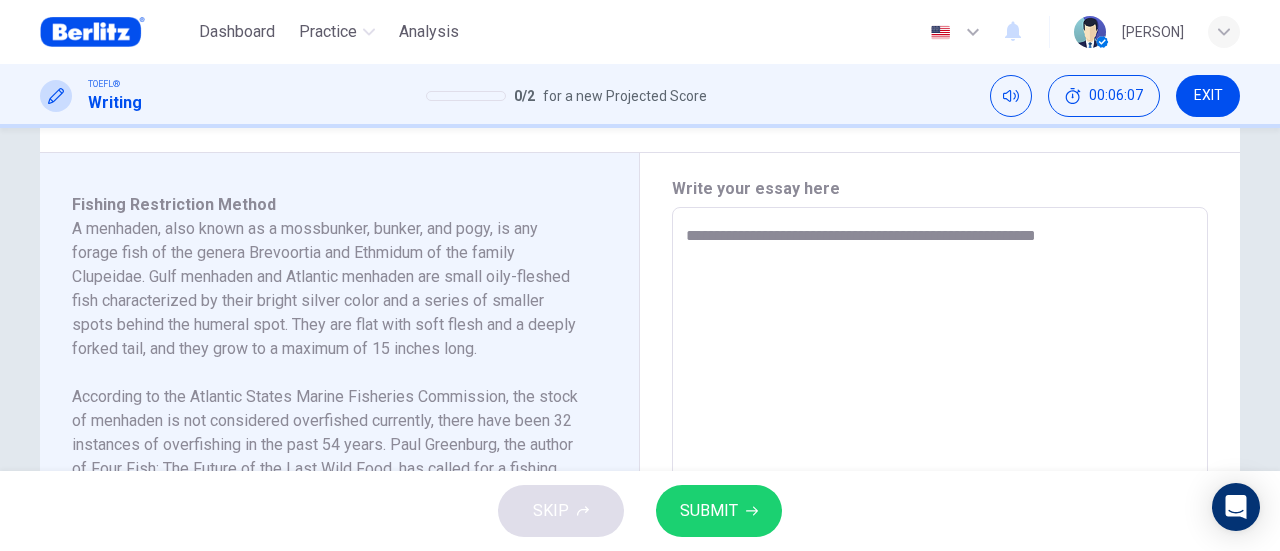 type on "*" 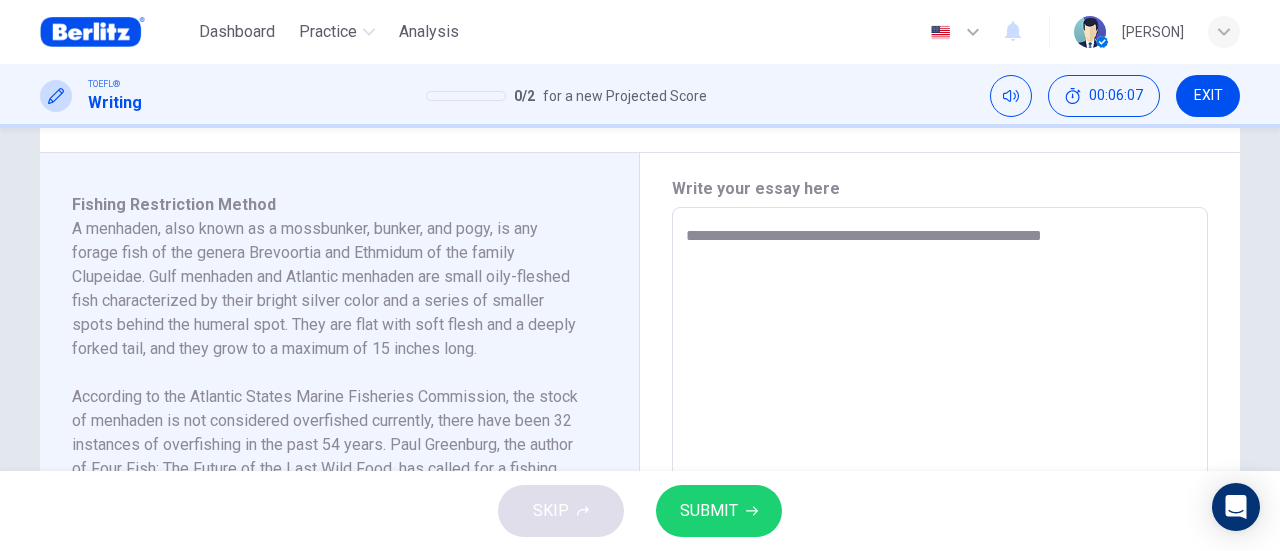 type on "*" 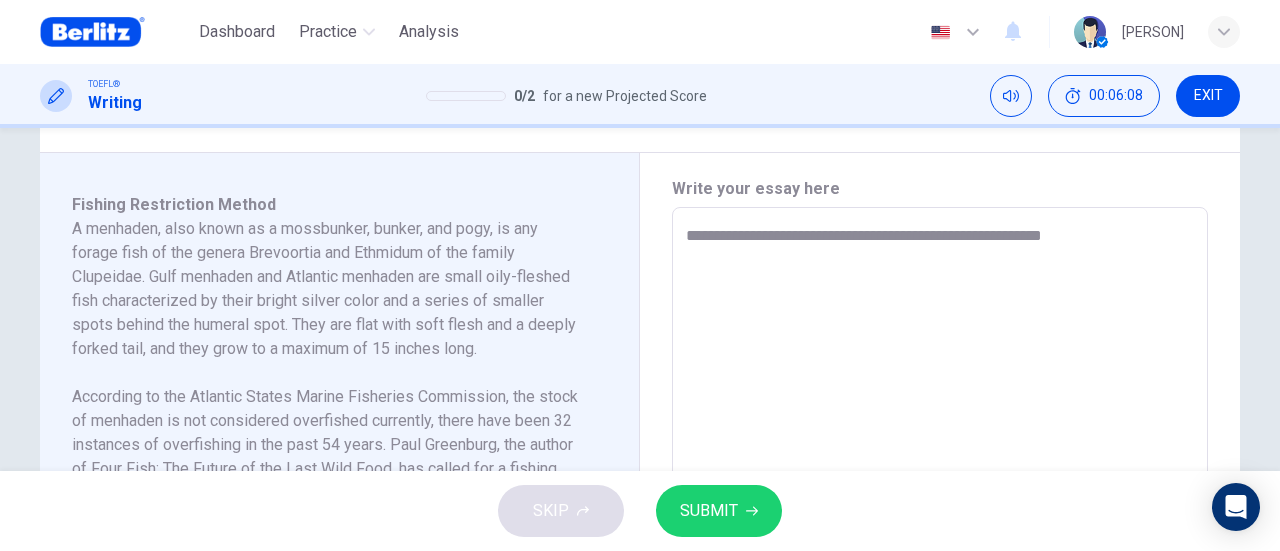 type on "**********" 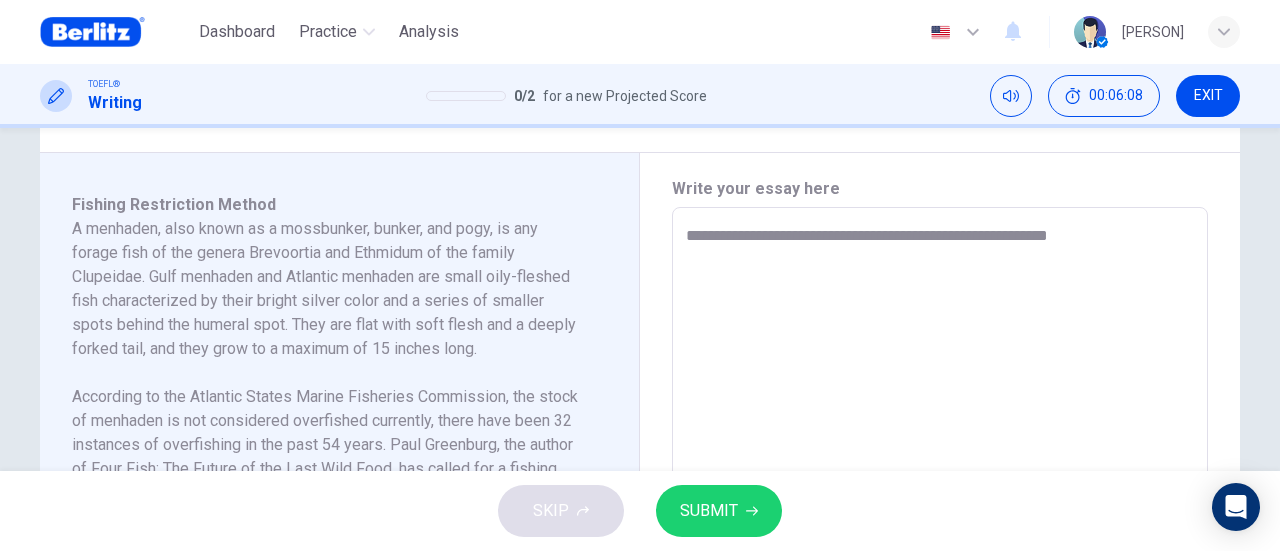 type on "*" 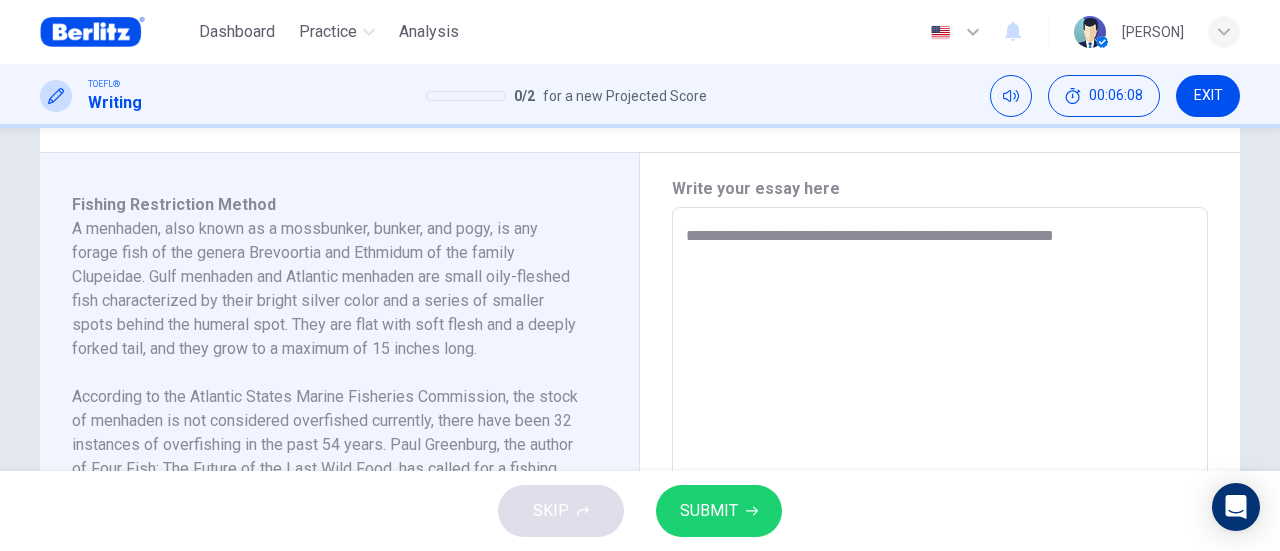 type on "**********" 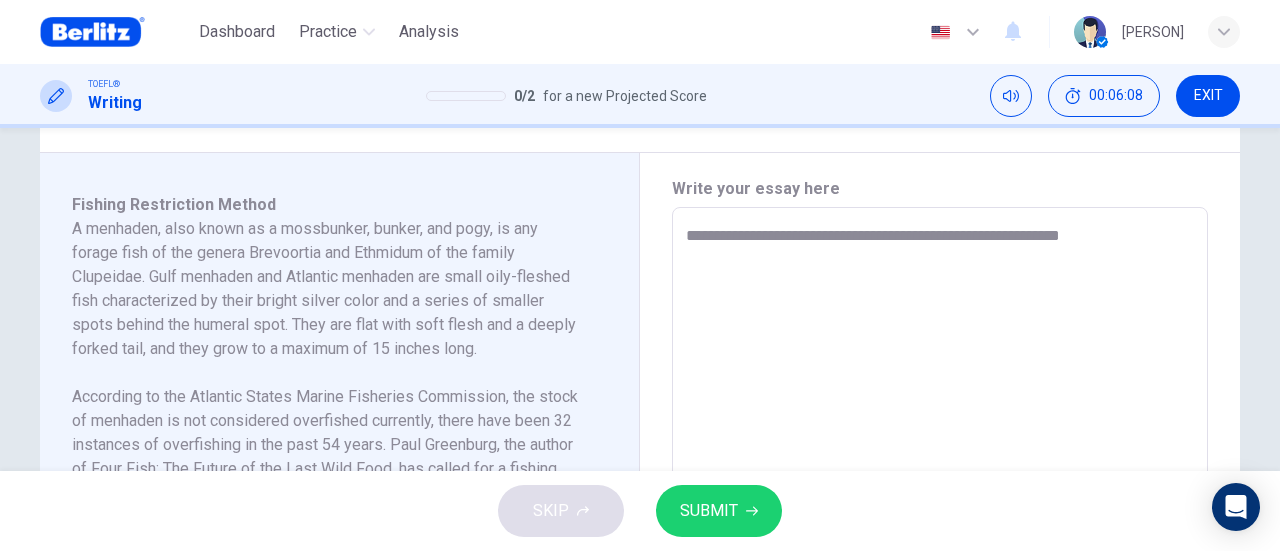 type on "*" 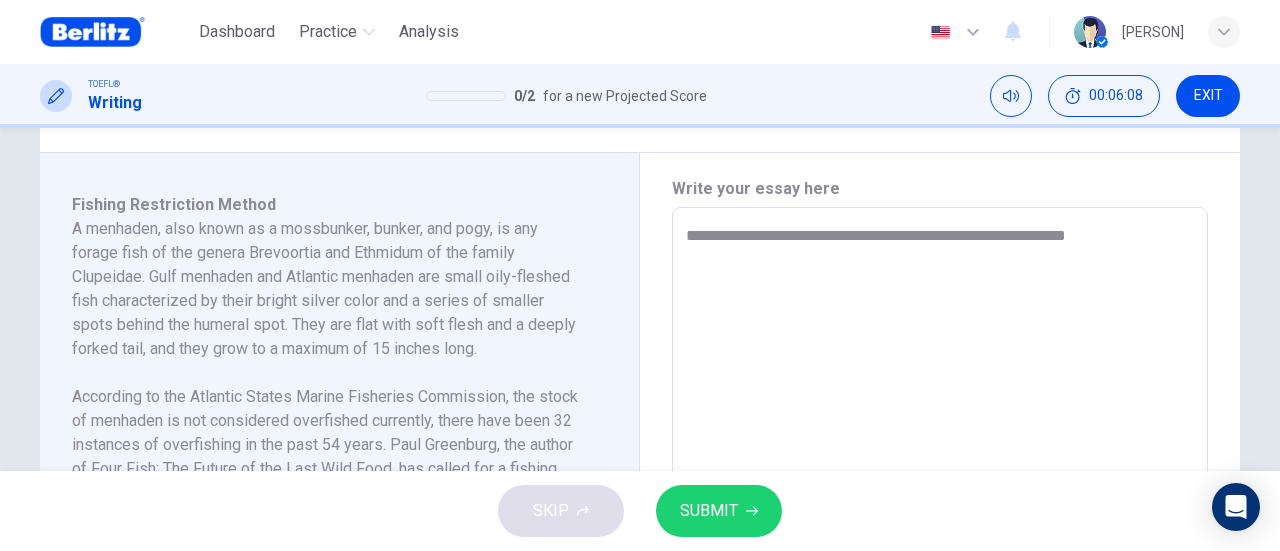 type on "*" 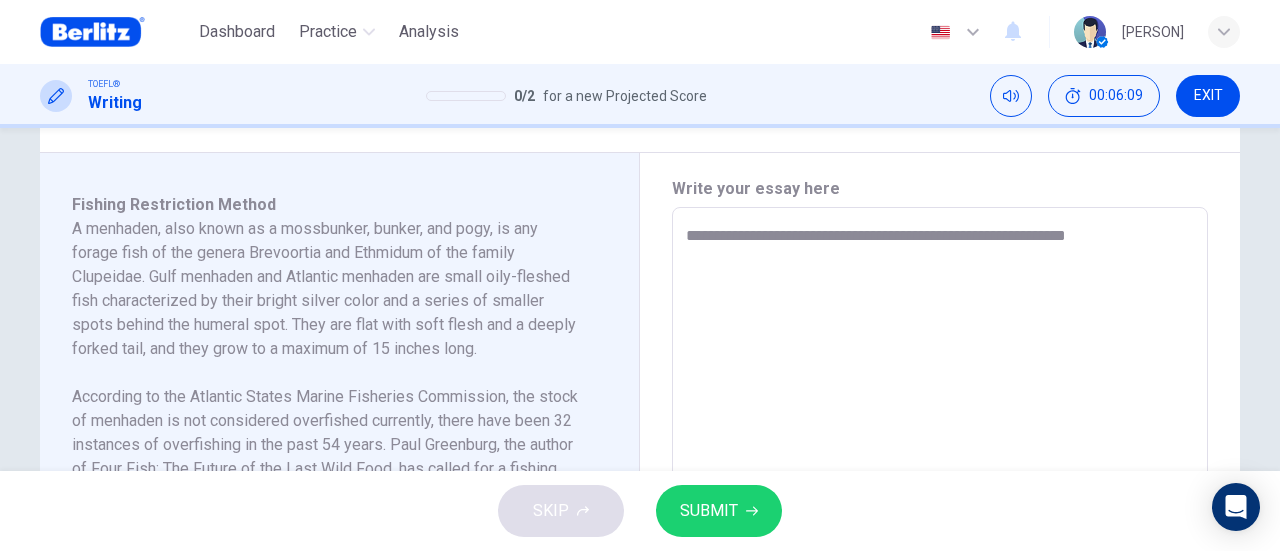 type on "**********" 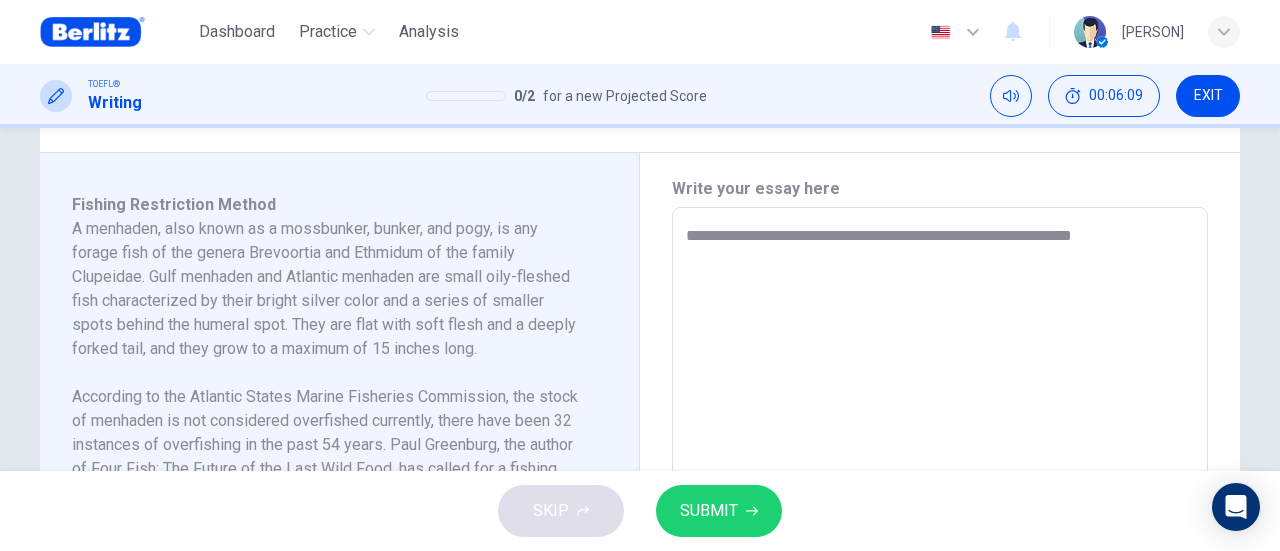type on "*" 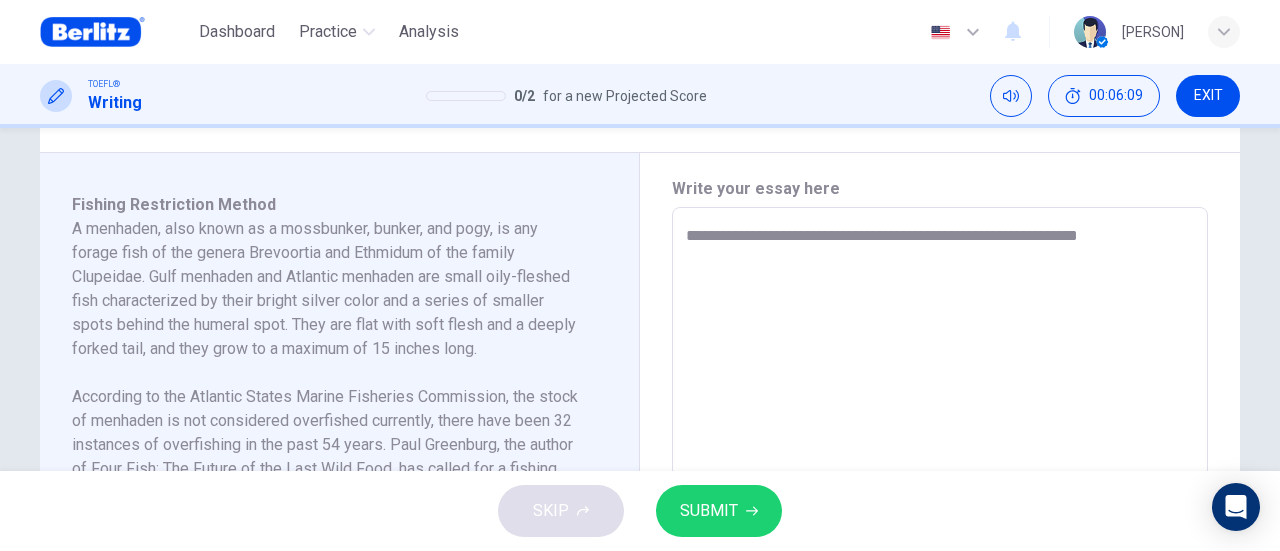 type on "*" 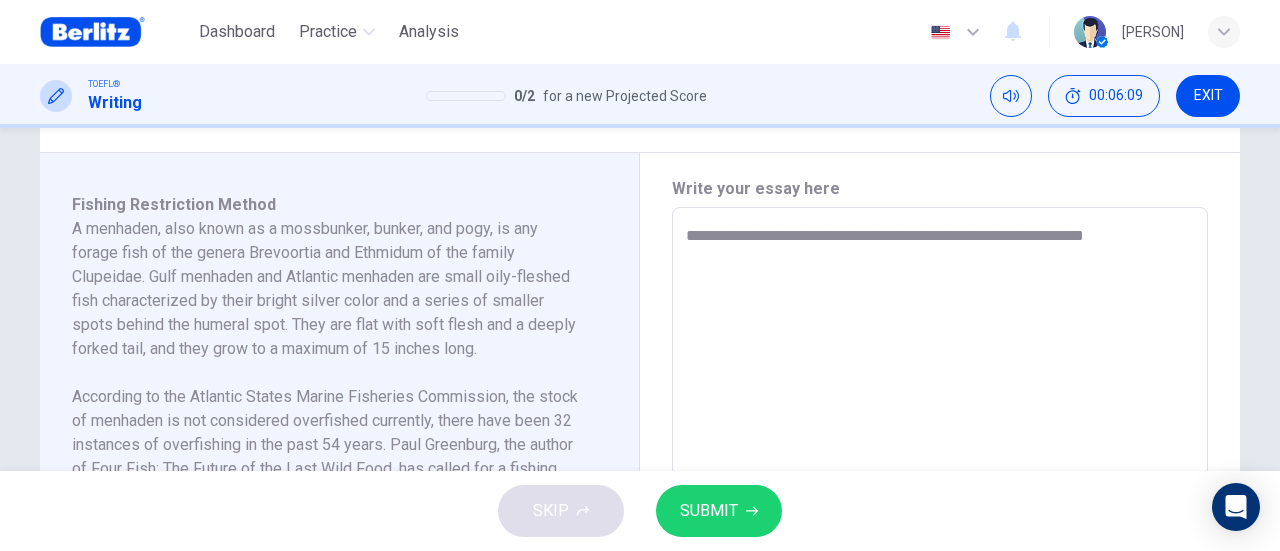 type on "*" 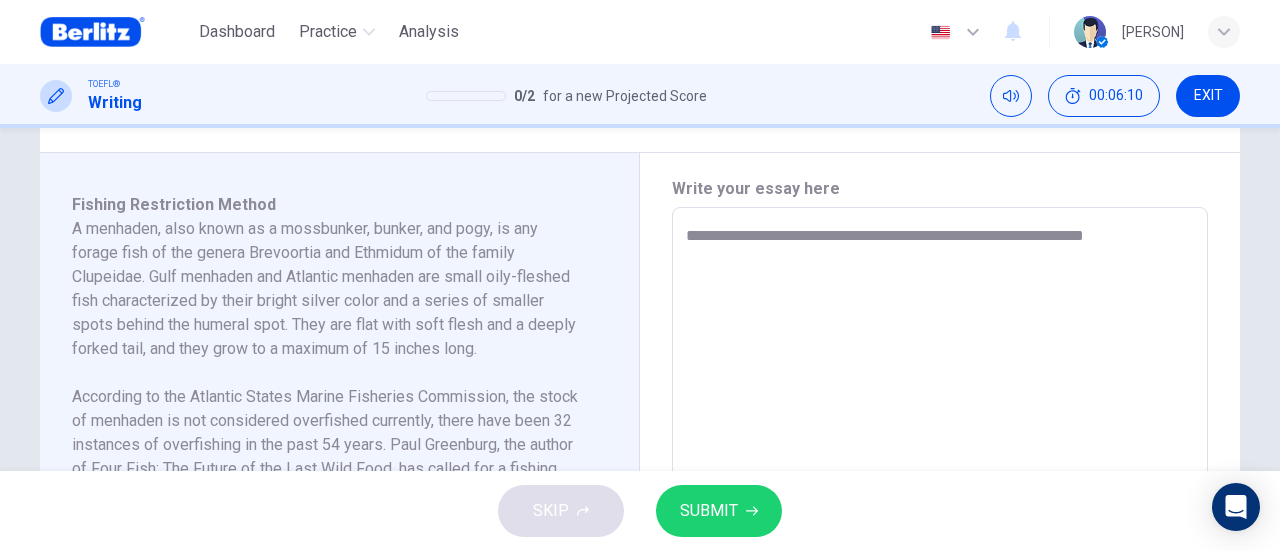 type on "**********" 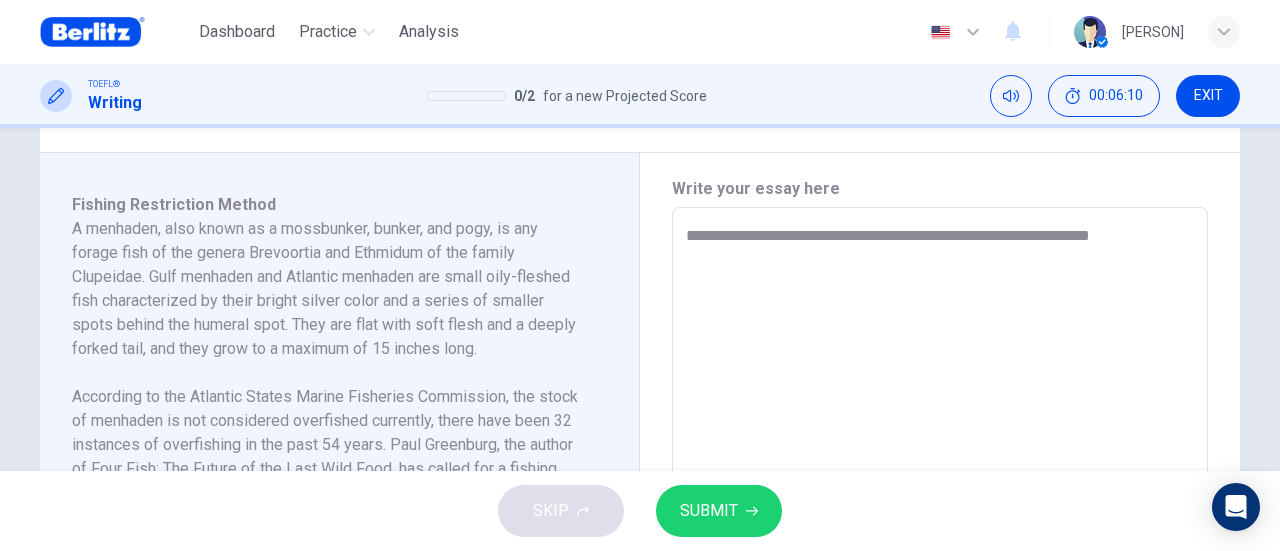 type on "*" 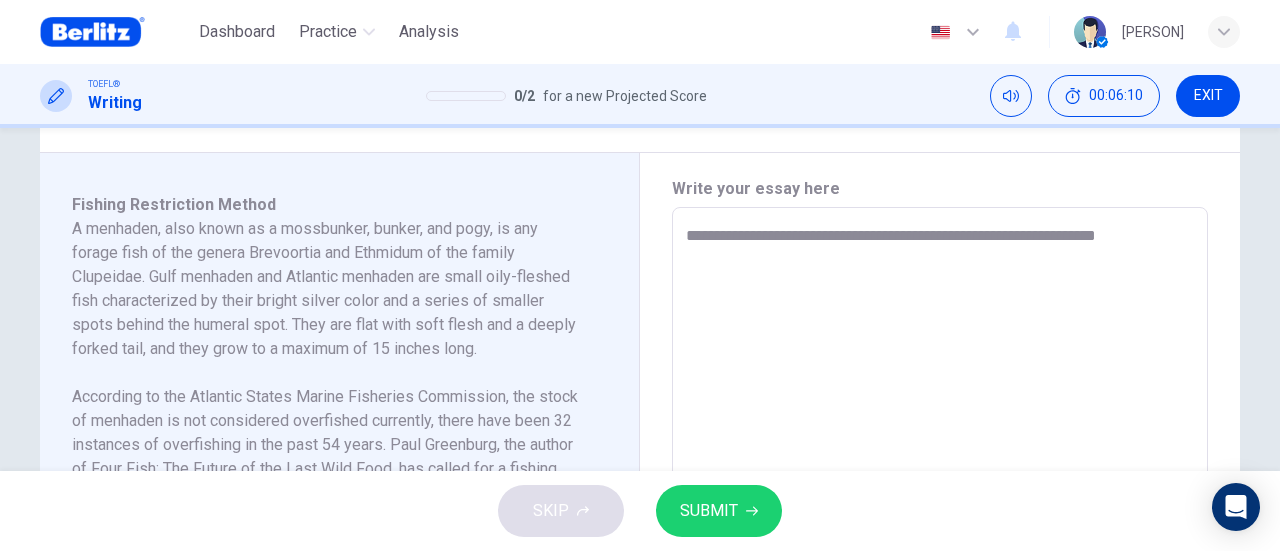 type on "*" 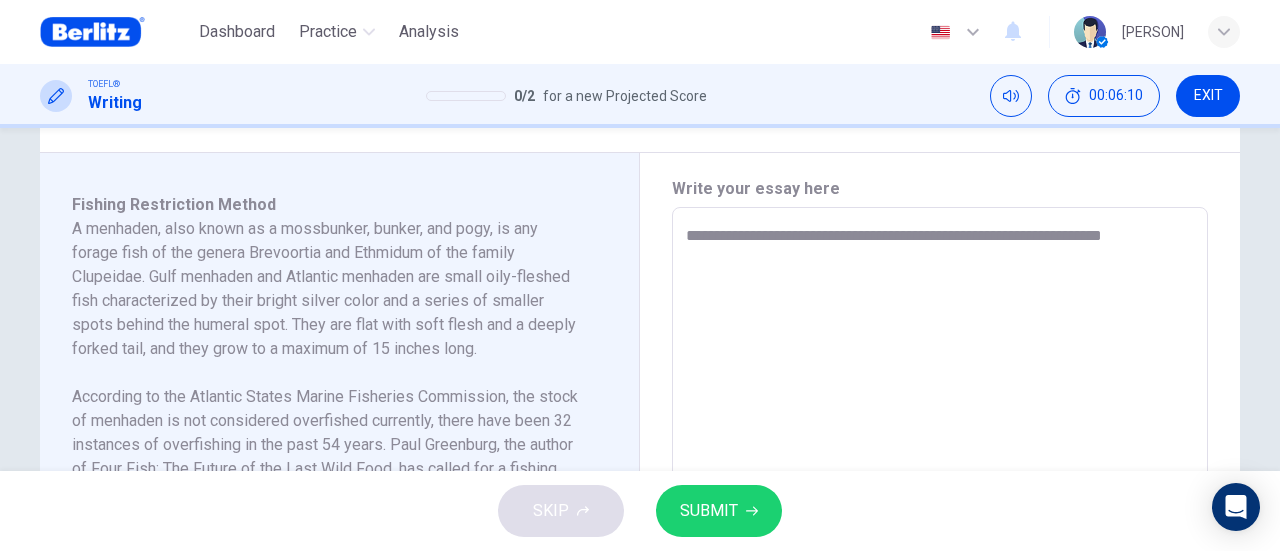 type on "**********" 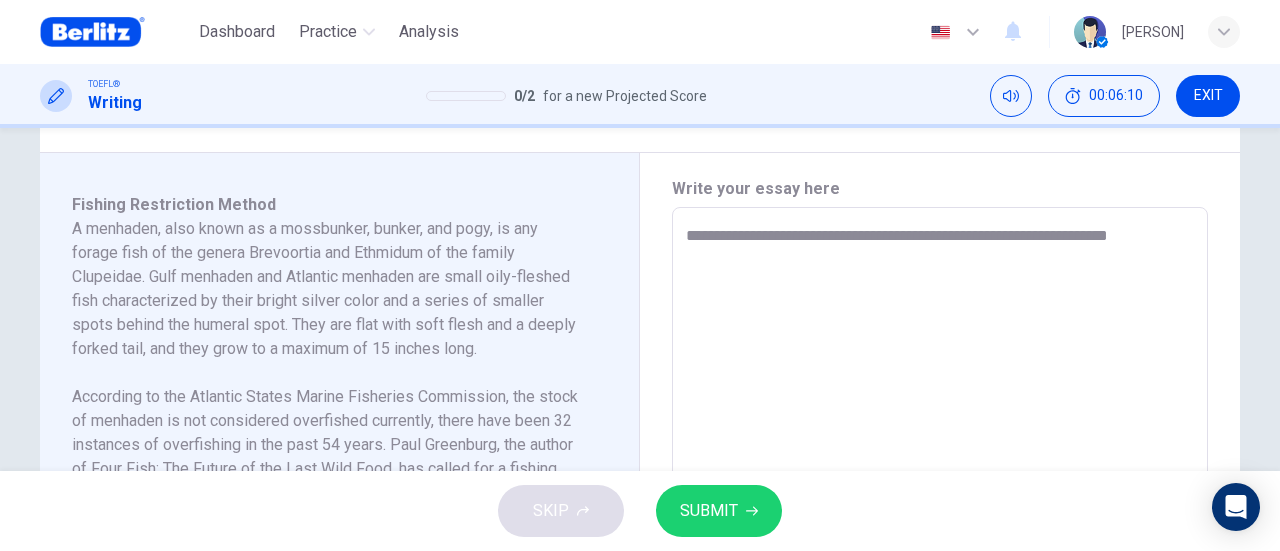 type on "*" 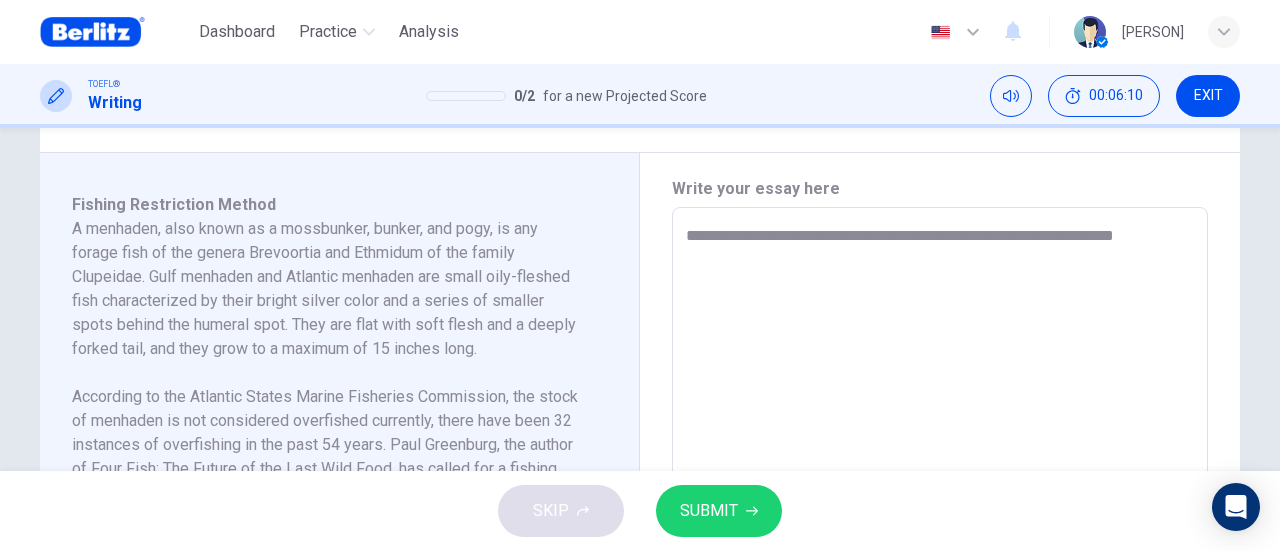 type on "*" 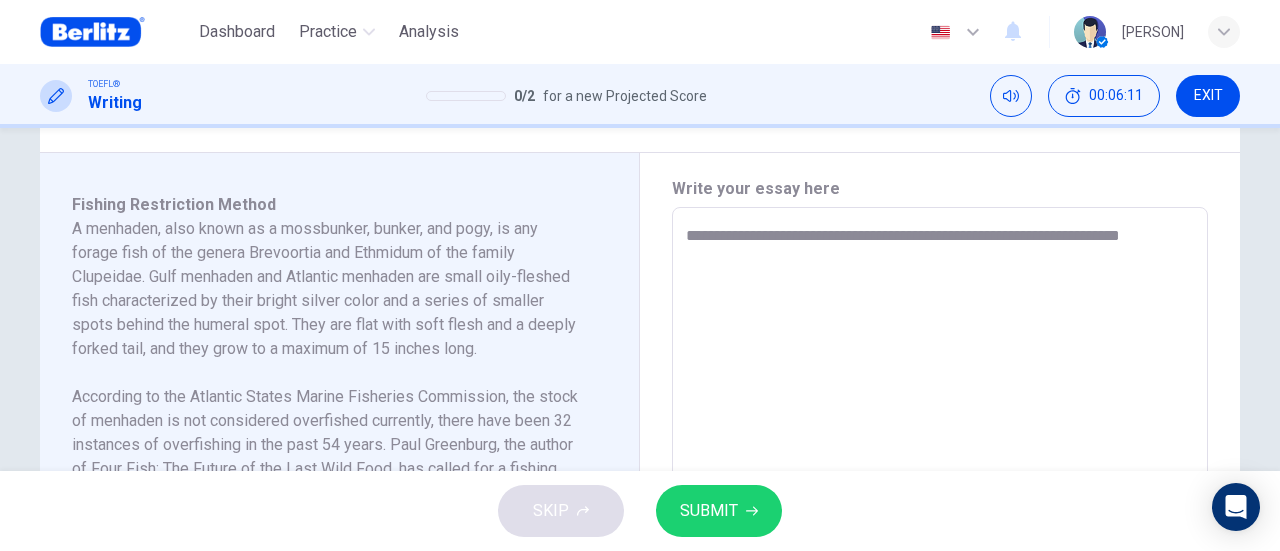 type on "**********" 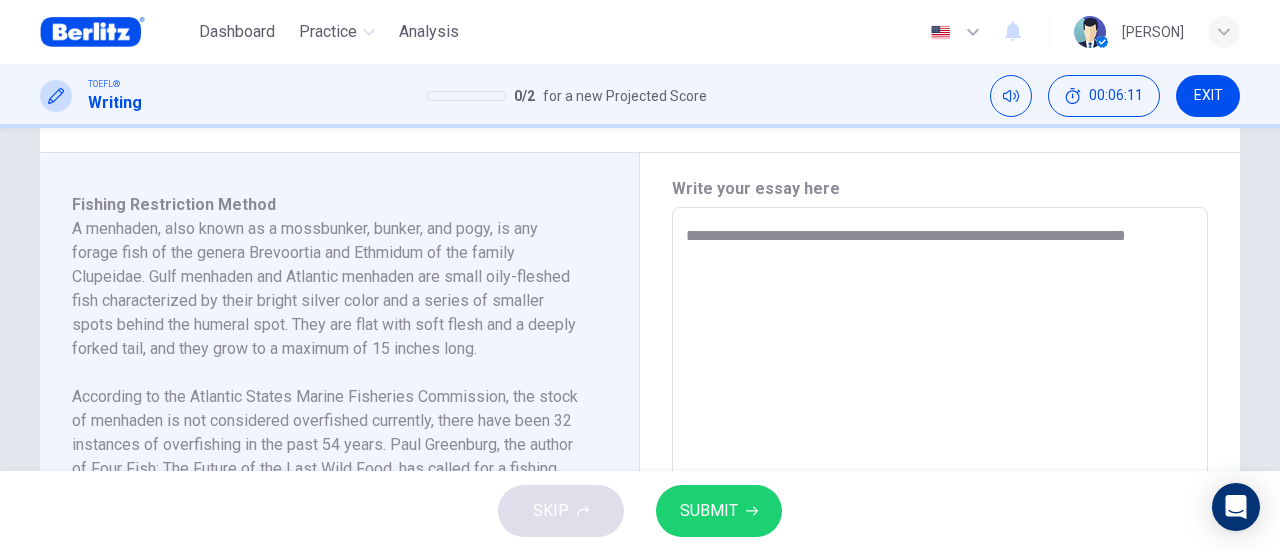 type on "**********" 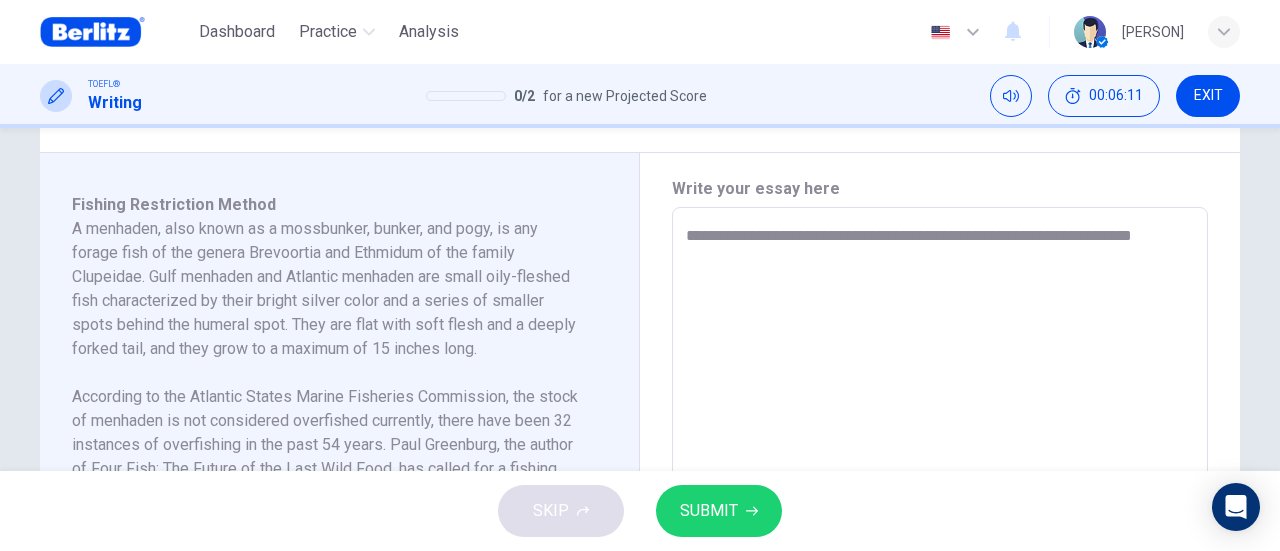 type on "*" 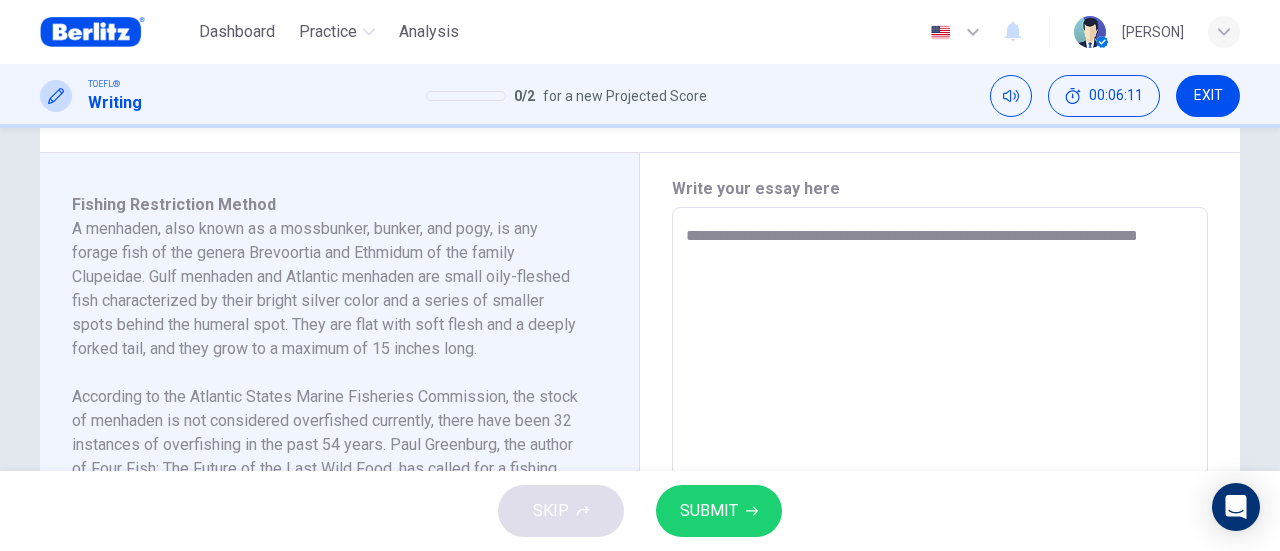 type on "*" 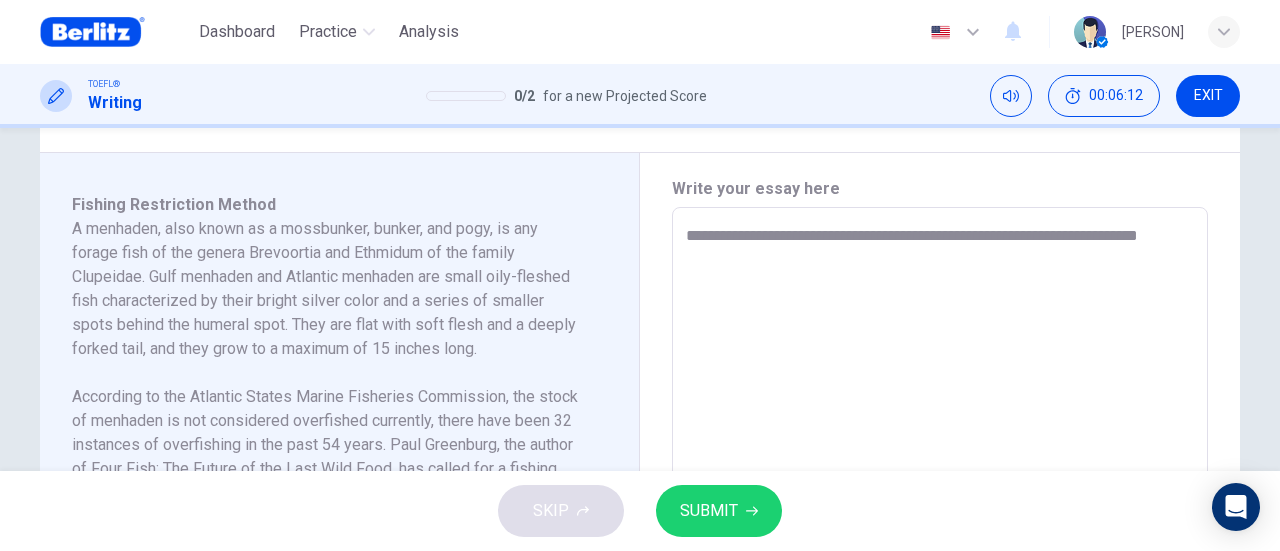 type on "**********" 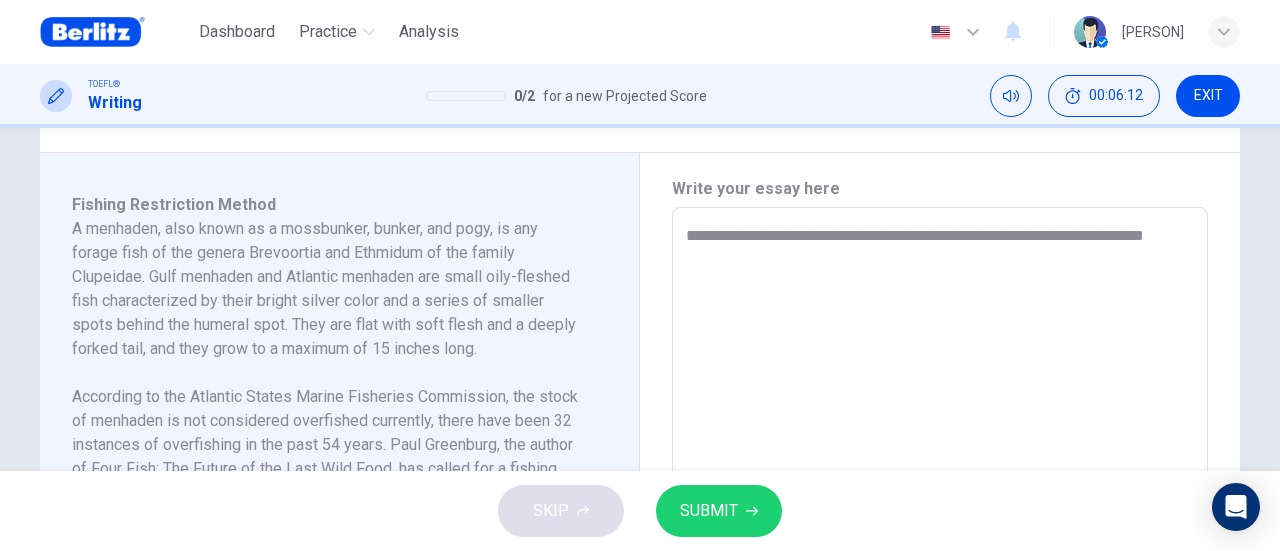 type on "*" 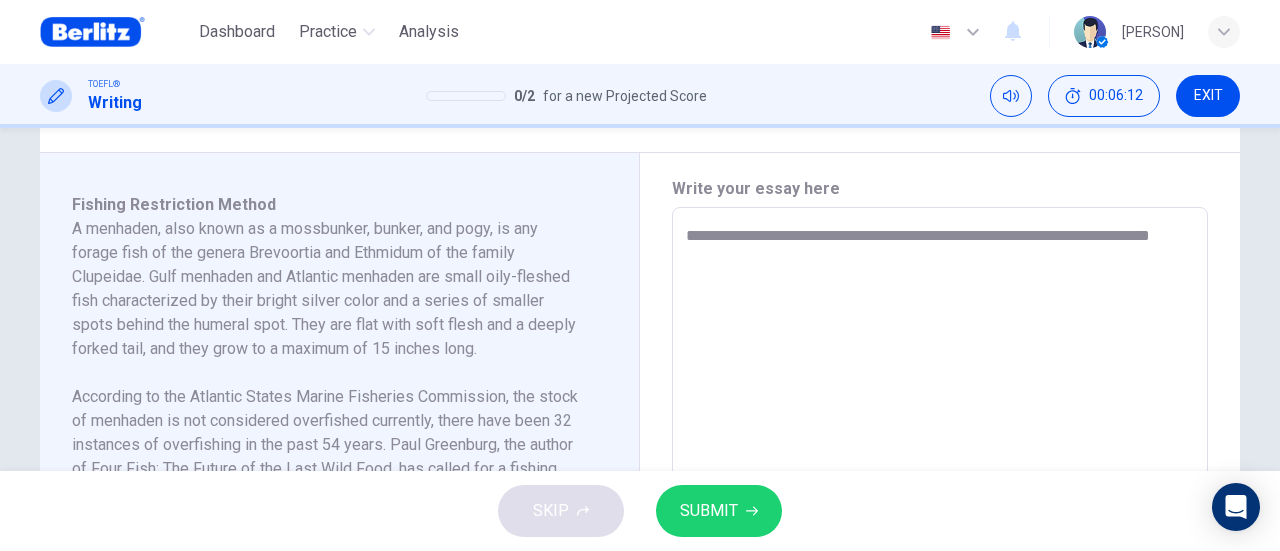 type on "*" 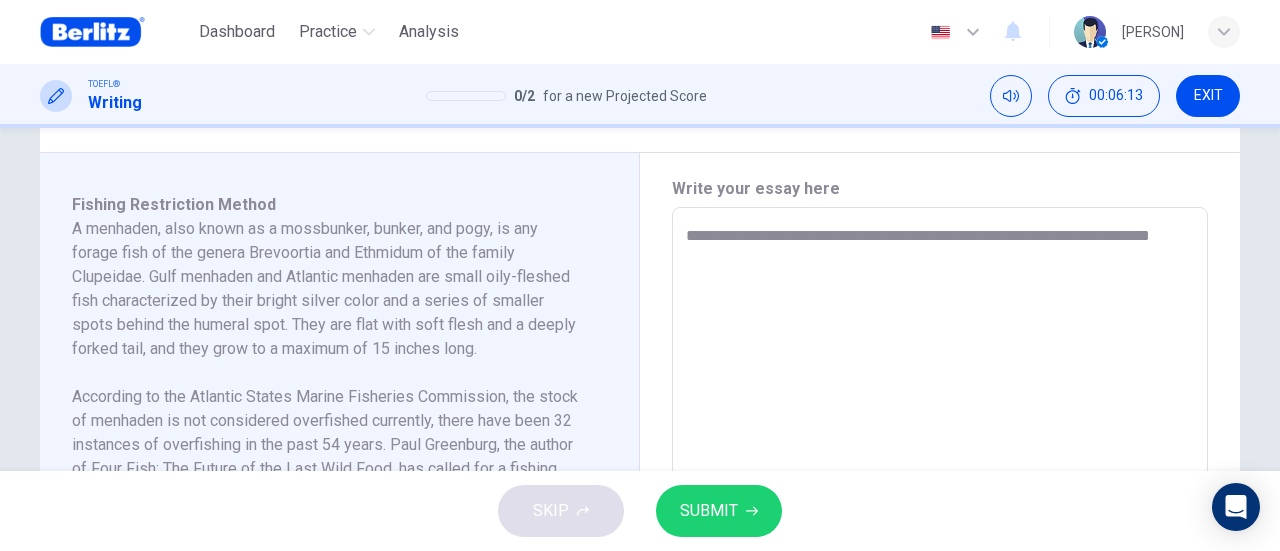type on "**********" 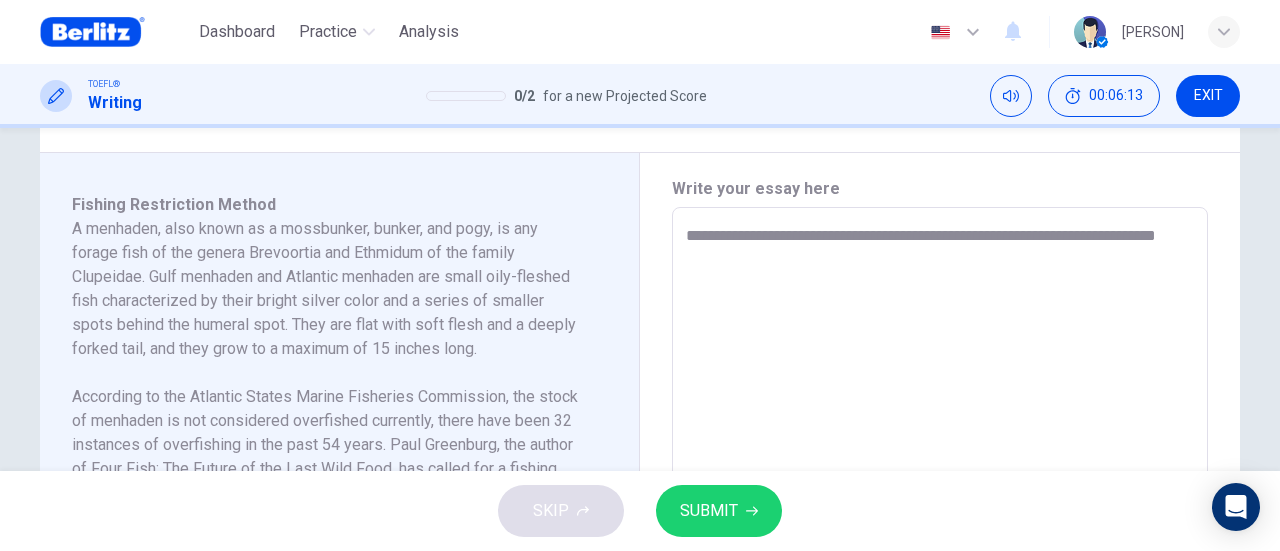 type on "**********" 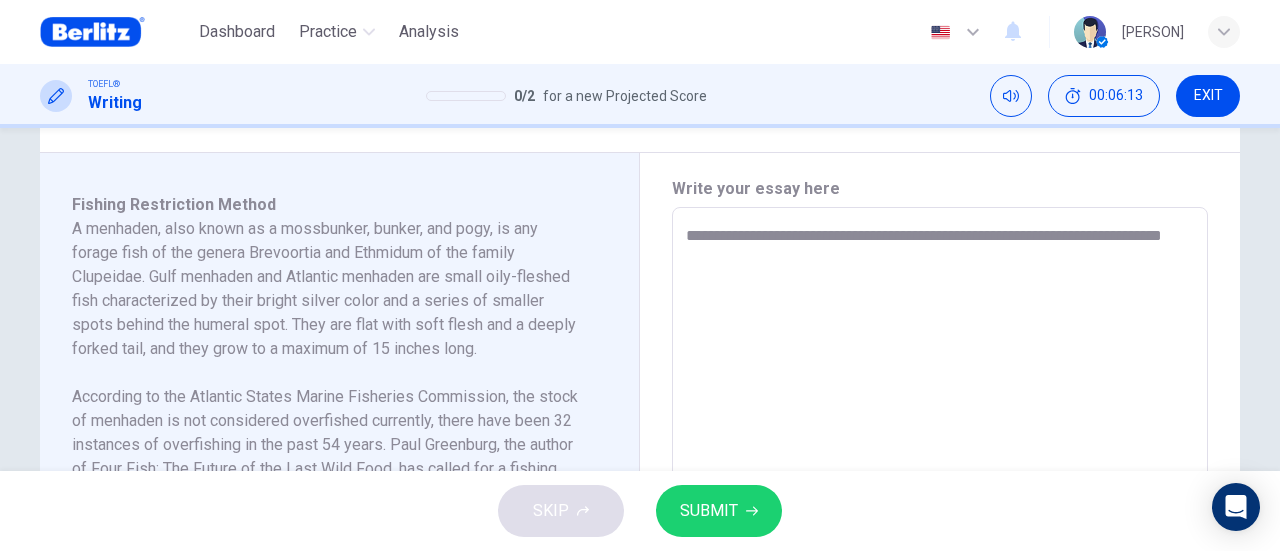 type on "*" 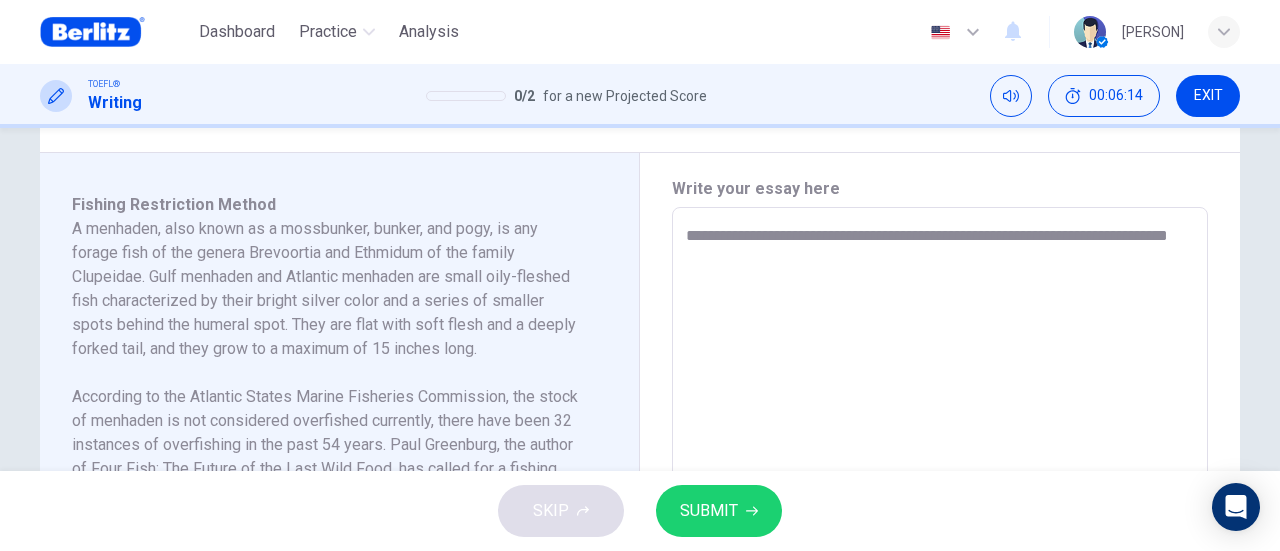 type on "**********" 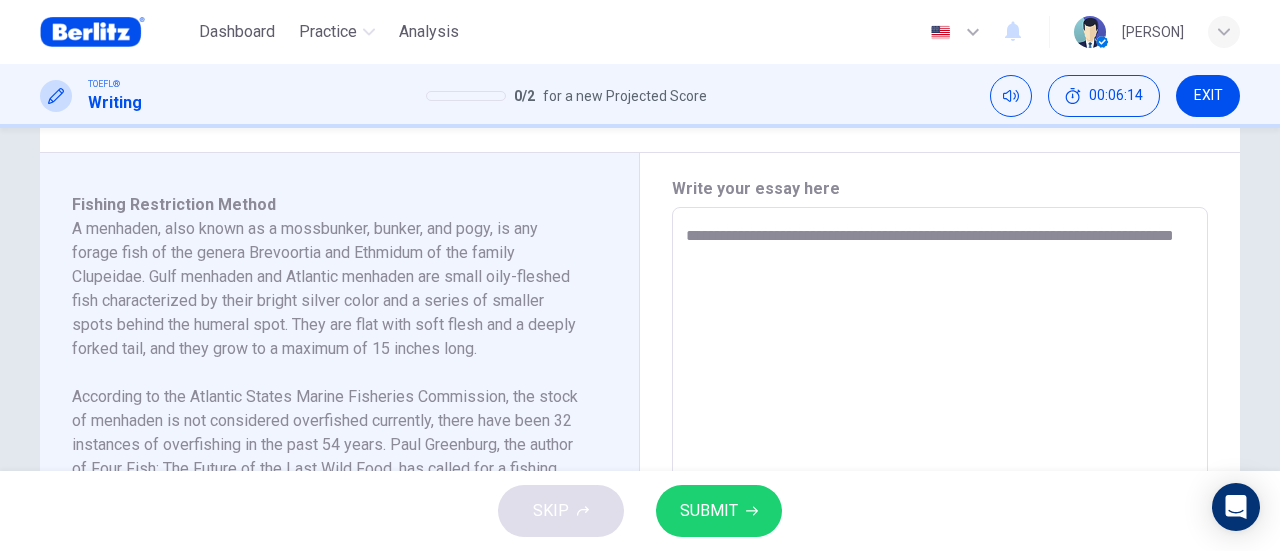 type on "*" 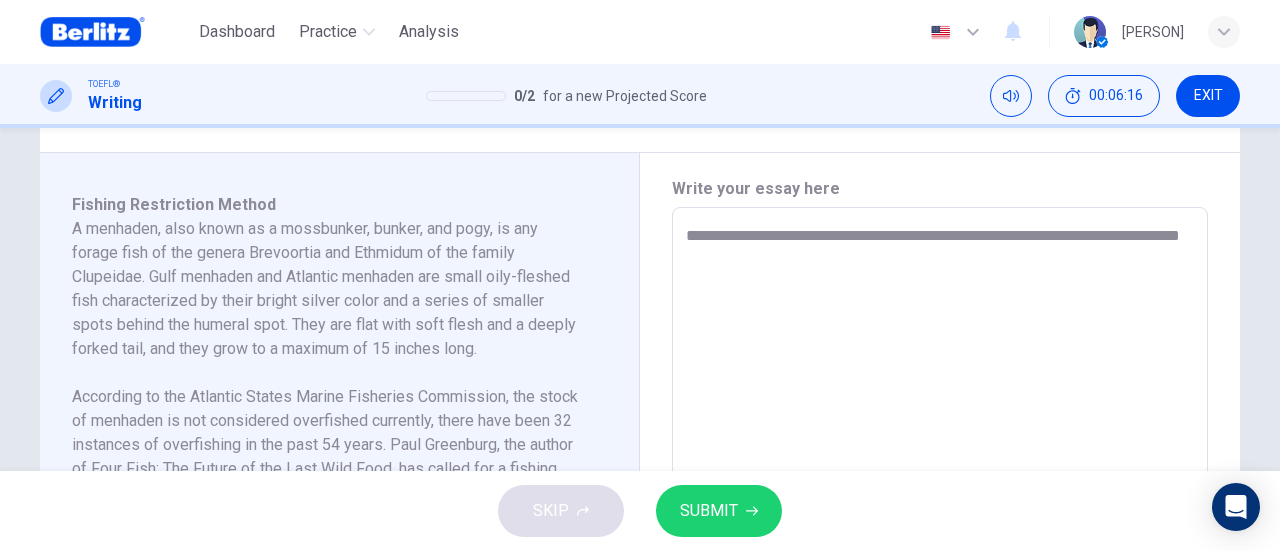 type on "**********" 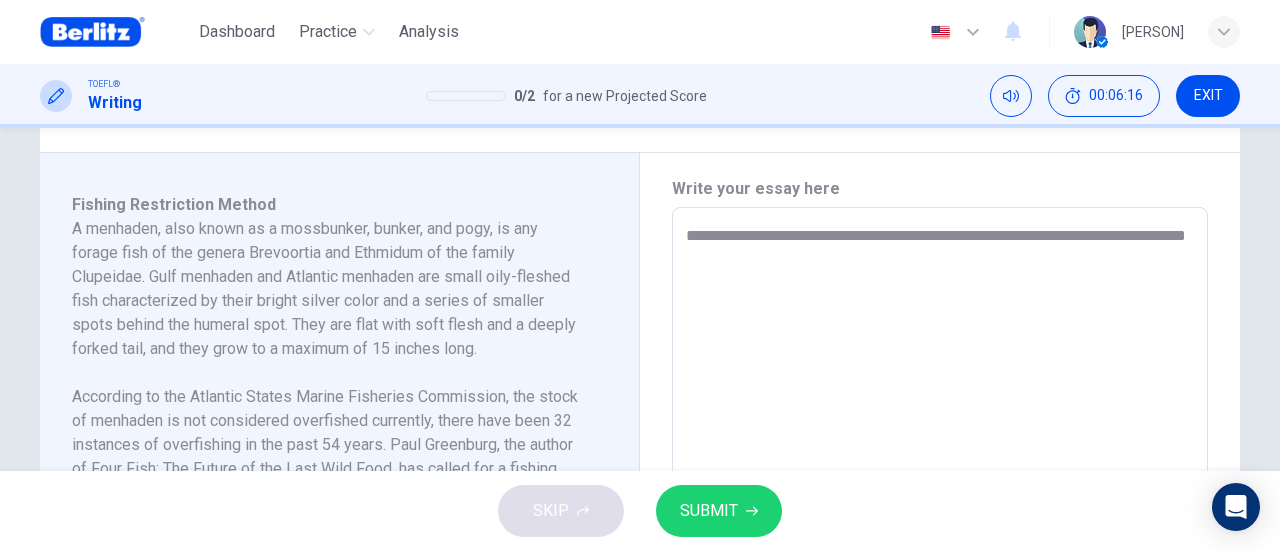 type on "**********" 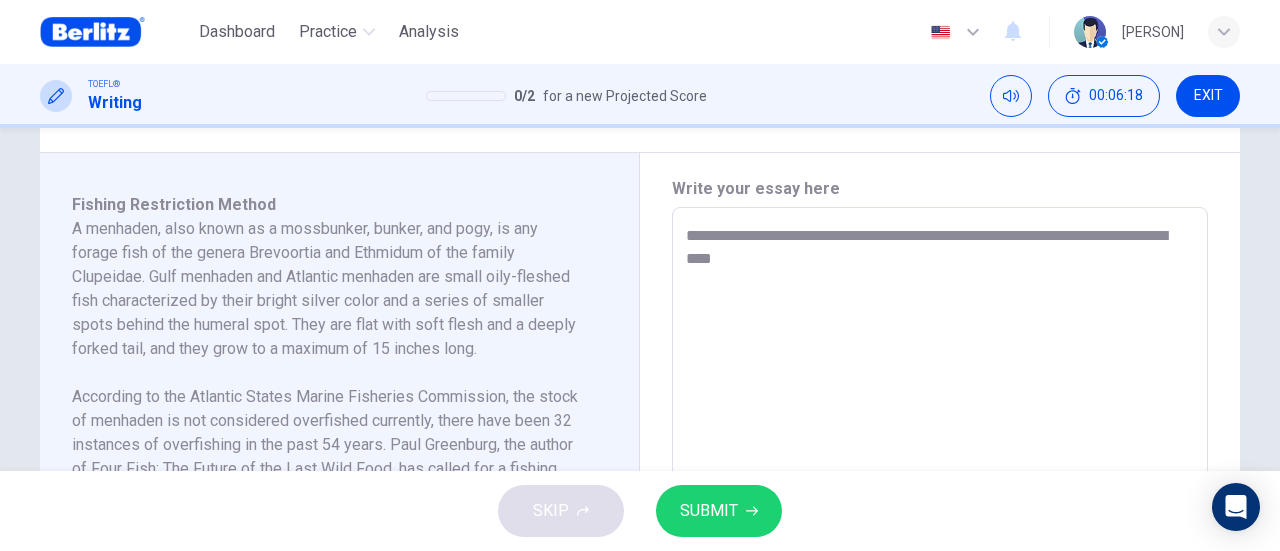 type on "**********" 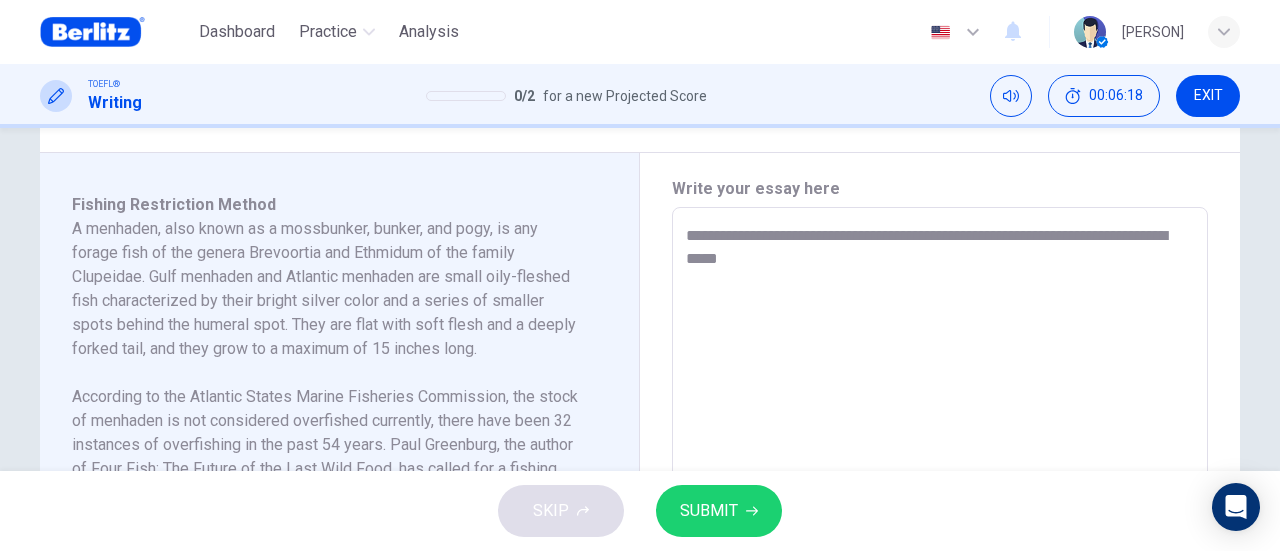 type on "**********" 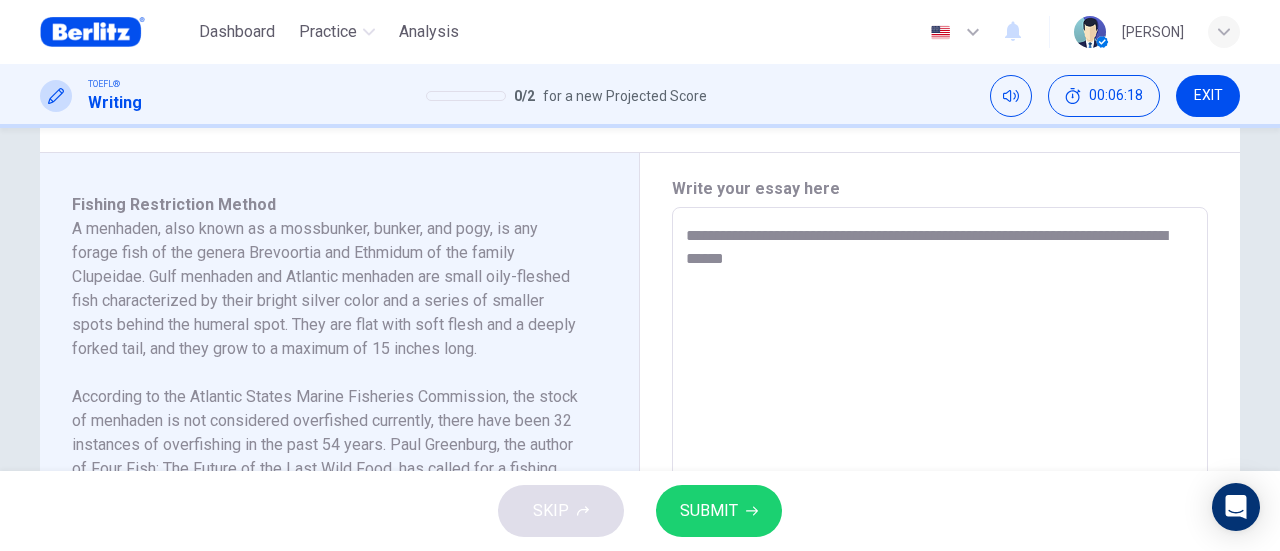 type on "*" 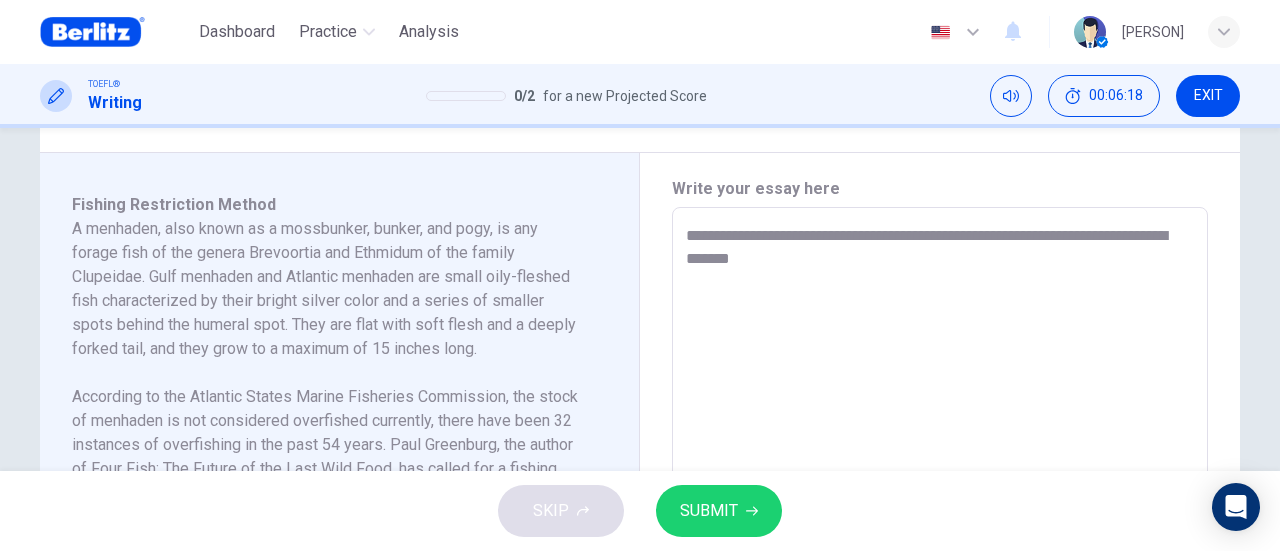 type on "**********" 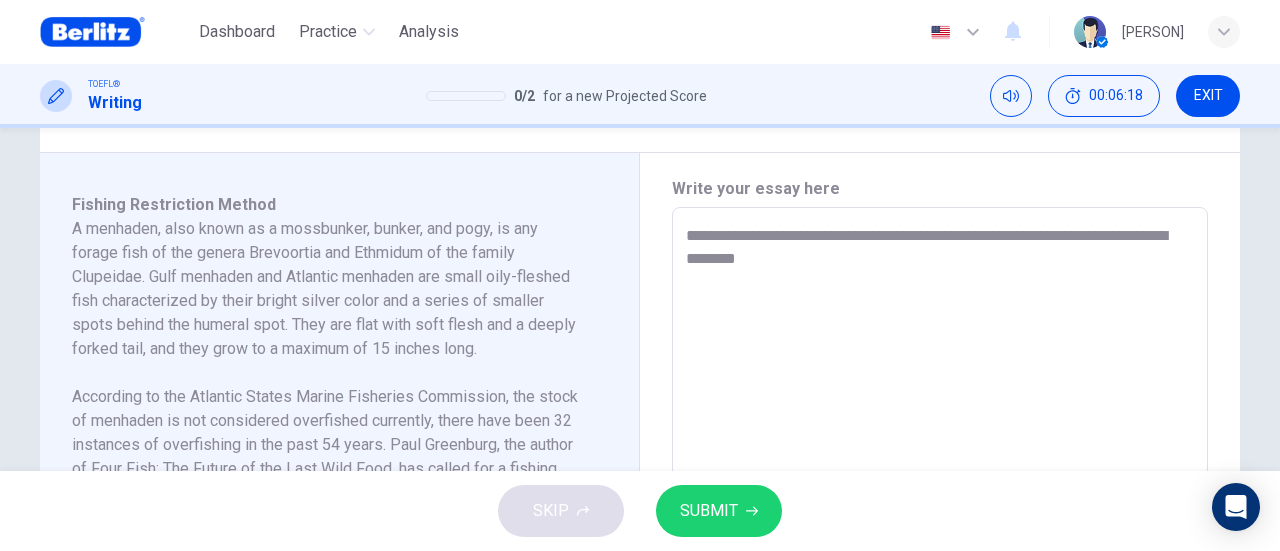 type 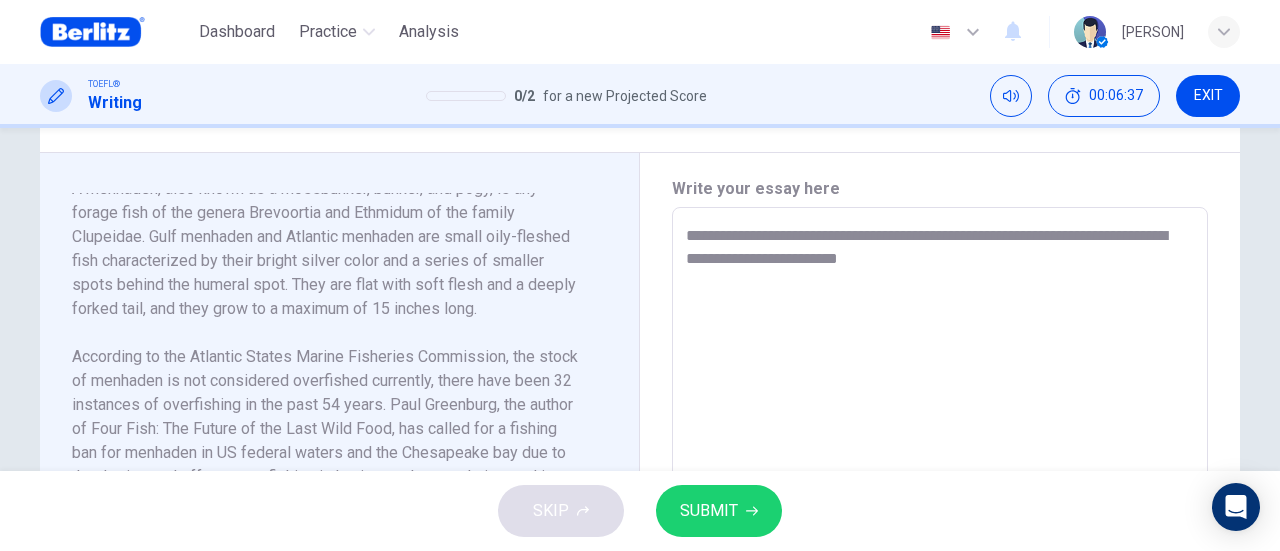 scroll, scrollTop: 100, scrollLeft: 0, axis: vertical 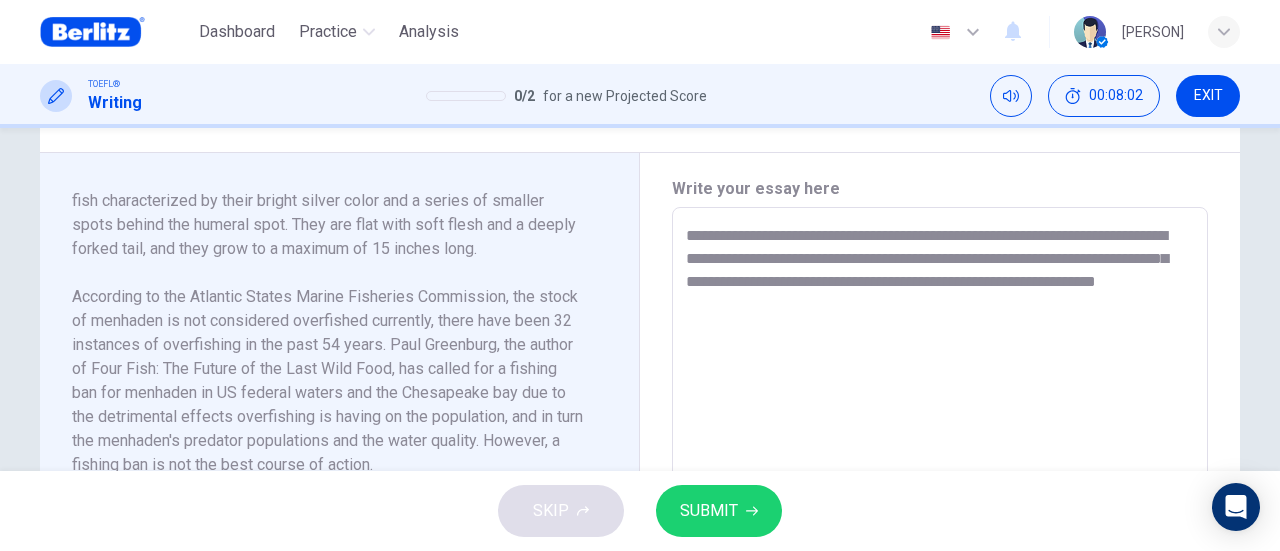 click on "**********" at bounding box center [940, 492] 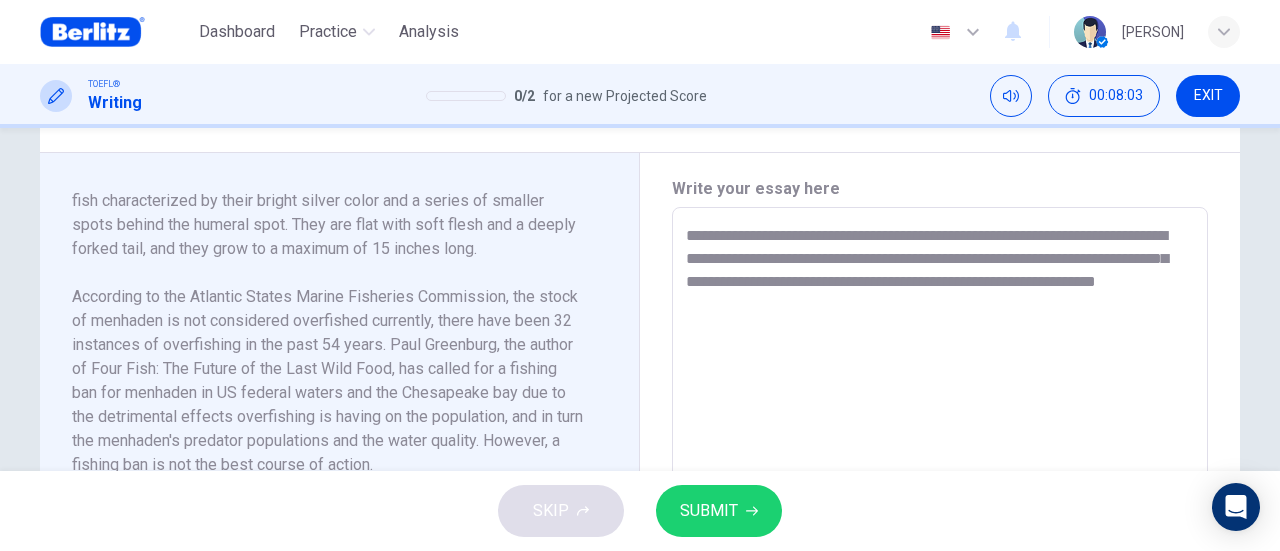 click on "**********" at bounding box center [940, 492] 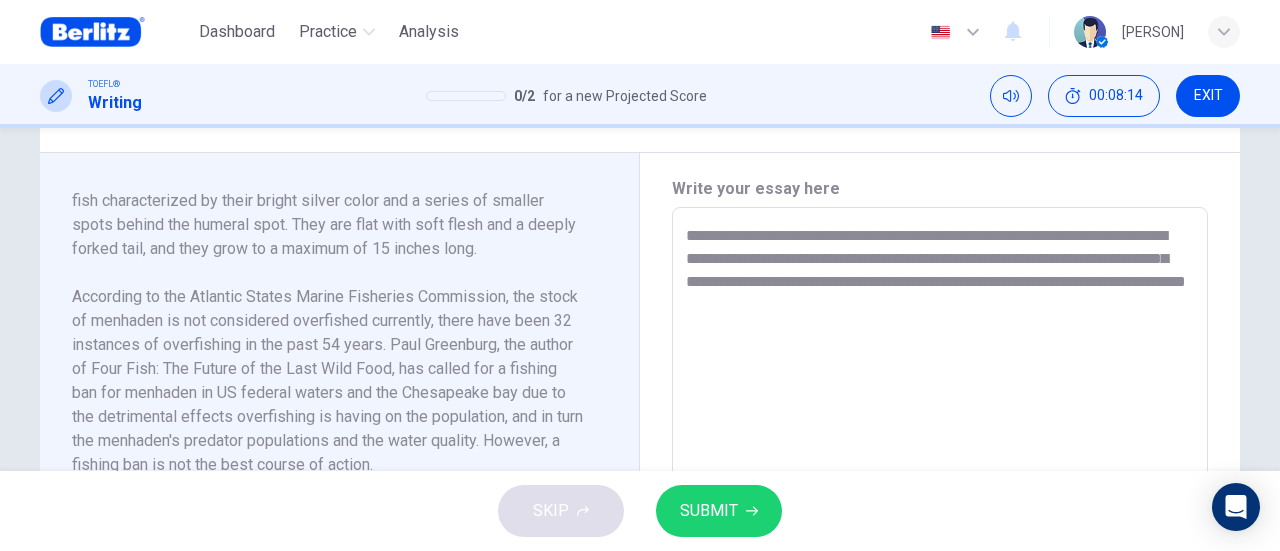 click on "**********" at bounding box center [940, 492] 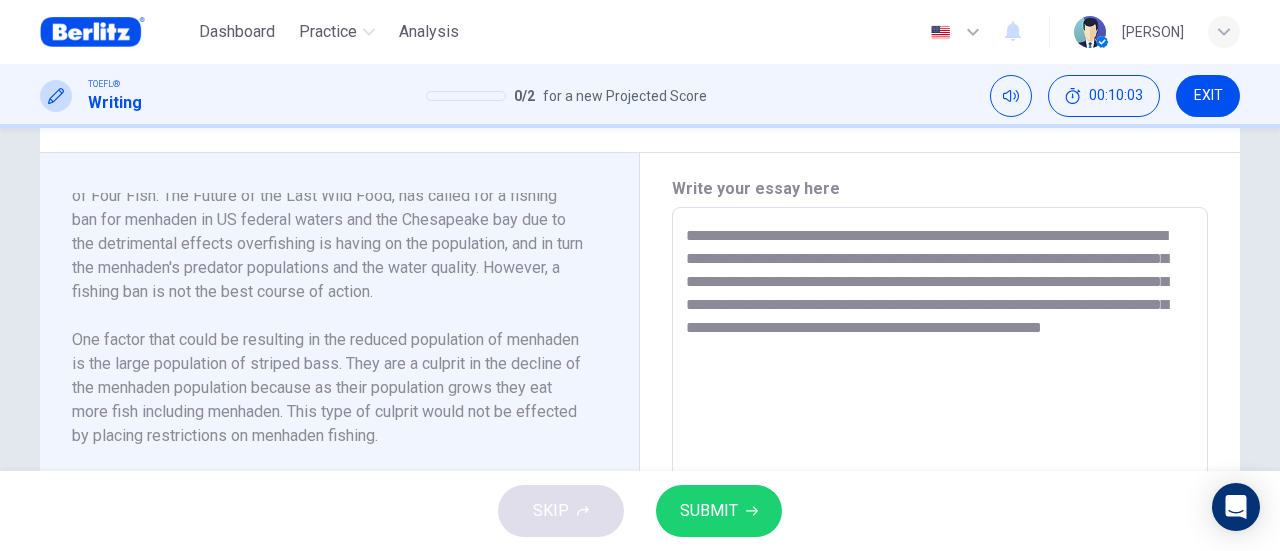 scroll, scrollTop: 321, scrollLeft: 0, axis: vertical 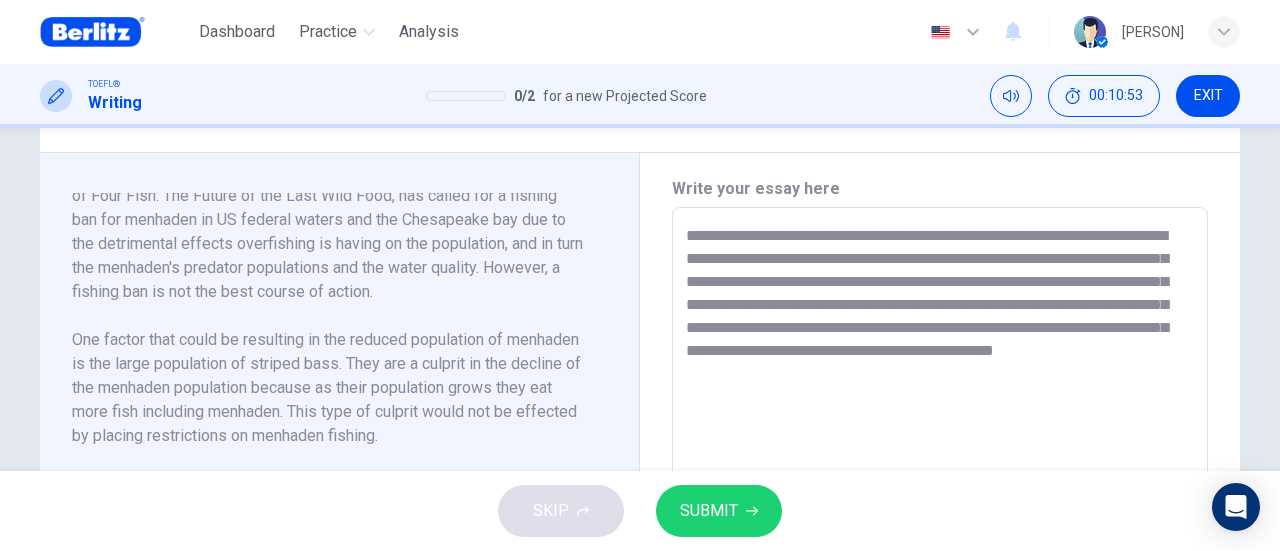 click on "A menhaden, also known as a mossbunker, bunker, and pogy, is any forage fish of the genera Brevoortia and Ethmidum of the family Clupeidae. Gulf menhaden and Atlantic menhaden are small oily-fleshed fish characterized by their bright silver color and a series of smaller spots behind the humeral spot. They are flat with soft flesh and a deeply forked tail, and they grow to a maximum of 15 inches long. According to the Atlantic States Marine Fisheries Commission, the stock of menhaden is not considered overfished currently, there have been 32 instances of overfishing in the past 54 years. Paul Greenburg, the author of Four Fish: The Future of the Last Wild Food, has called for a fishing ban for menhaden in US federal waters and the Chesapeake bay due to the detrimental effects overfishing is having on the population, and in turn the menhaden's predator populations and the water quality. However, a fishing ban is not the best course of action. Listen to the following audio clip before answering the question :" at bounding box center (327, 340) 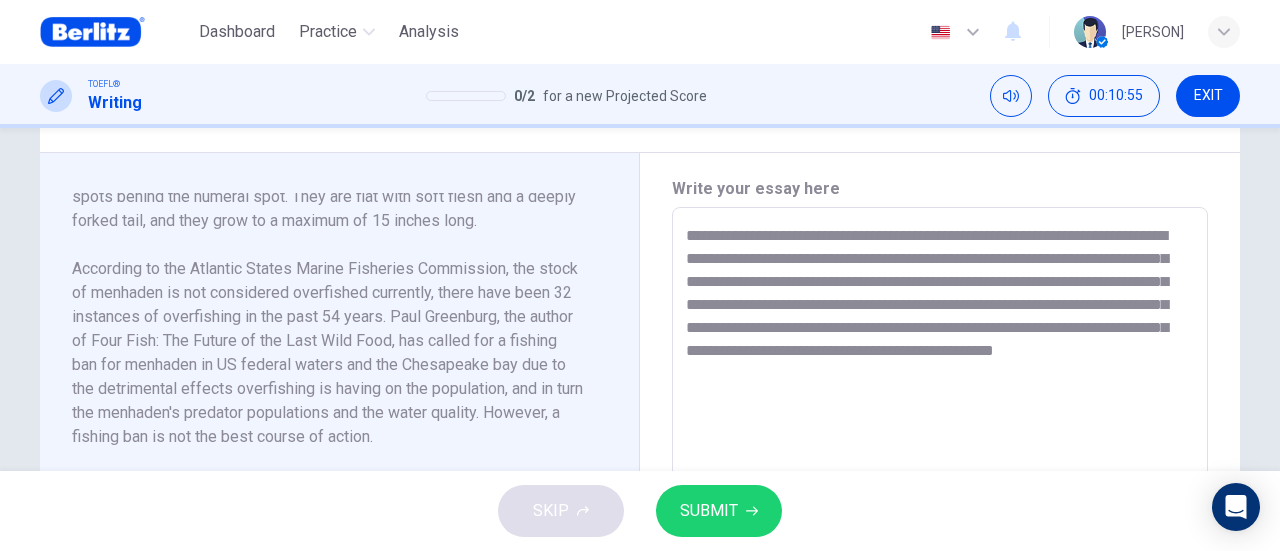 scroll, scrollTop: 0, scrollLeft: 0, axis: both 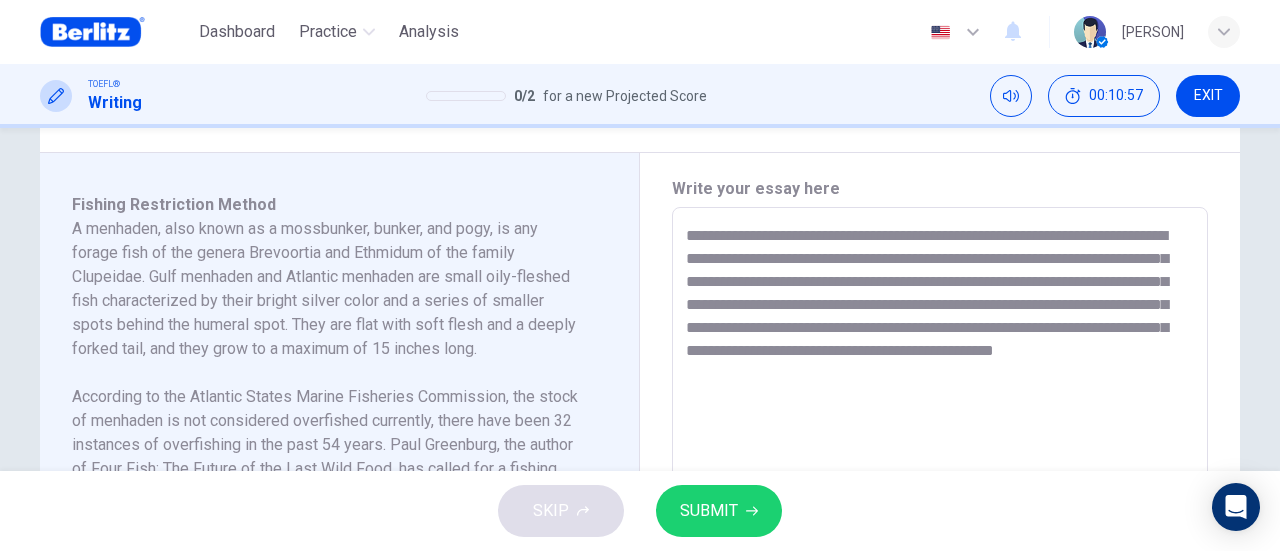 click on "**********" at bounding box center (940, 492) 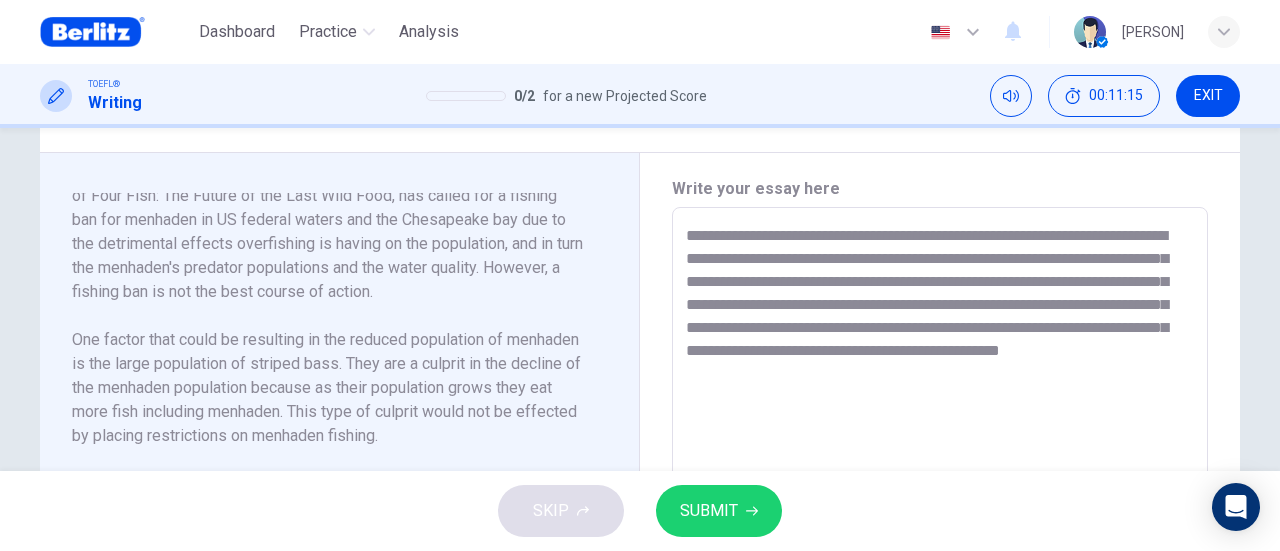 scroll, scrollTop: 321, scrollLeft: 0, axis: vertical 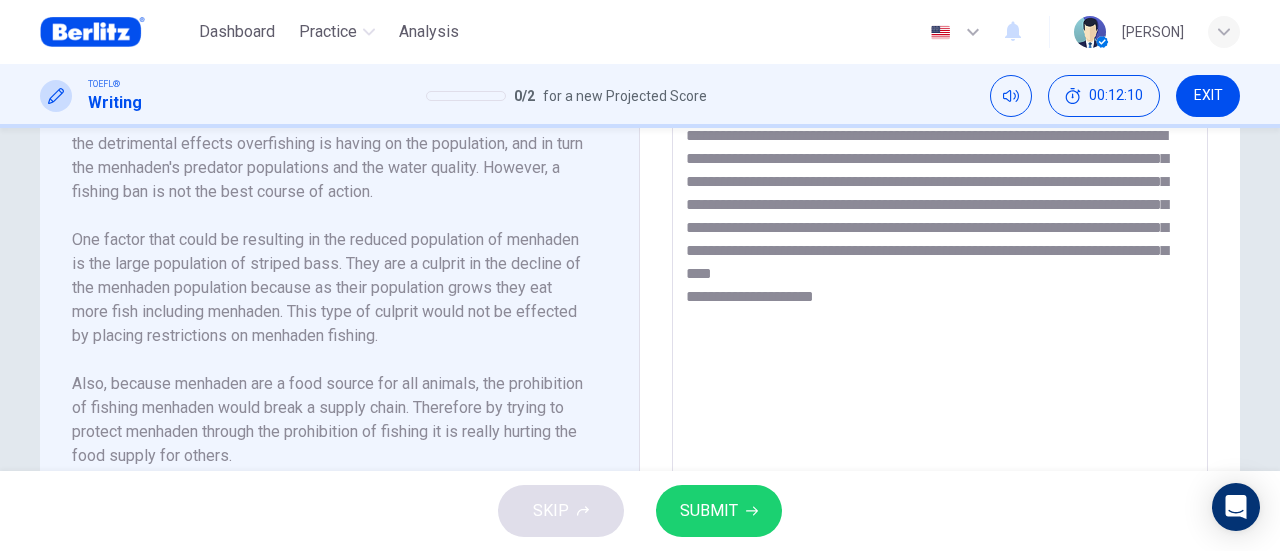 click on "**********" at bounding box center (940, 392) 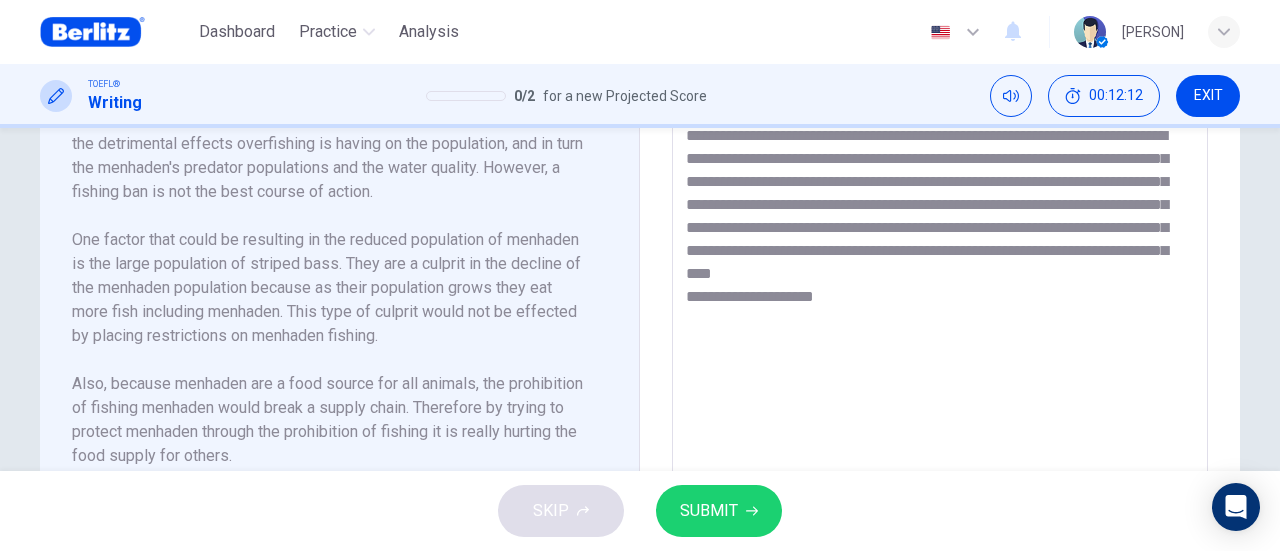 click on "**********" at bounding box center (940, 392) 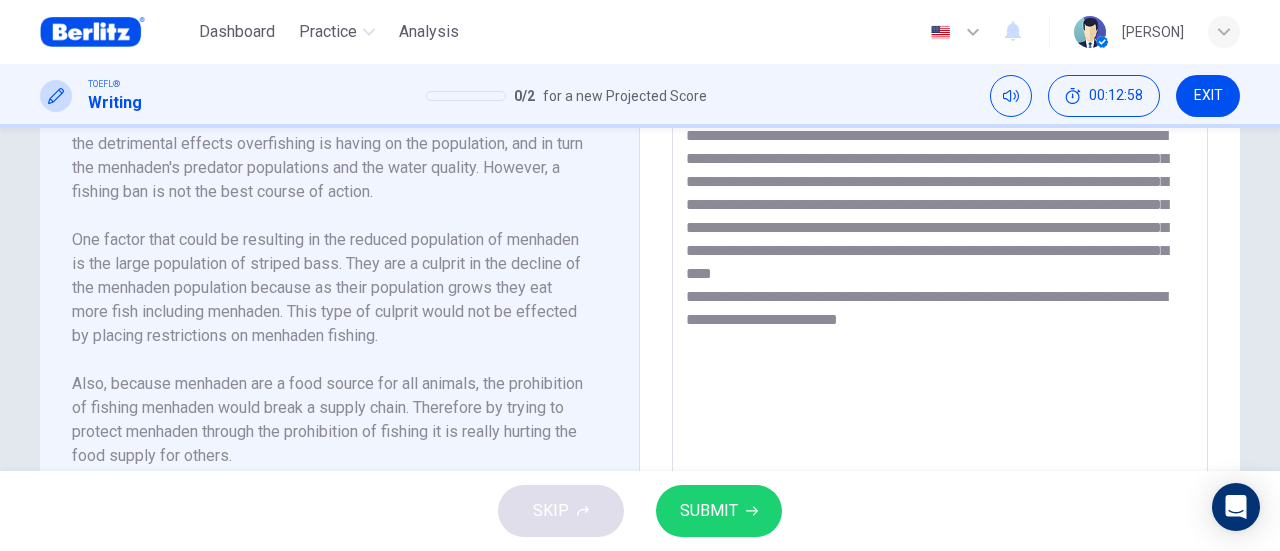 drag, startPoint x: 768, startPoint y: 273, endPoint x: 683, endPoint y: 281, distance: 85.37564 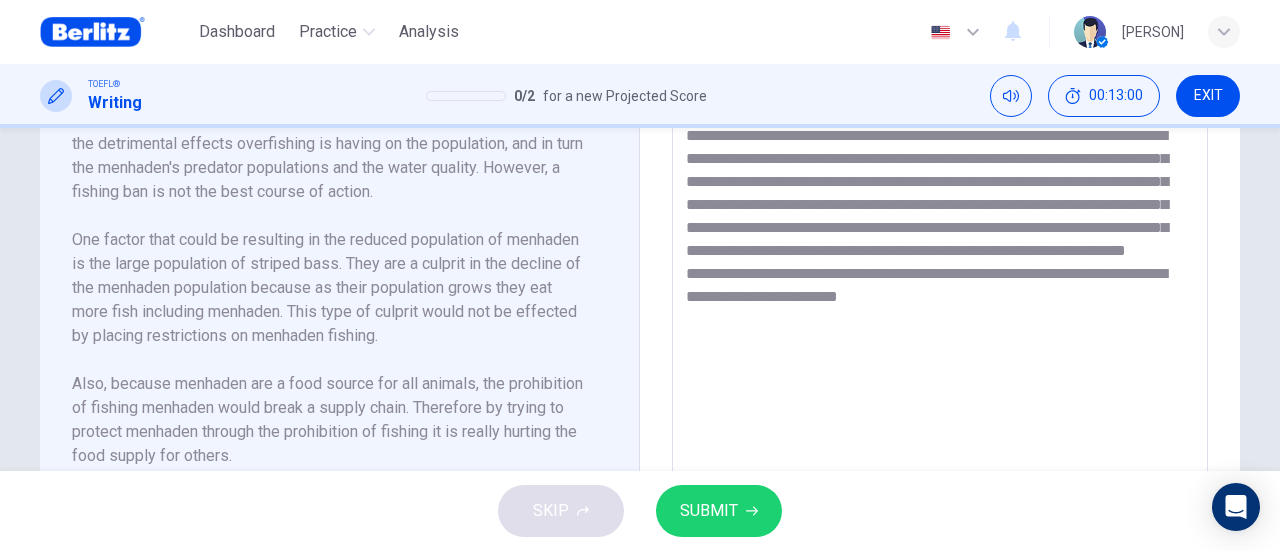 click on "**********" at bounding box center (940, 392) 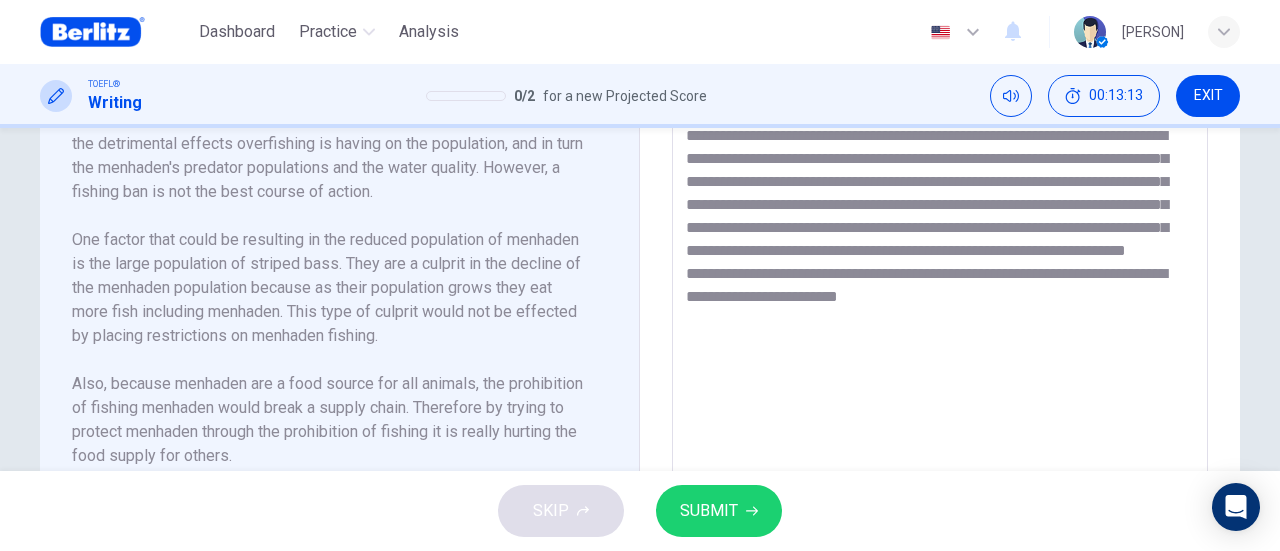 click on "**********" at bounding box center (940, 392) 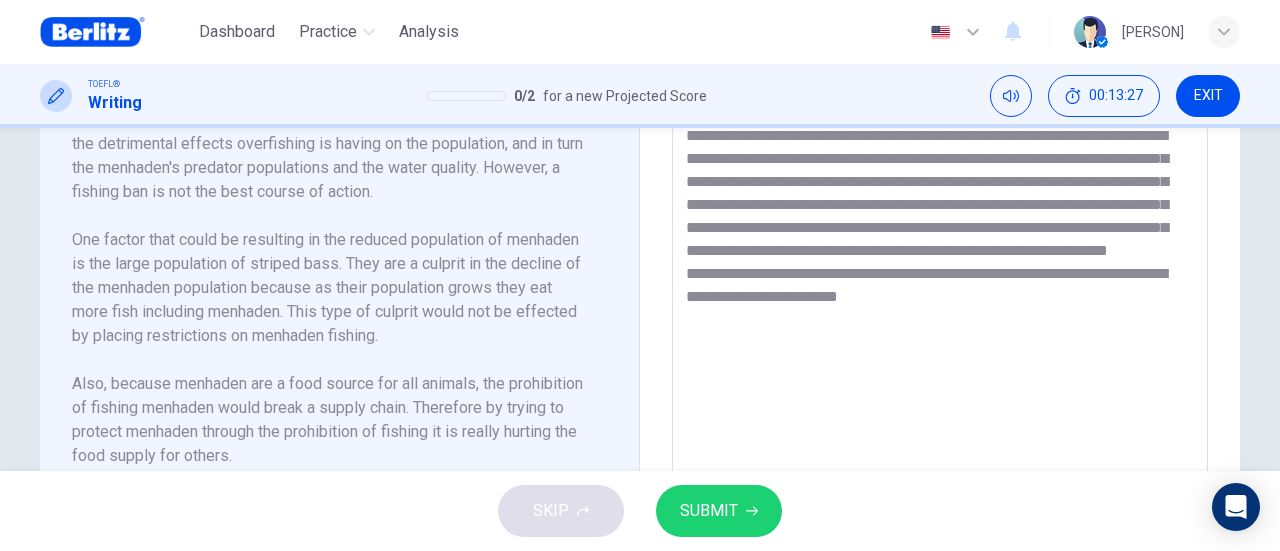 scroll, scrollTop: 321, scrollLeft: 0, axis: vertical 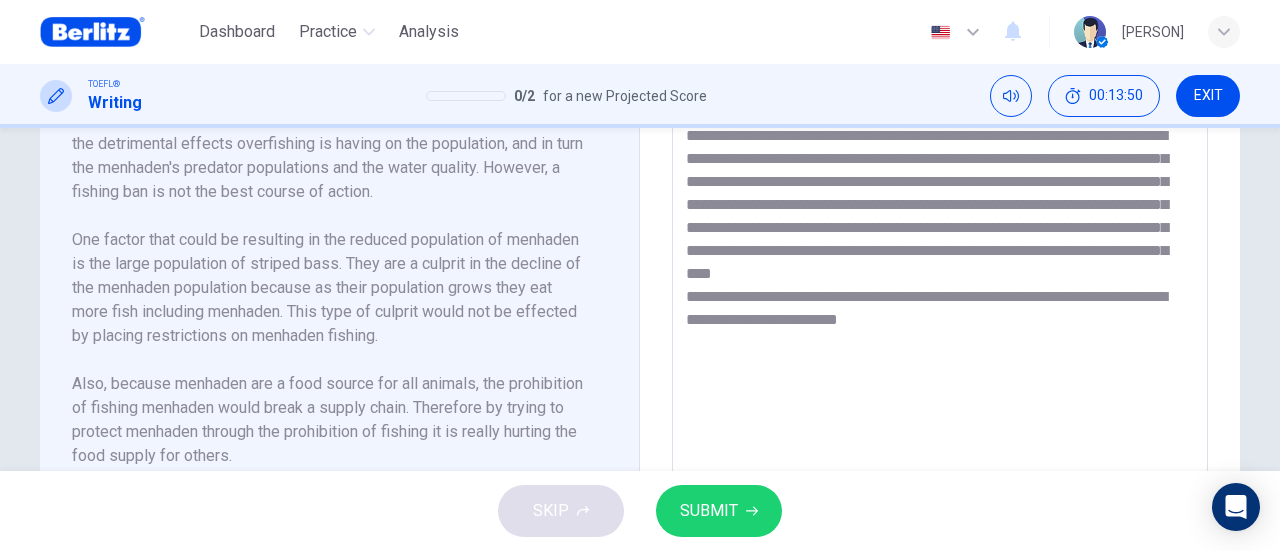 click on "**********" at bounding box center [940, 392] 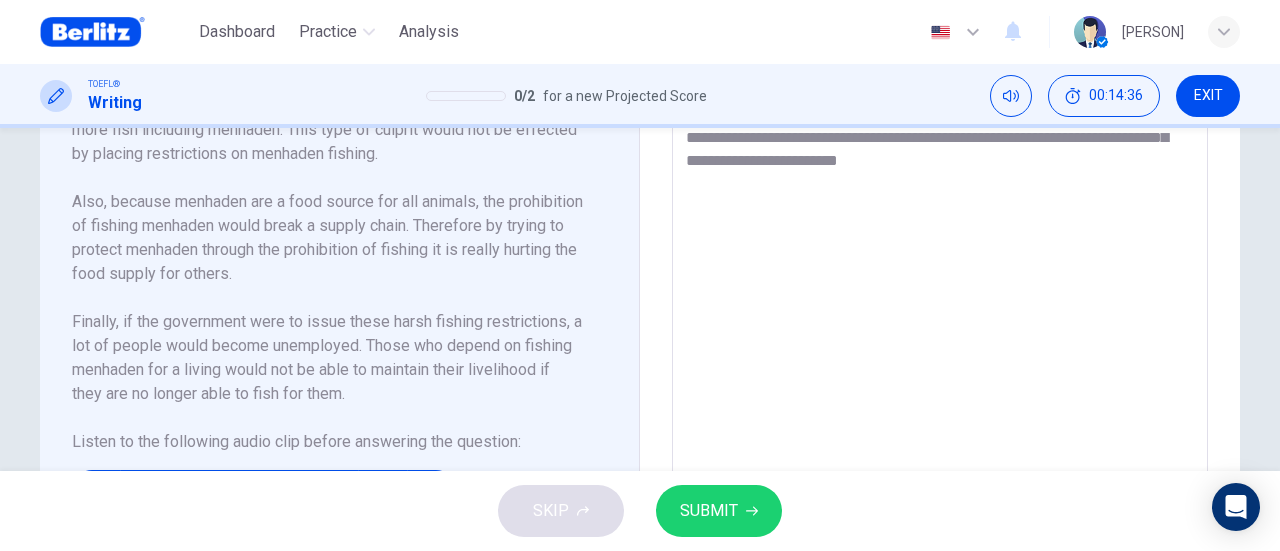 scroll, scrollTop: 700, scrollLeft: 0, axis: vertical 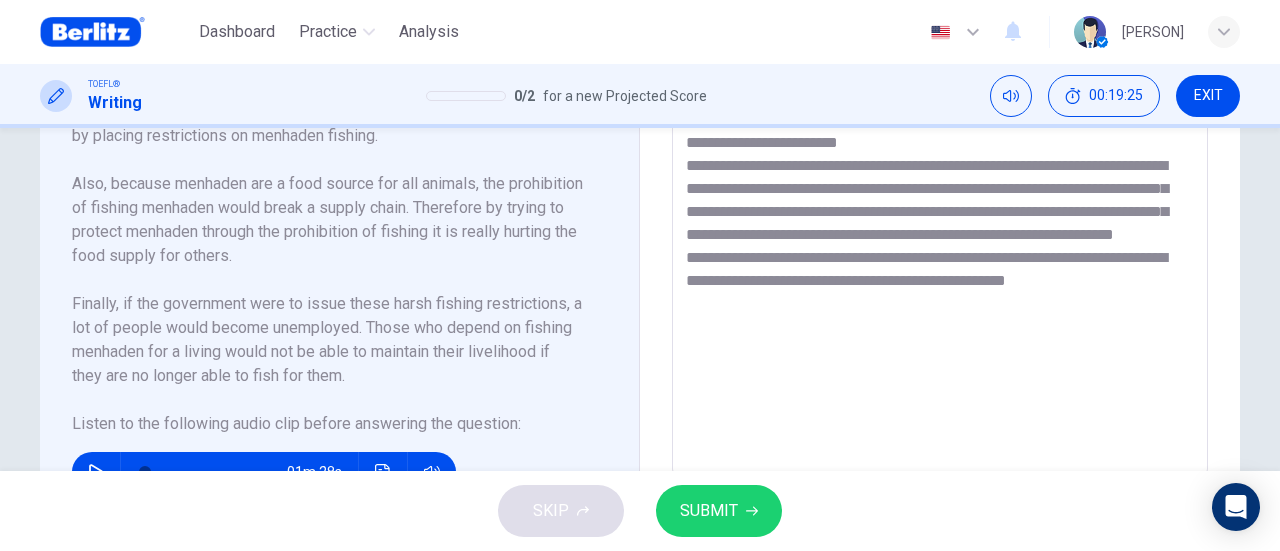drag, startPoint x: 1025, startPoint y: 301, endPoint x: 1025, endPoint y: 320, distance: 19 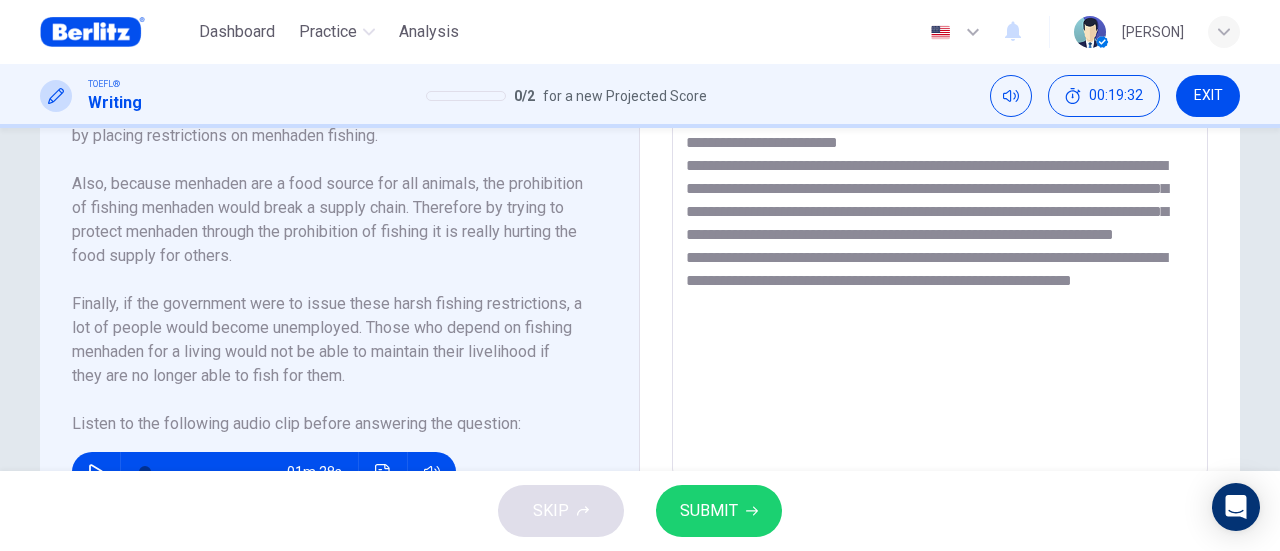 click at bounding box center [940, 192] 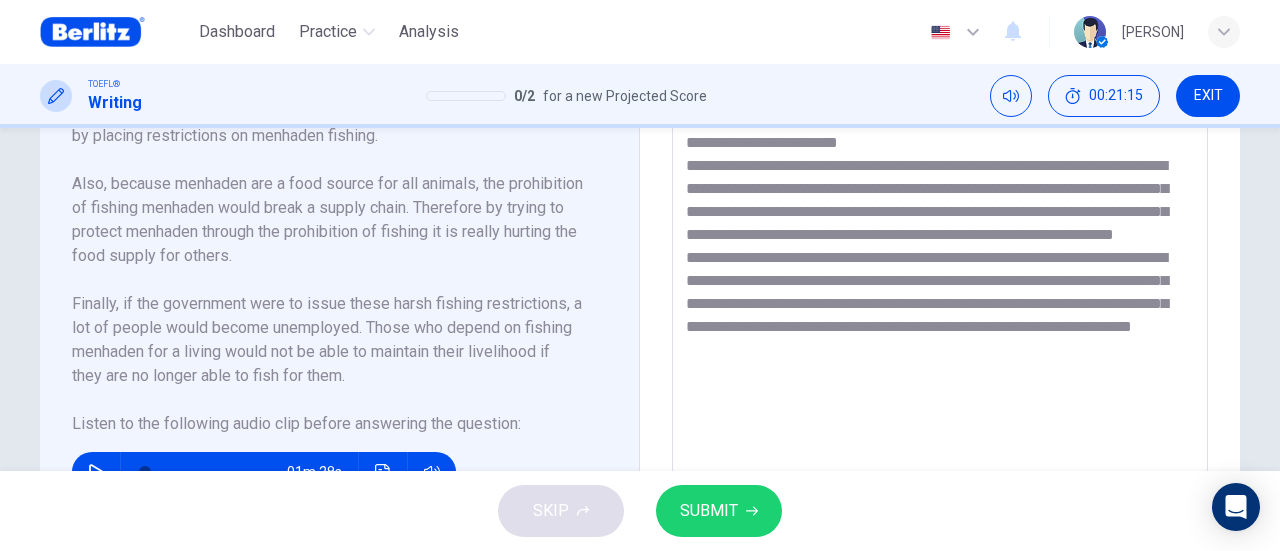 click on "SUBMIT" at bounding box center (709, 511) 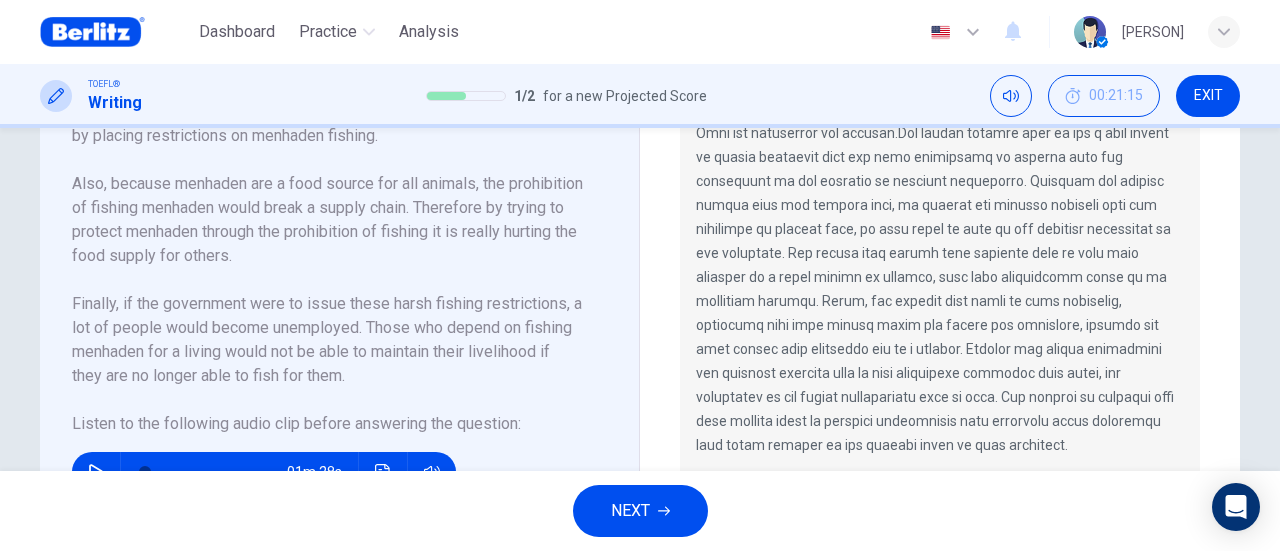 scroll, scrollTop: 120, scrollLeft: 0, axis: vertical 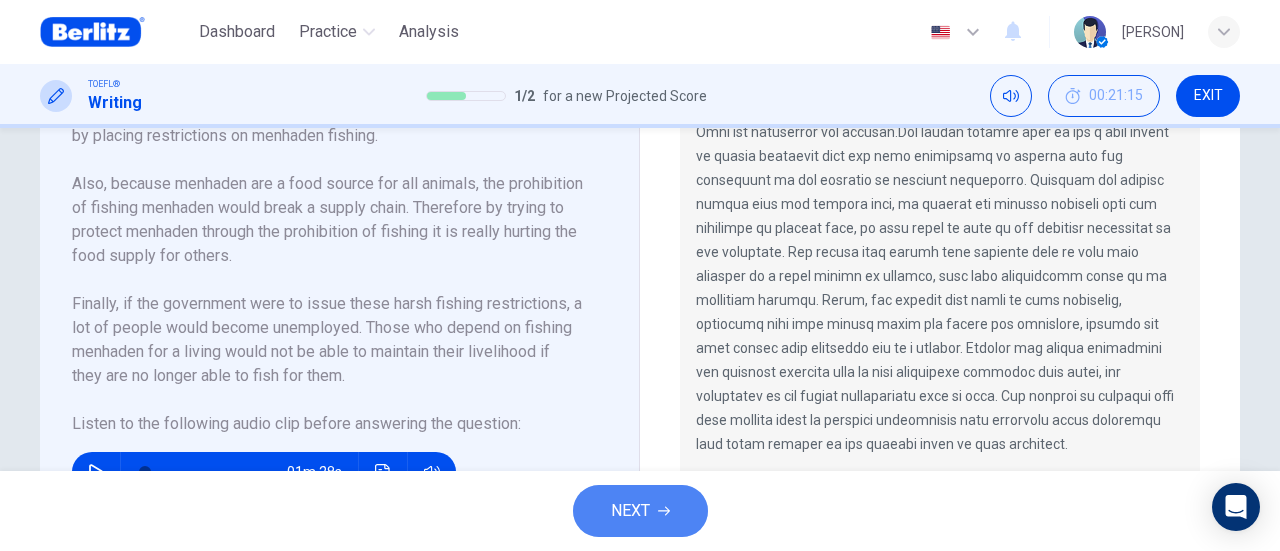 click on "NEXT" at bounding box center [640, 511] 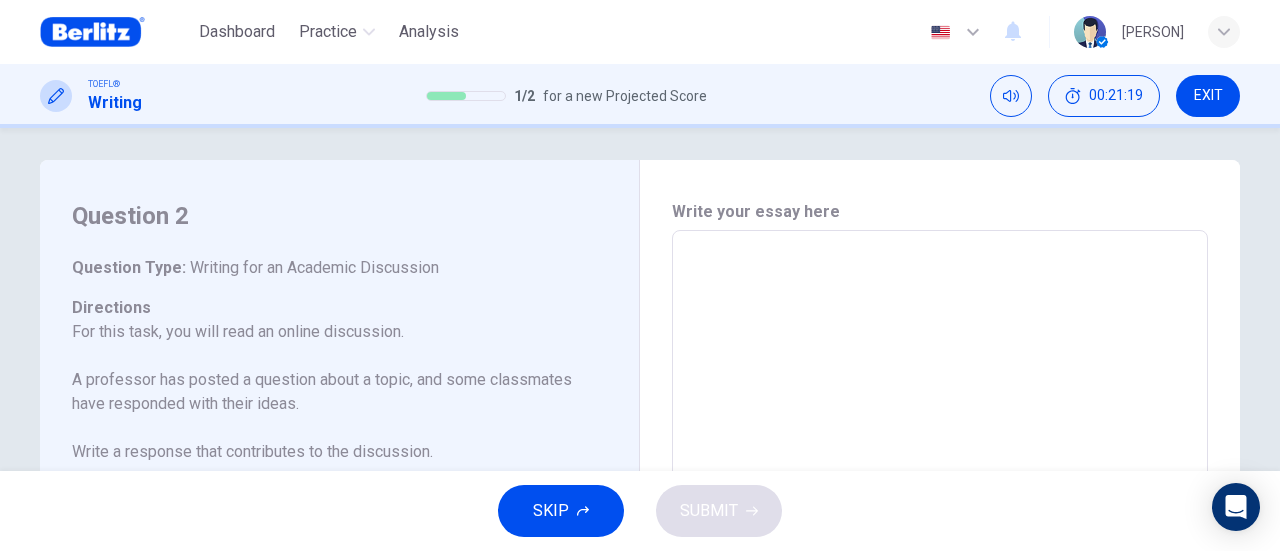 scroll, scrollTop: 0, scrollLeft: 0, axis: both 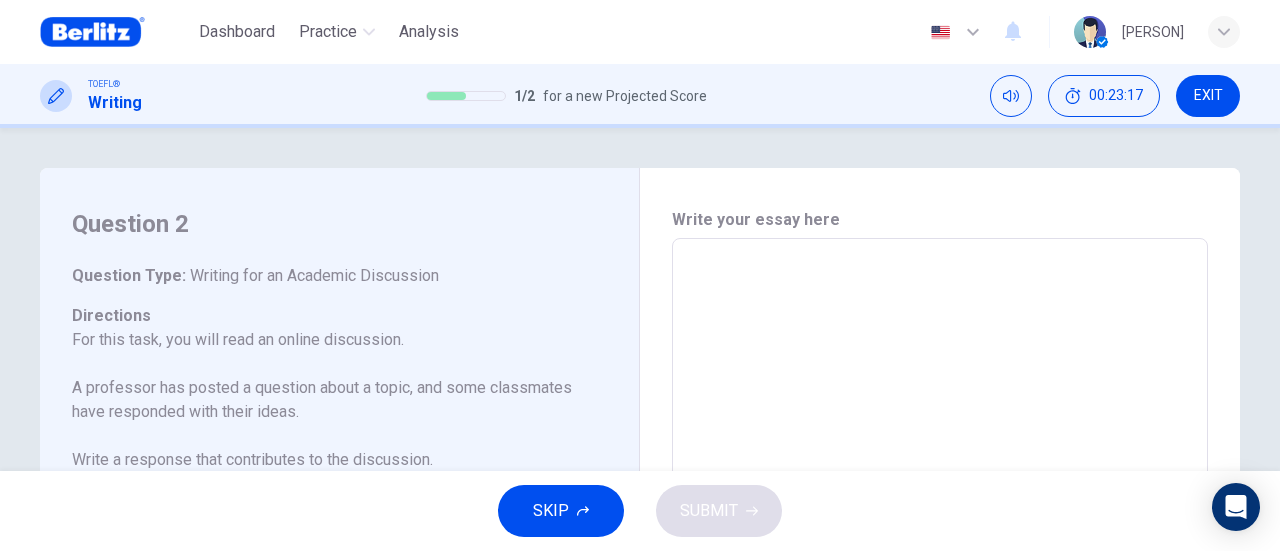click at bounding box center [940, 572] 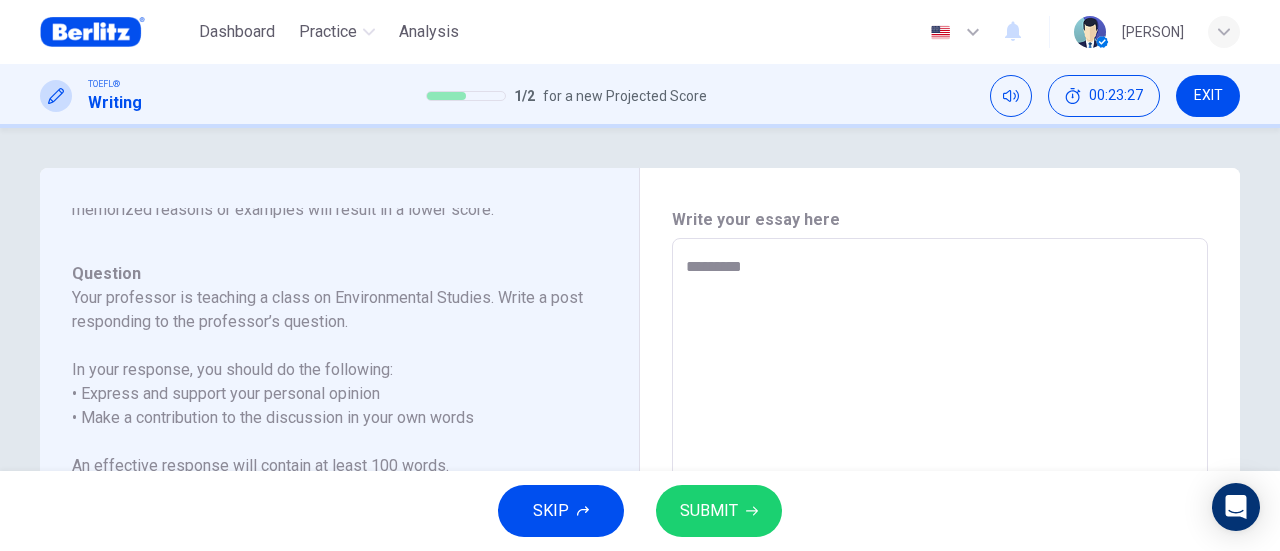 scroll, scrollTop: 438, scrollLeft: 0, axis: vertical 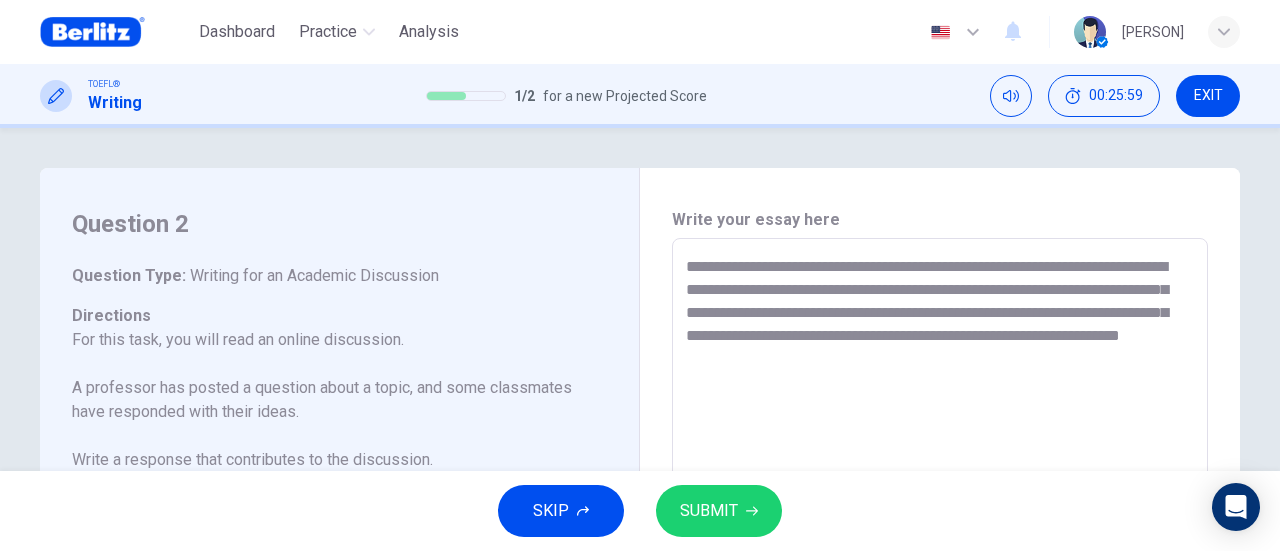click on "**********" at bounding box center (940, 572) 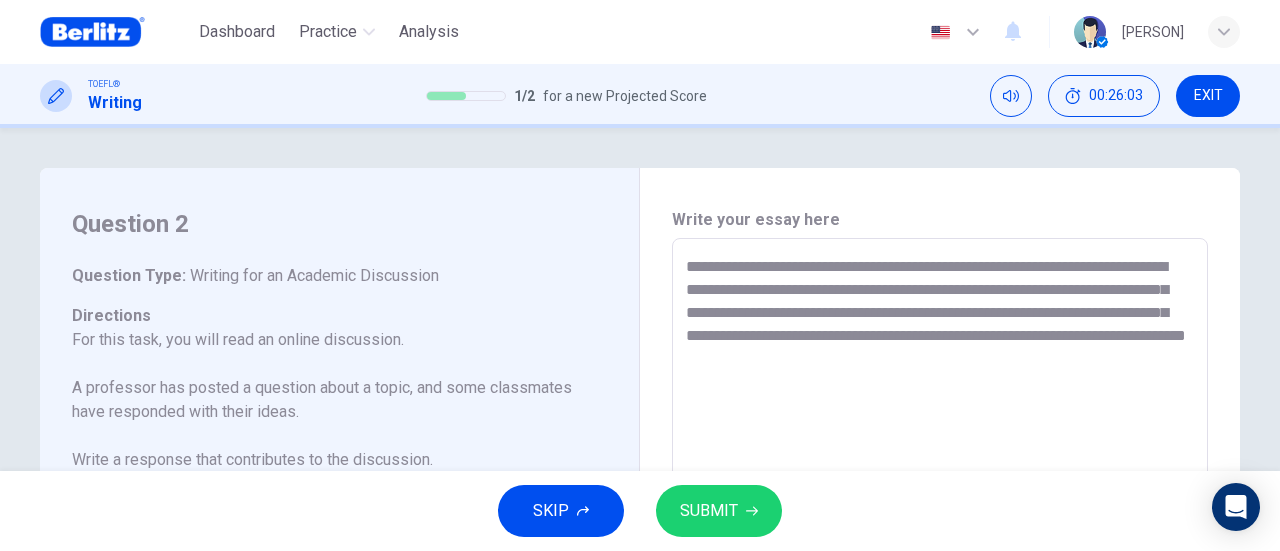 click on "**********" at bounding box center (940, 572) 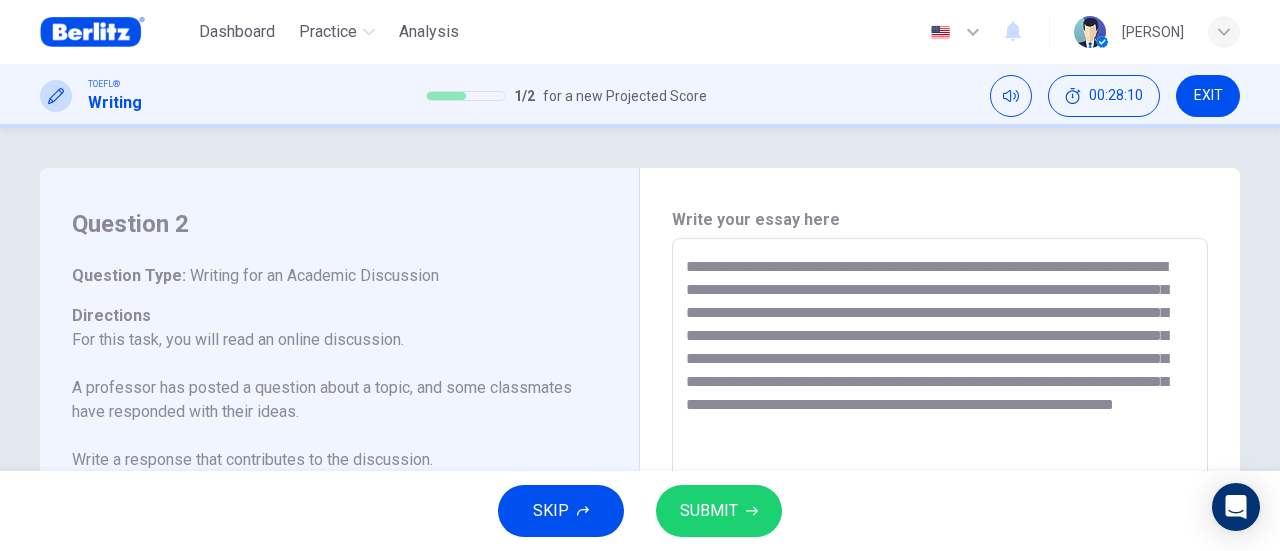 click on "SUBMIT" at bounding box center [709, 511] 